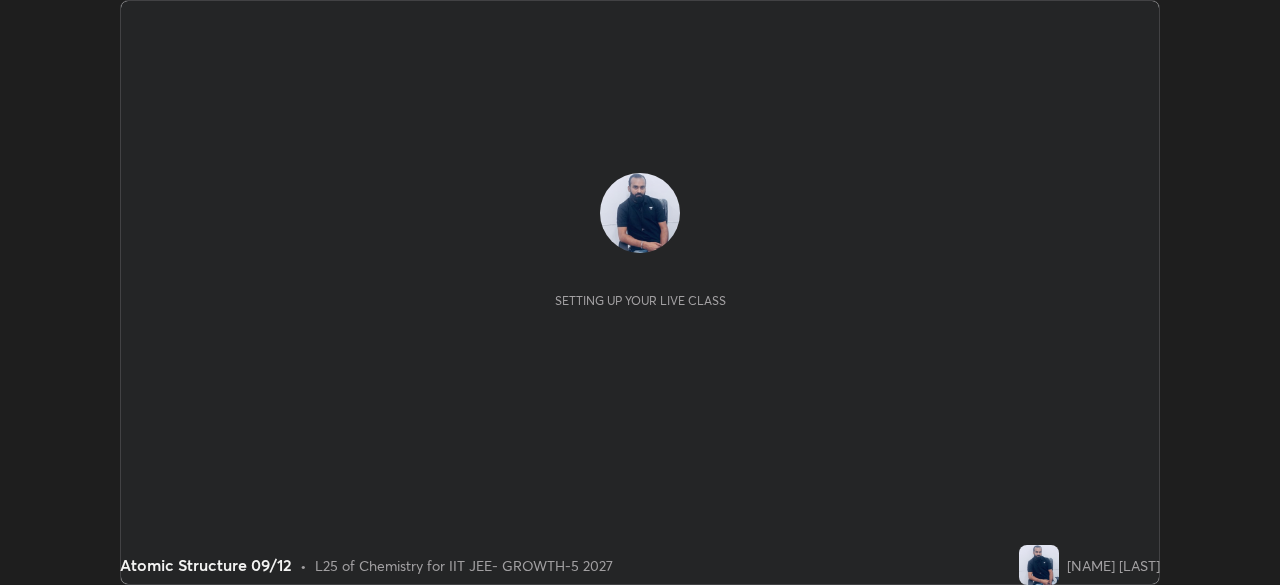 scroll, scrollTop: 0, scrollLeft: 0, axis: both 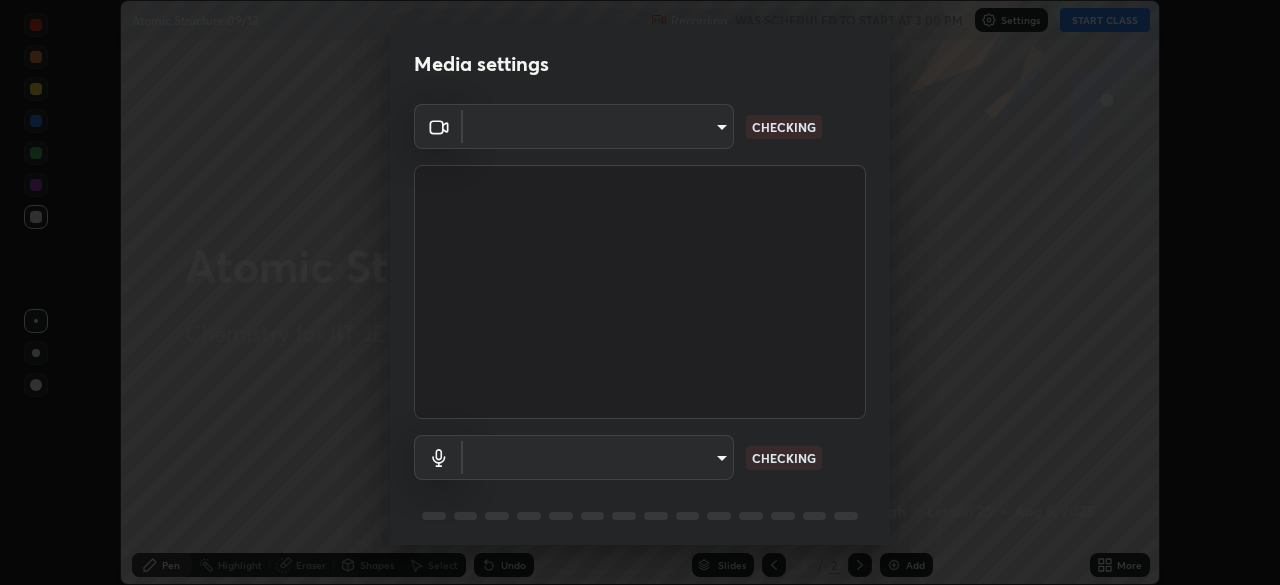 type on "8af73e8d16ef8e3bb7c62716022b9fe157133e9521606ce818031bd72dda2f9e" 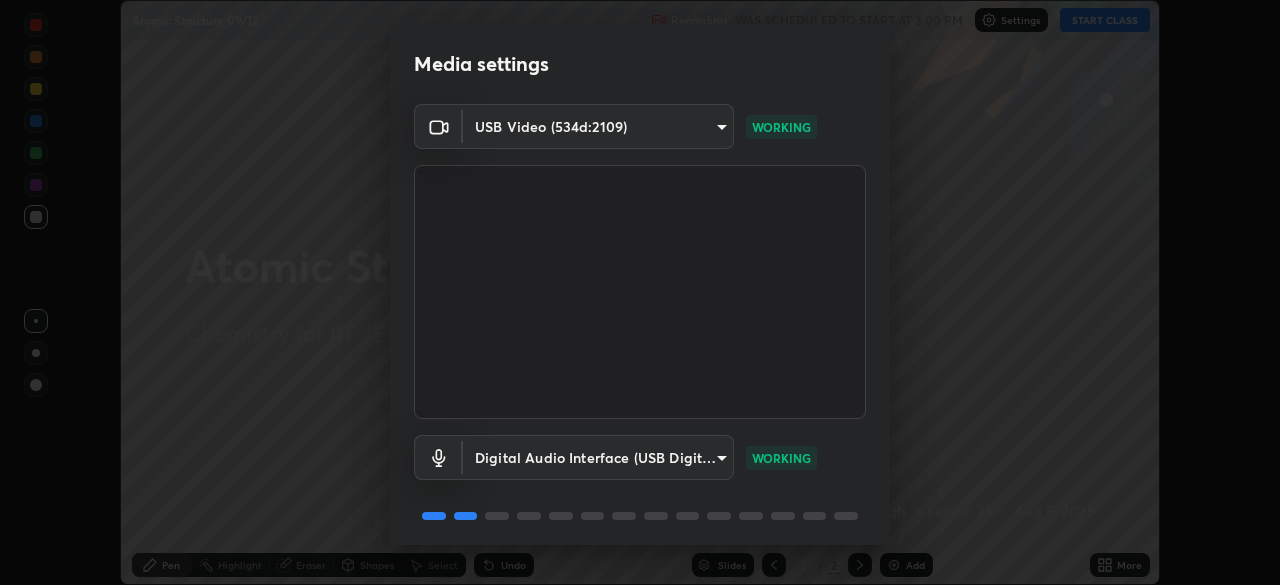 scroll, scrollTop: 71, scrollLeft: 0, axis: vertical 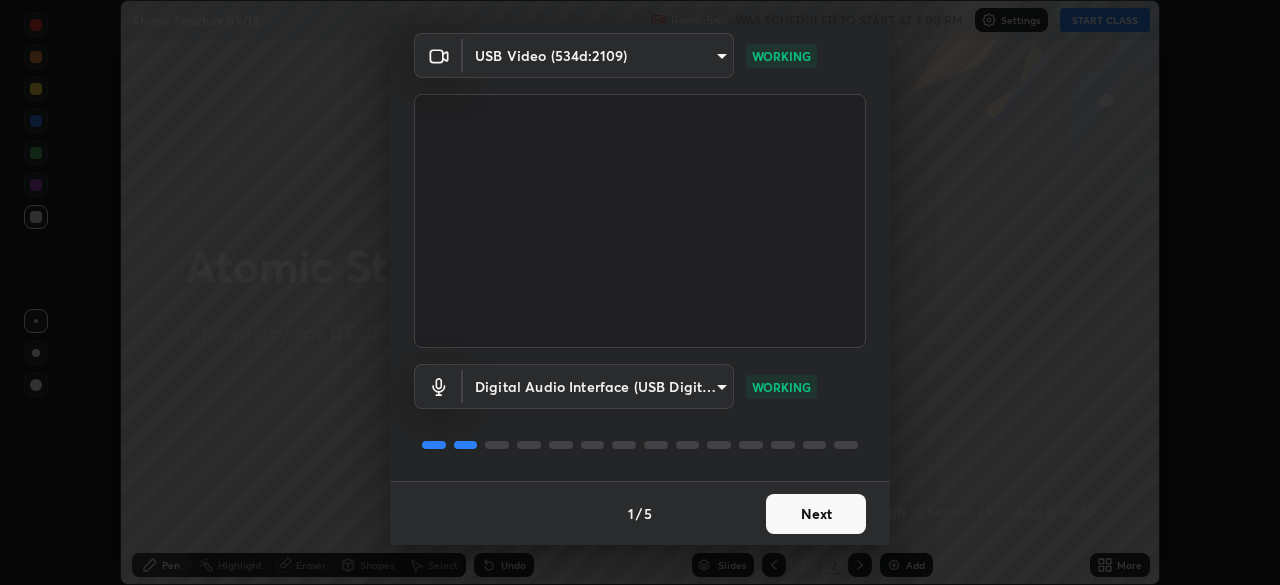 click on "Next" at bounding box center [816, 514] 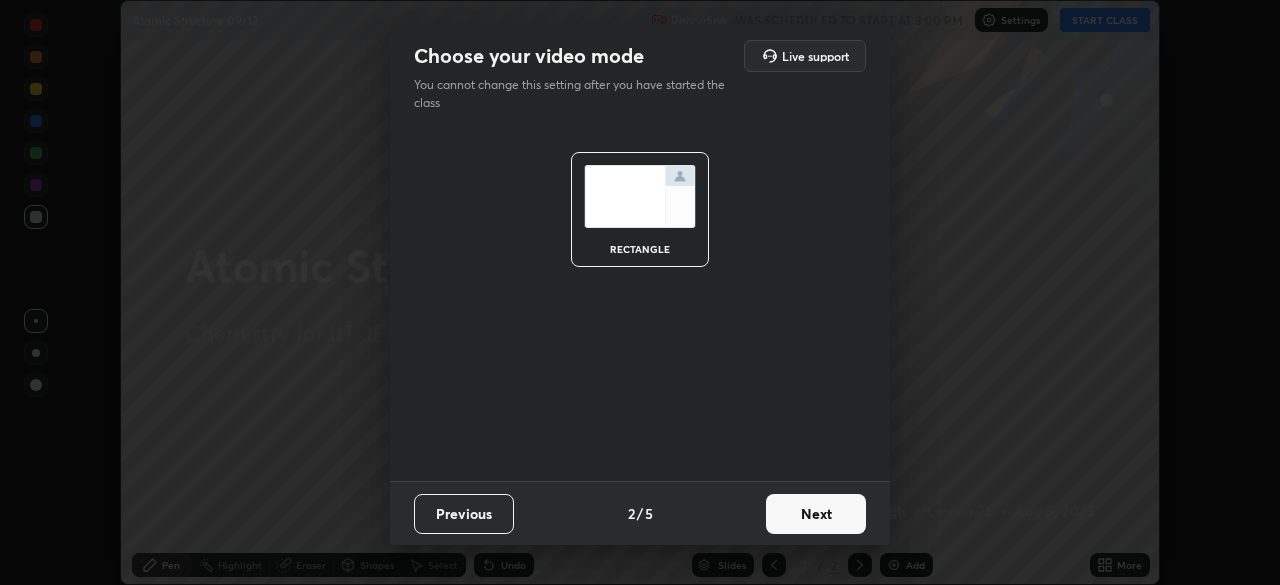 scroll, scrollTop: 0, scrollLeft: 0, axis: both 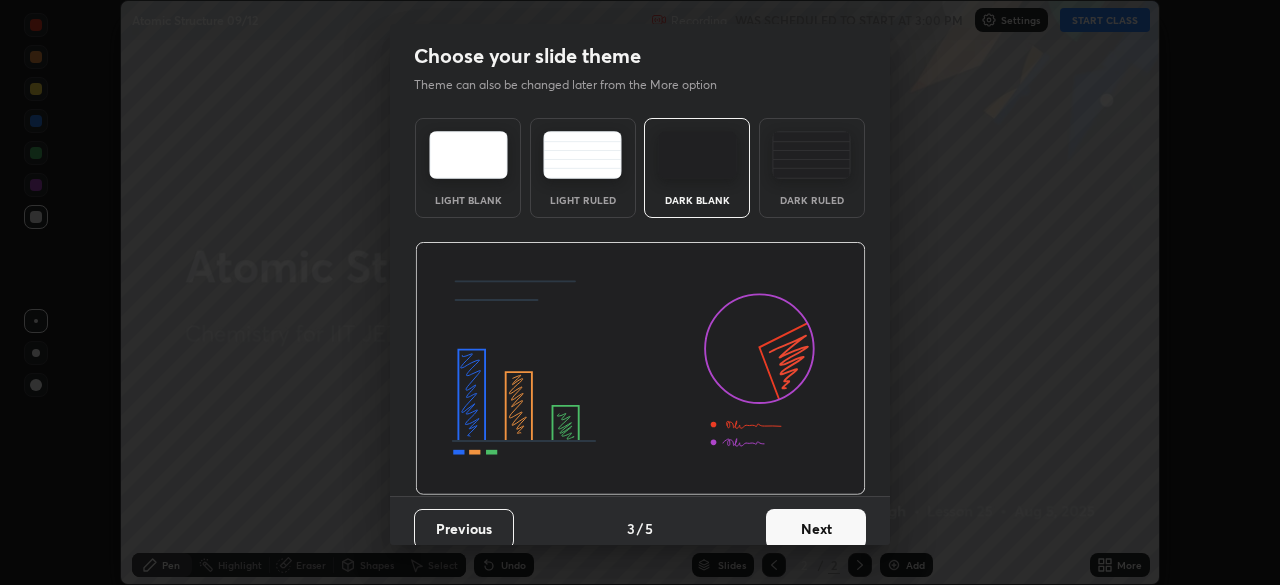 click on "Next" at bounding box center [816, 529] 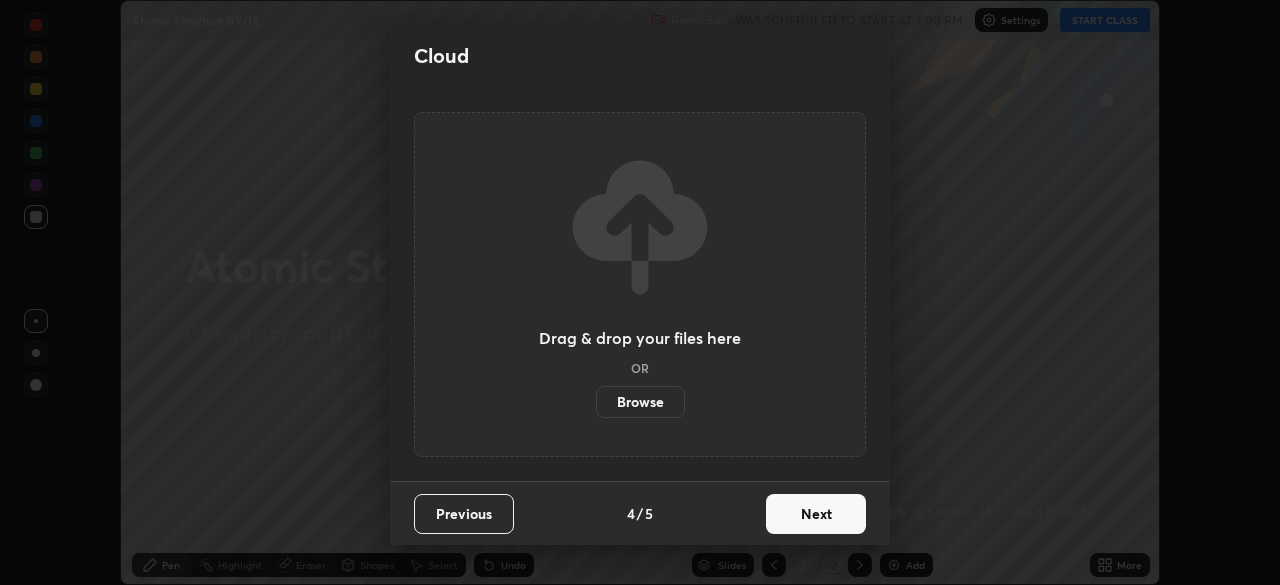 click on "Next" at bounding box center (816, 514) 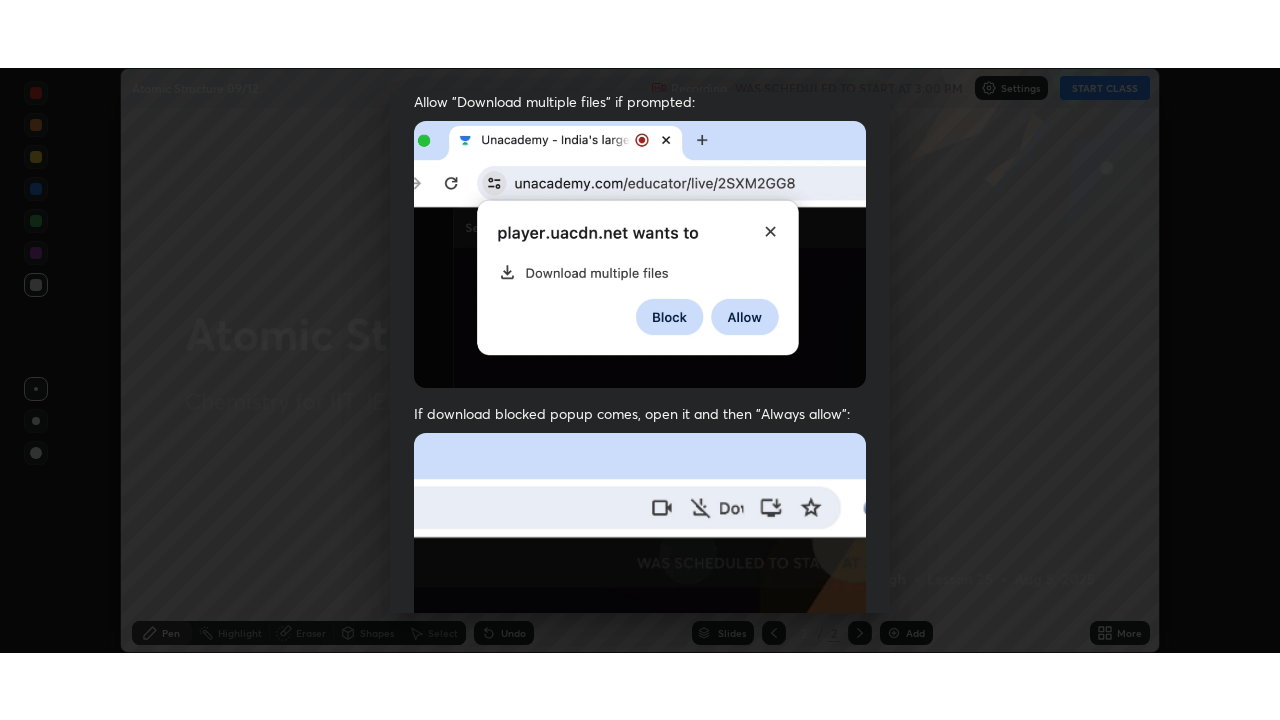 scroll, scrollTop: 479, scrollLeft: 0, axis: vertical 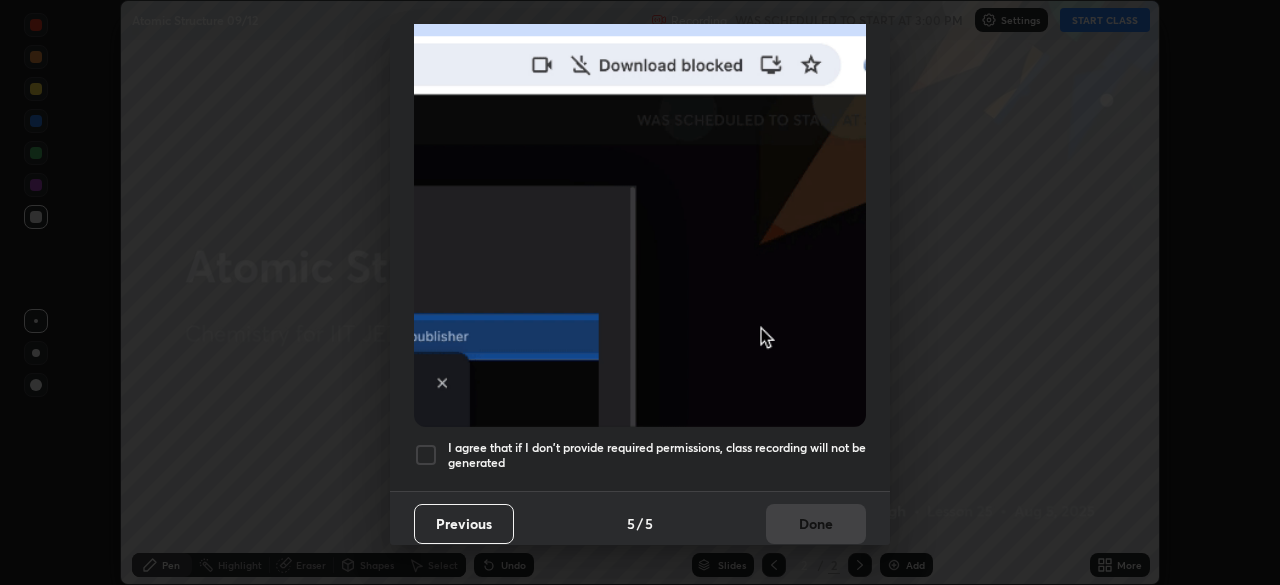 click at bounding box center [426, 455] 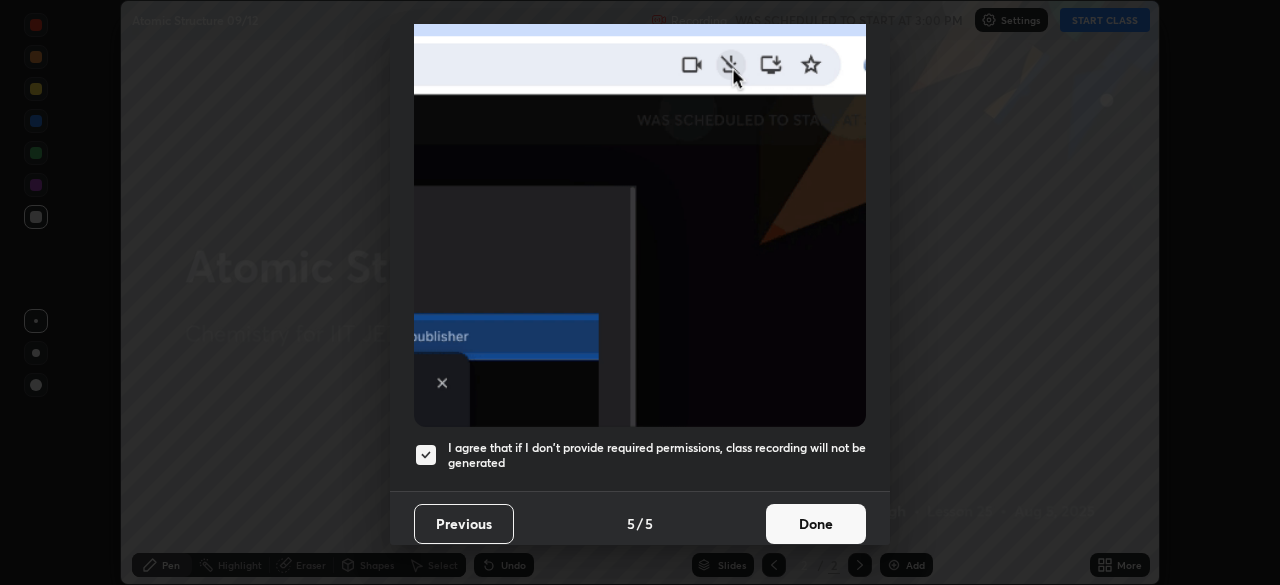 click on "Done" at bounding box center (816, 524) 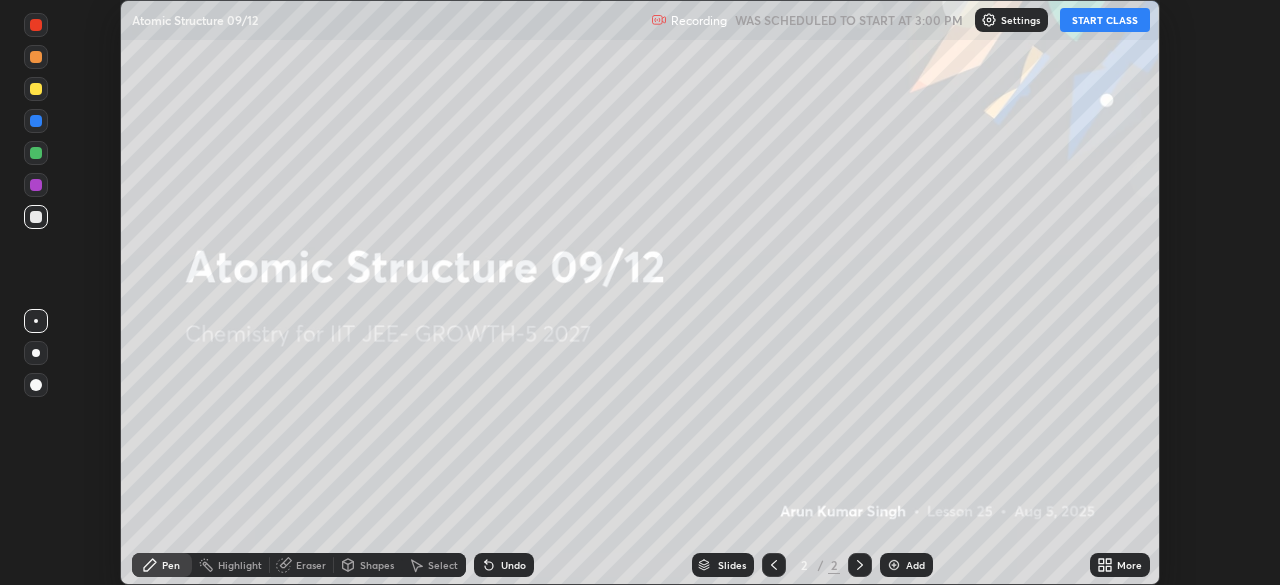 click 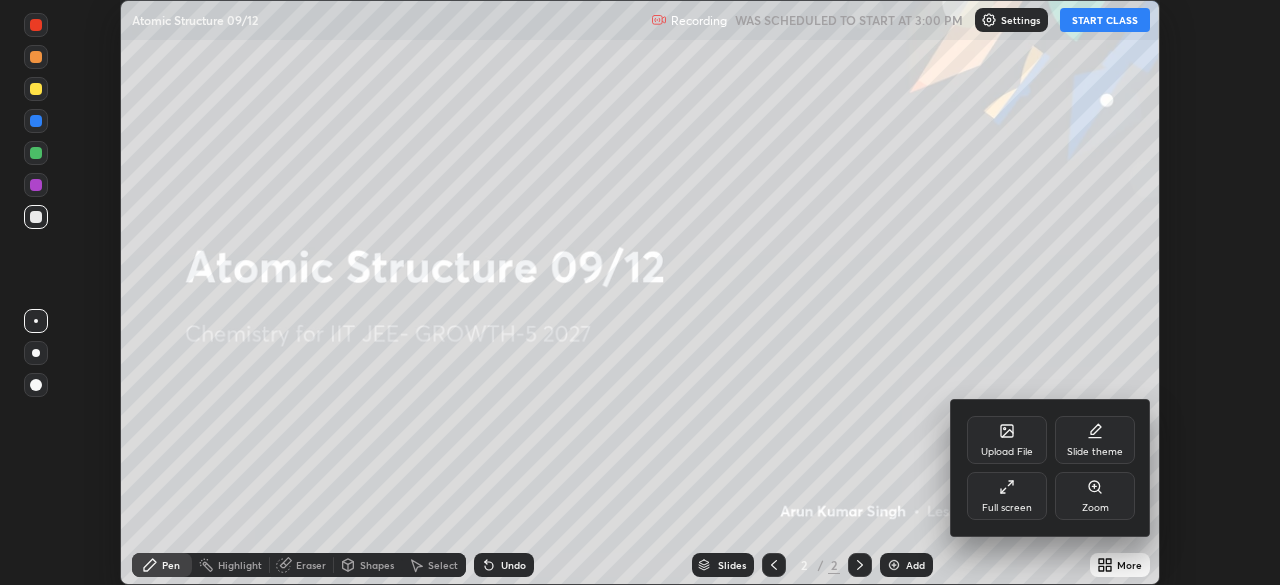 click 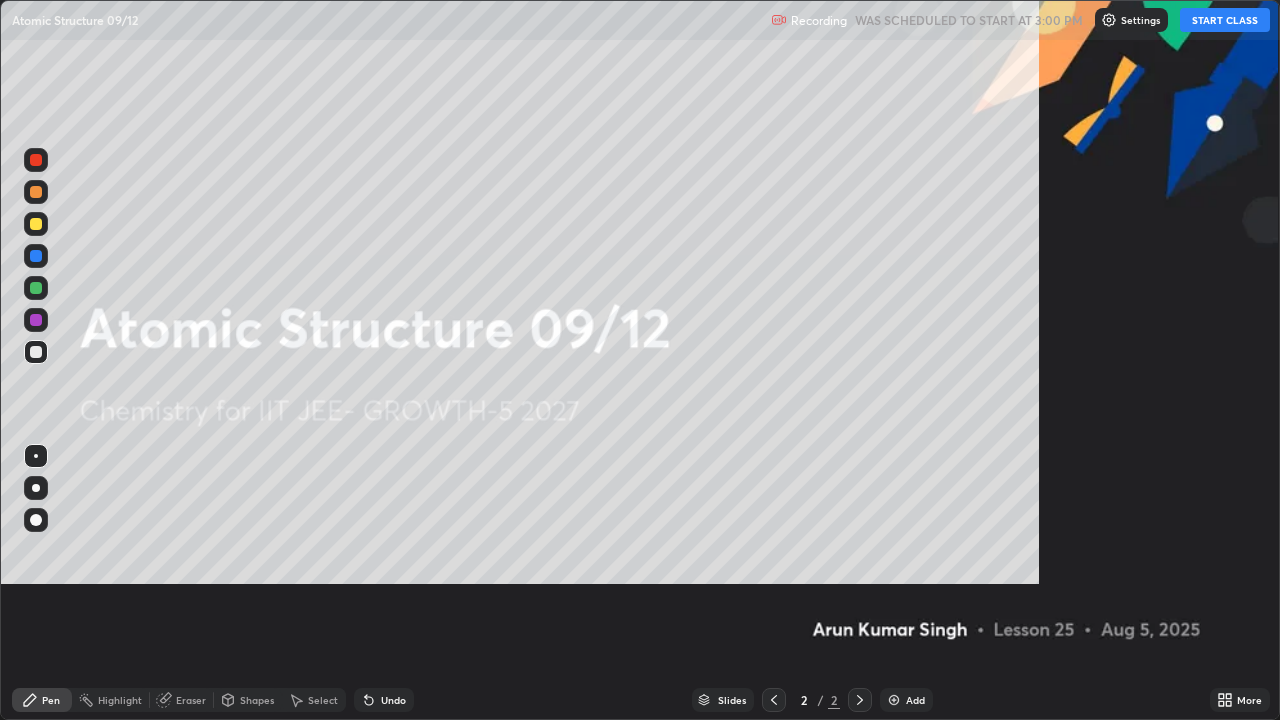scroll, scrollTop: 99280, scrollLeft: 98720, axis: both 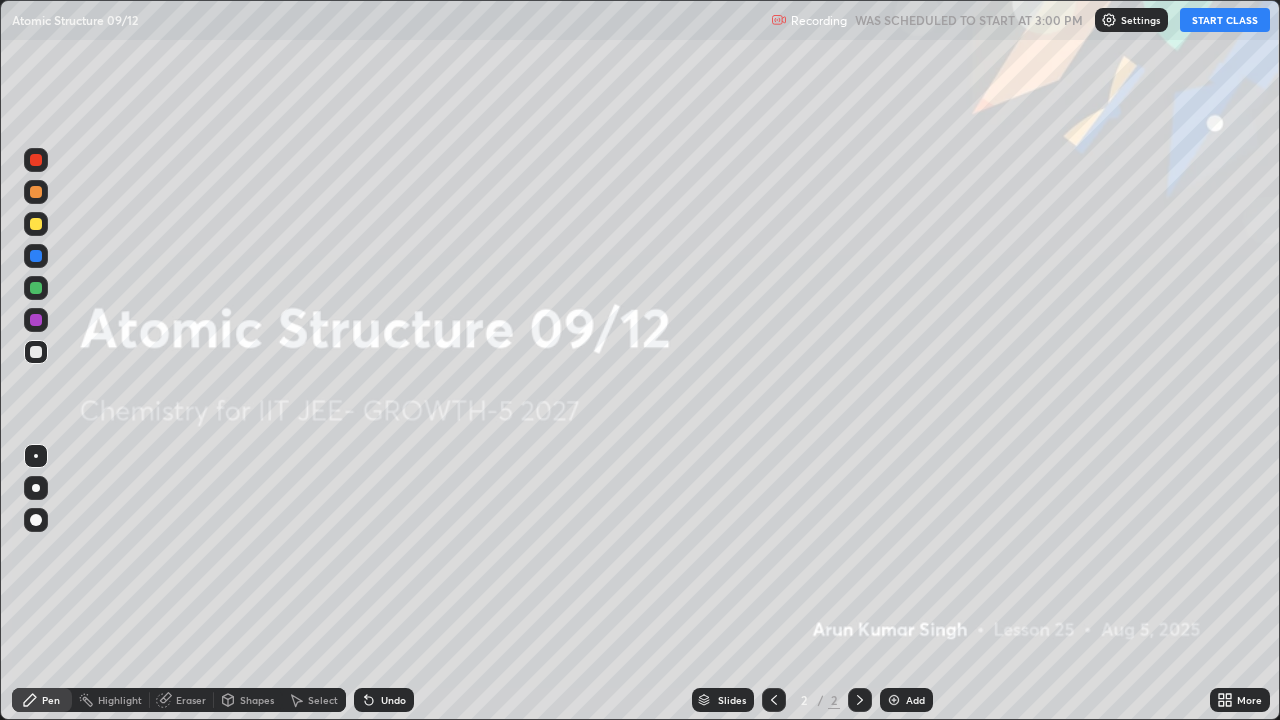 click on "START CLASS" at bounding box center (1225, 20) 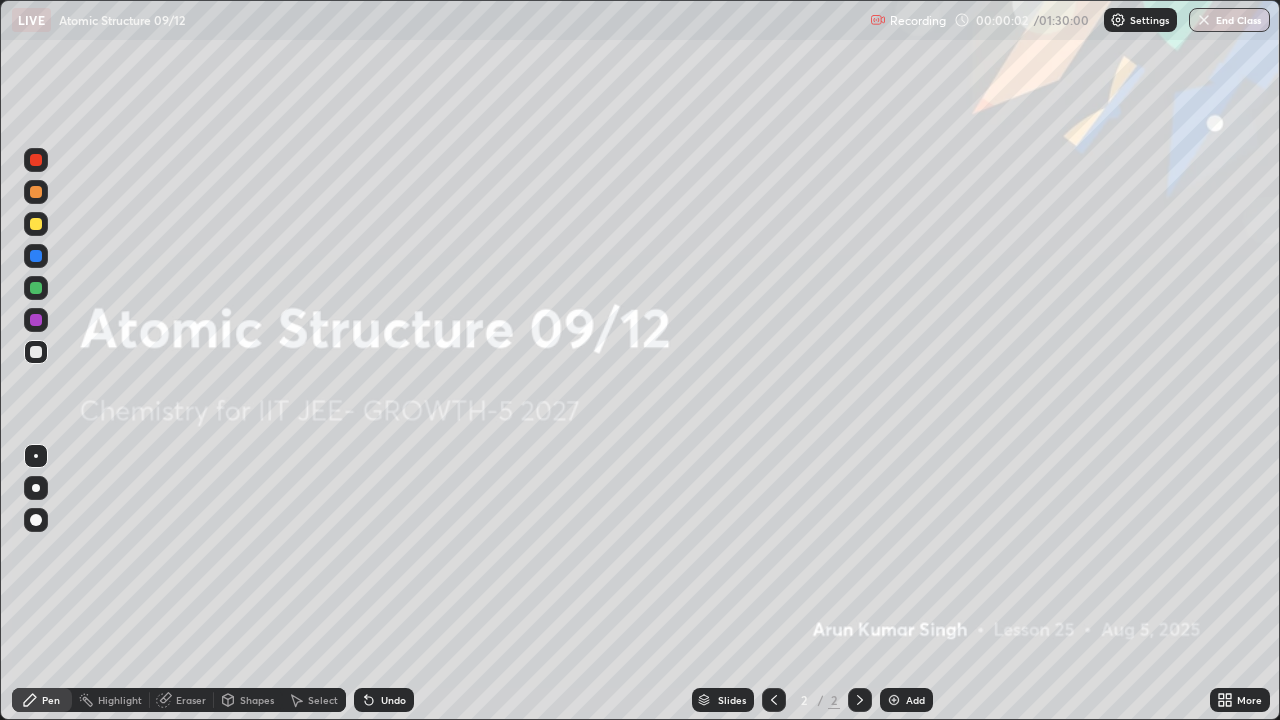 click at bounding box center (894, 700) 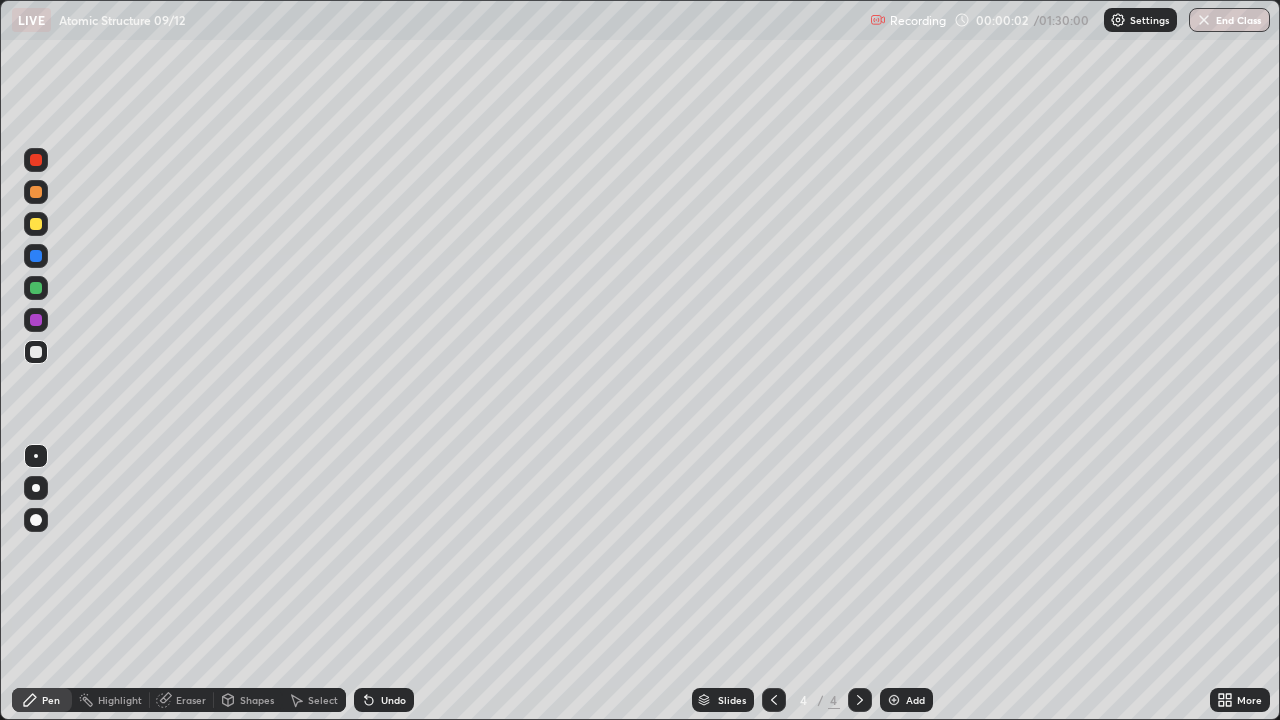 click on "Add" at bounding box center (906, 700) 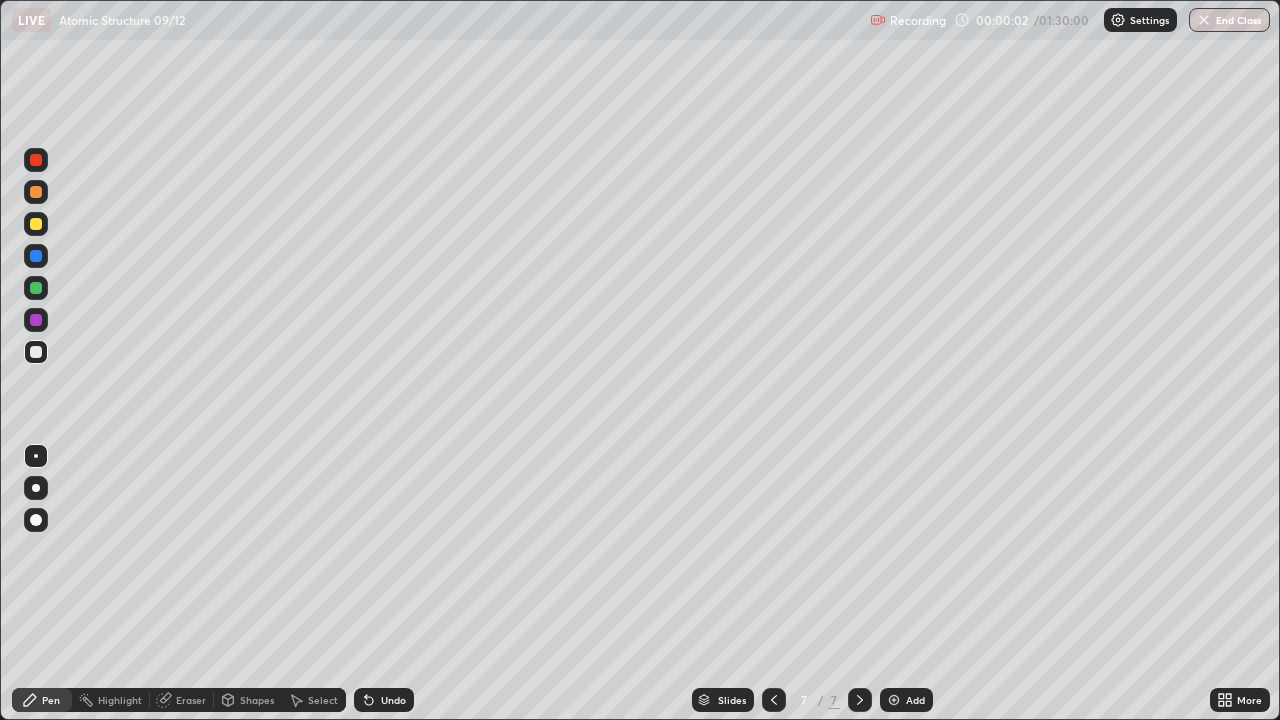 click on "Add" at bounding box center [915, 700] 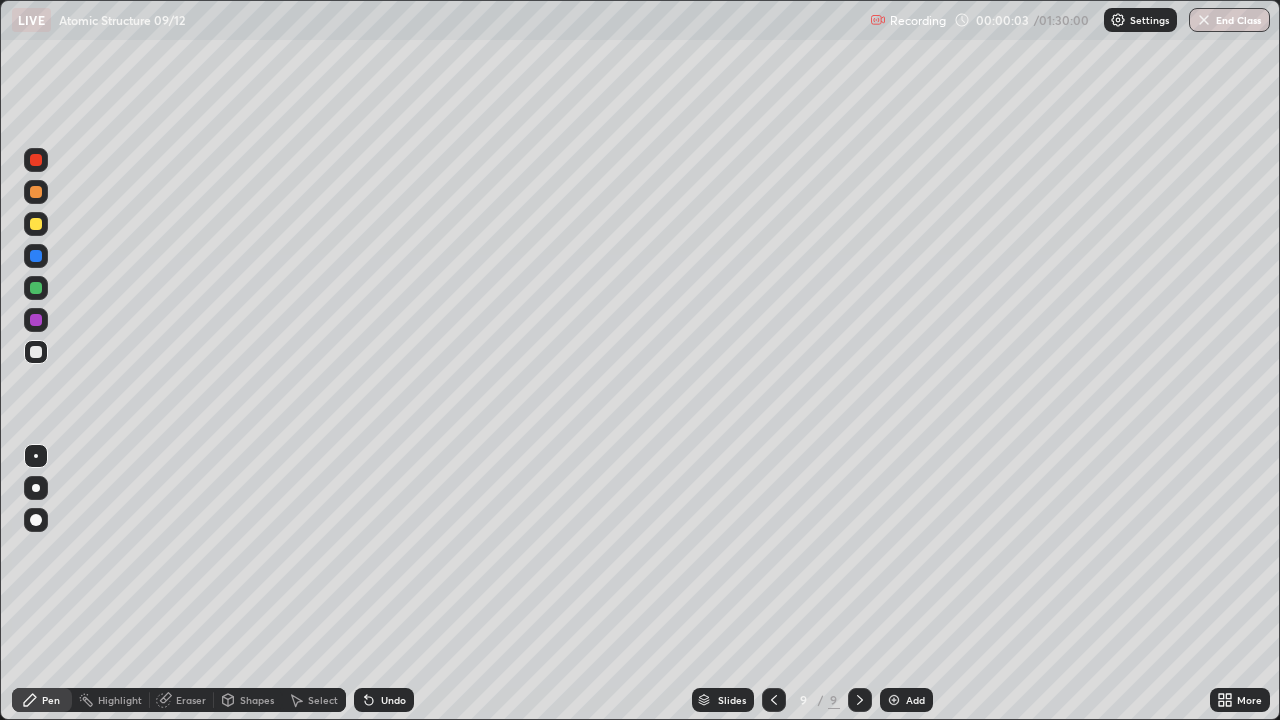 click on "Add" at bounding box center [915, 700] 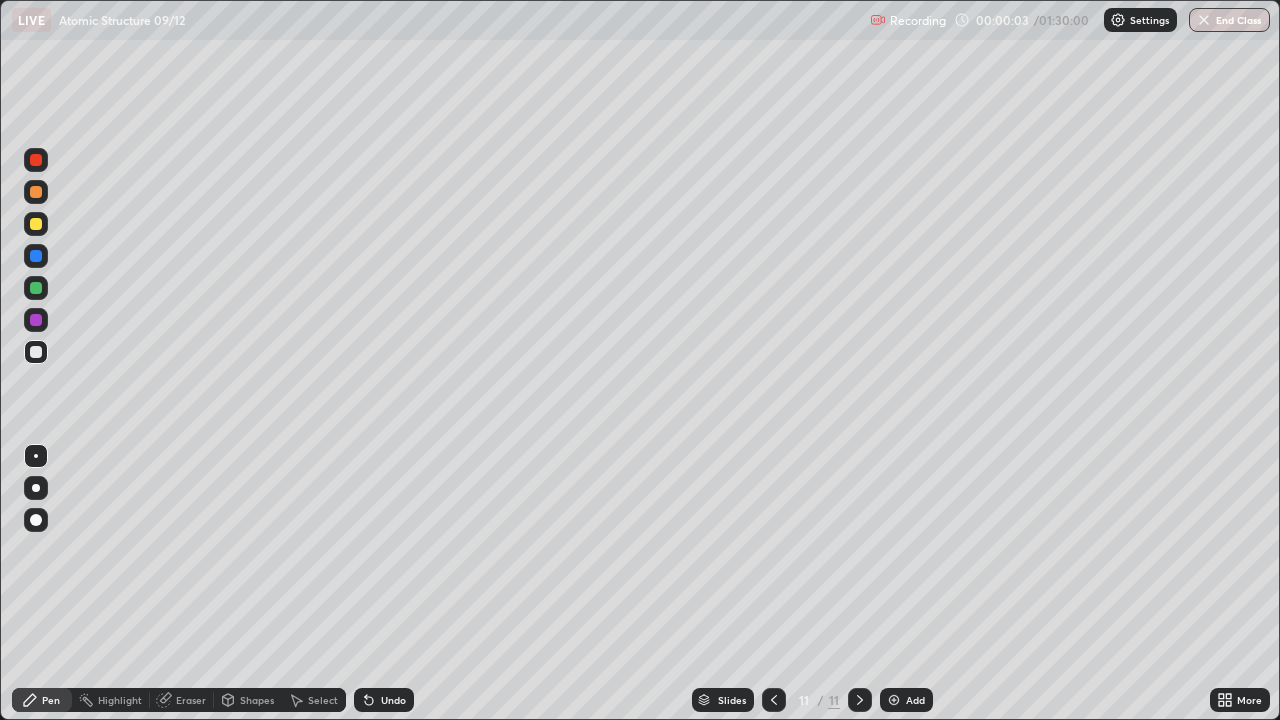 click on "Add" at bounding box center [915, 700] 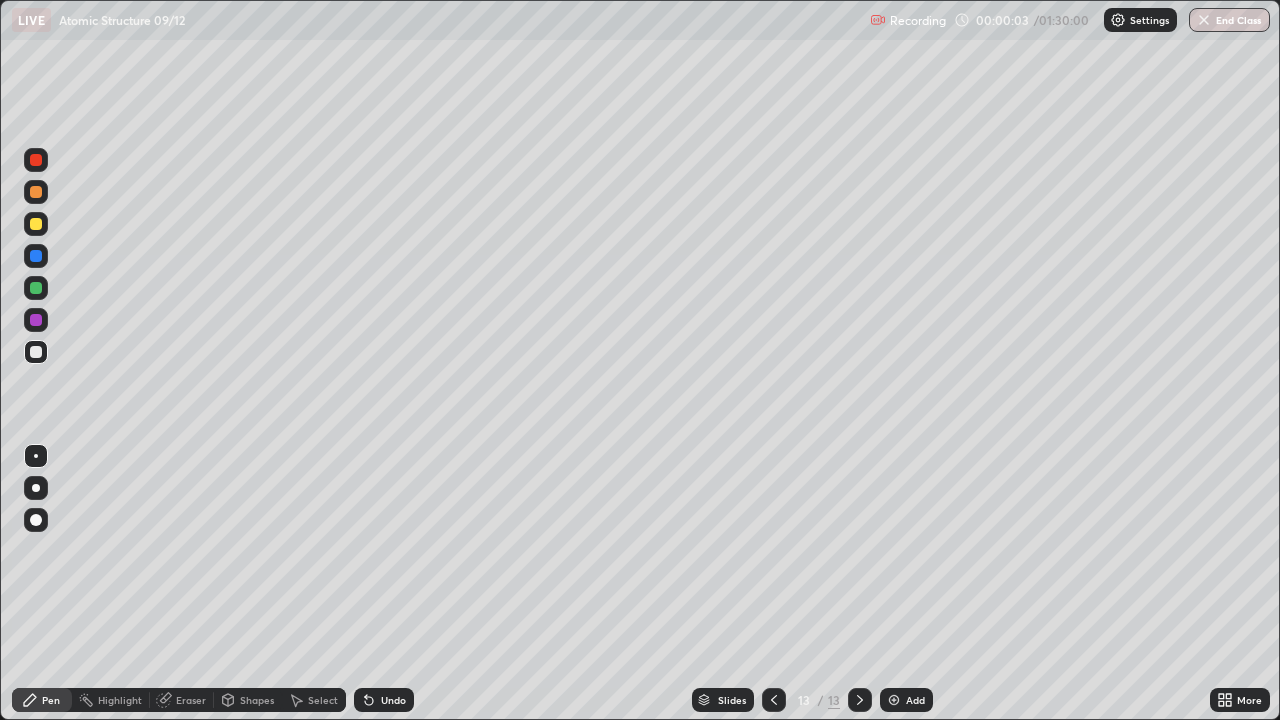 click on "Add" at bounding box center (915, 700) 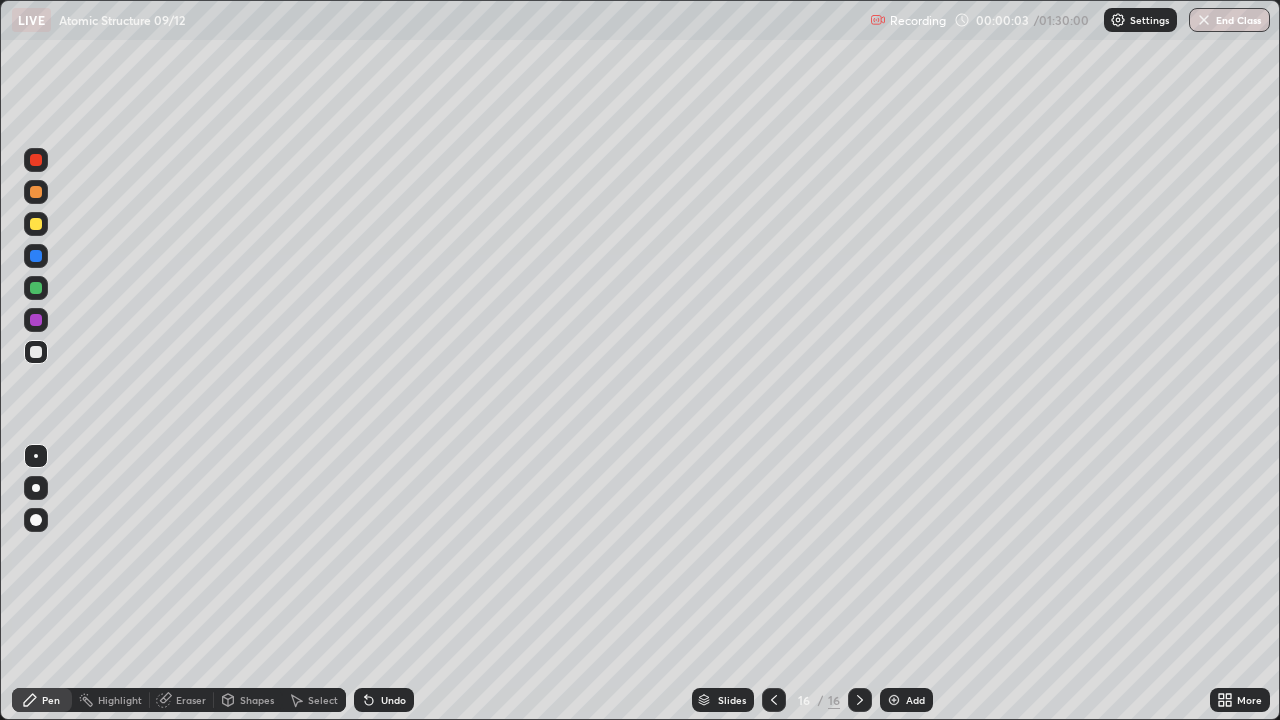 click on "Add" at bounding box center [915, 700] 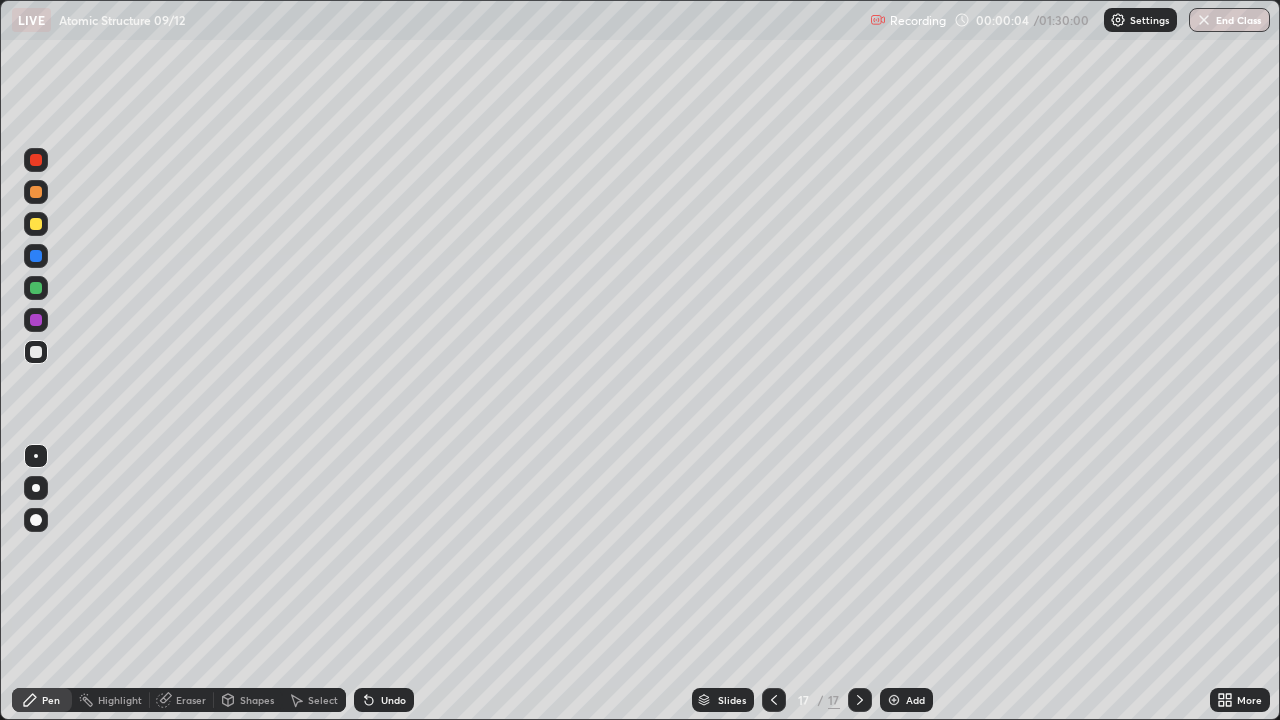 click on "Add" at bounding box center (915, 700) 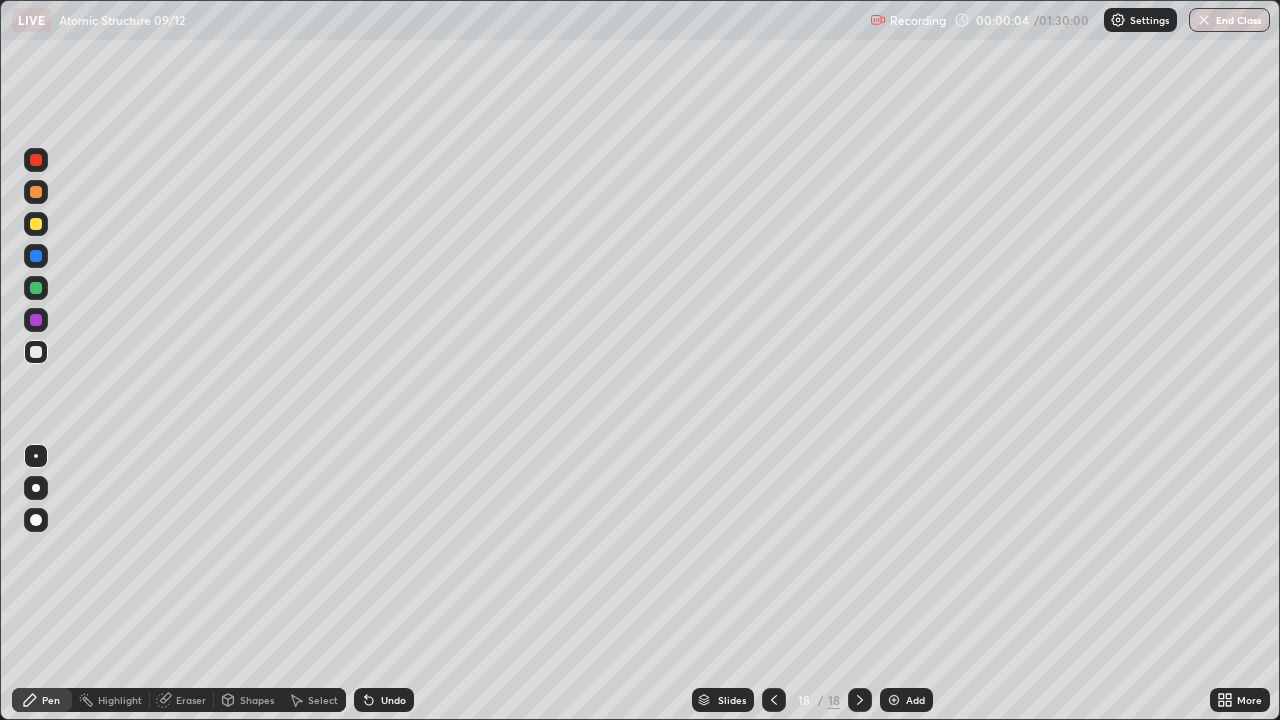 click at bounding box center (774, 700) 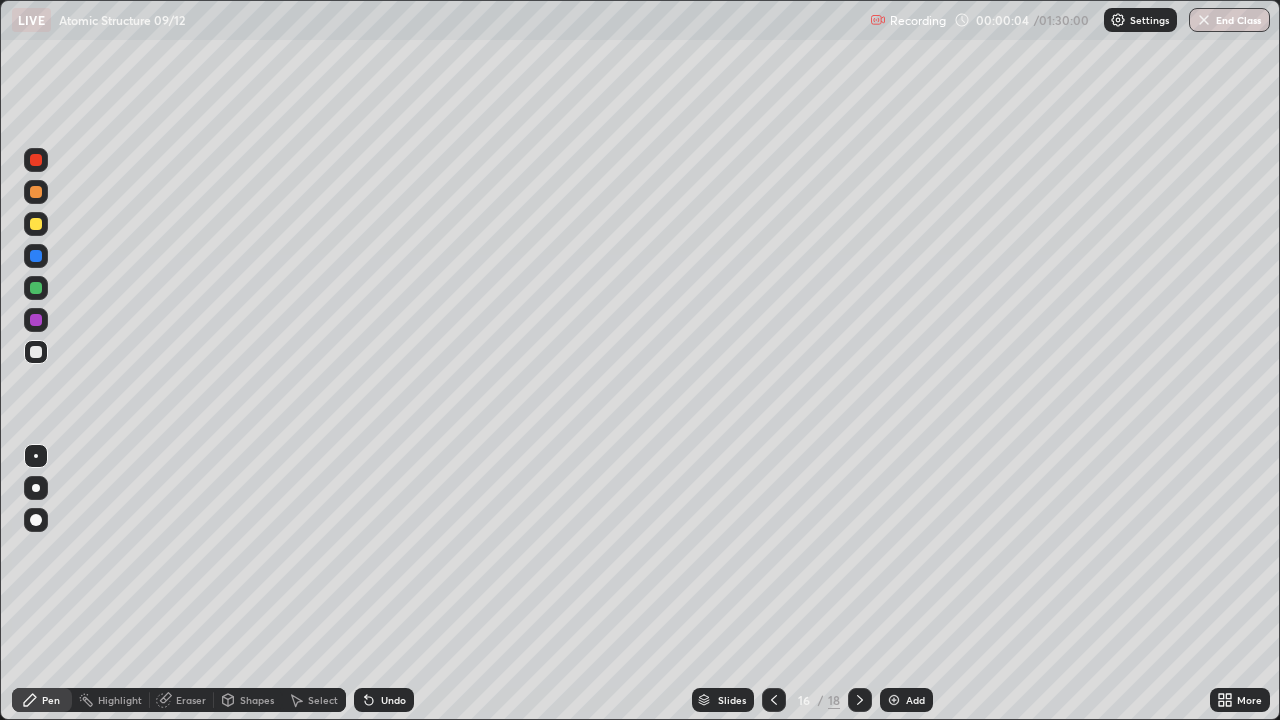 click at bounding box center (774, 700) 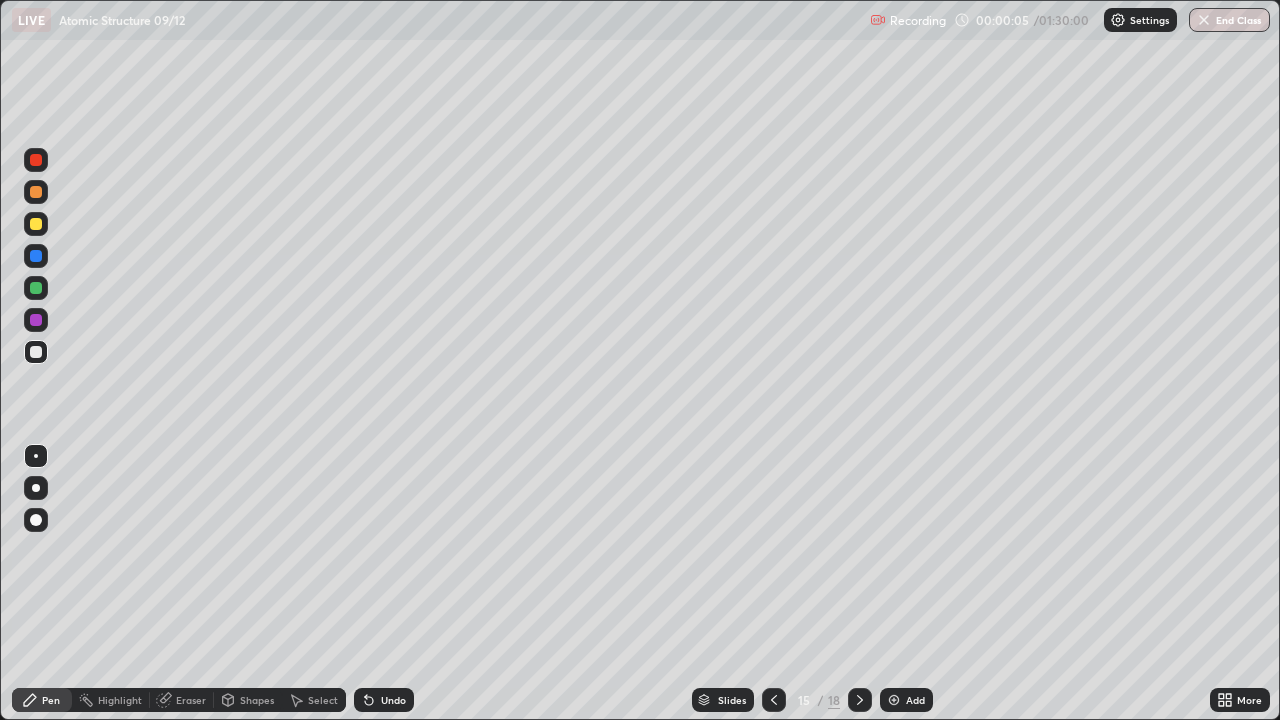 click at bounding box center (774, 700) 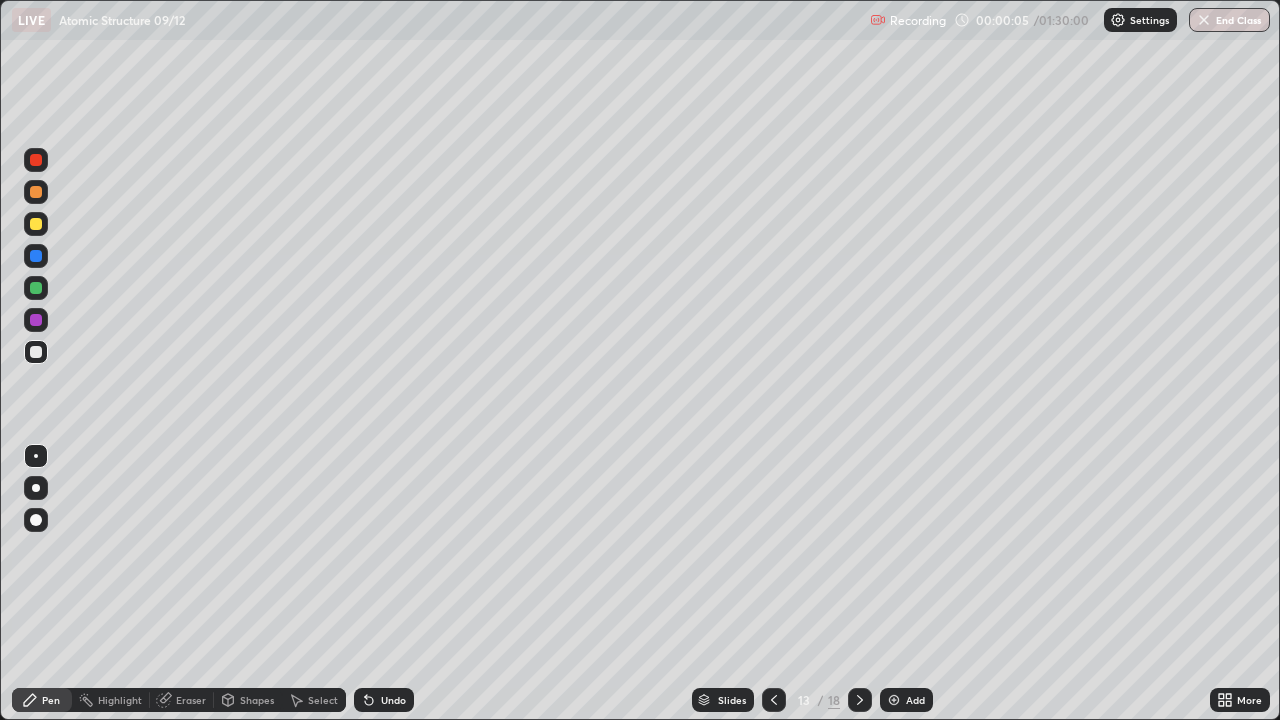click at bounding box center [774, 700] 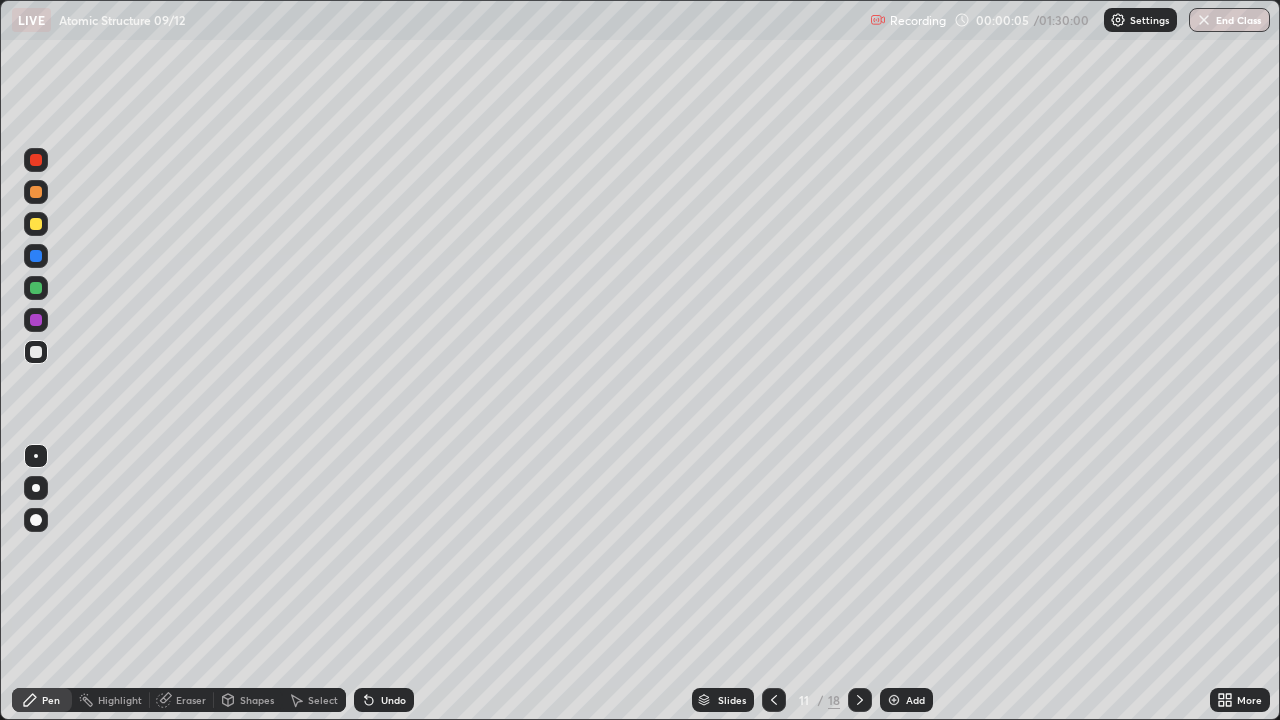 click at bounding box center (774, 700) 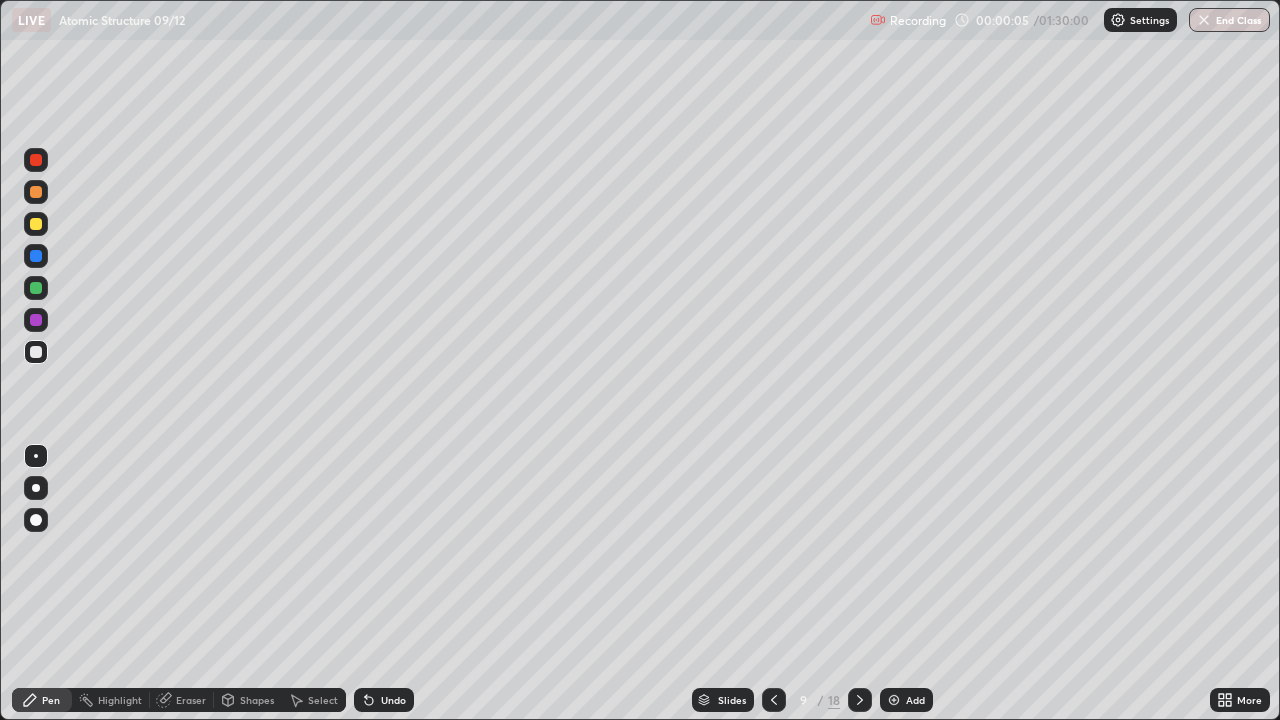 click at bounding box center (774, 700) 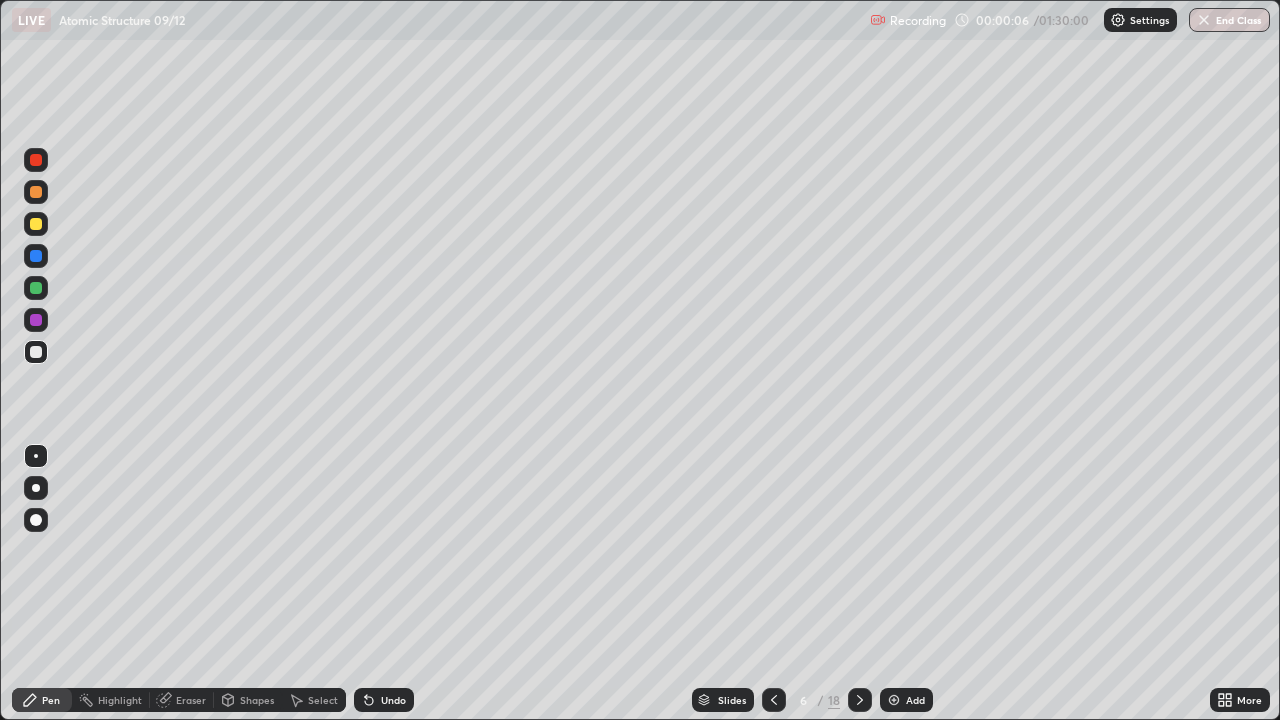 click at bounding box center [774, 700] 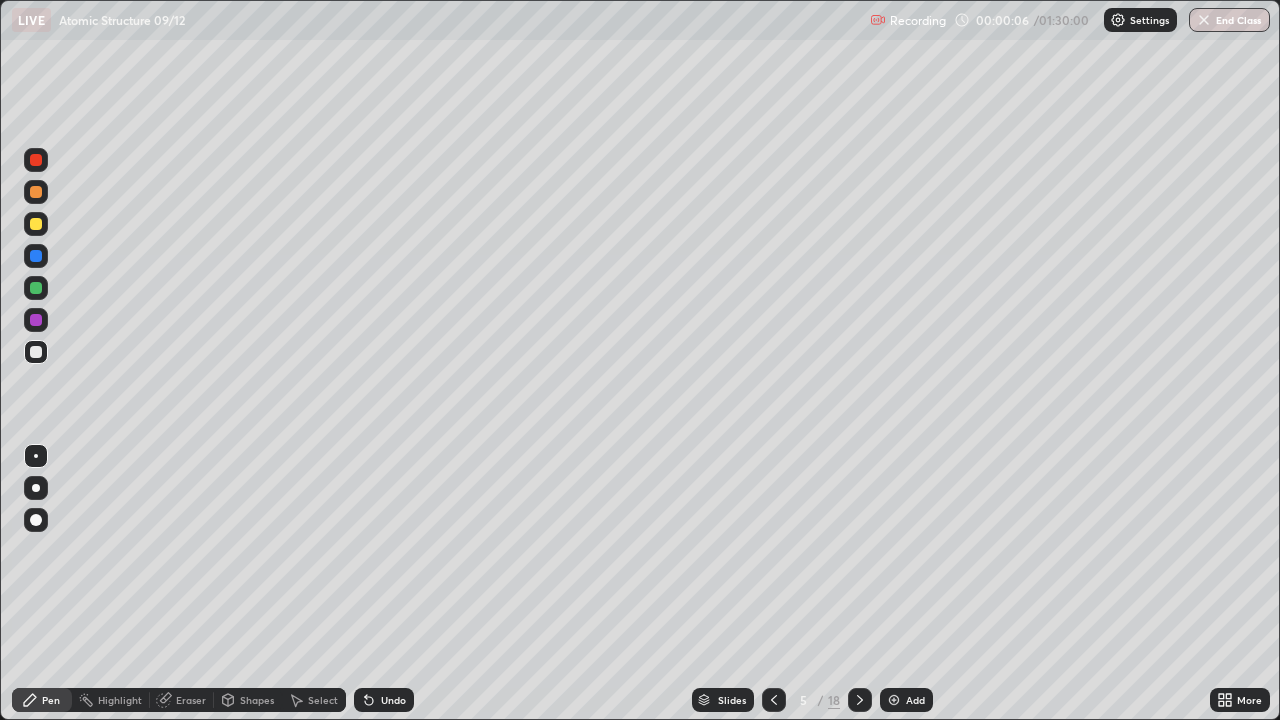 click at bounding box center (774, 700) 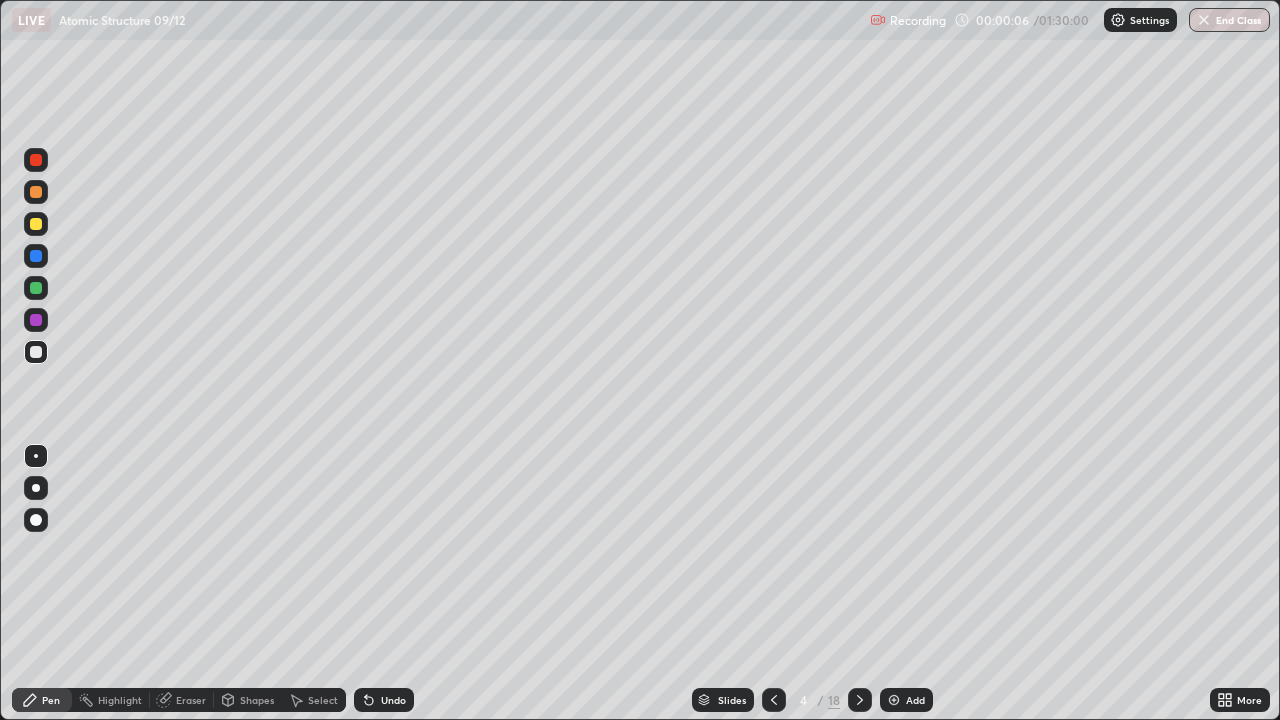 click at bounding box center (774, 700) 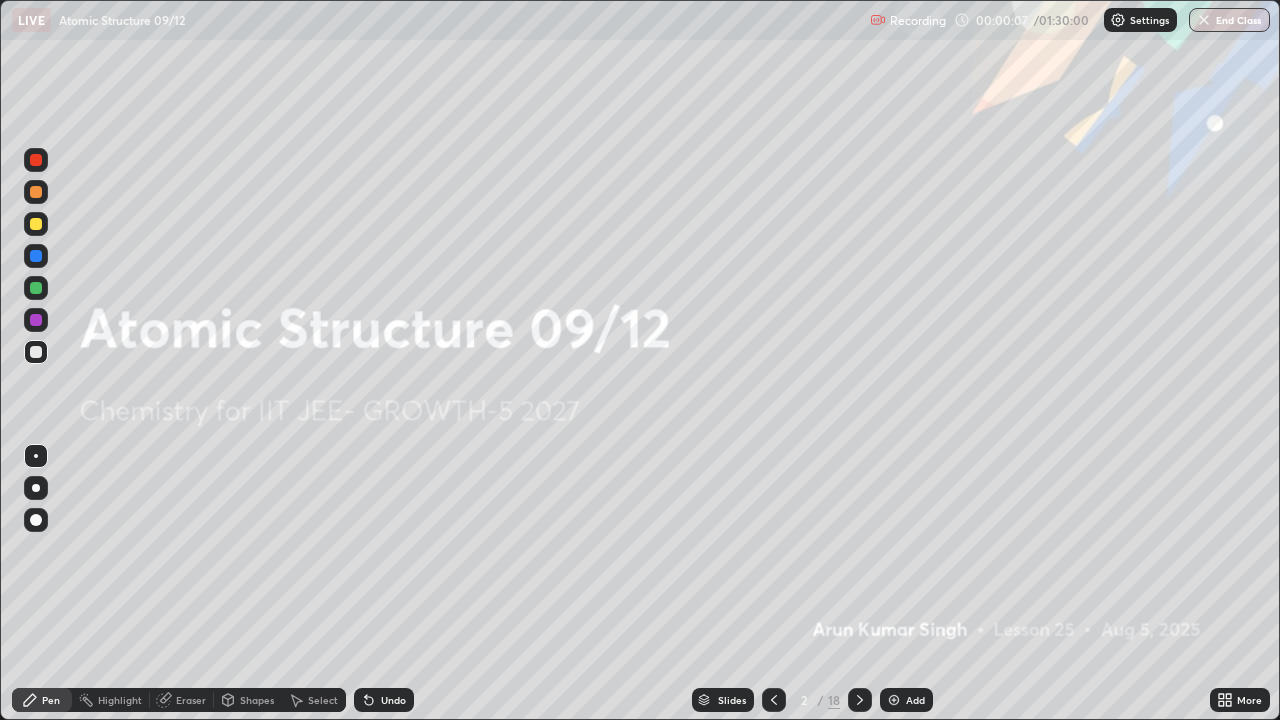 click at bounding box center [774, 700] 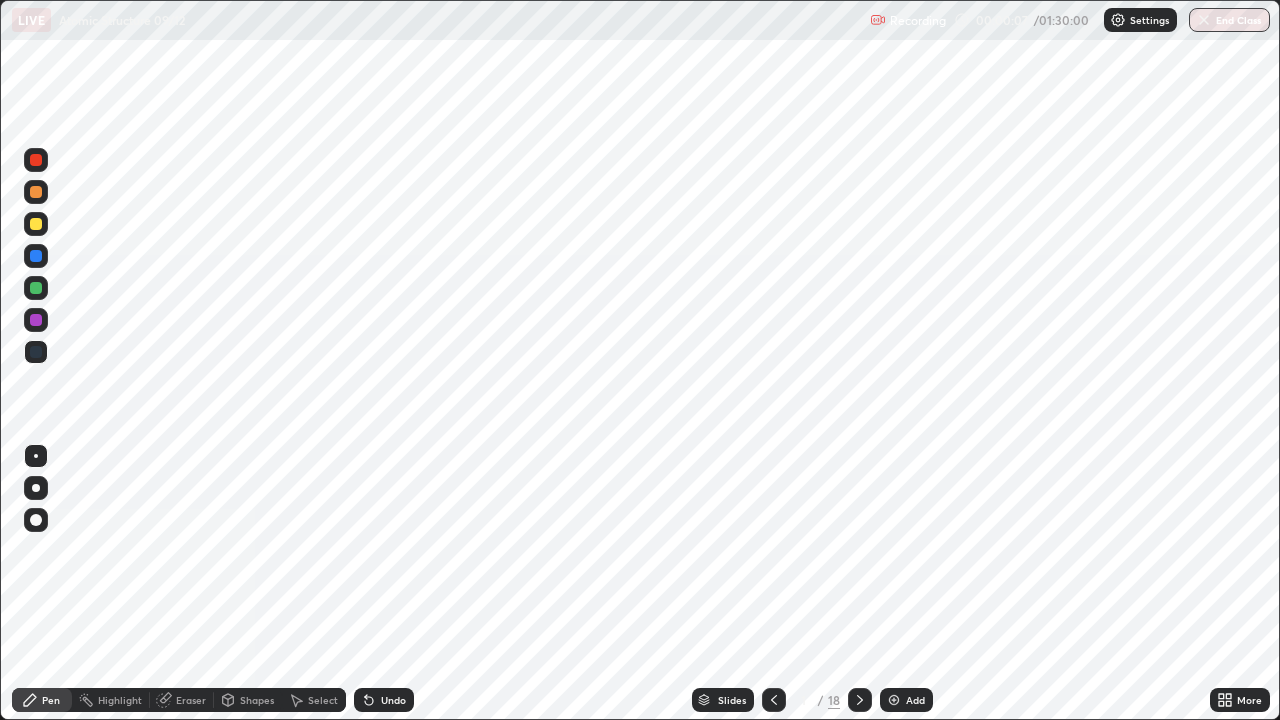 click 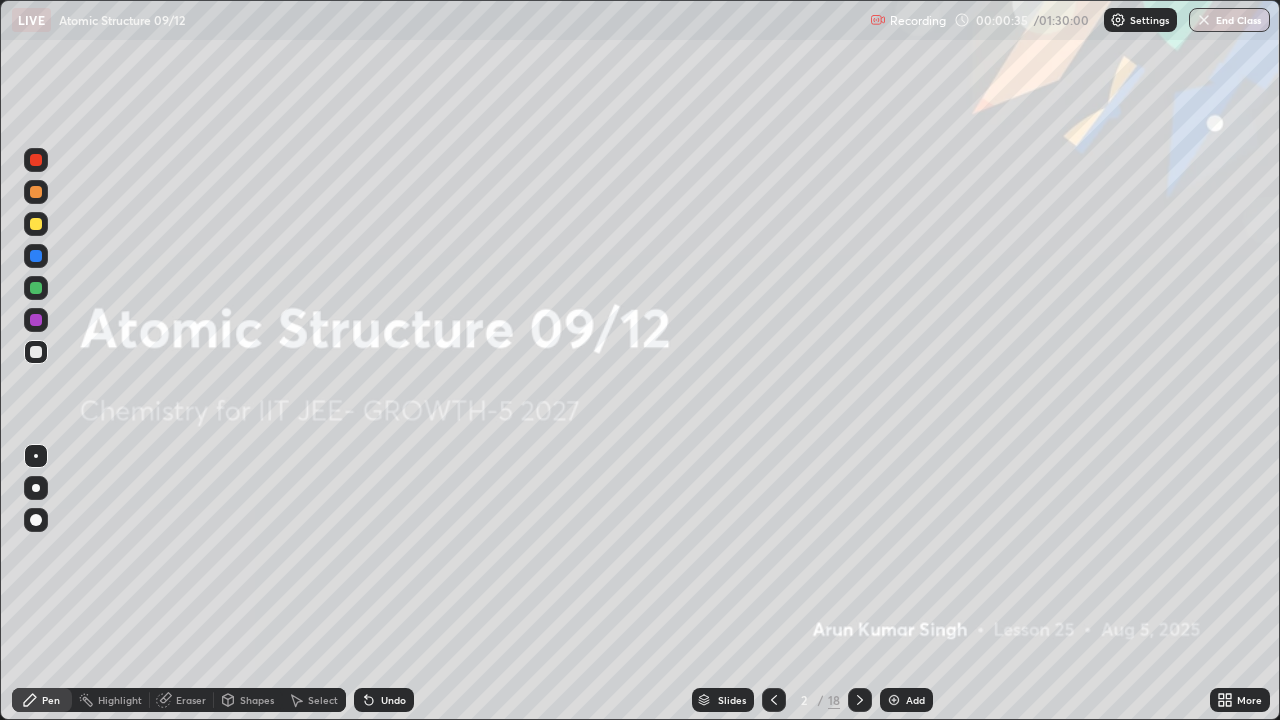 click 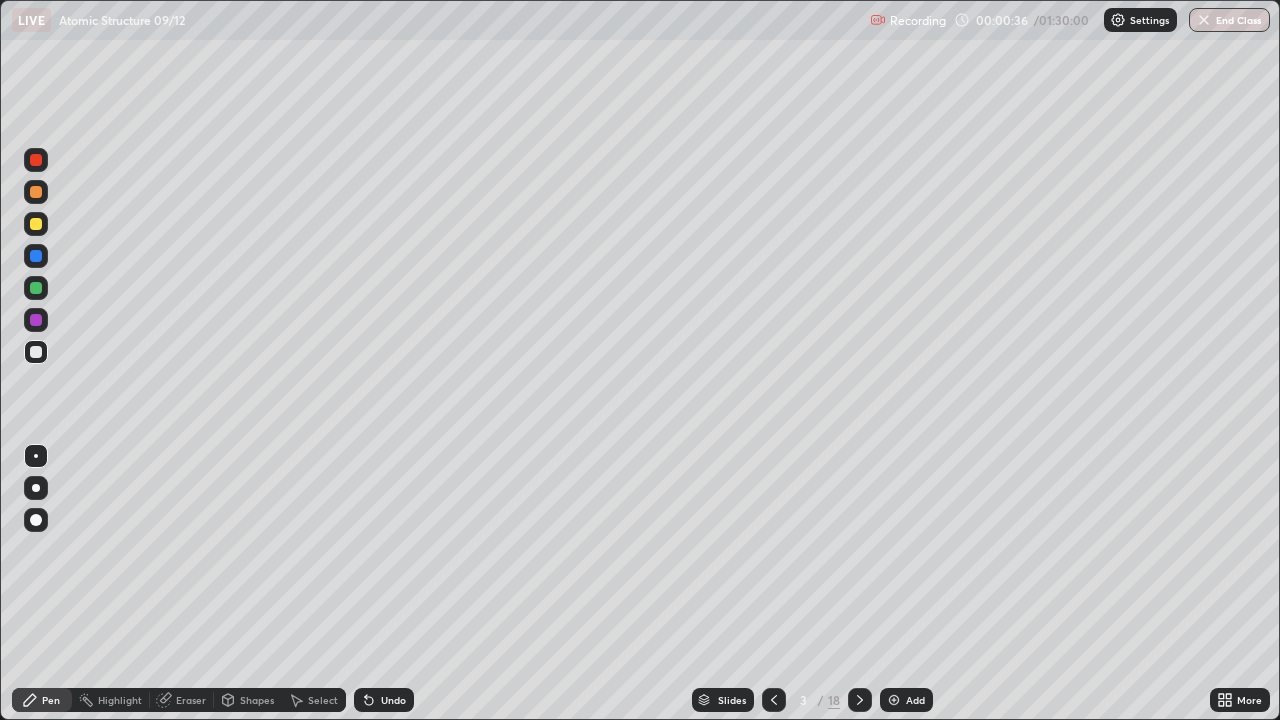 click at bounding box center [36, 488] 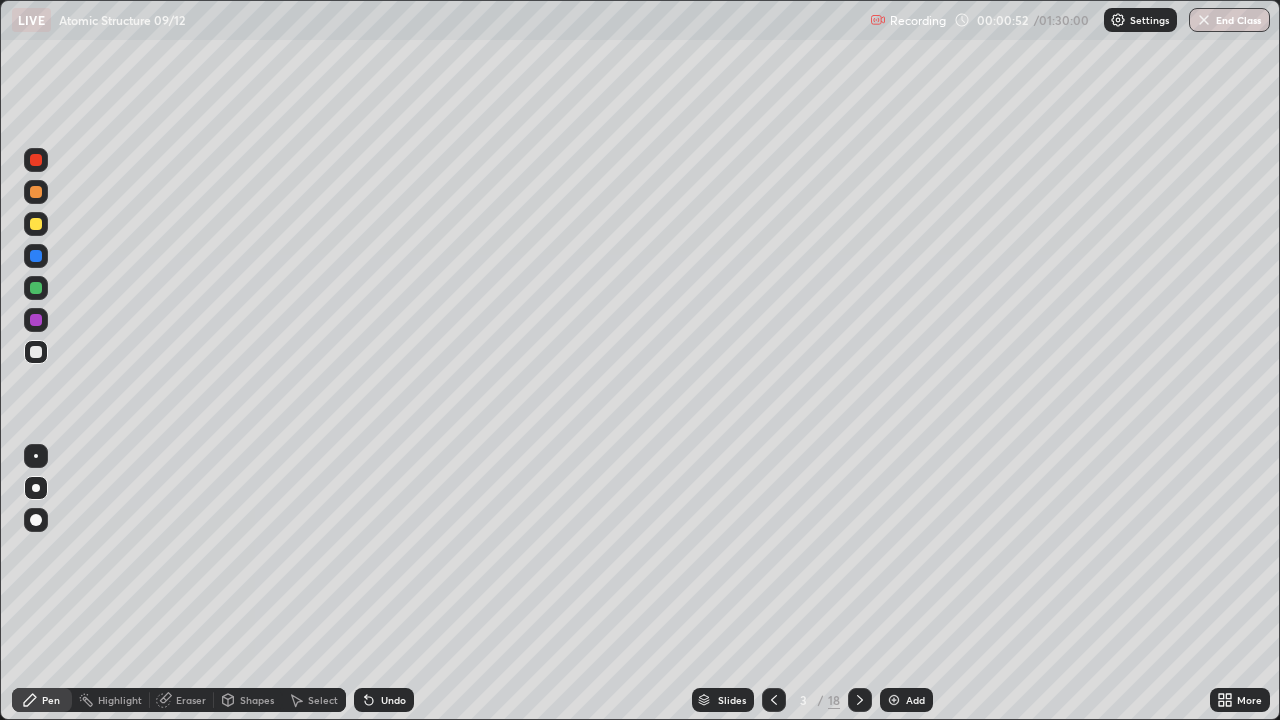 click on "Undo" at bounding box center (393, 700) 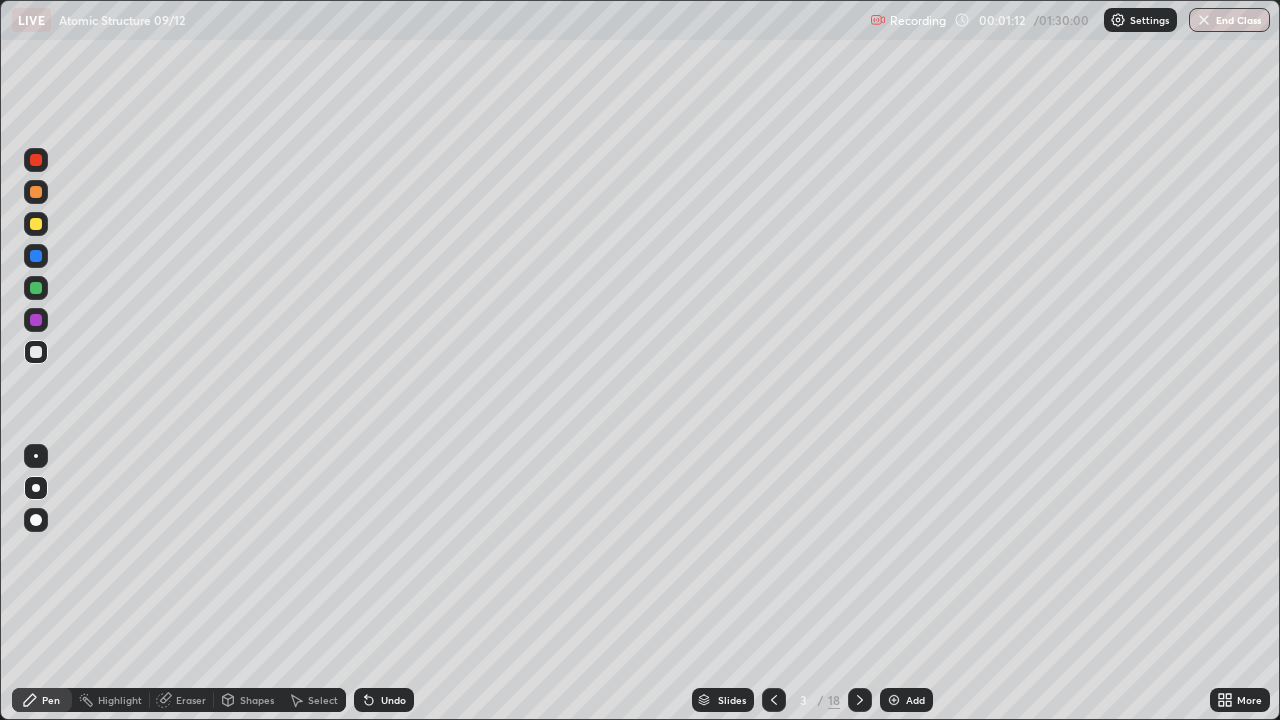 click on "Undo" at bounding box center (393, 700) 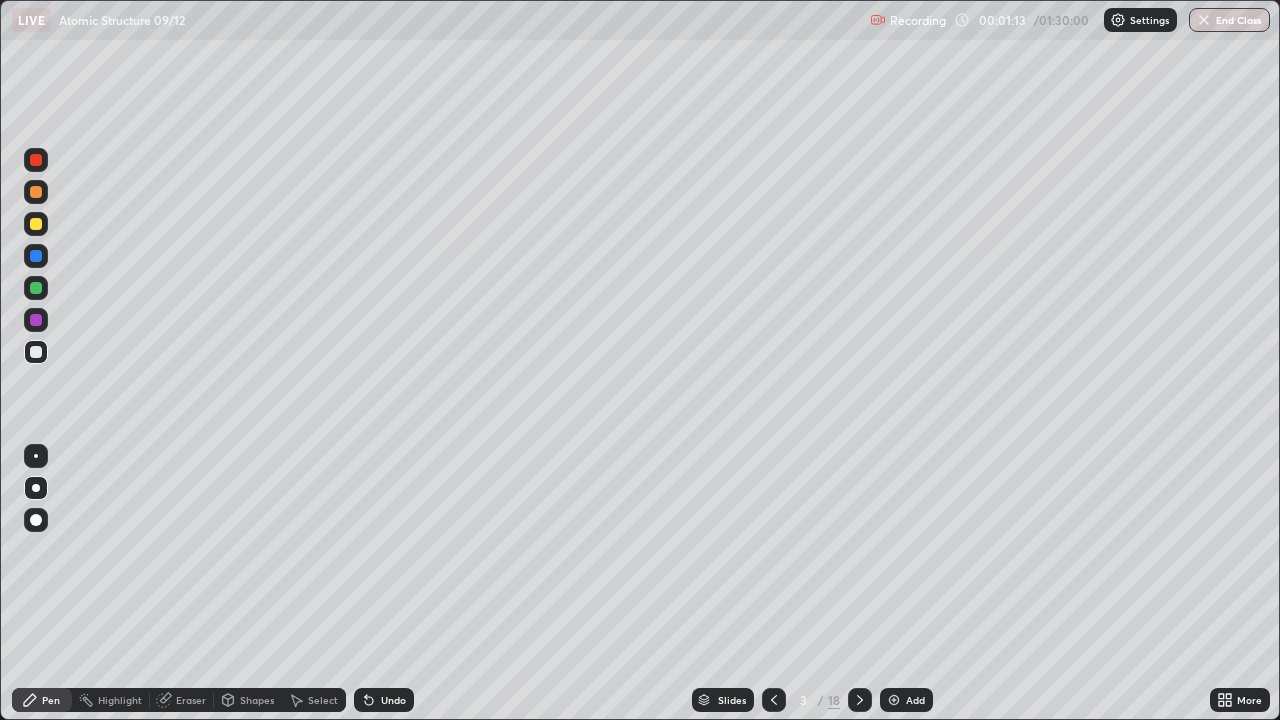 click on "Undo" at bounding box center [384, 700] 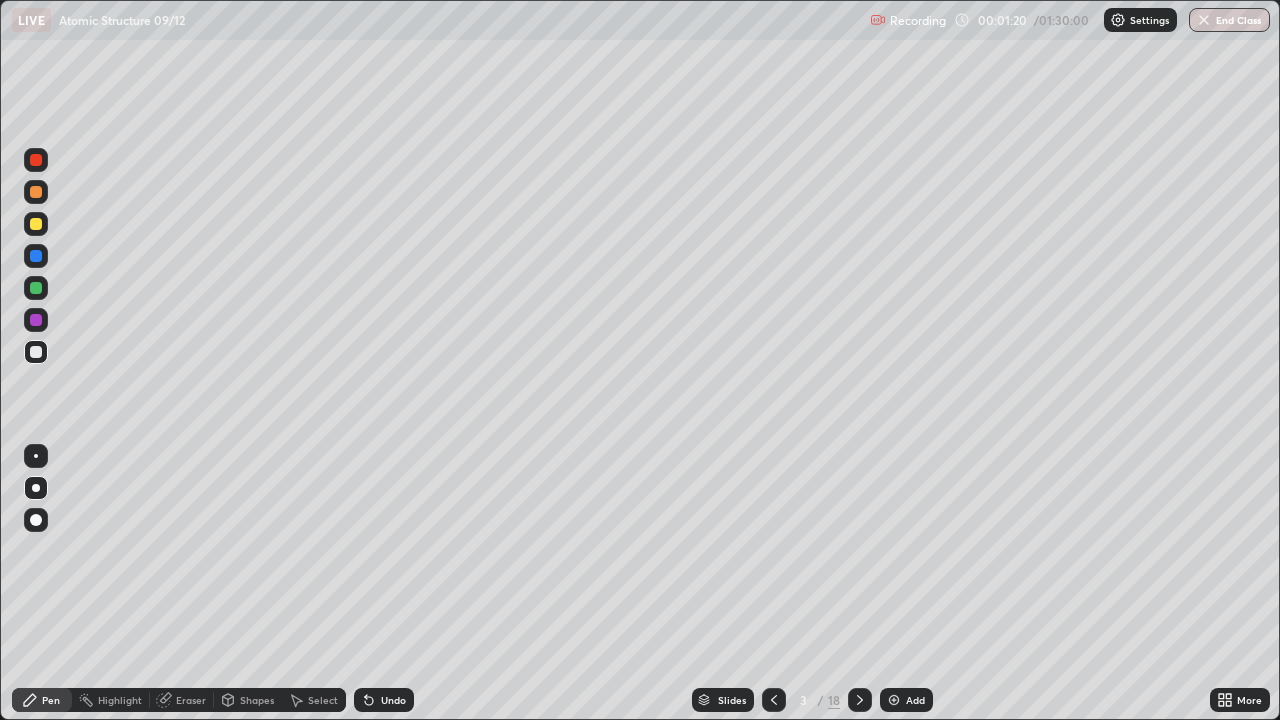 click at bounding box center (36, 288) 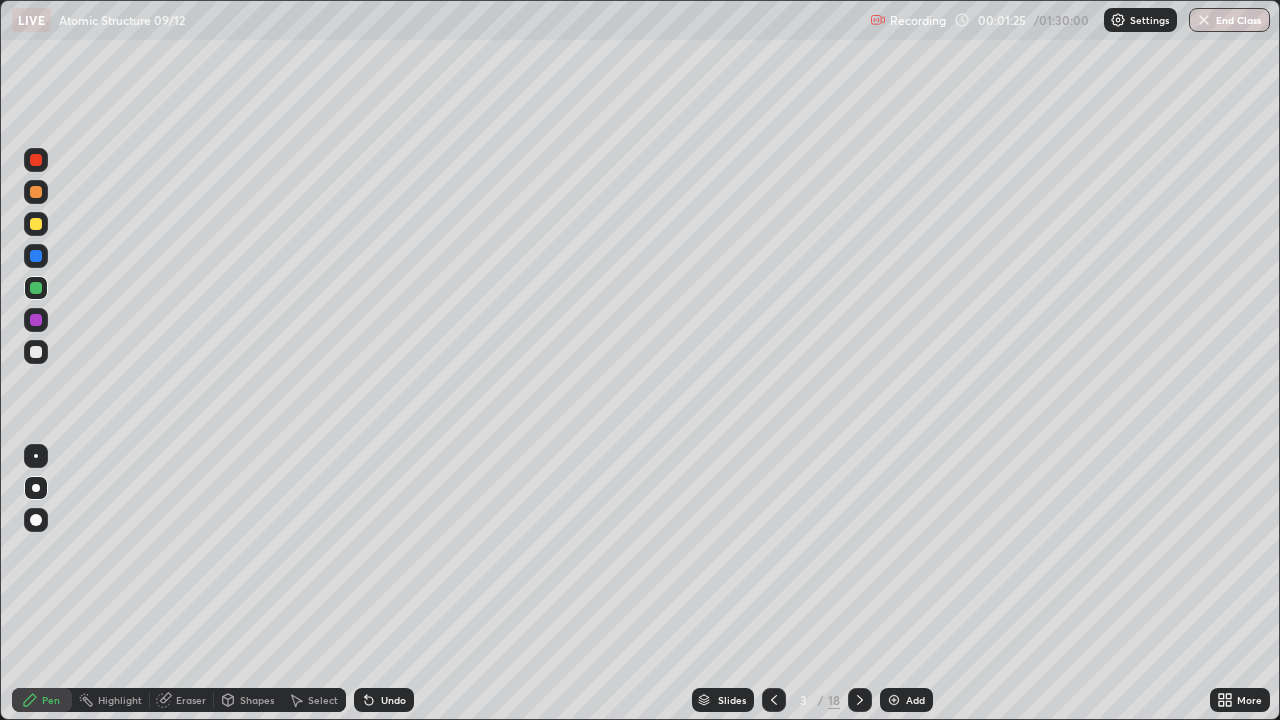 click at bounding box center (36, 352) 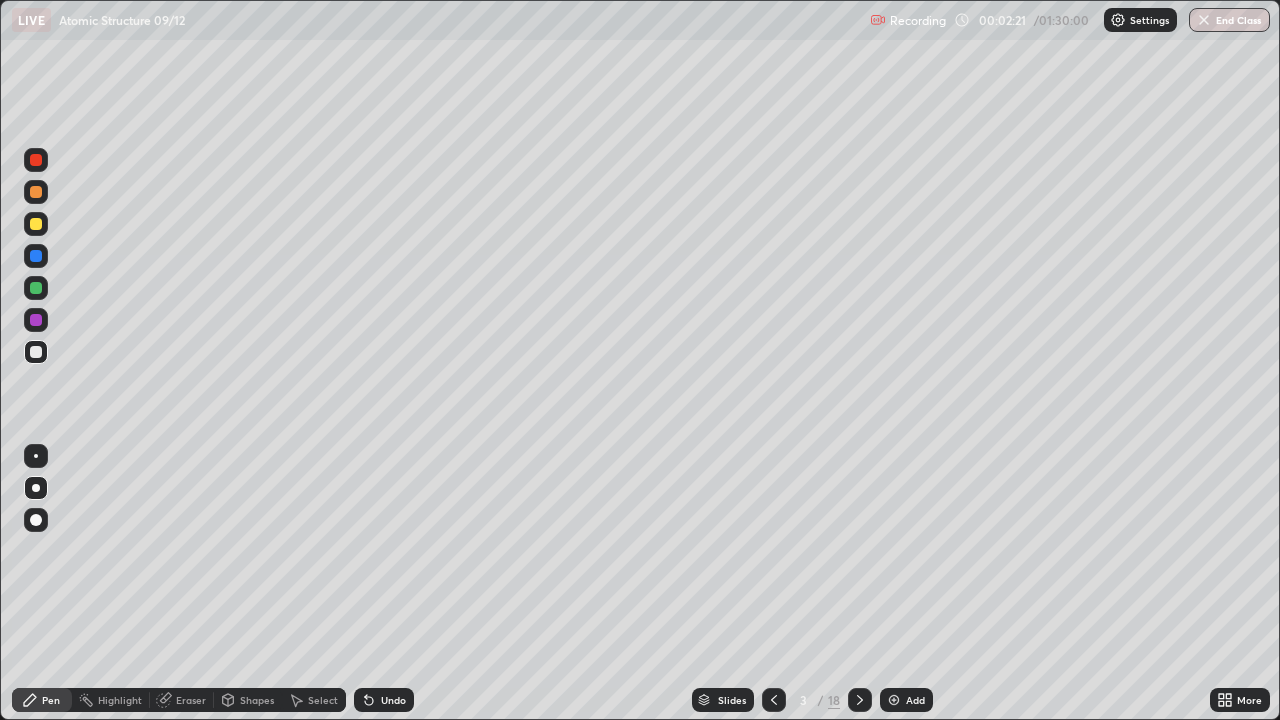 click 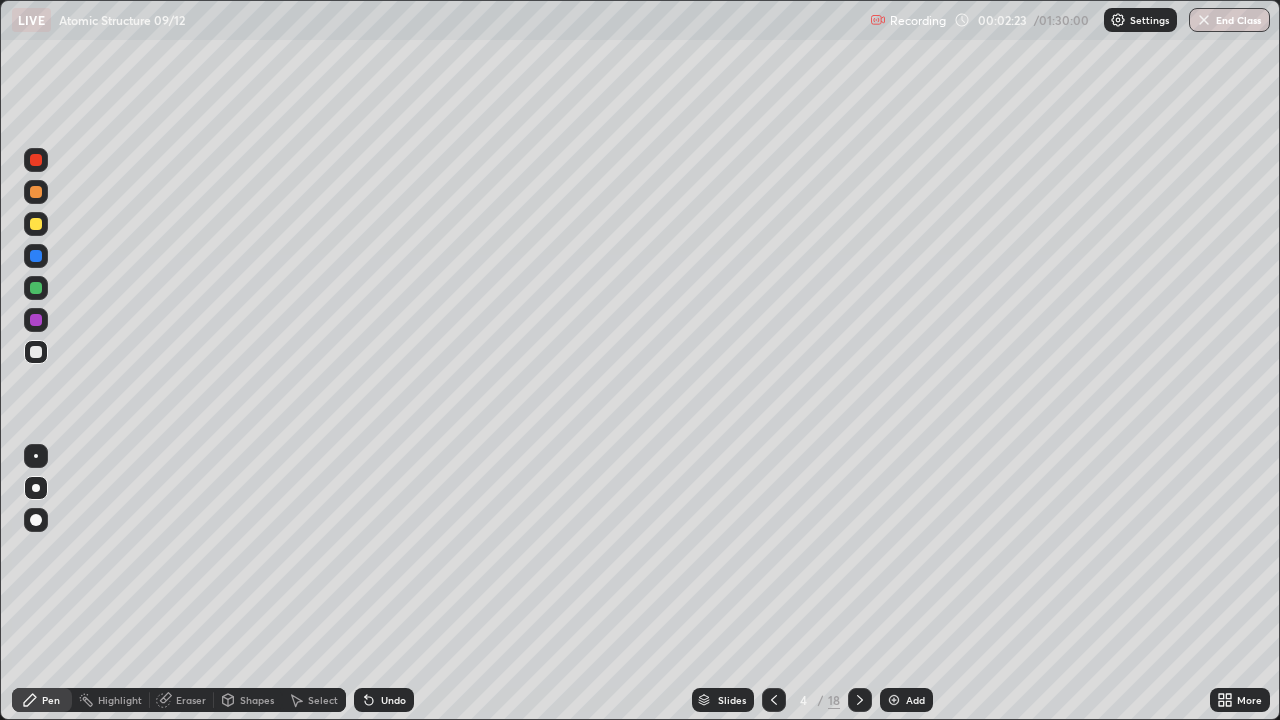 click at bounding box center (36, 192) 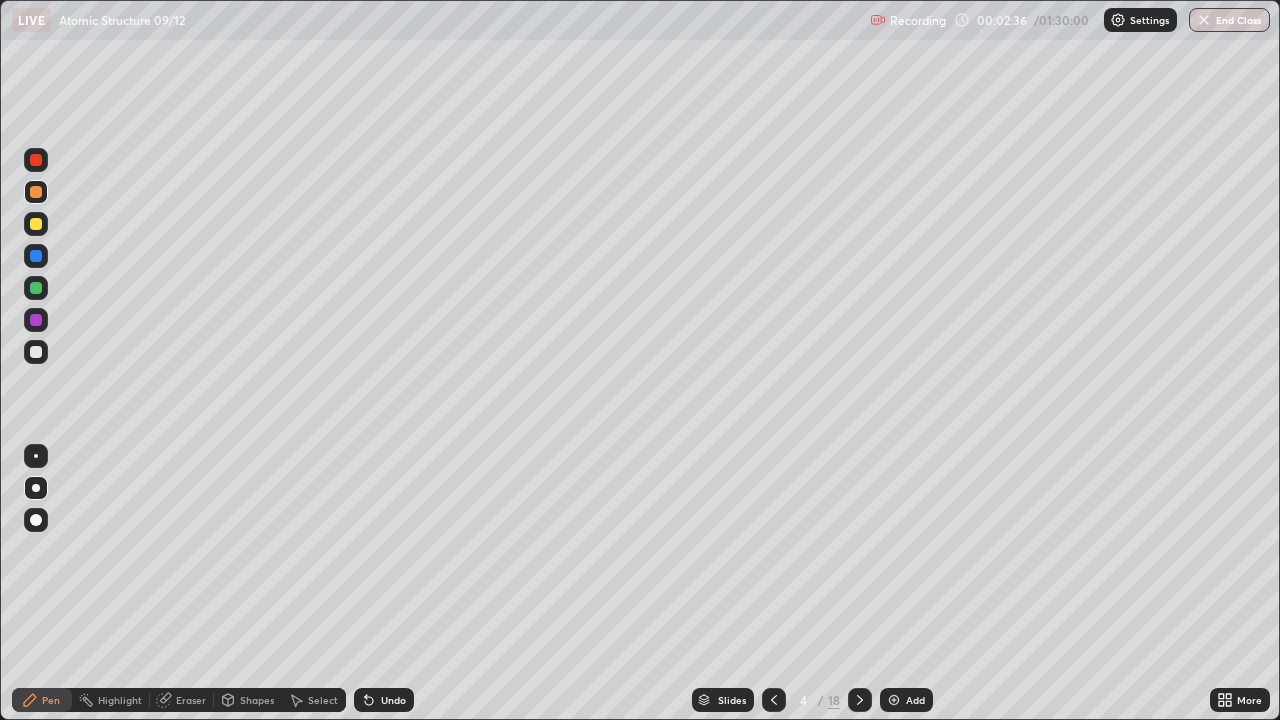 click at bounding box center [36, 352] 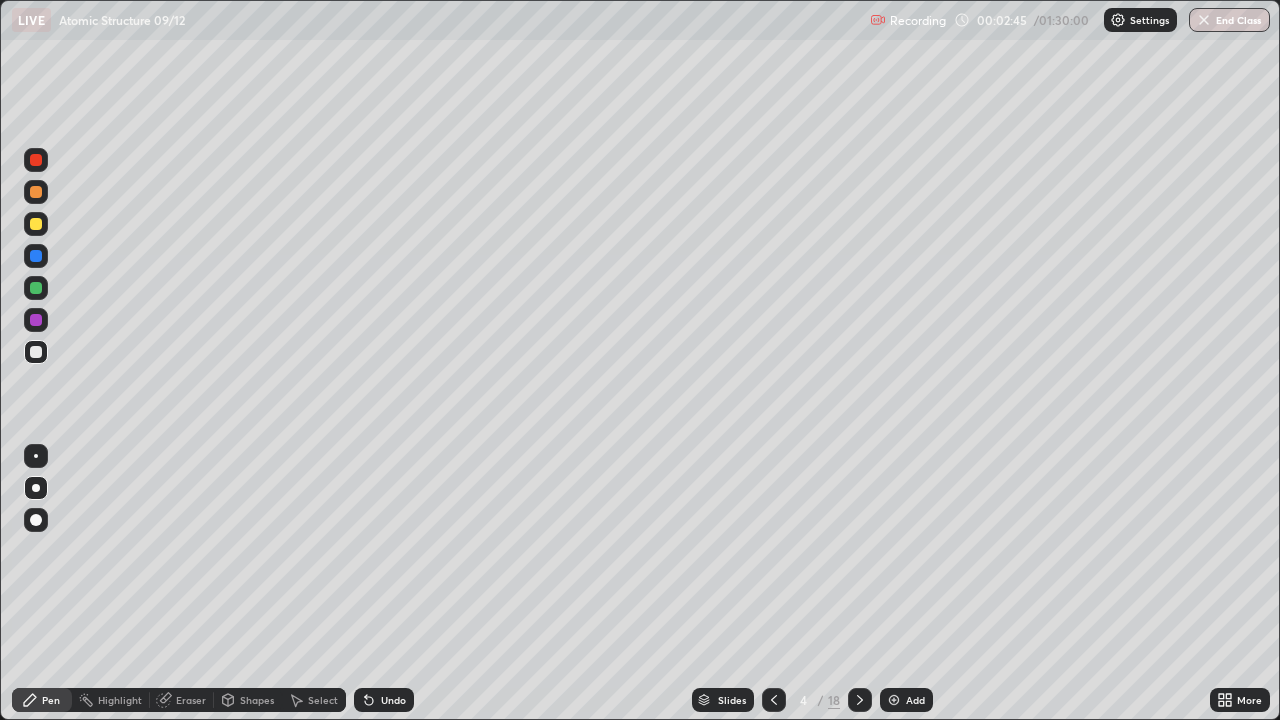 click on "Undo" at bounding box center (393, 700) 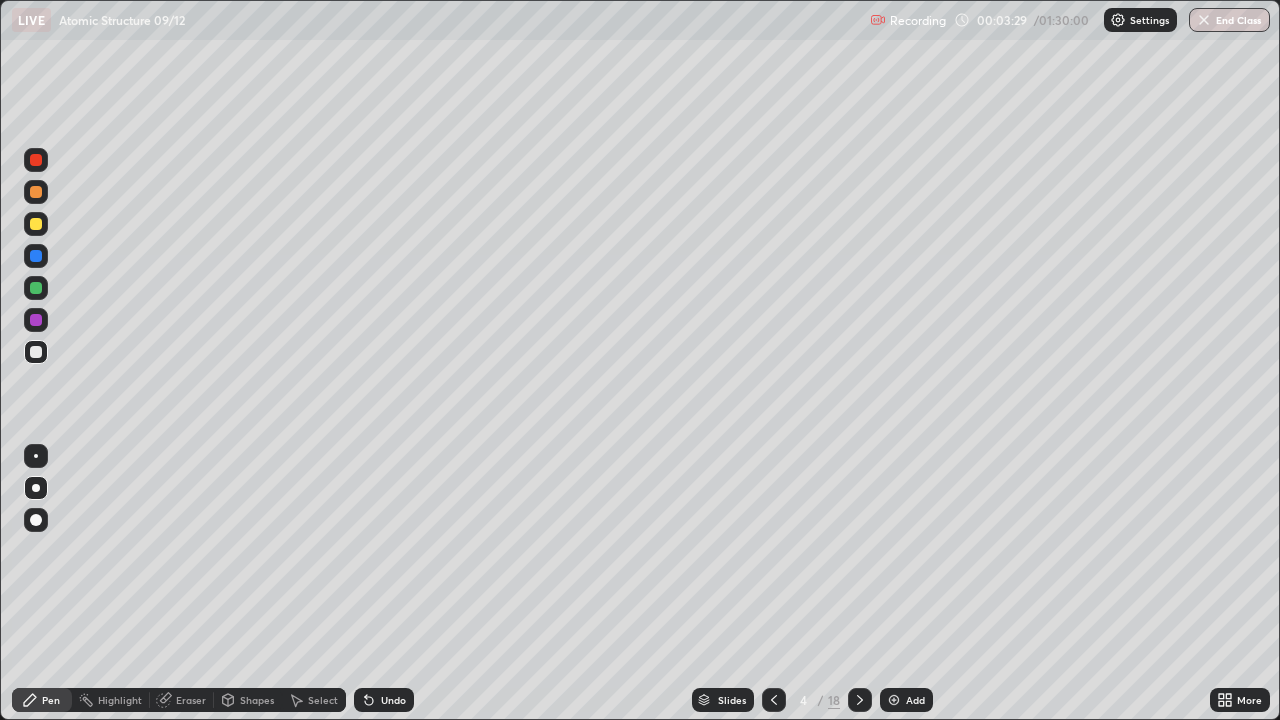 click on "Undo" at bounding box center [384, 700] 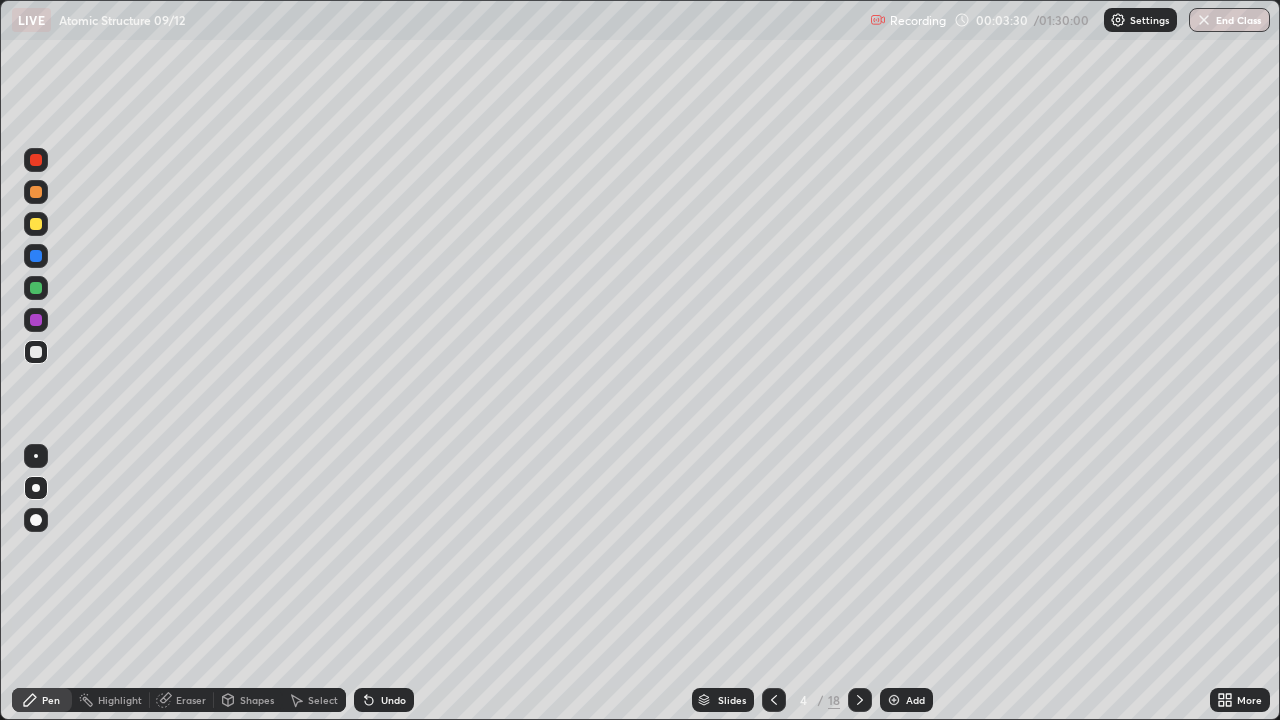 click on "Undo" at bounding box center [393, 700] 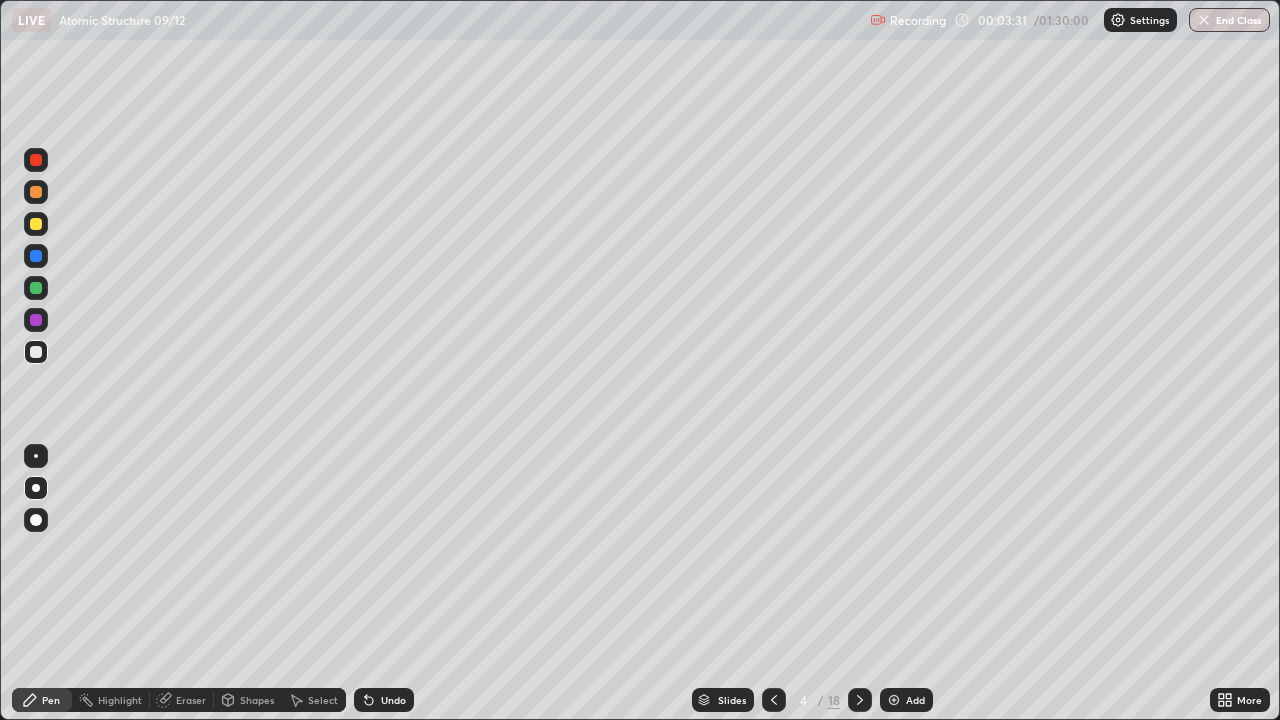 click on "Undo" at bounding box center (384, 700) 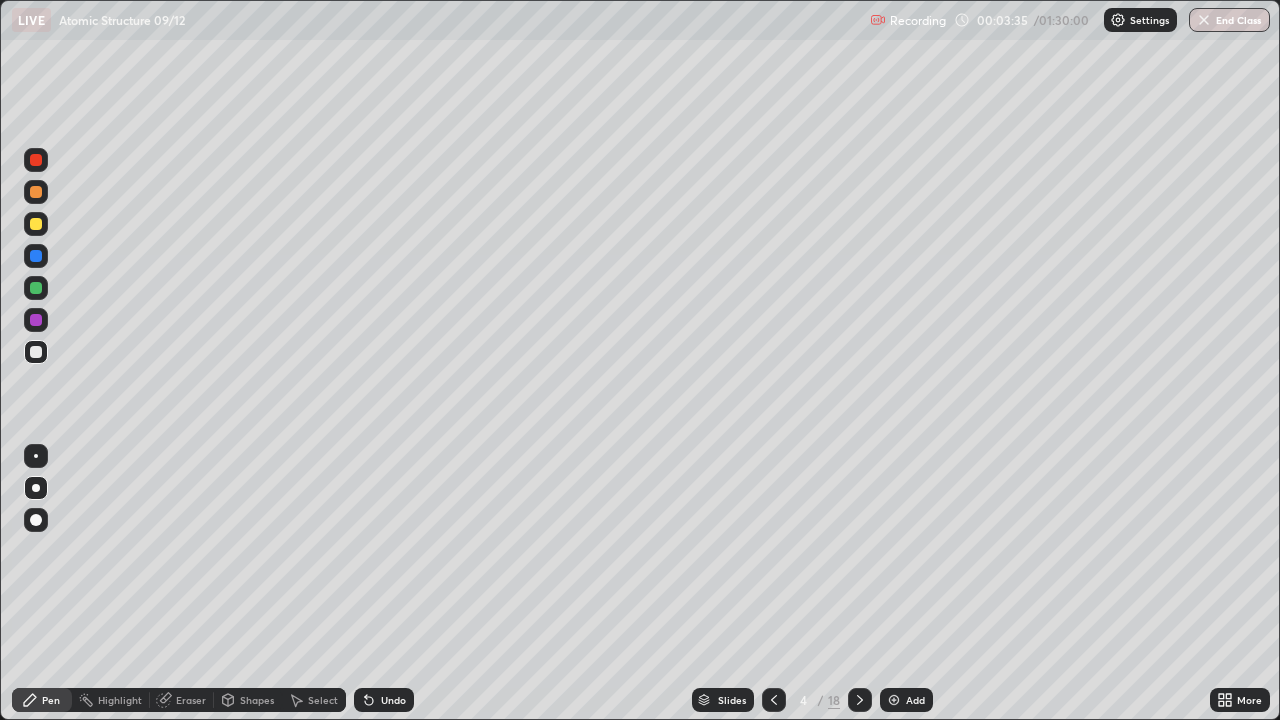 click on "Undo" at bounding box center [393, 700] 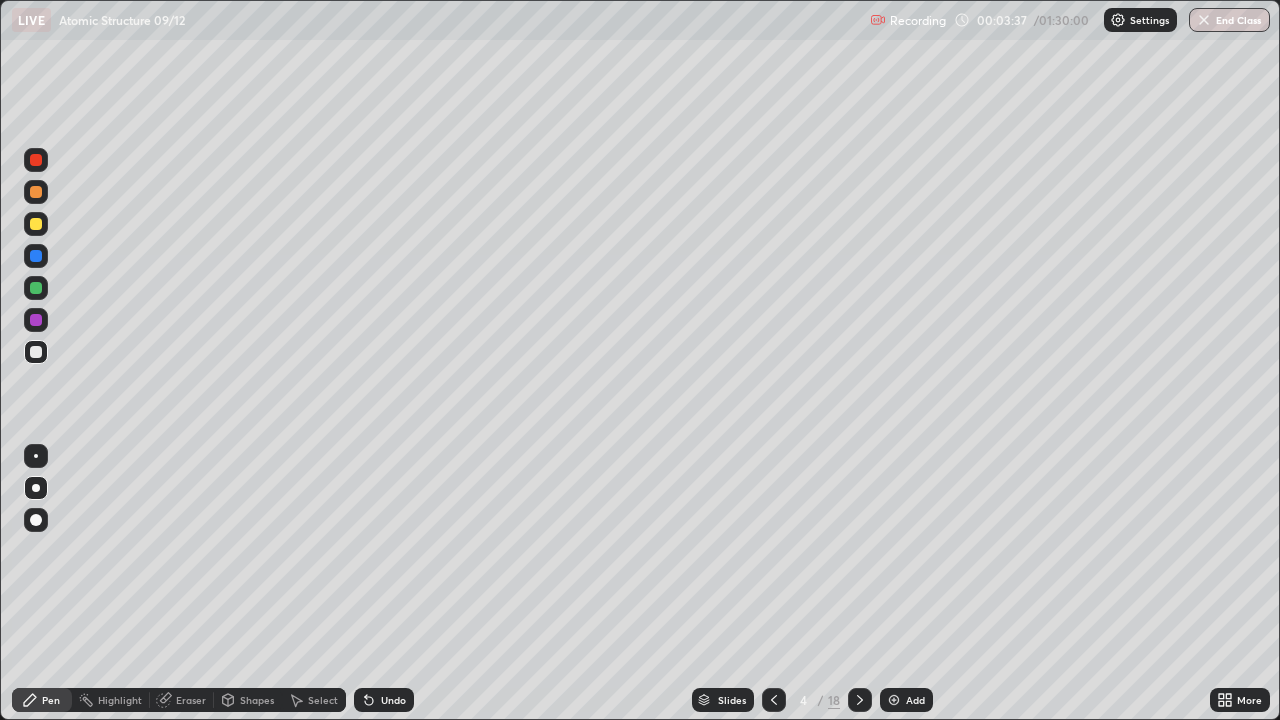 click on "Undo" at bounding box center (384, 700) 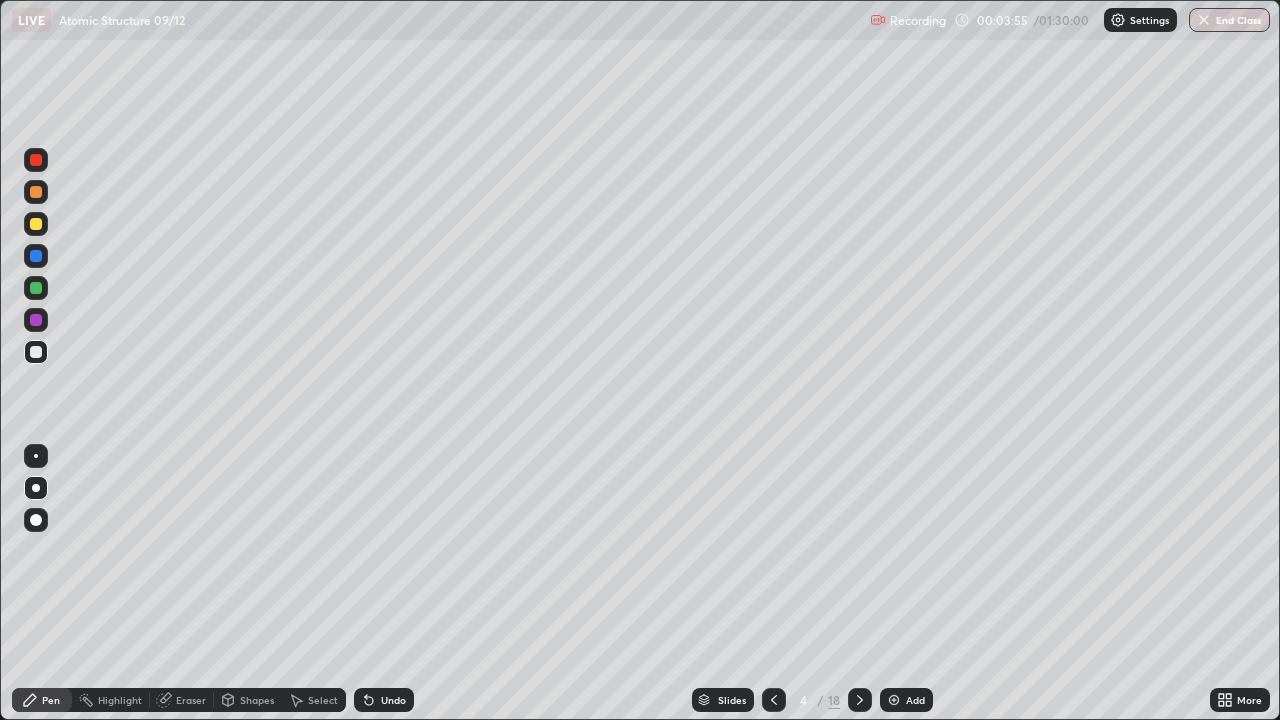 click at bounding box center (36, 288) 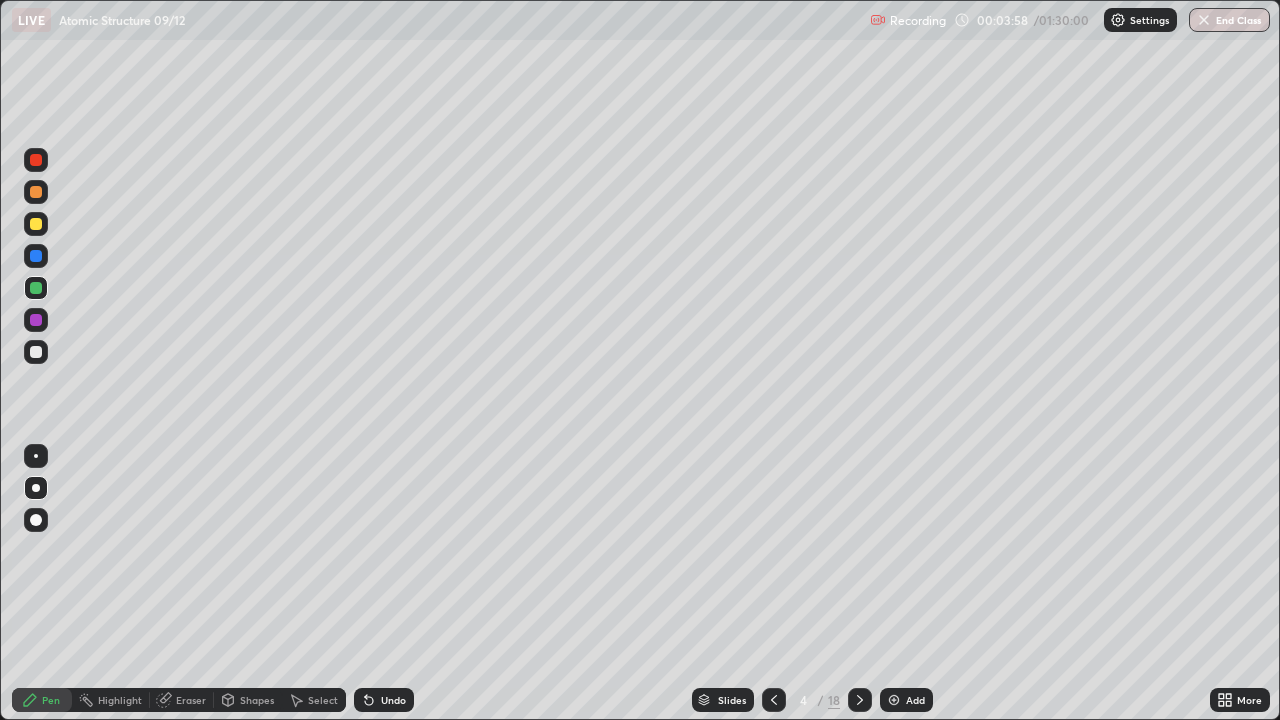 click at bounding box center (36, 352) 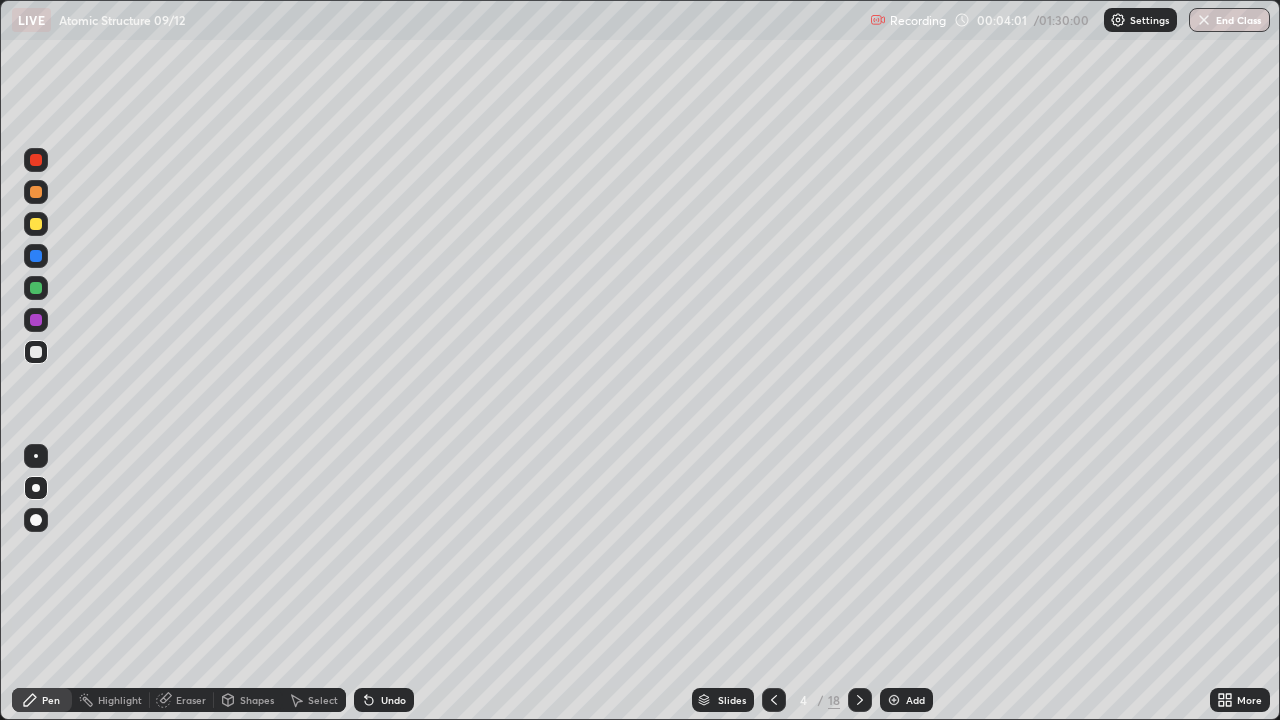 click at bounding box center (36, 288) 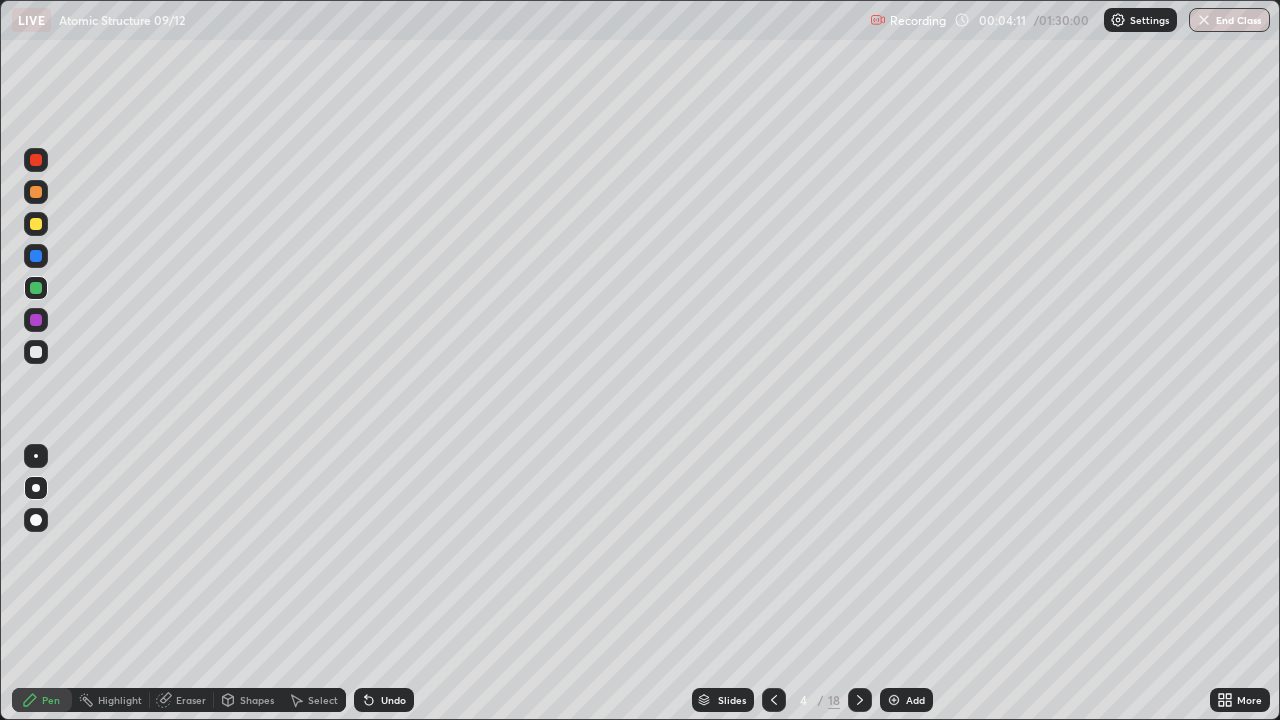 click at bounding box center (36, 352) 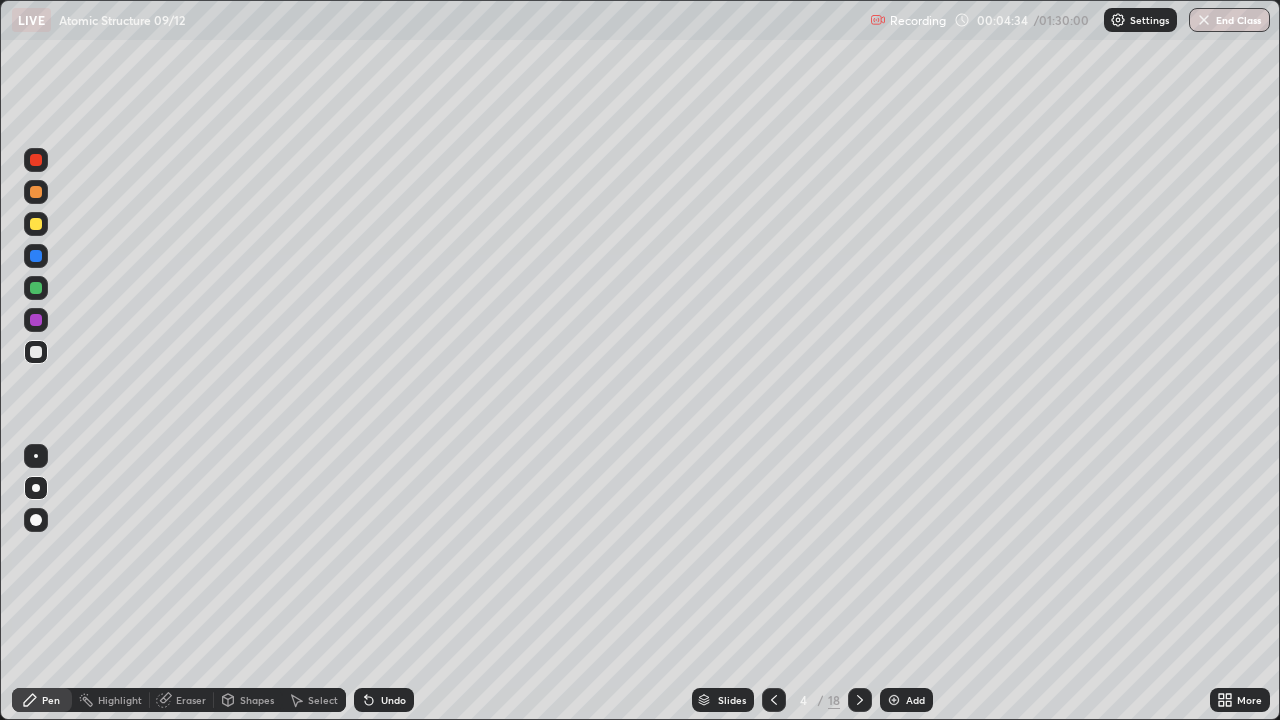 click at bounding box center [36, 224] 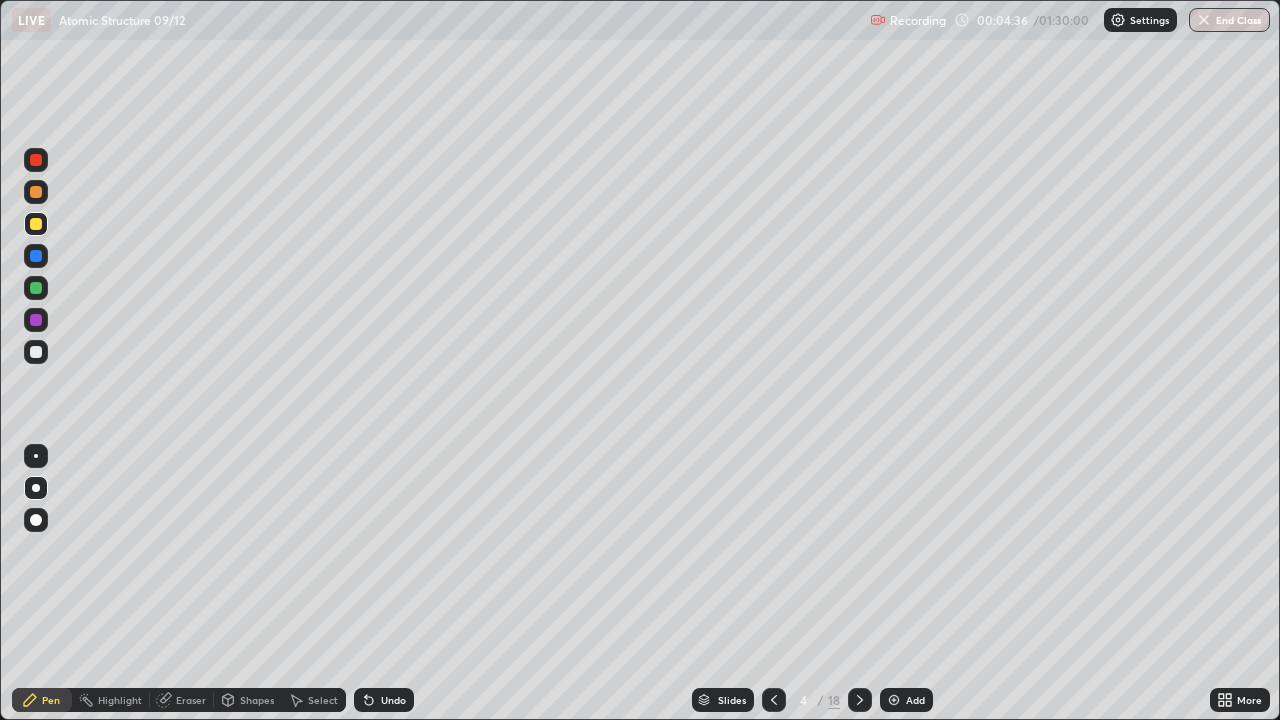 click at bounding box center (36, 352) 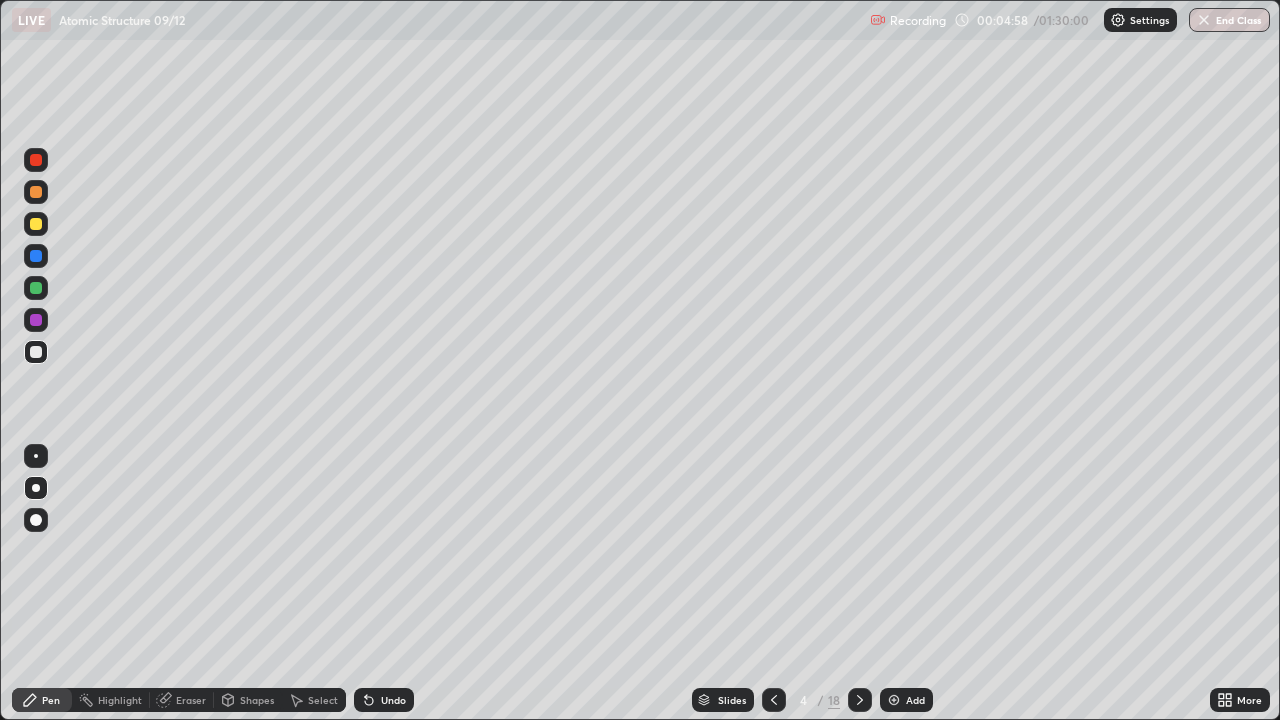 click at bounding box center [36, 288] 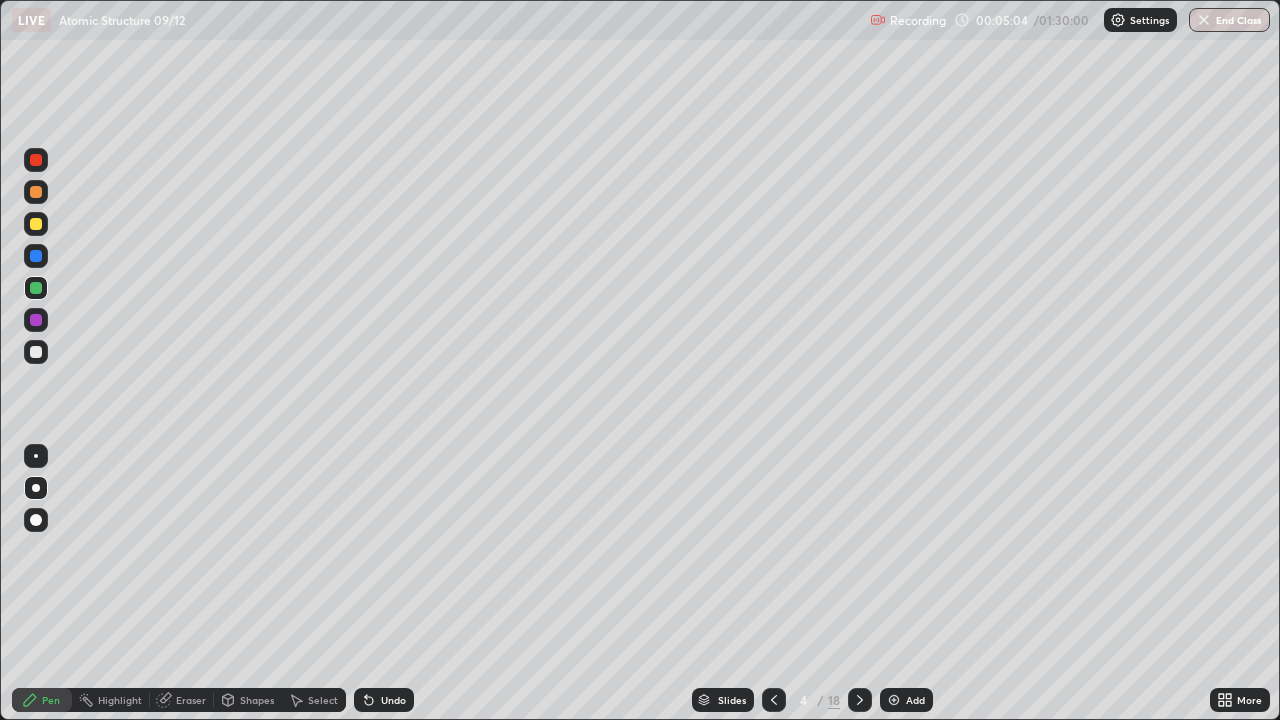 click at bounding box center (36, 320) 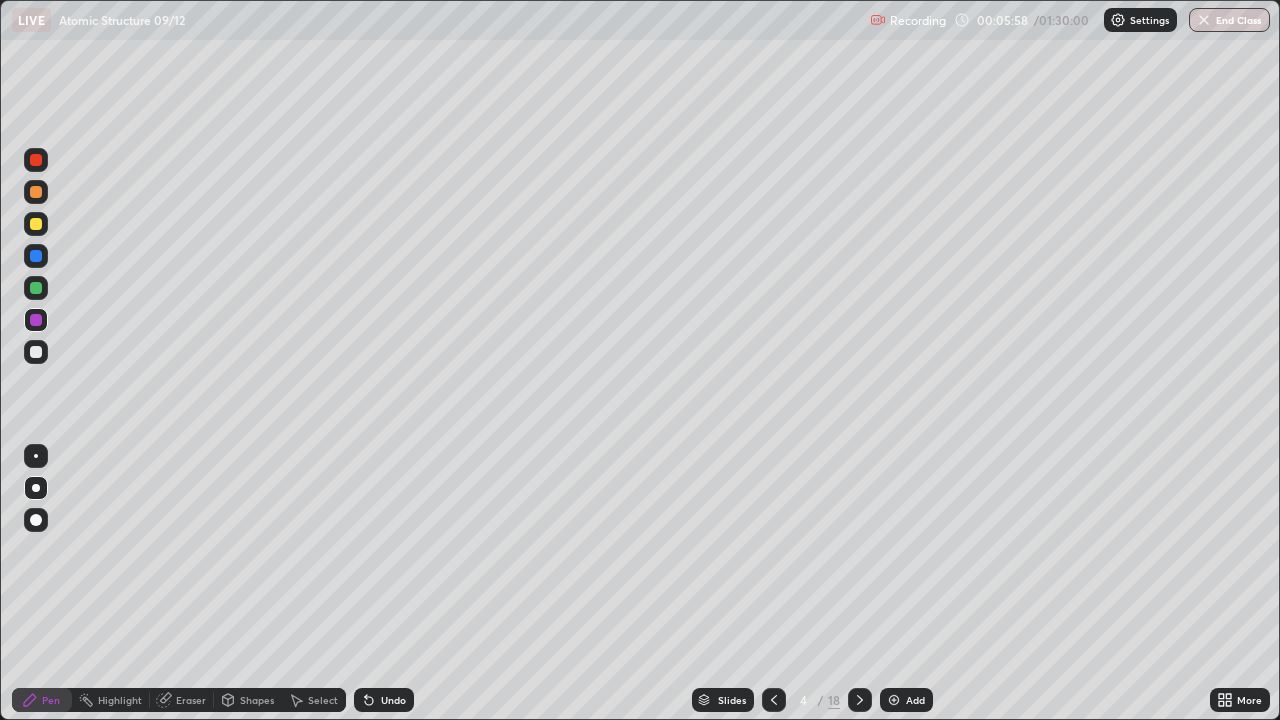 click at bounding box center (36, 288) 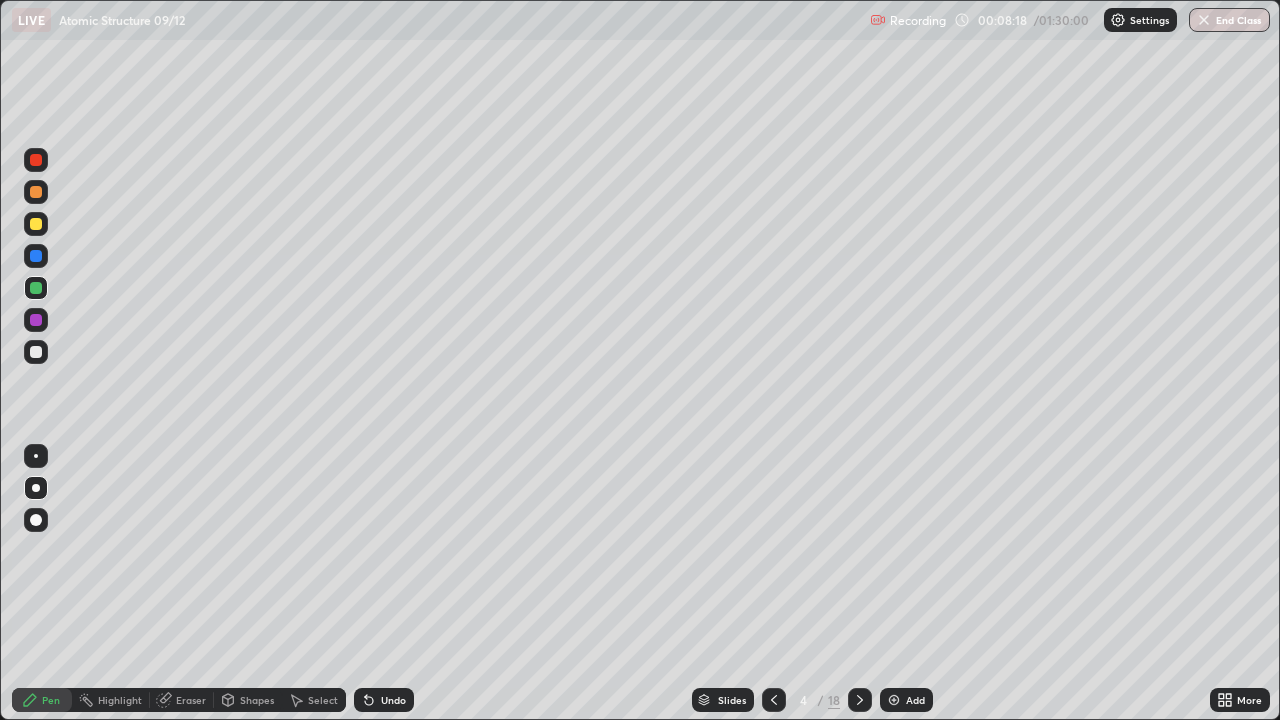 click 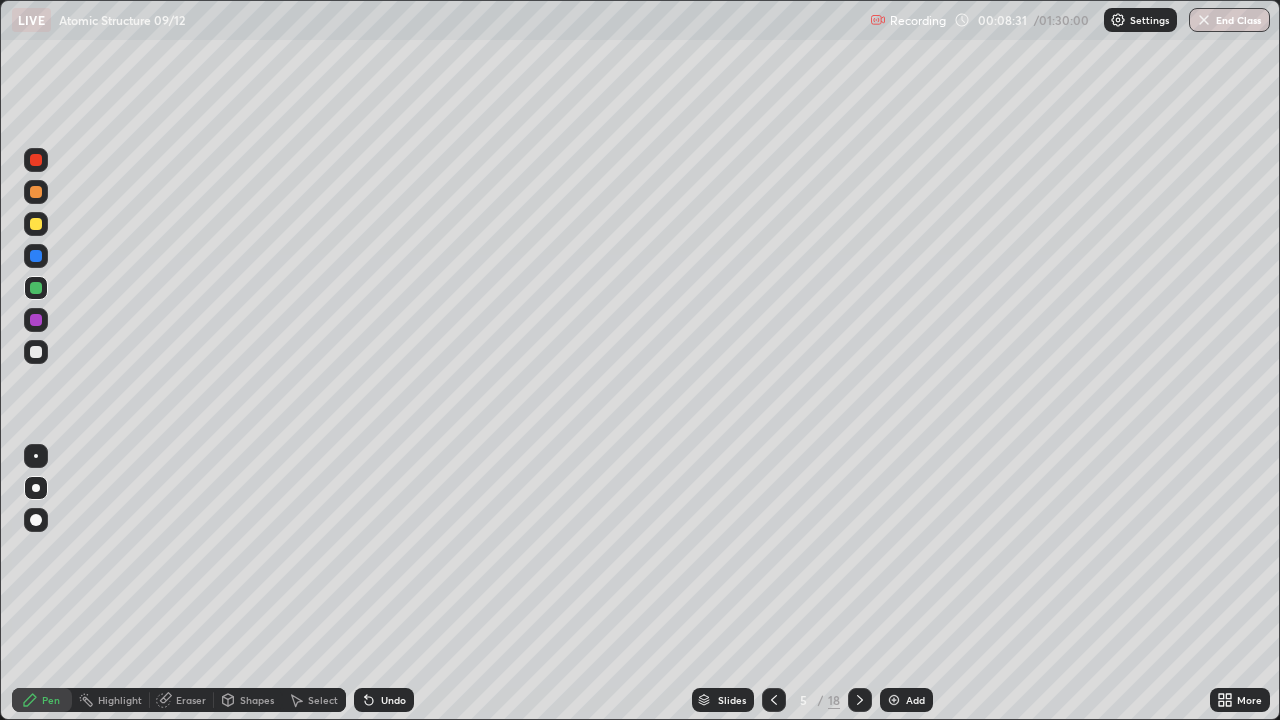 click at bounding box center [36, 256] 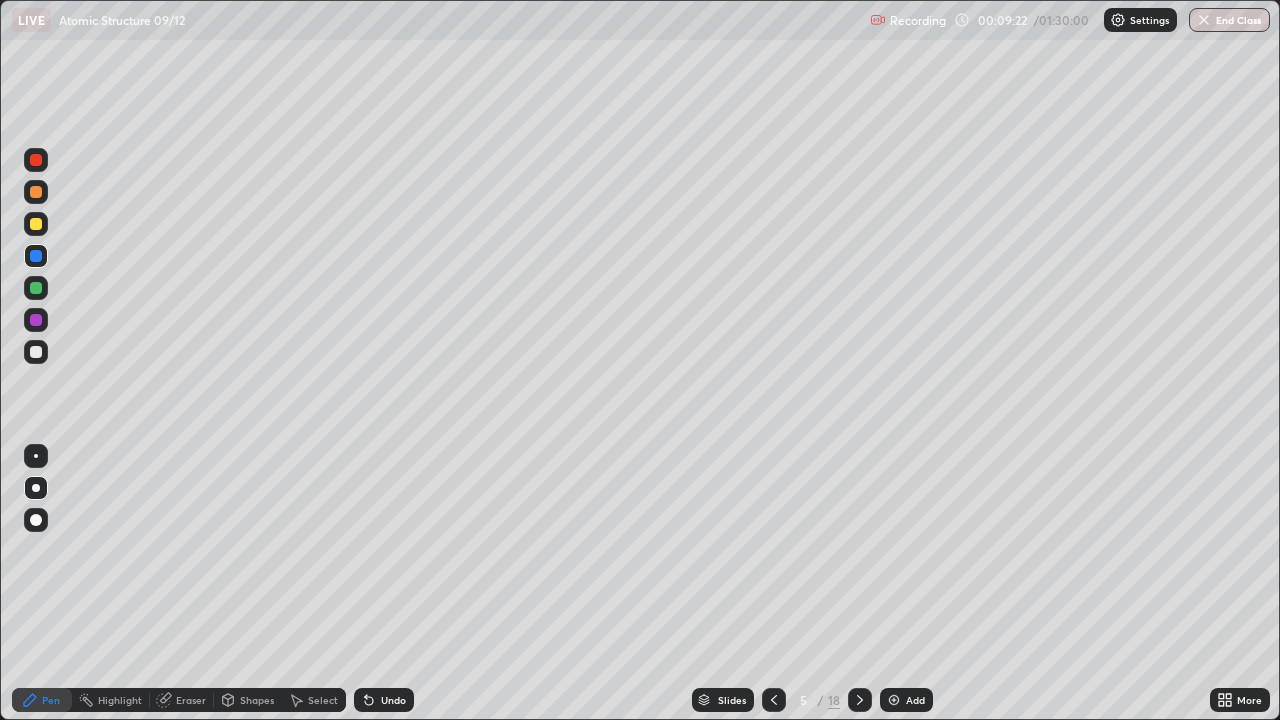 click on "Eraser" at bounding box center [182, 700] 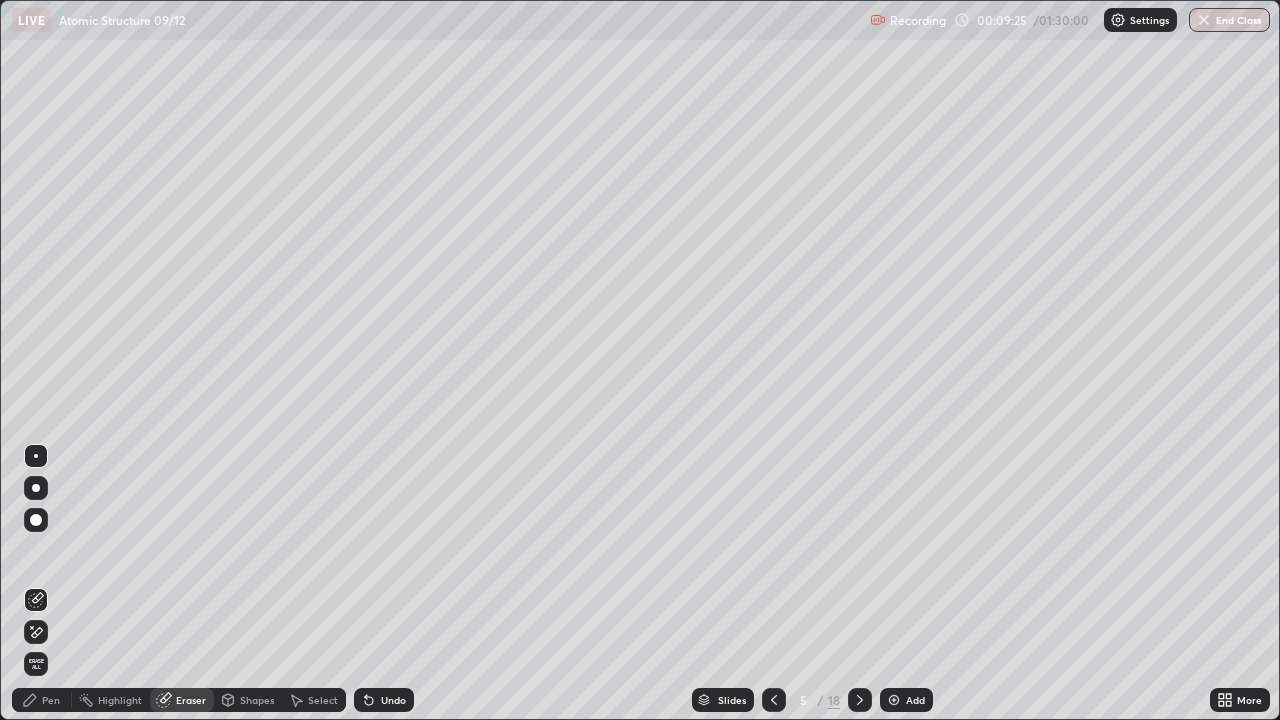 click on "Pen" at bounding box center [51, 700] 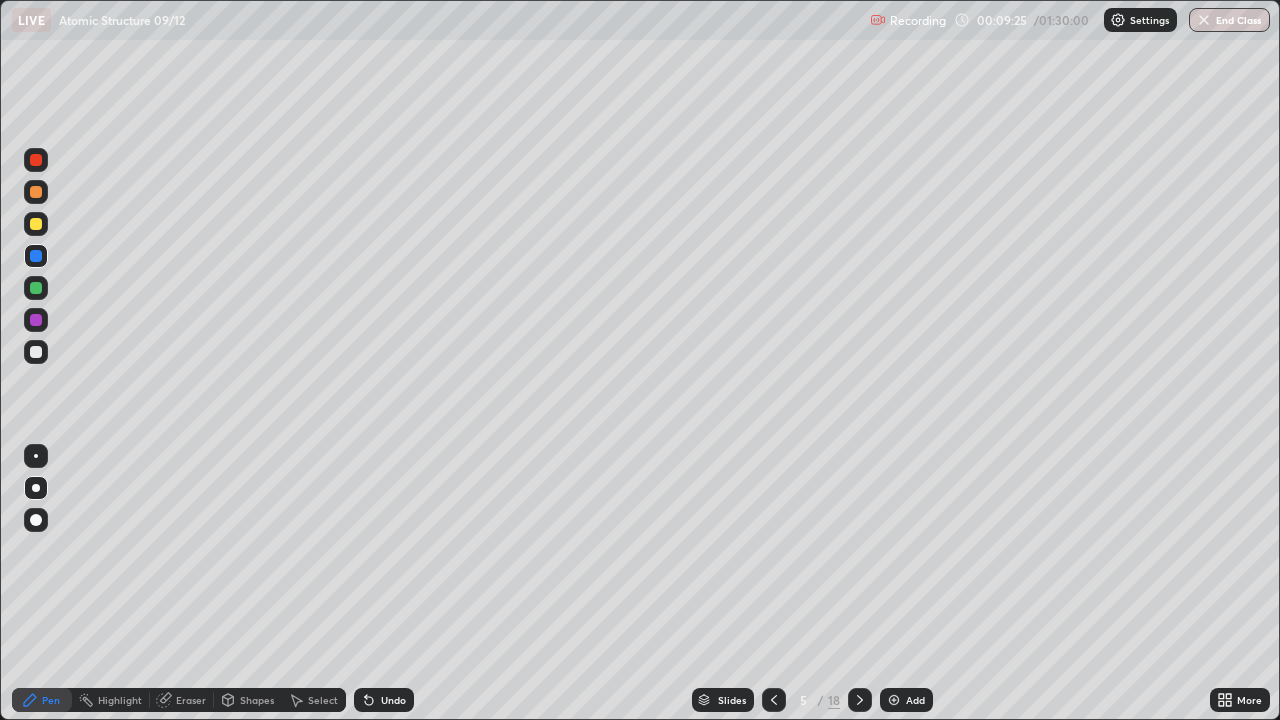 click on "Pen" at bounding box center (42, 700) 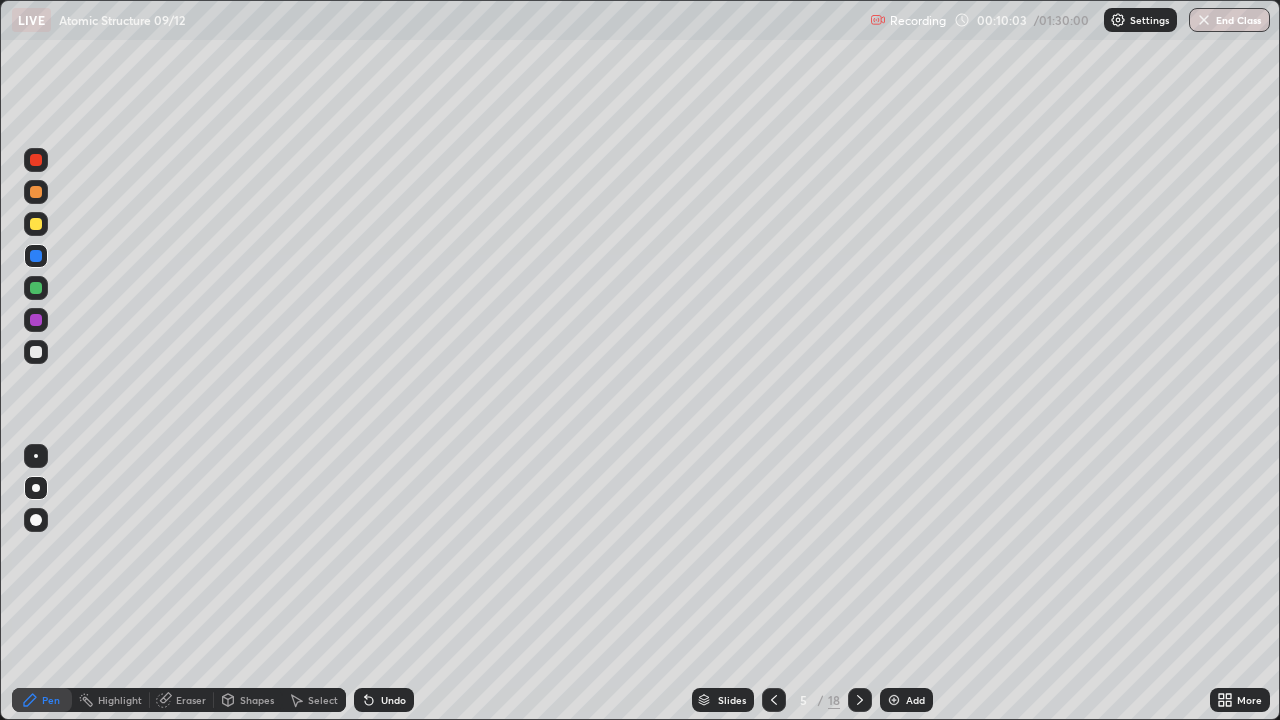 click at bounding box center (36, 352) 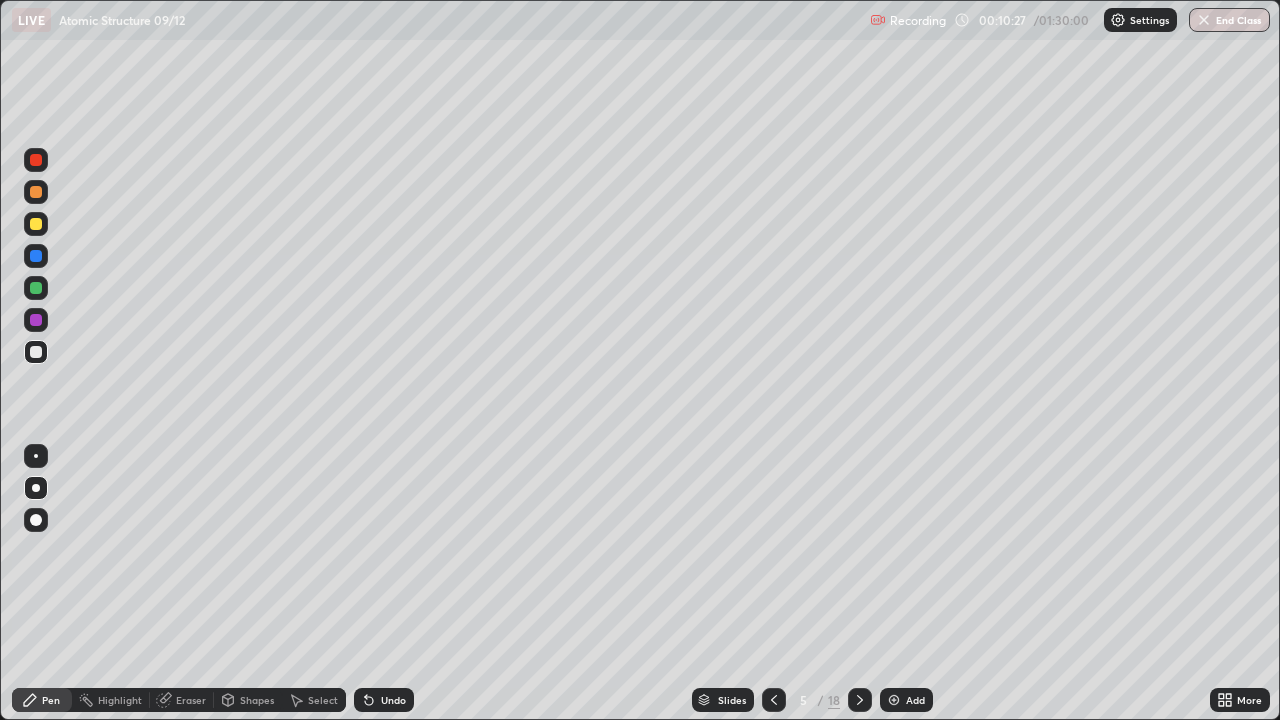 click 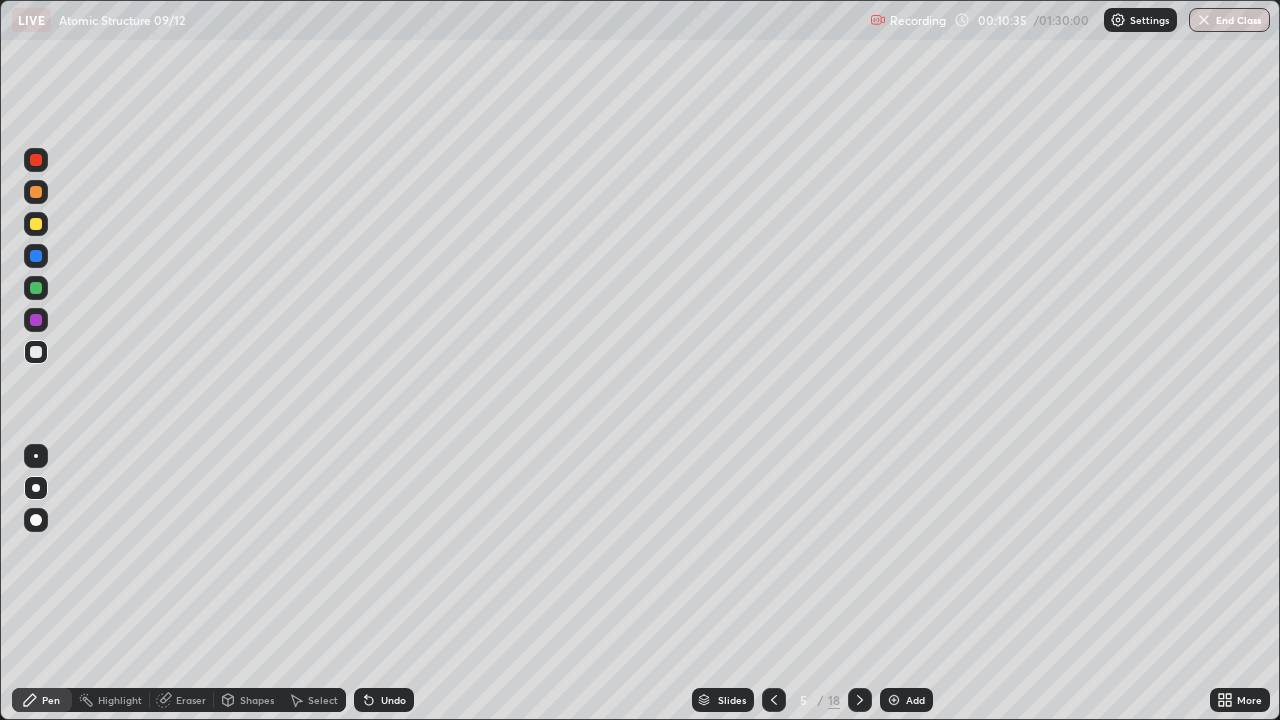 click at bounding box center [36, 288] 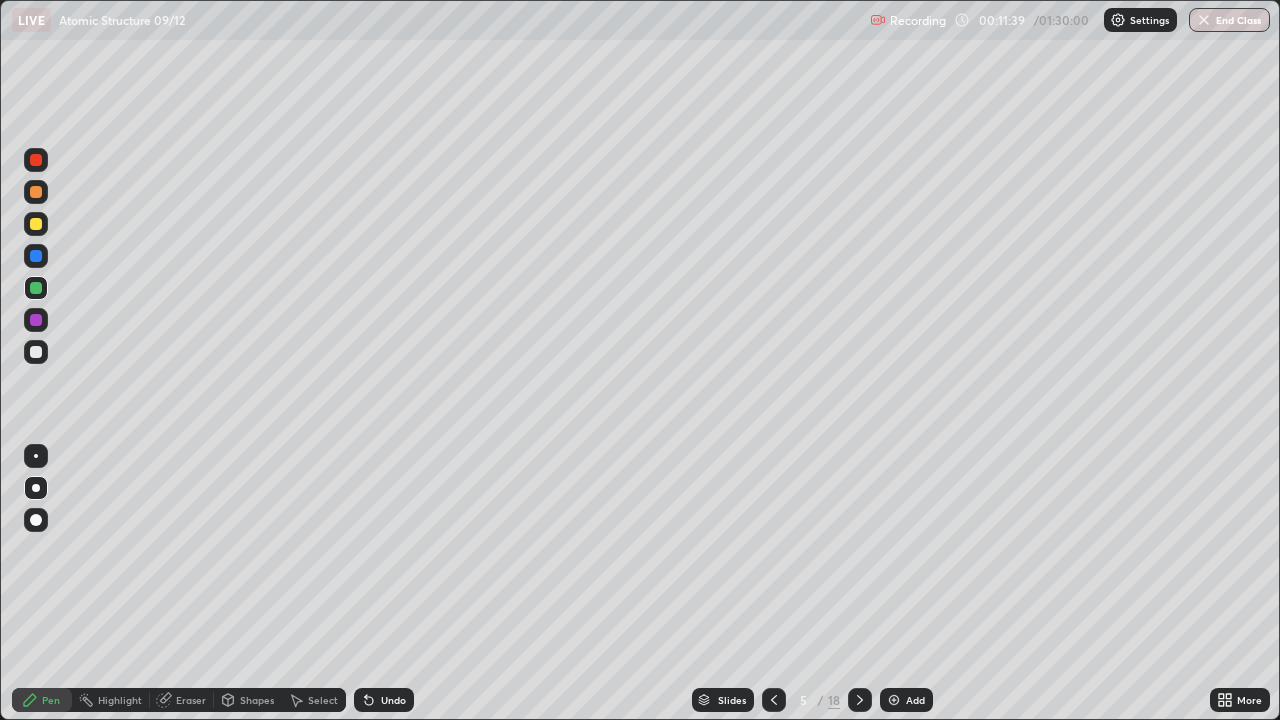 click at bounding box center (36, 352) 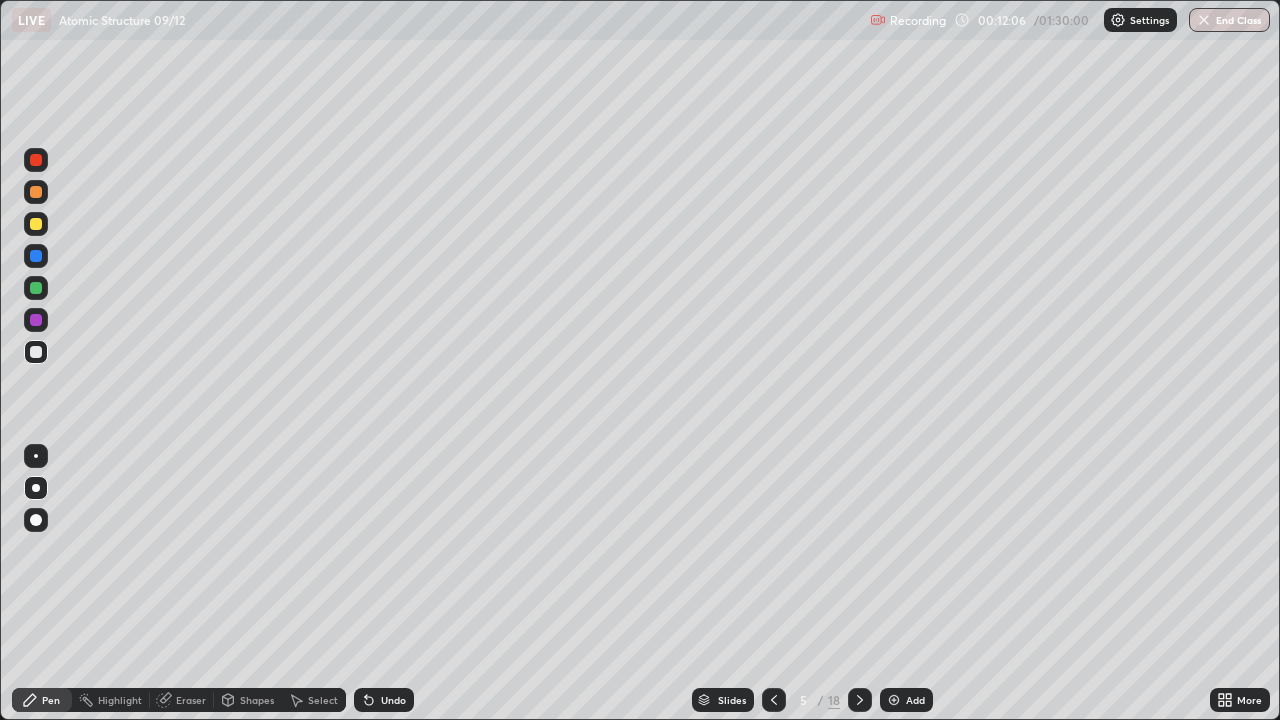 click at bounding box center [36, 320] 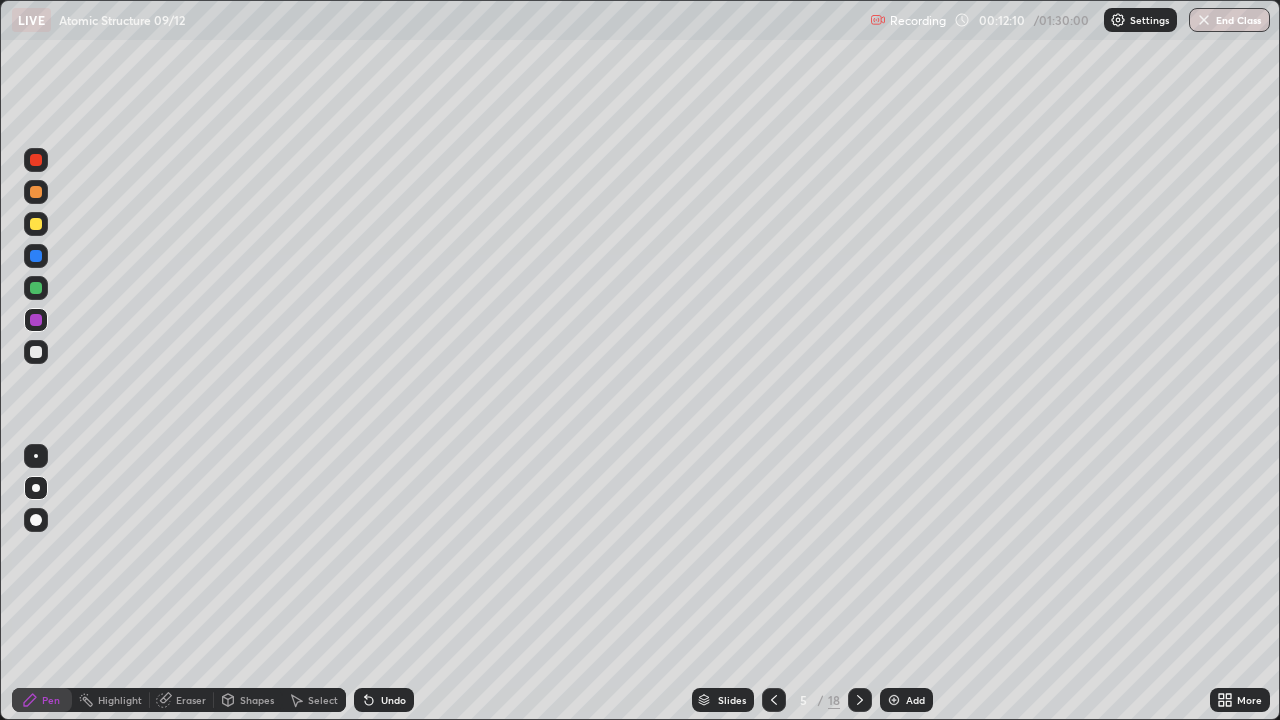 click 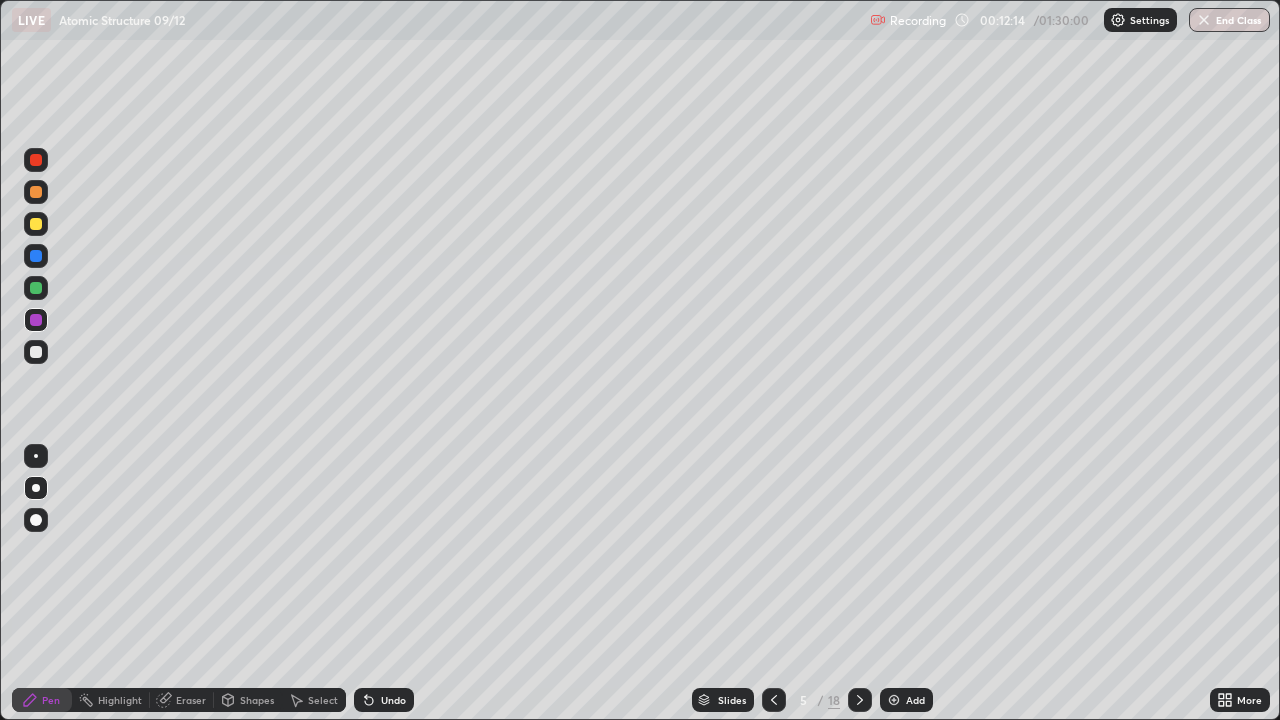 click at bounding box center (36, 224) 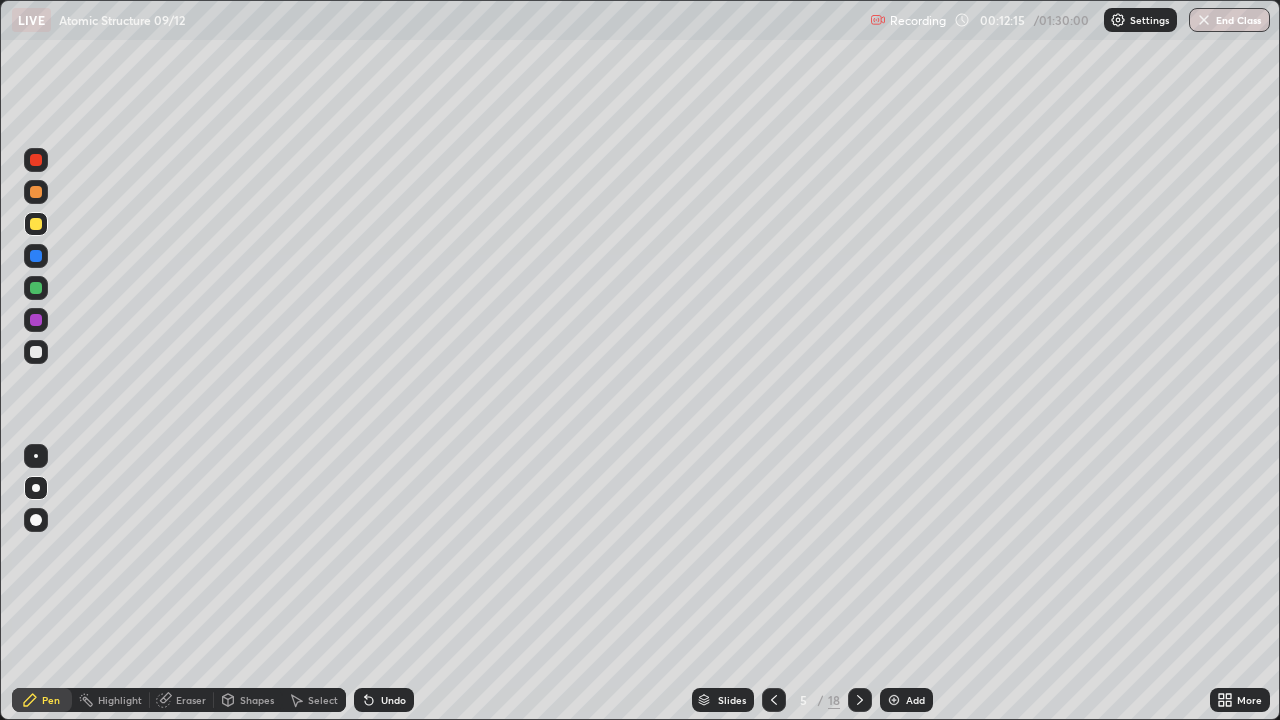 click at bounding box center (36, 352) 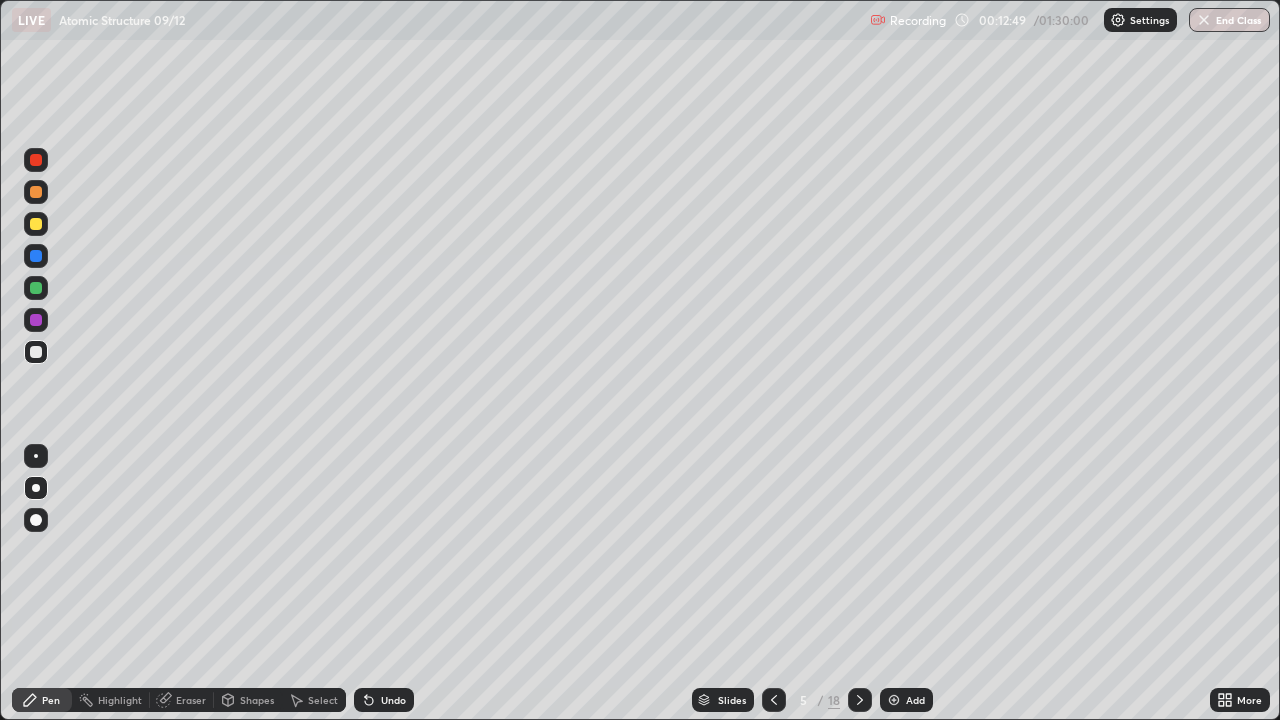 click at bounding box center (36, 224) 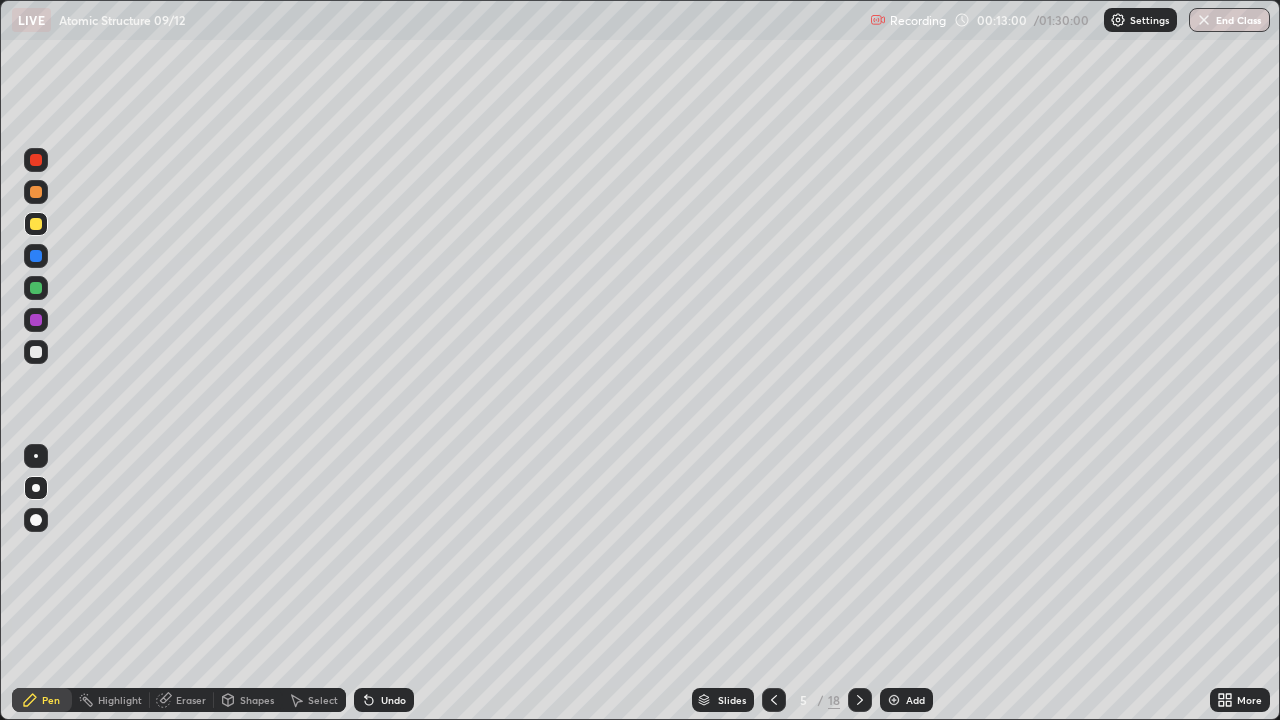 click 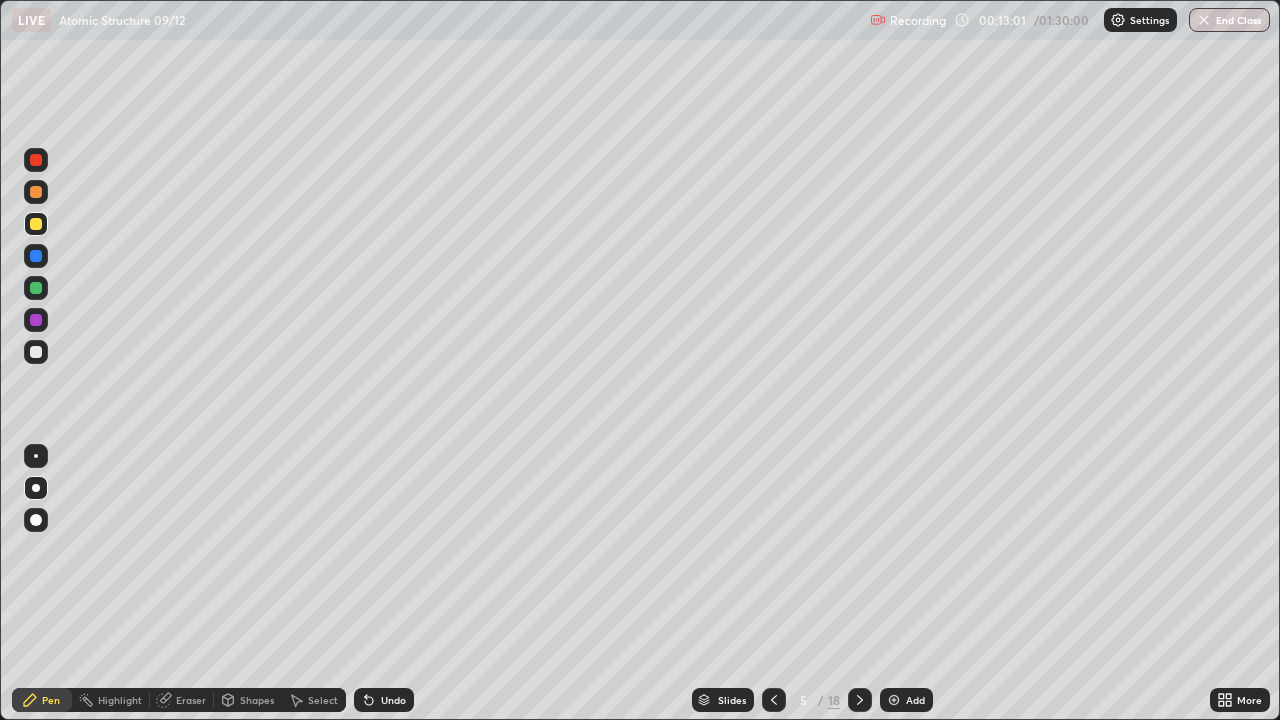 click on "Undo" at bounding box center [384, 700] 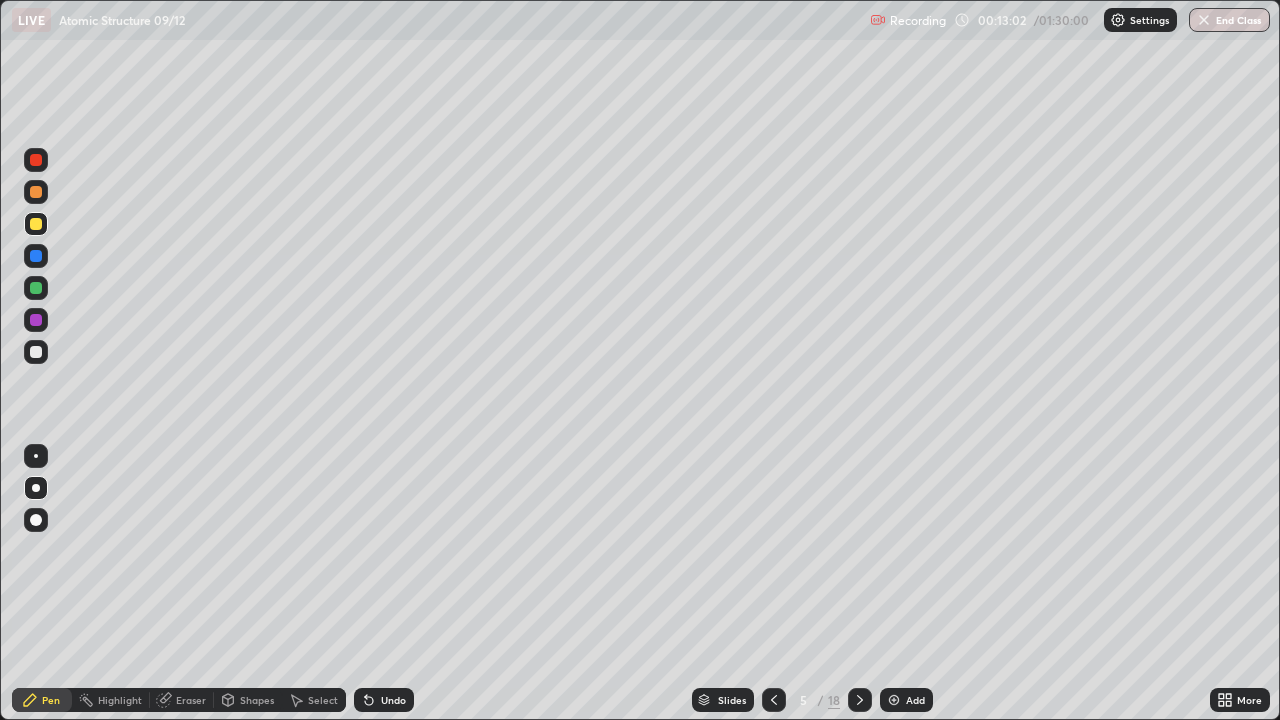 click on "Undo" at bounding box center [384, 700] 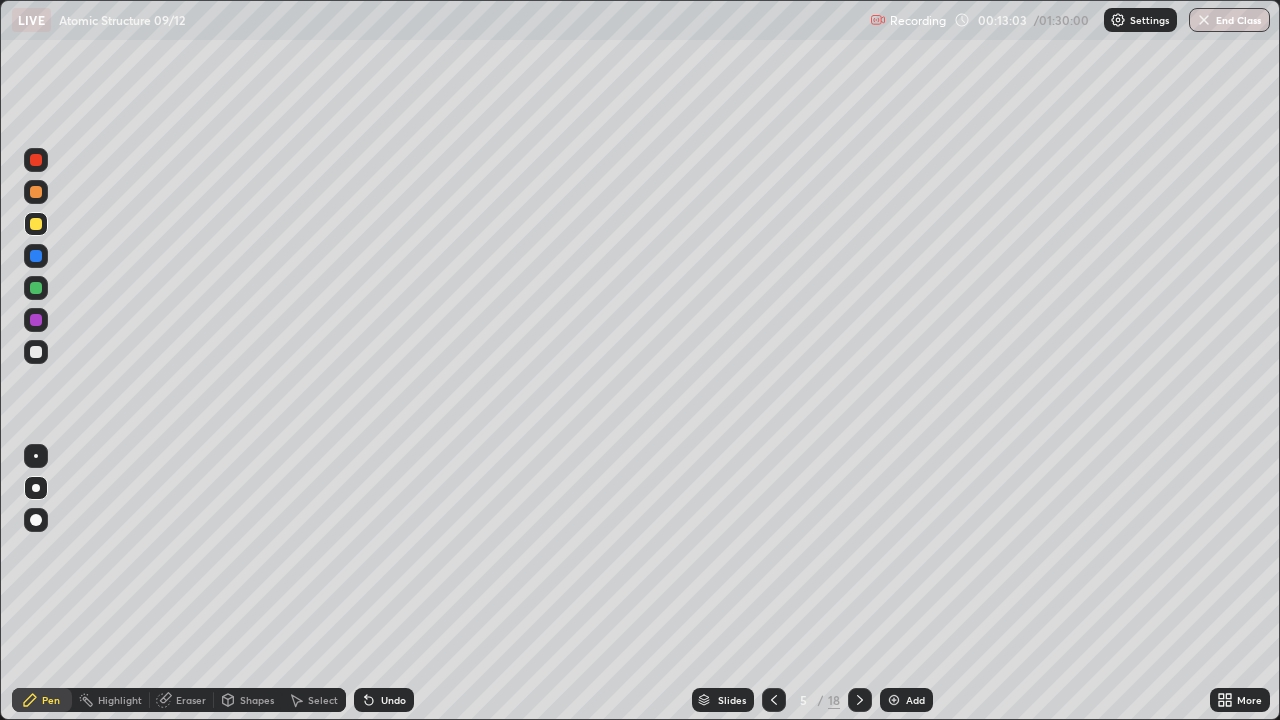 click on "Undo" at bounding box center [384, 700] 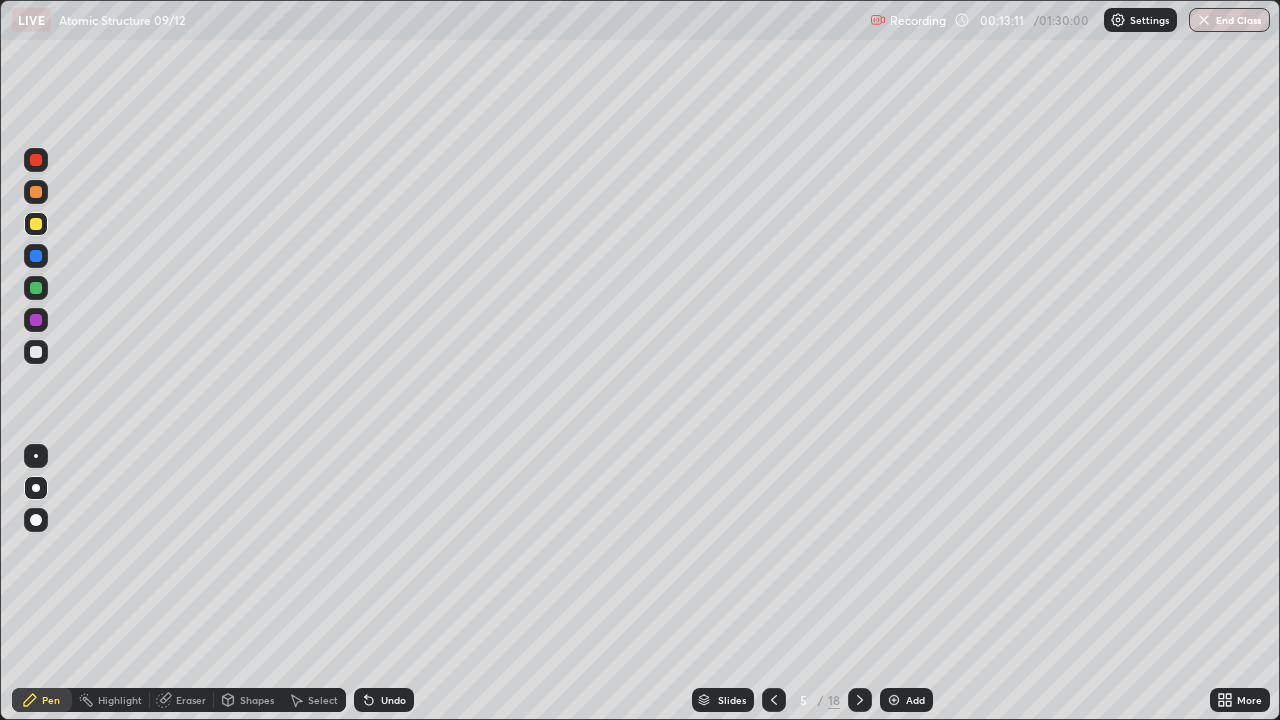 click on "Undo" at bounding box center (393, 700) 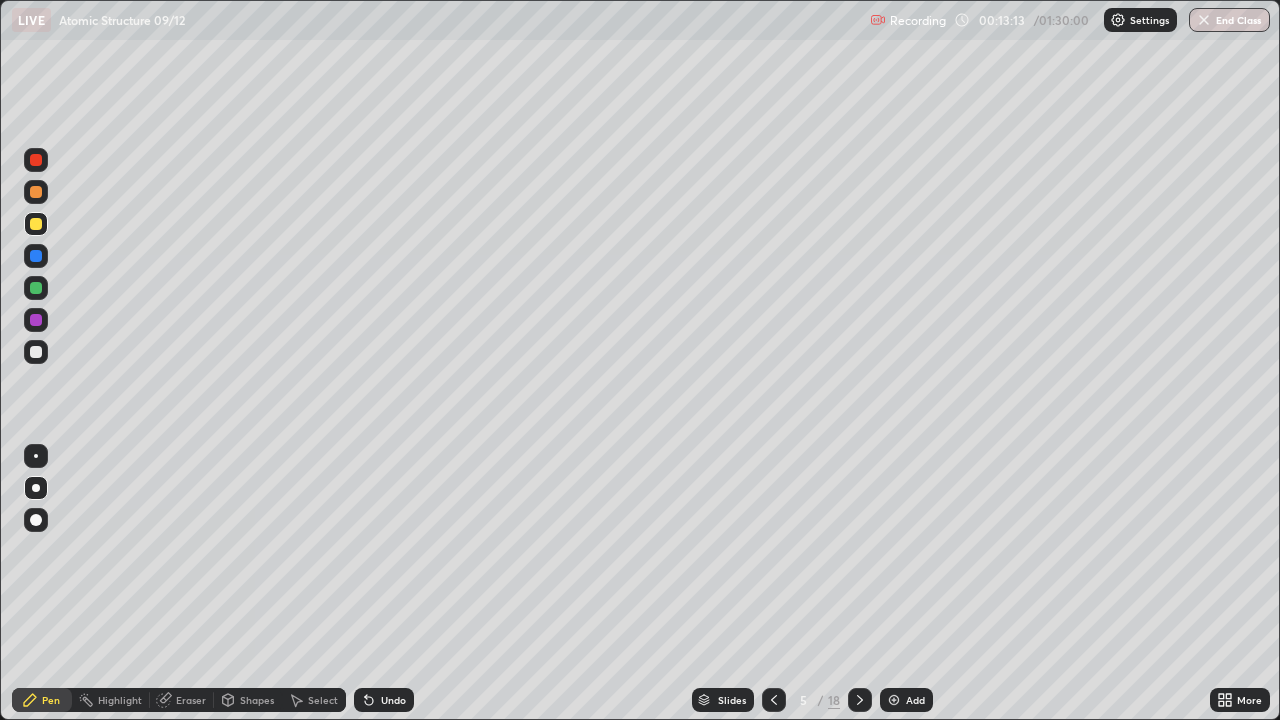 click at bounding box center (36, 352) 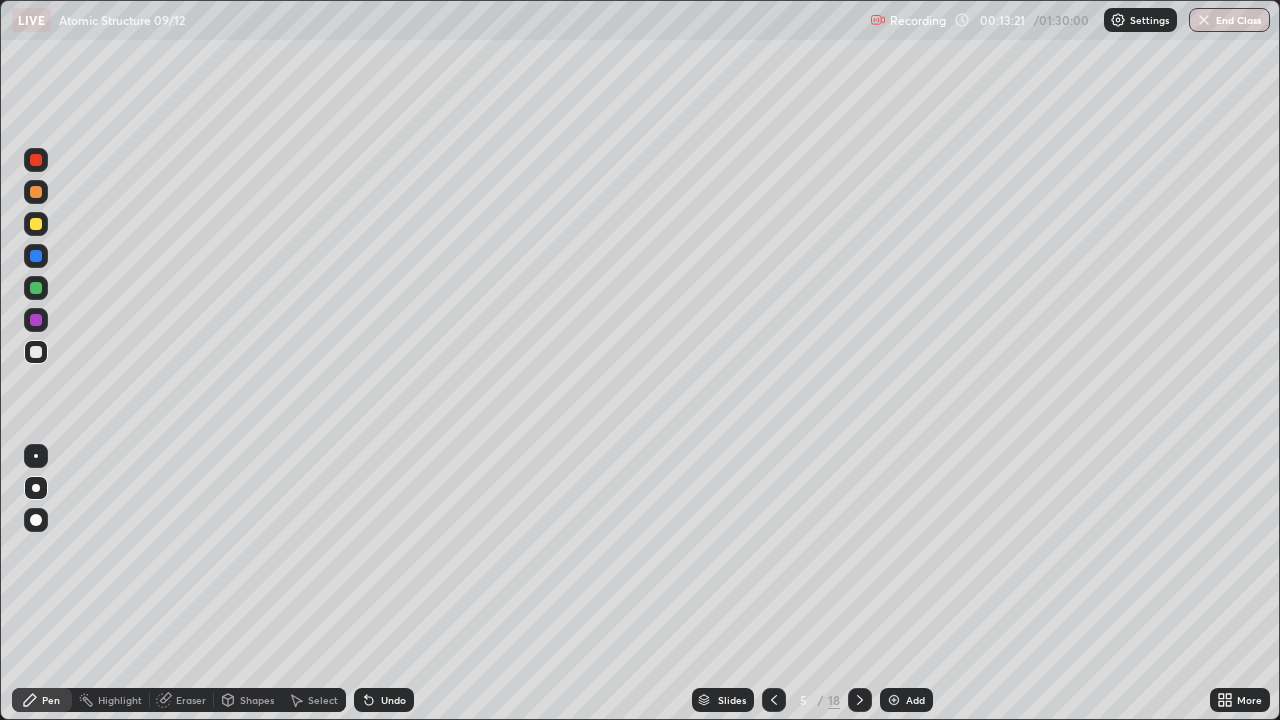 click on "Undo" at bounding box center (384, 700) 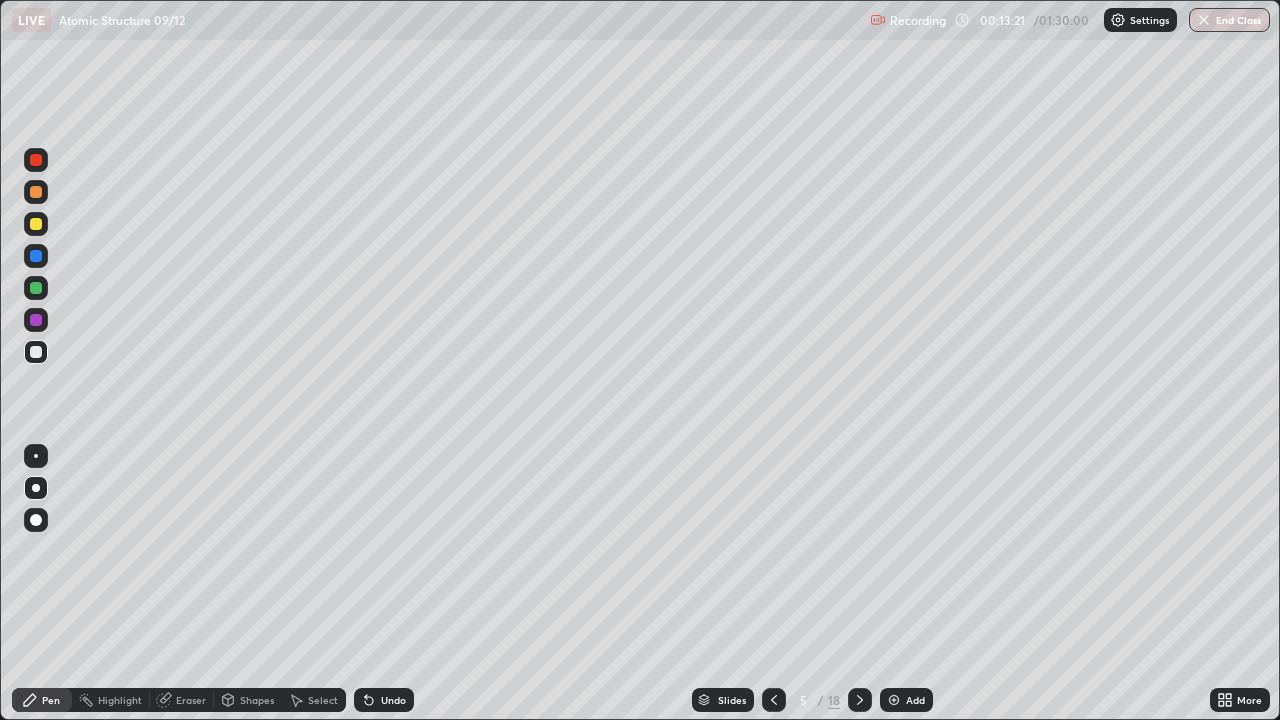 click on "Undo" at bounding box center (393, 700) 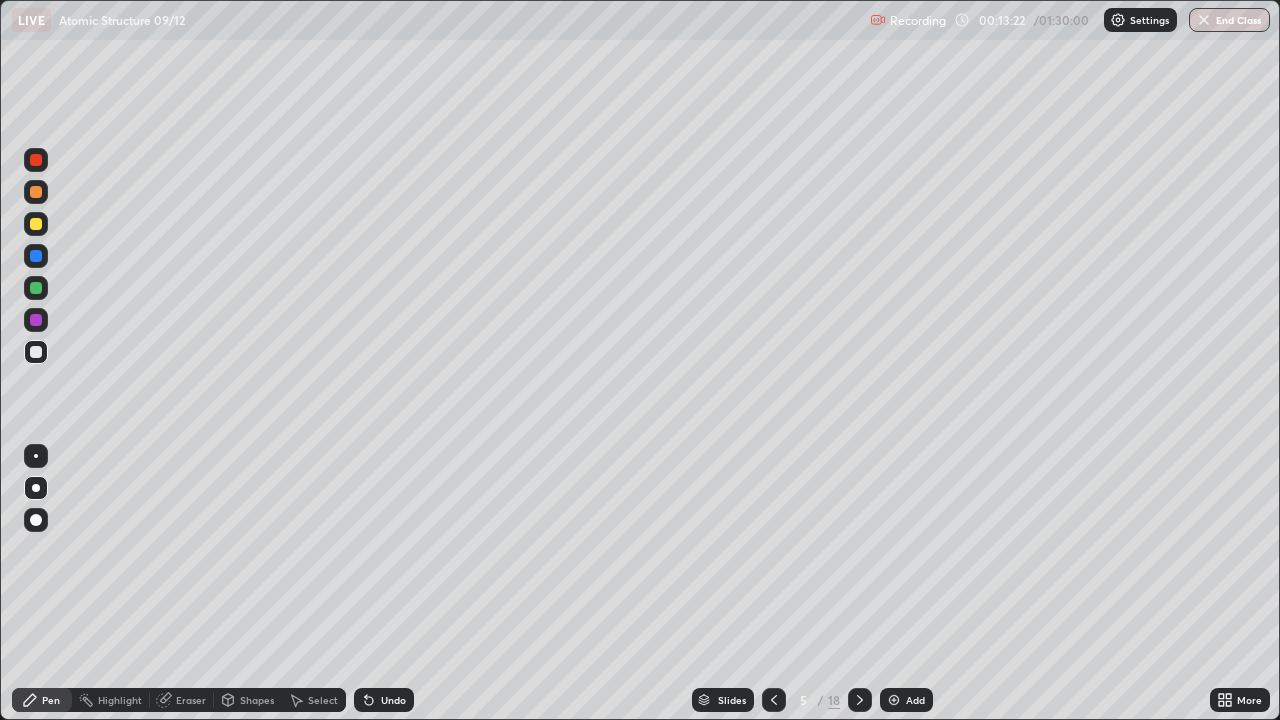 click on "Undo" at bounding box center (393, 700) 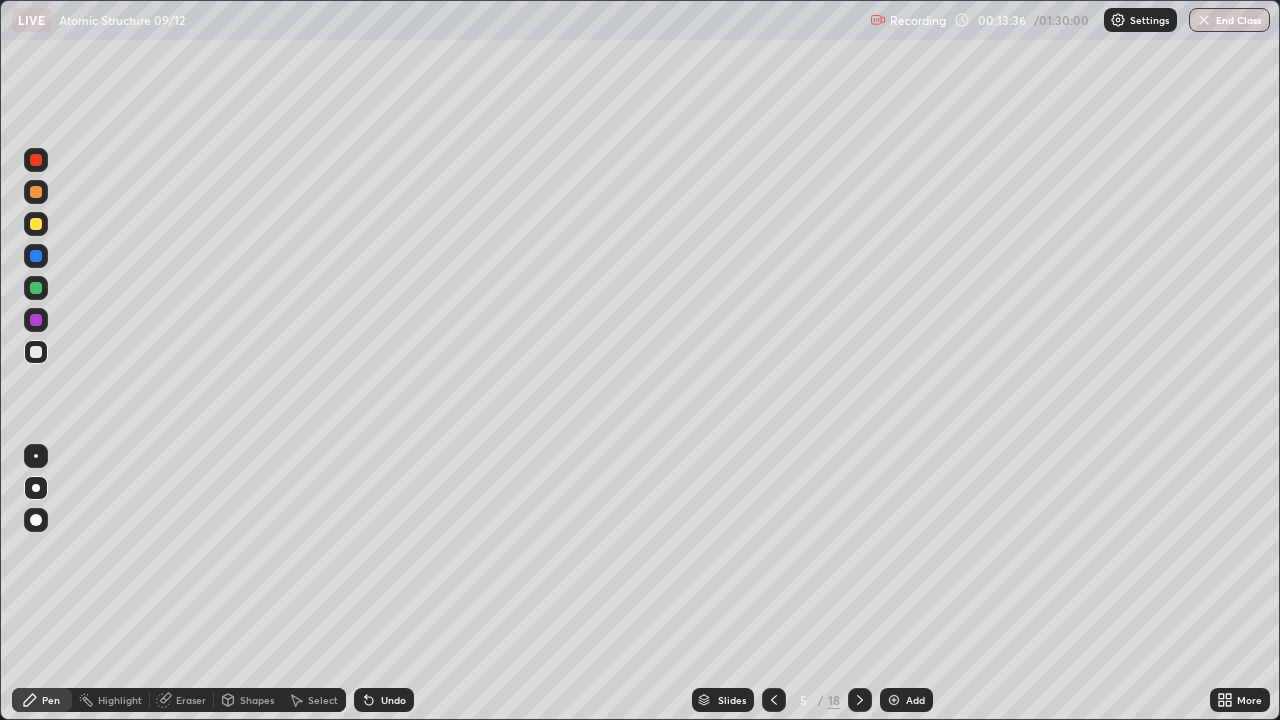 click at bounding box center (36, 288) 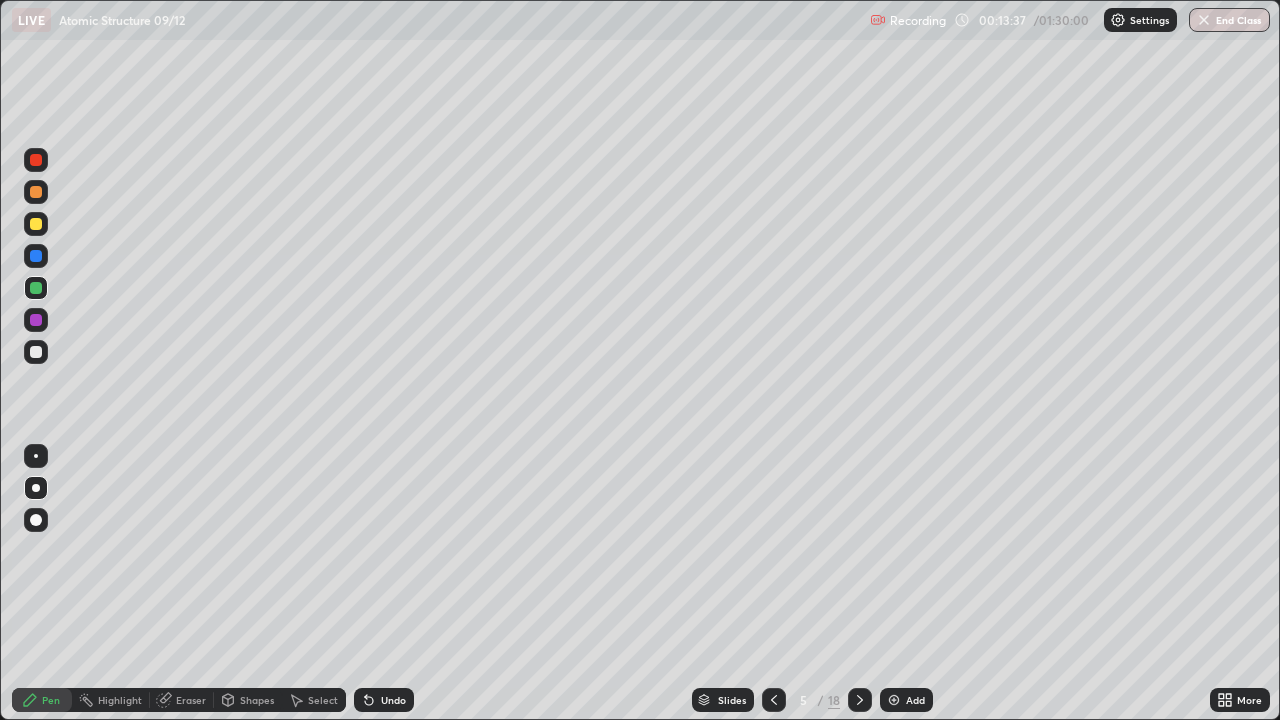 click at bounding box center [36, 456] 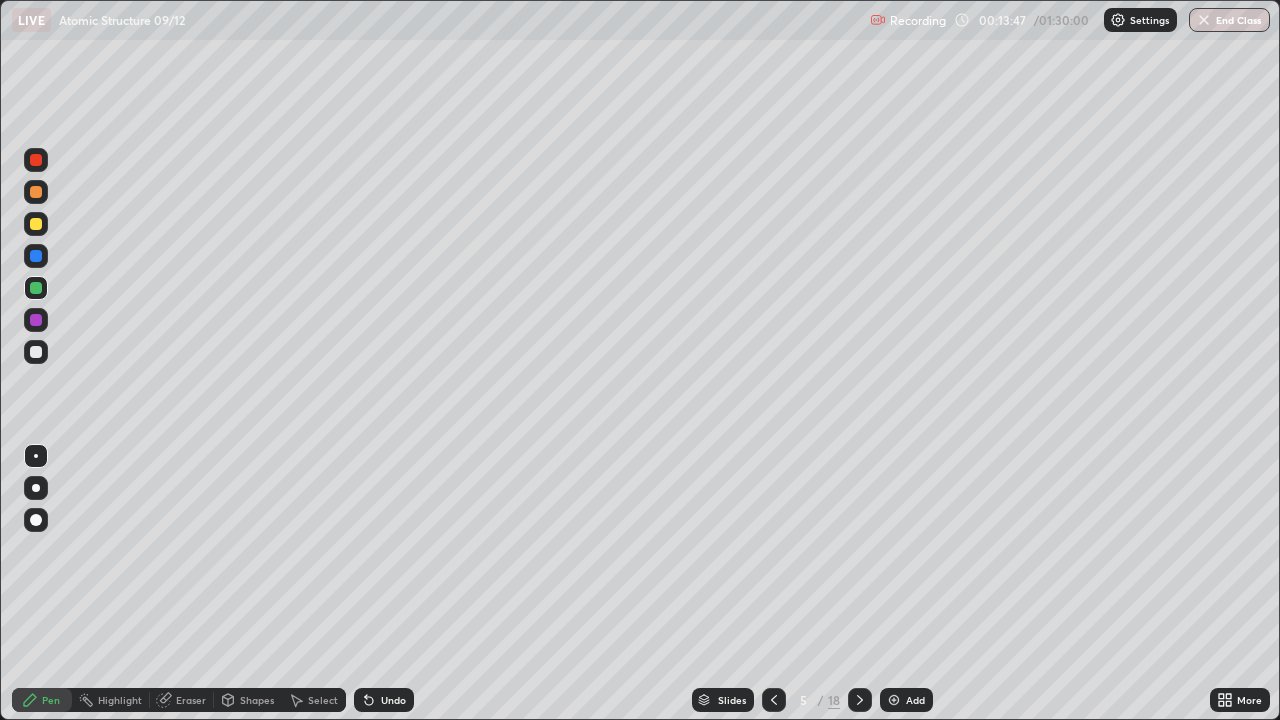 click at bounding box center (36, 352) 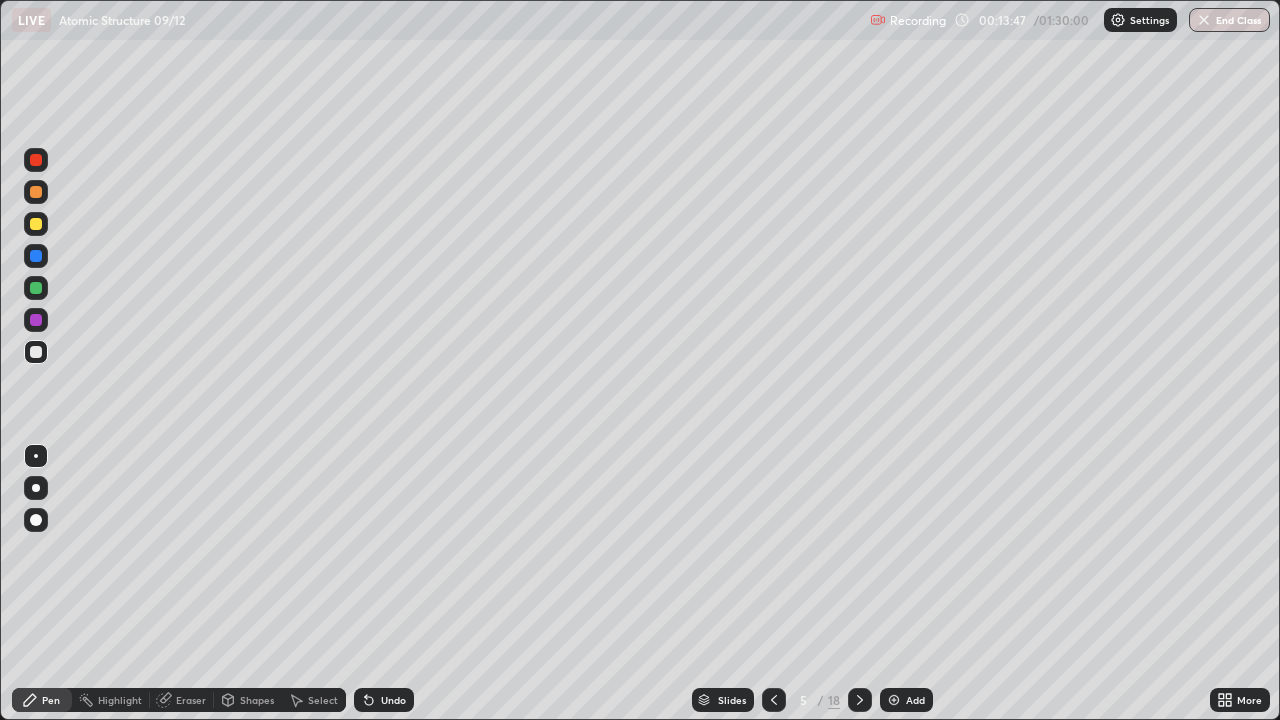 click at bounding box center (36, 488) 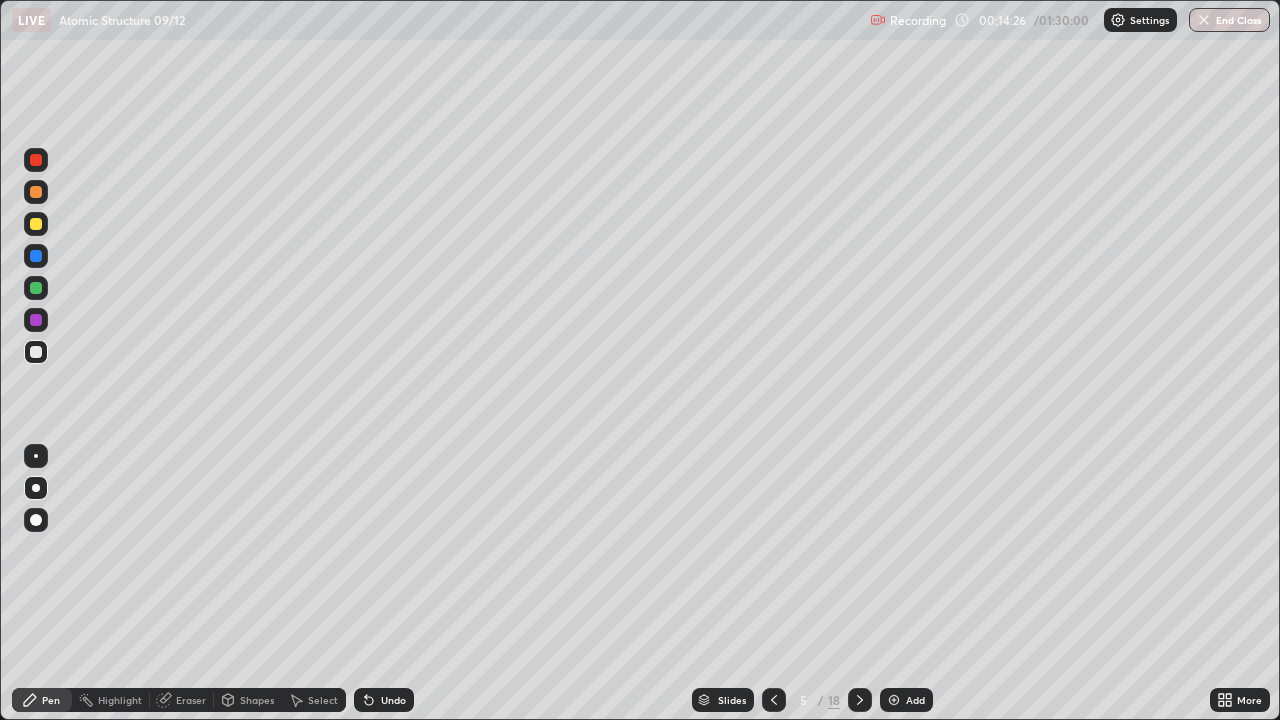click at bounding box center (36, 288) 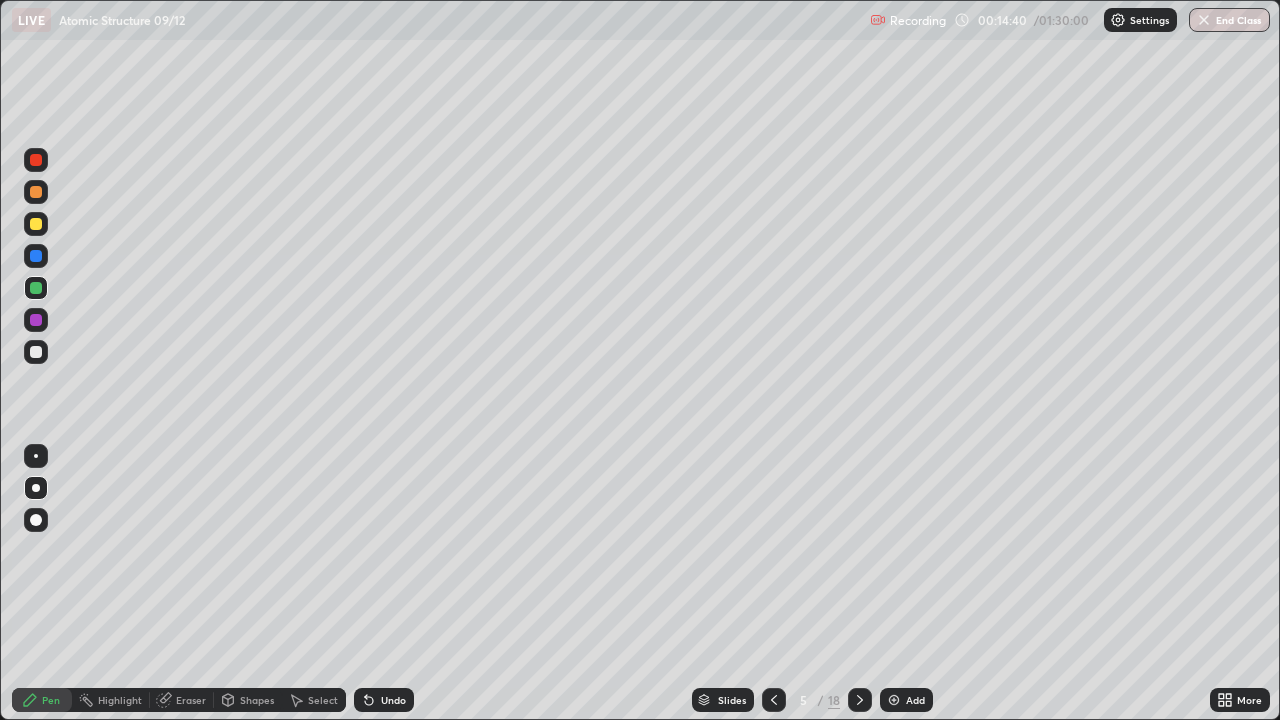 click at bounding box center (860, 700) 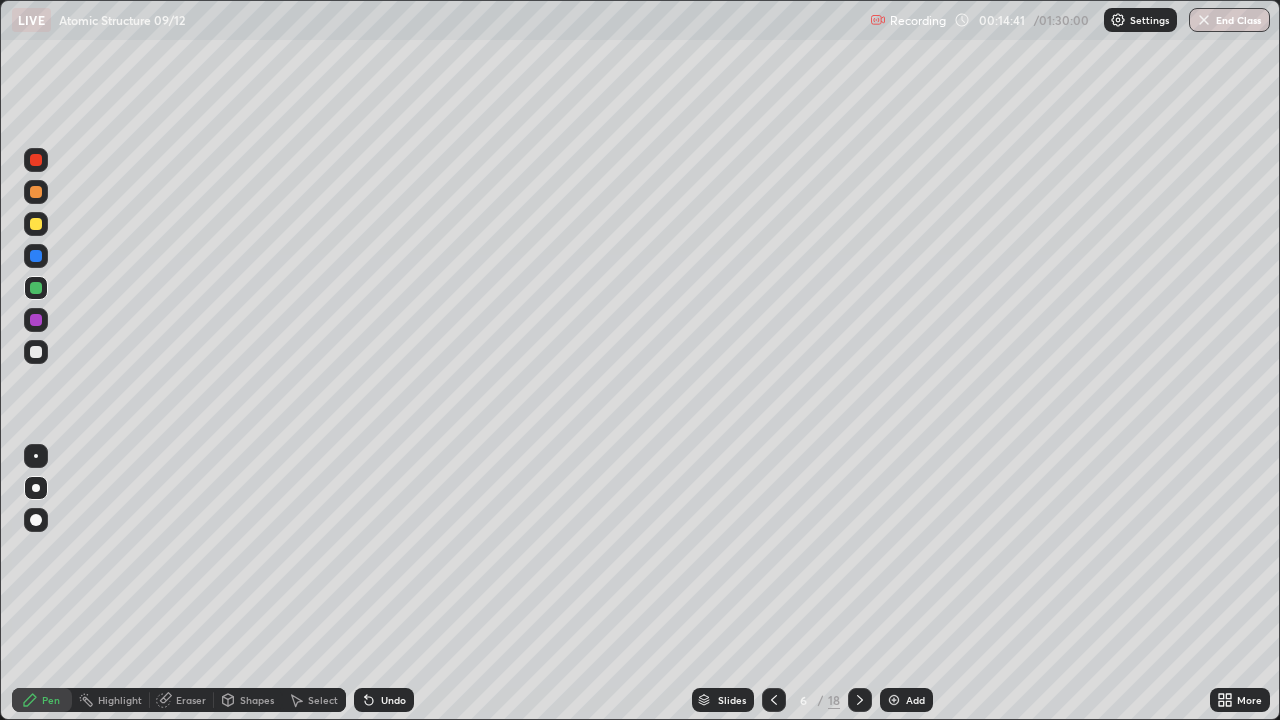 click at bounding box center (36, 352) 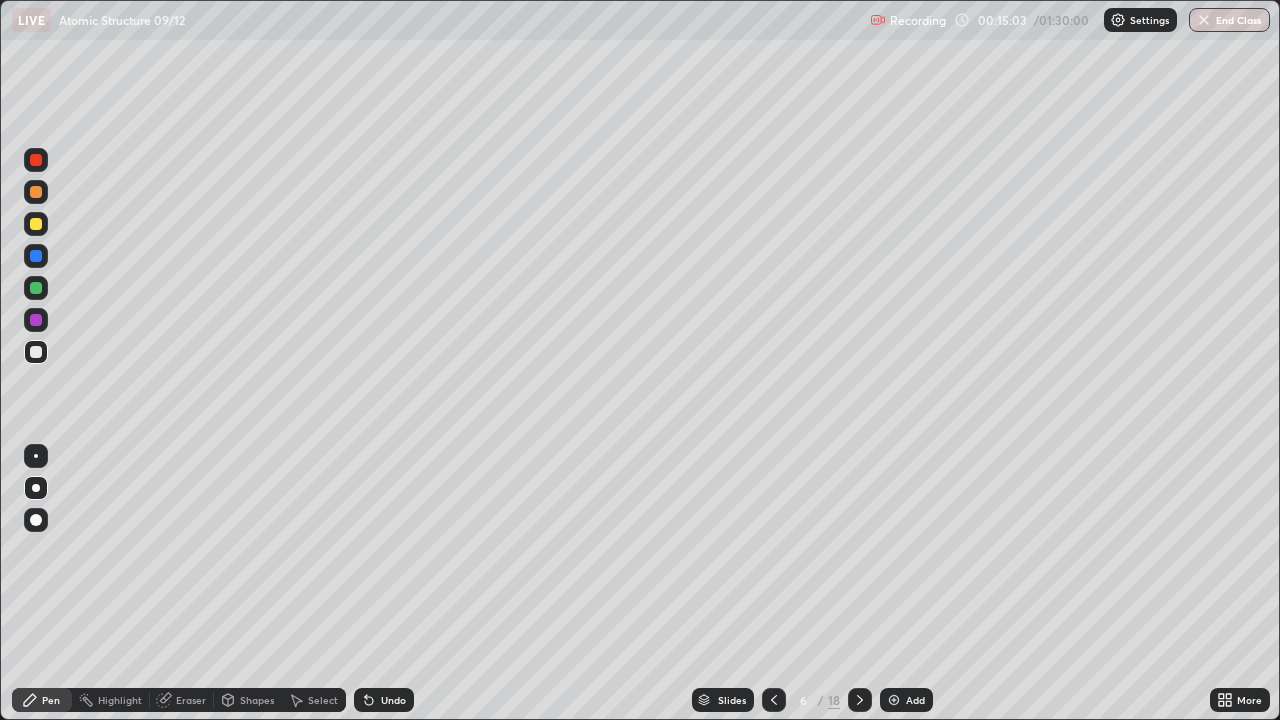 click 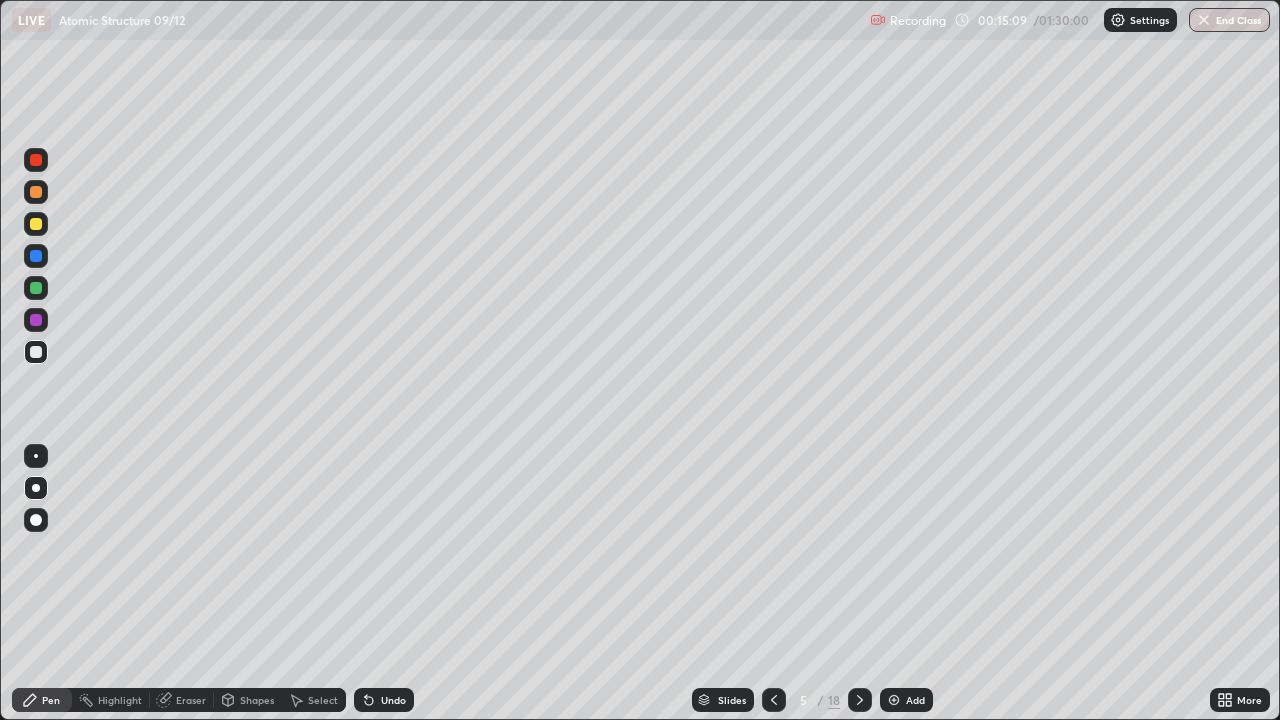 click 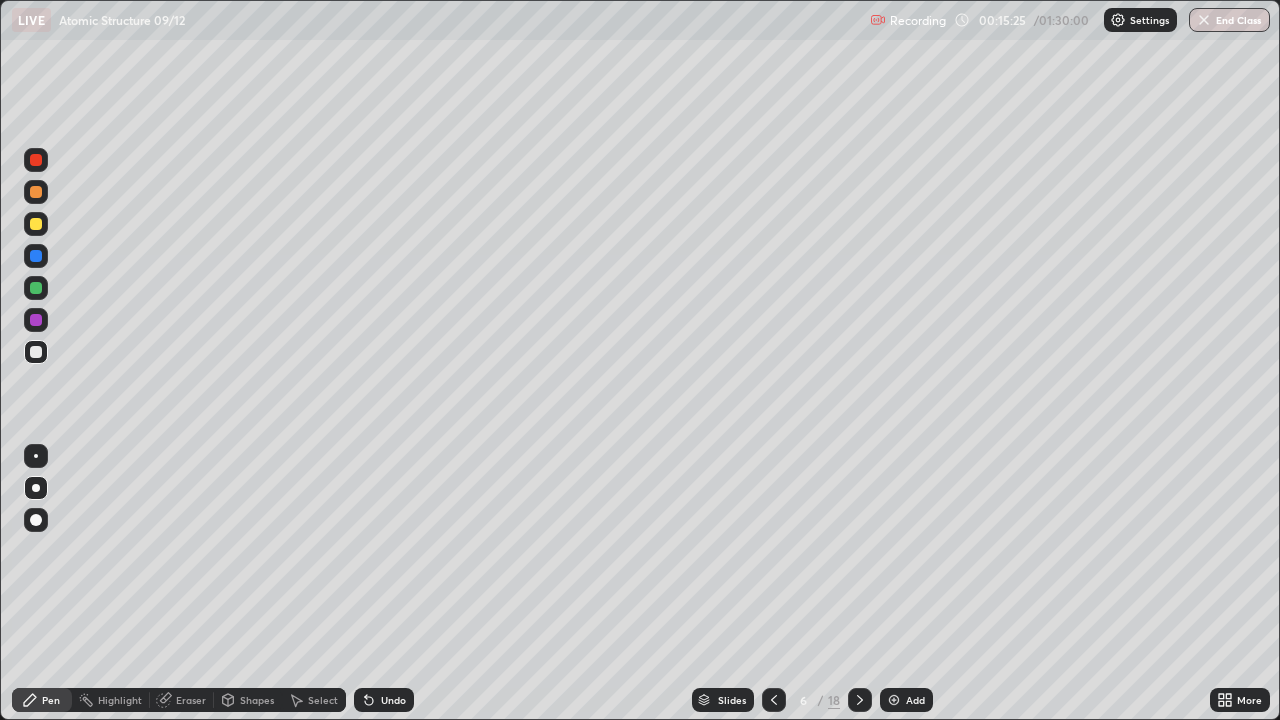 click at bounding box center [36, 256] 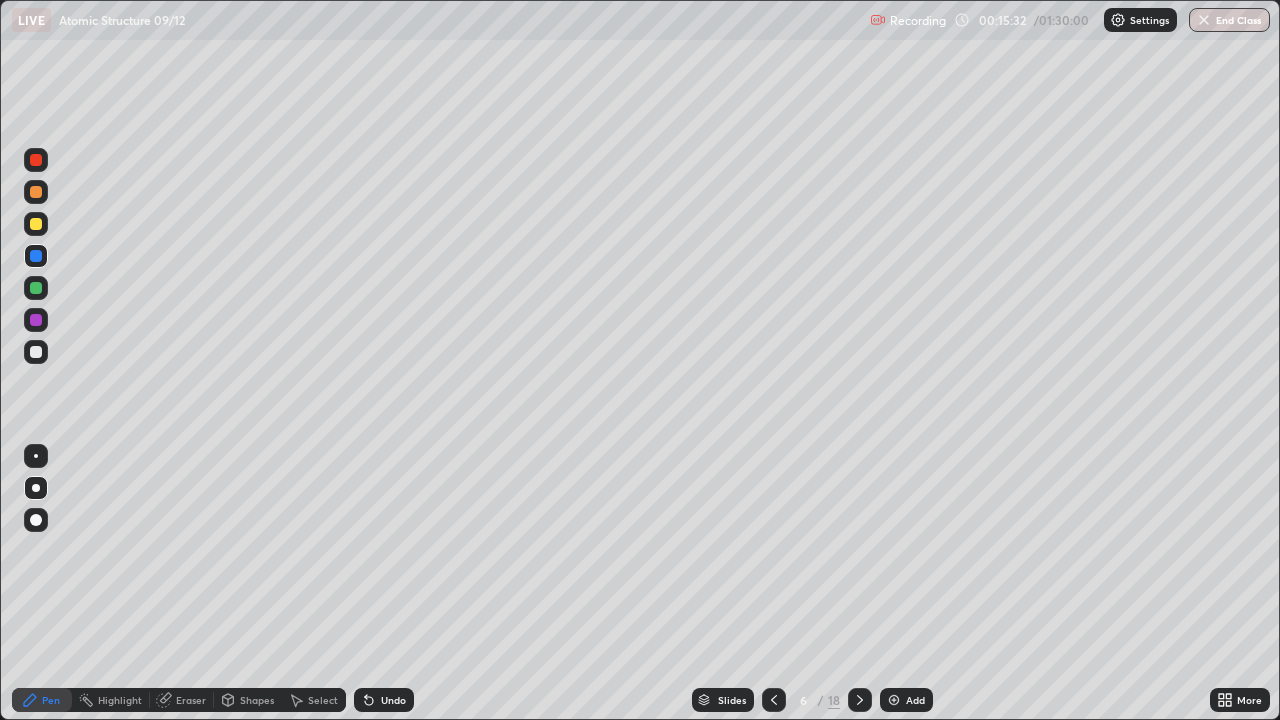 click at bounding box center (774, 700) 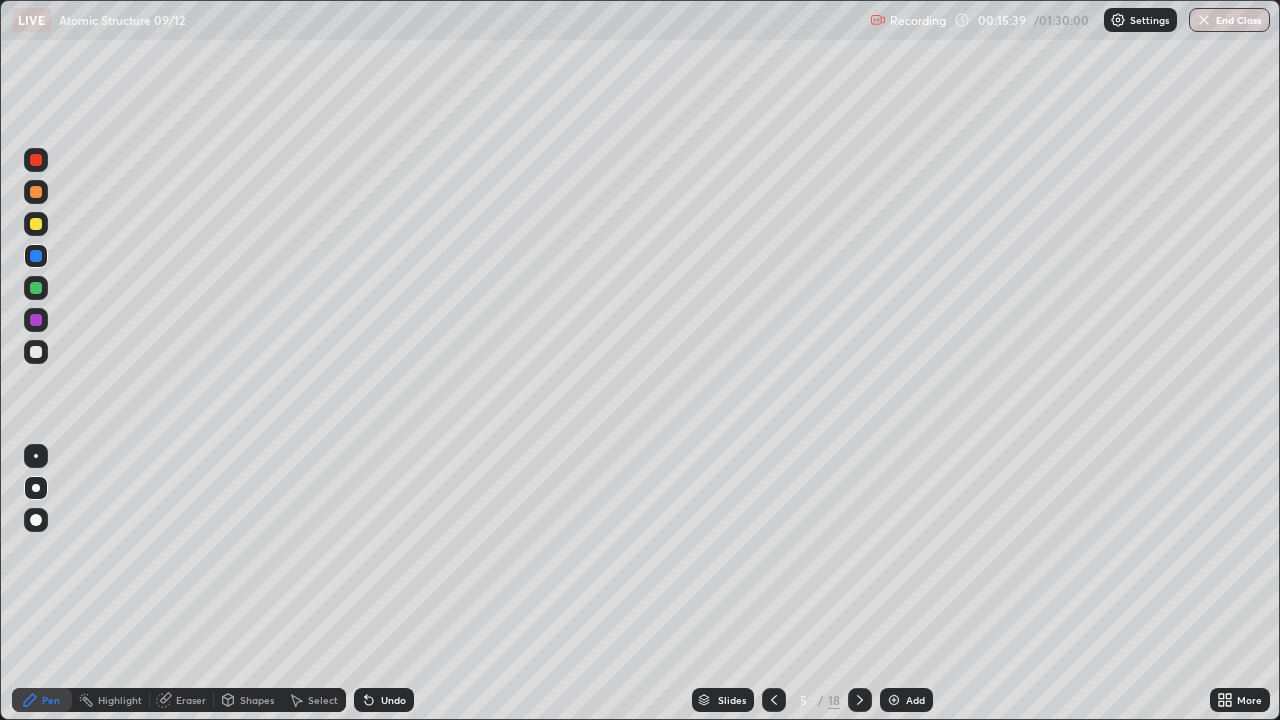 click 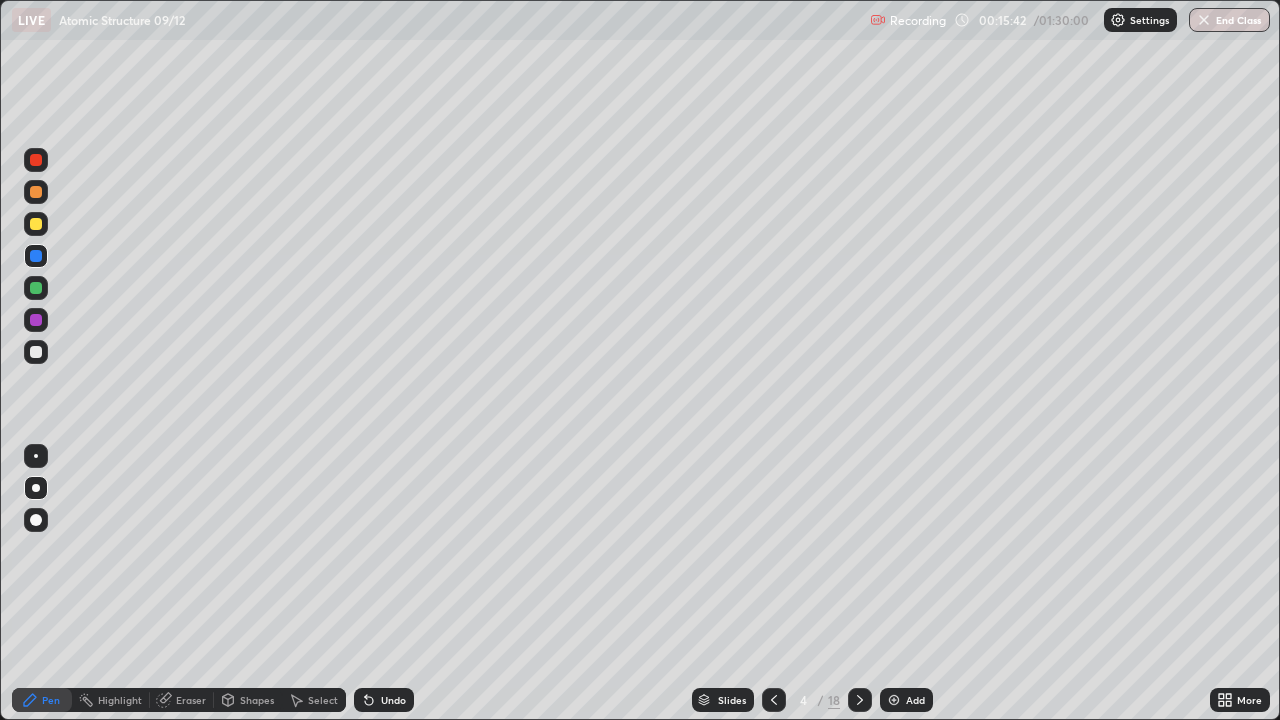 click at bounding box center (860, 700) 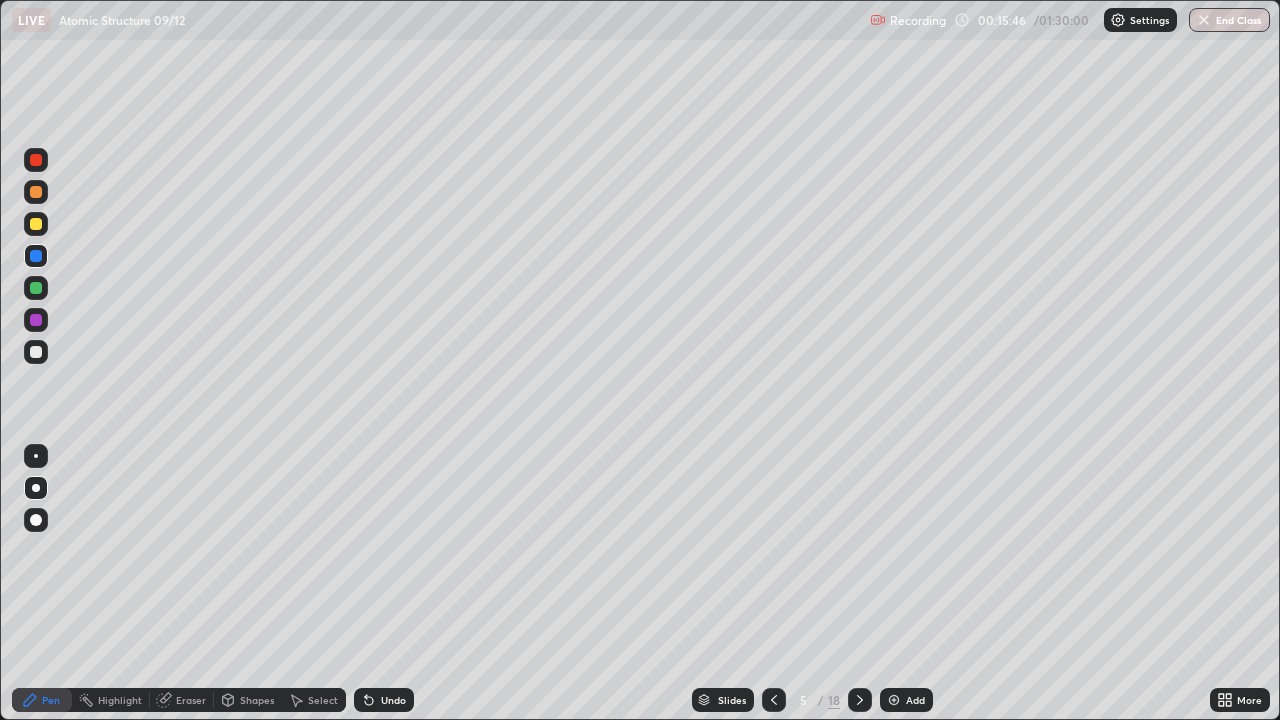 click at bounding box center [36, 224] 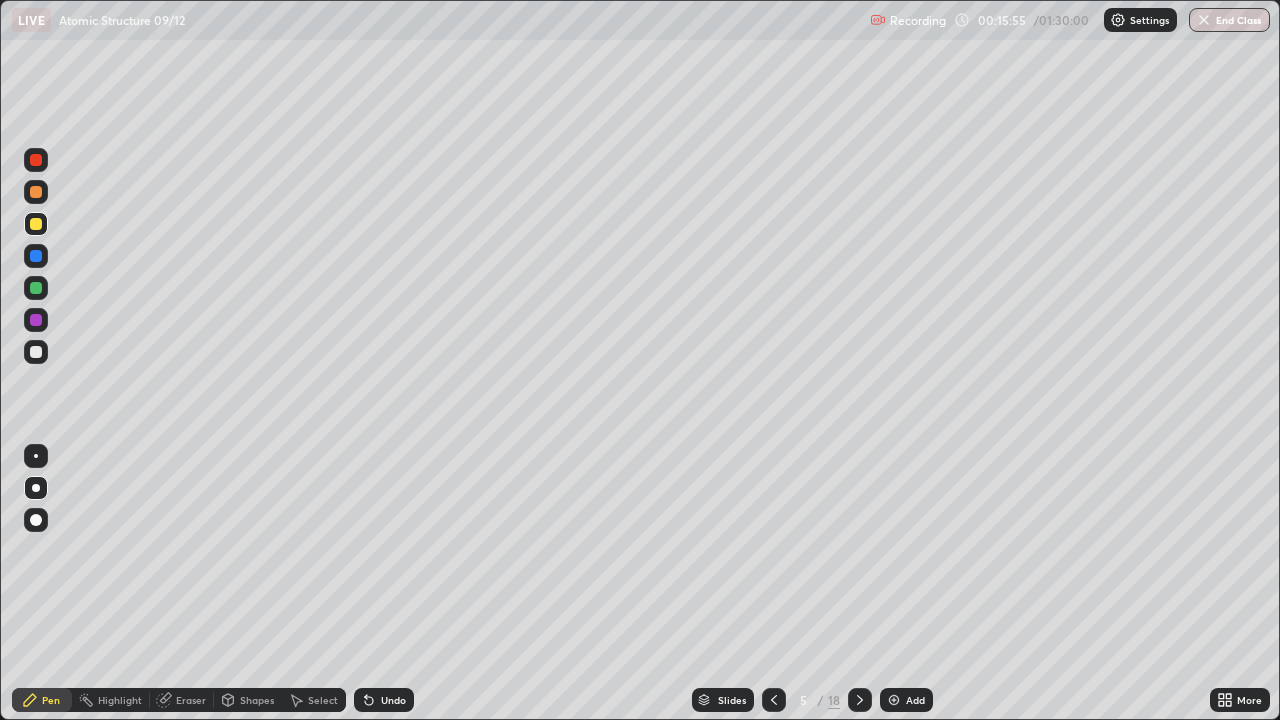 click 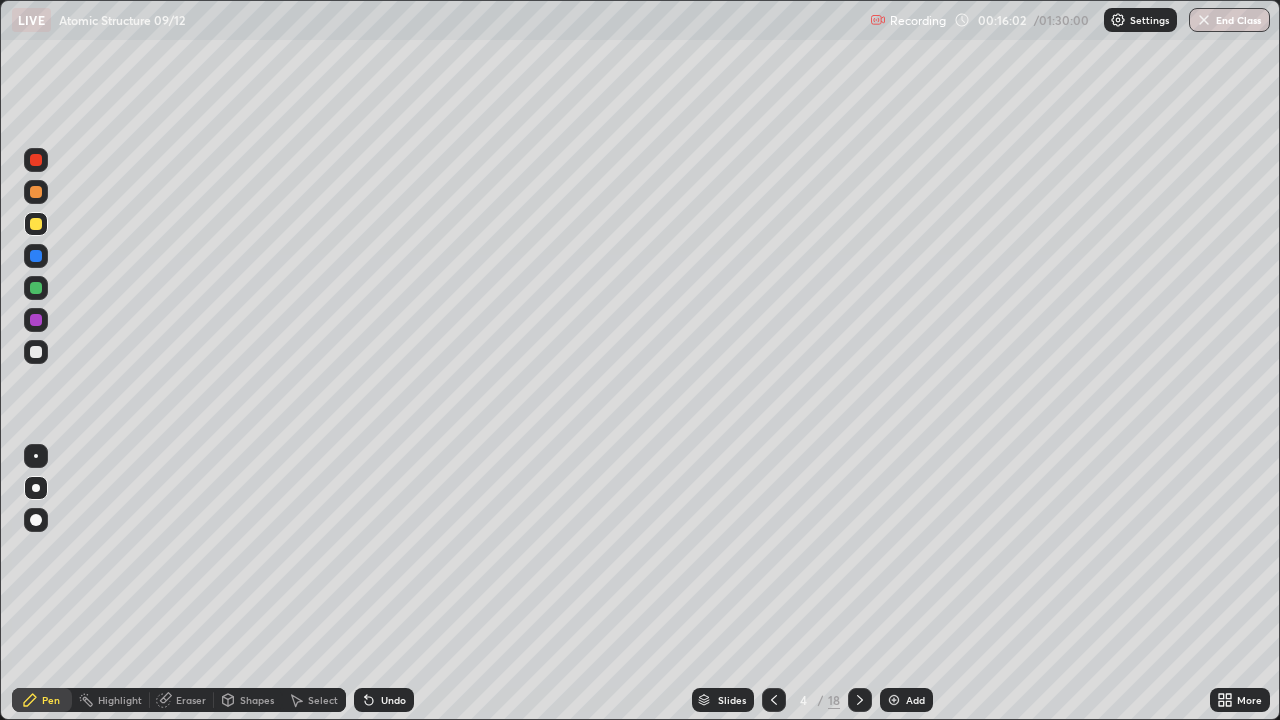 click 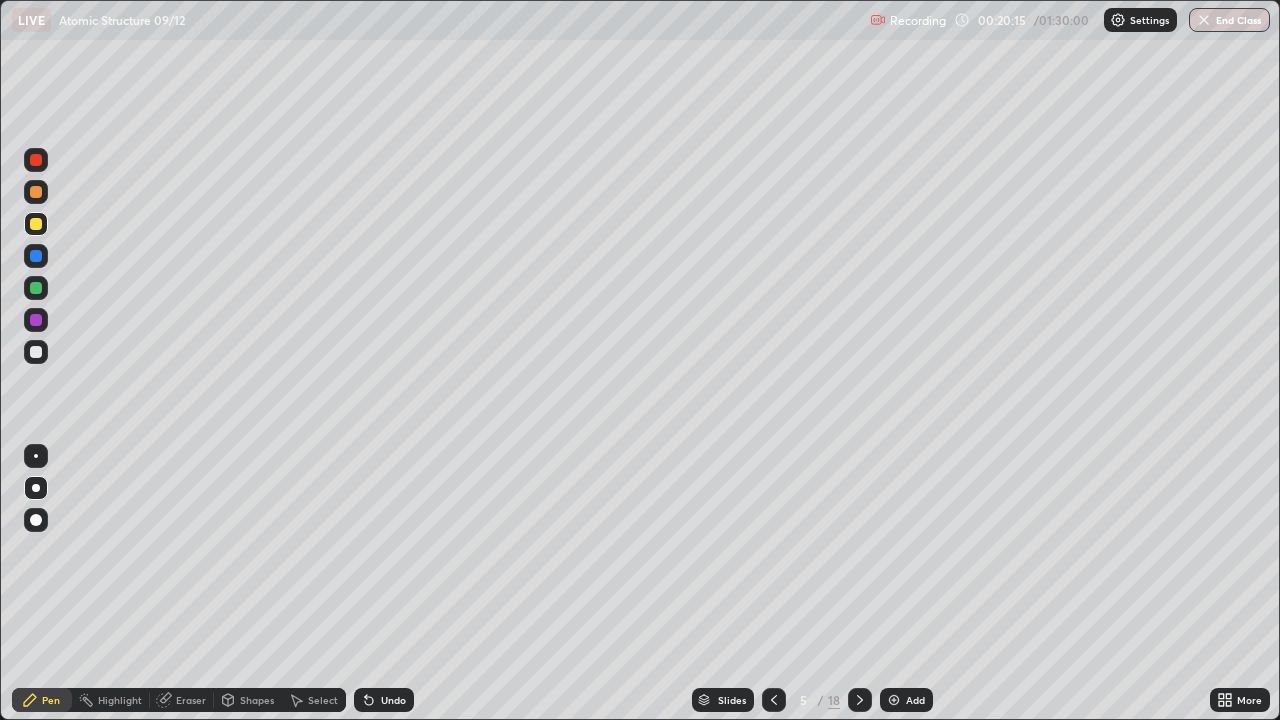 click at bounding box center [860, 700] 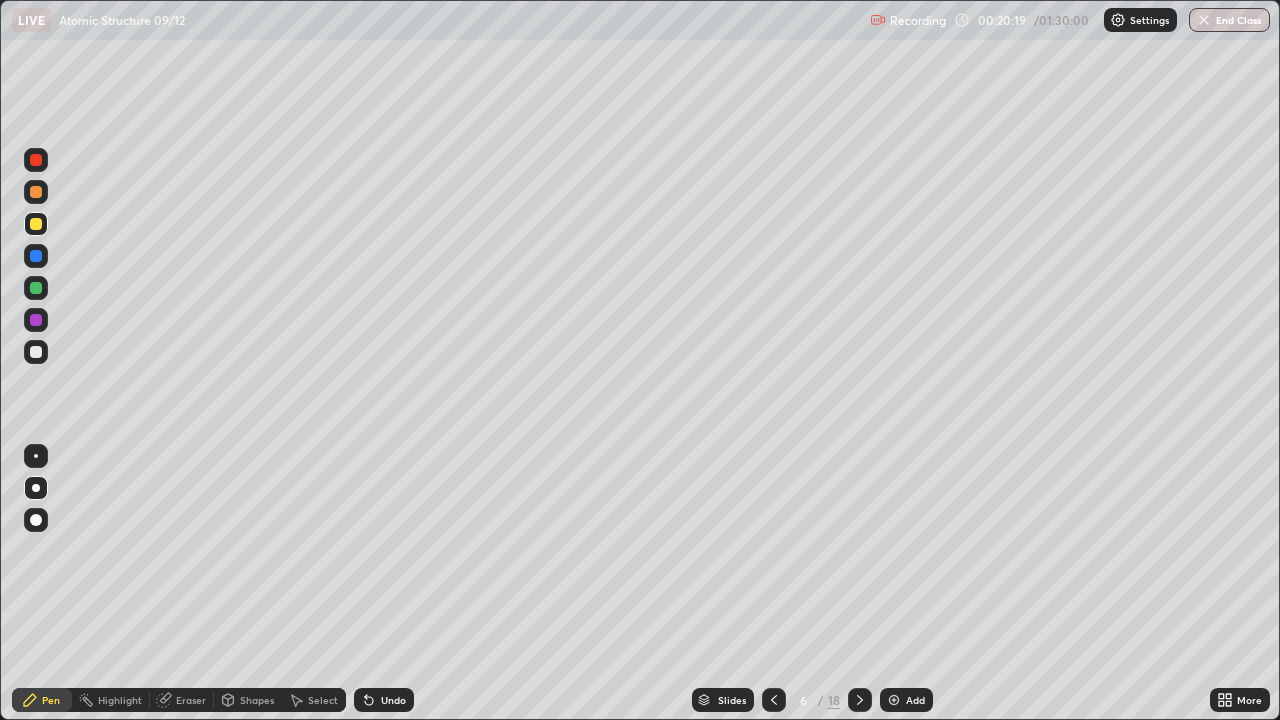 click 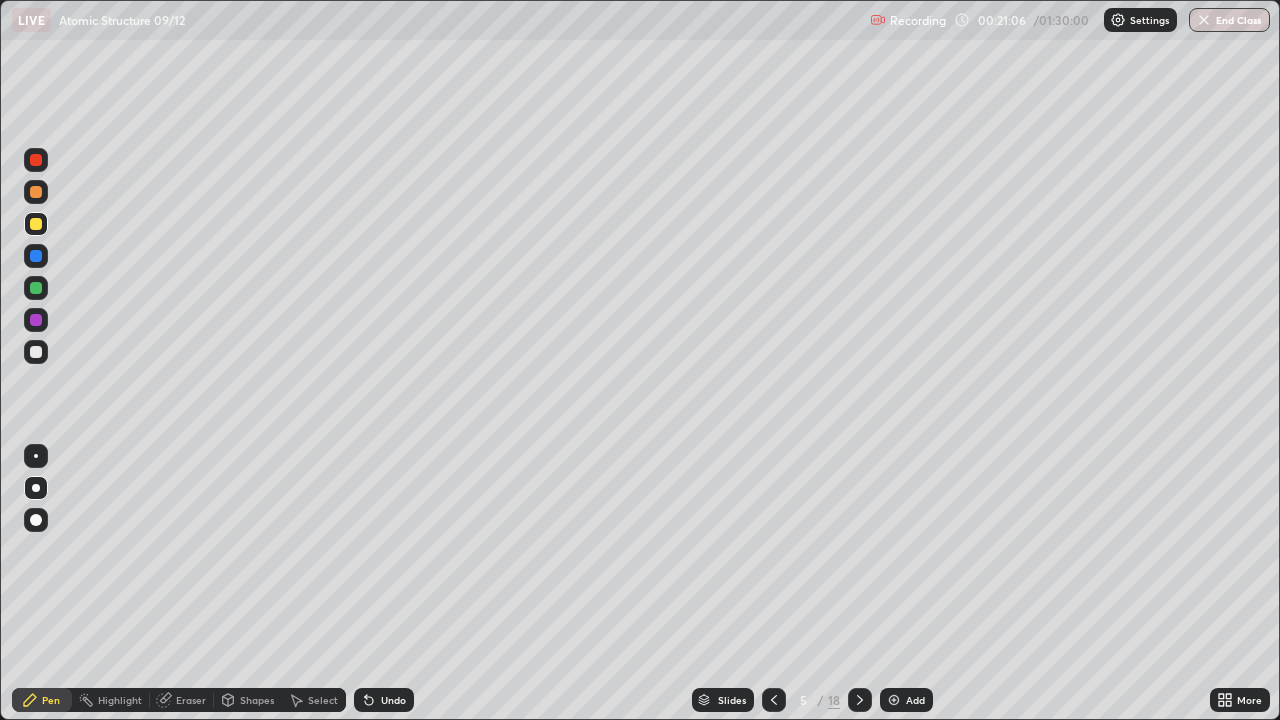 click 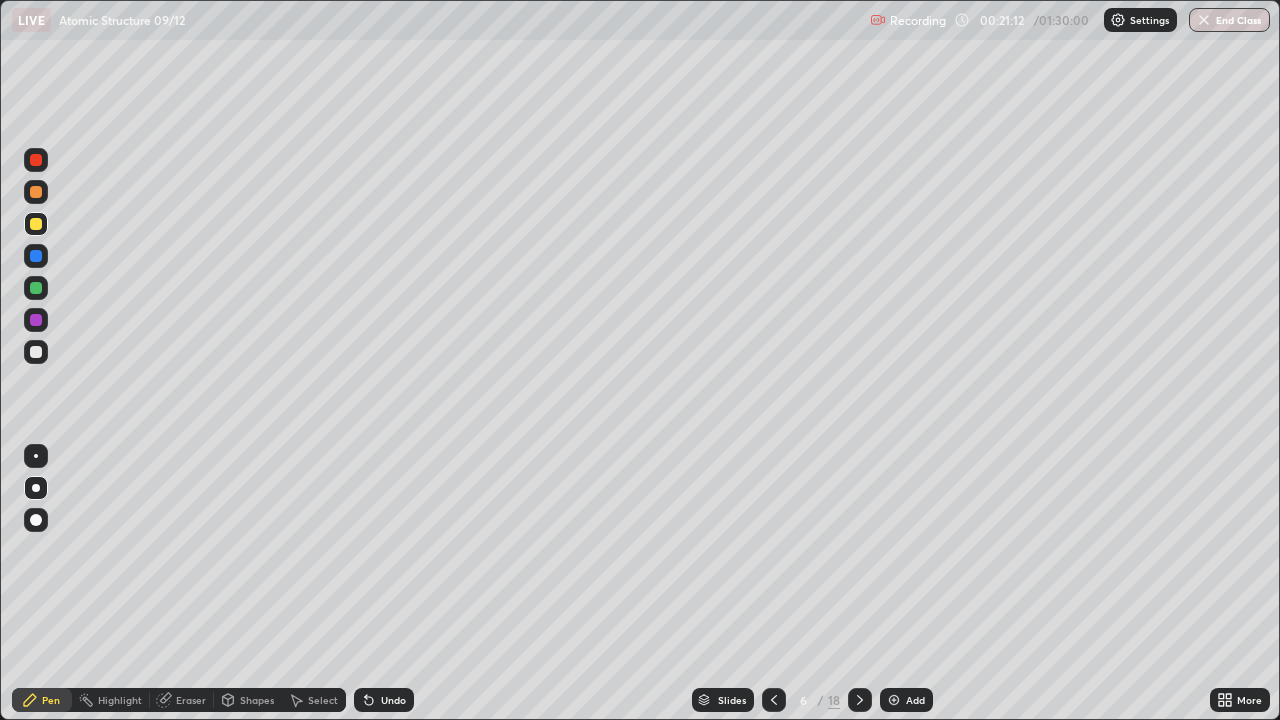 click at bounding box center [36, 352] 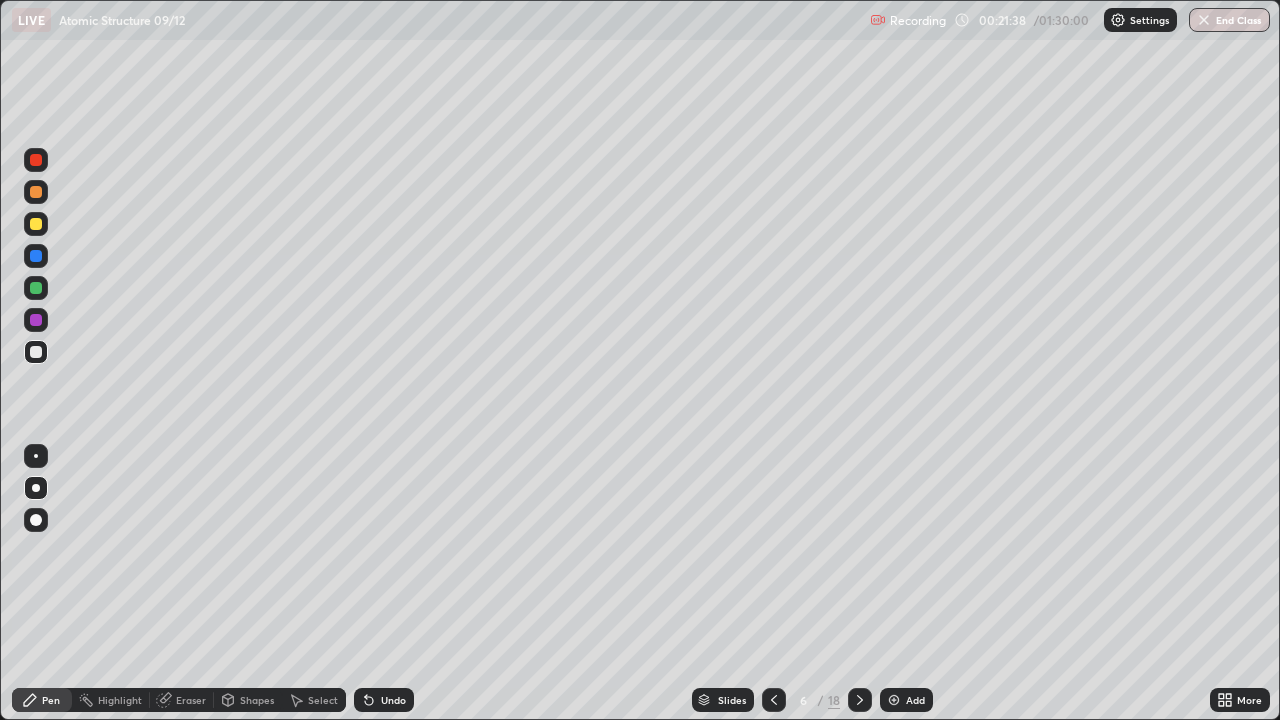 click on "Undo" at bounding box center [384, 700] 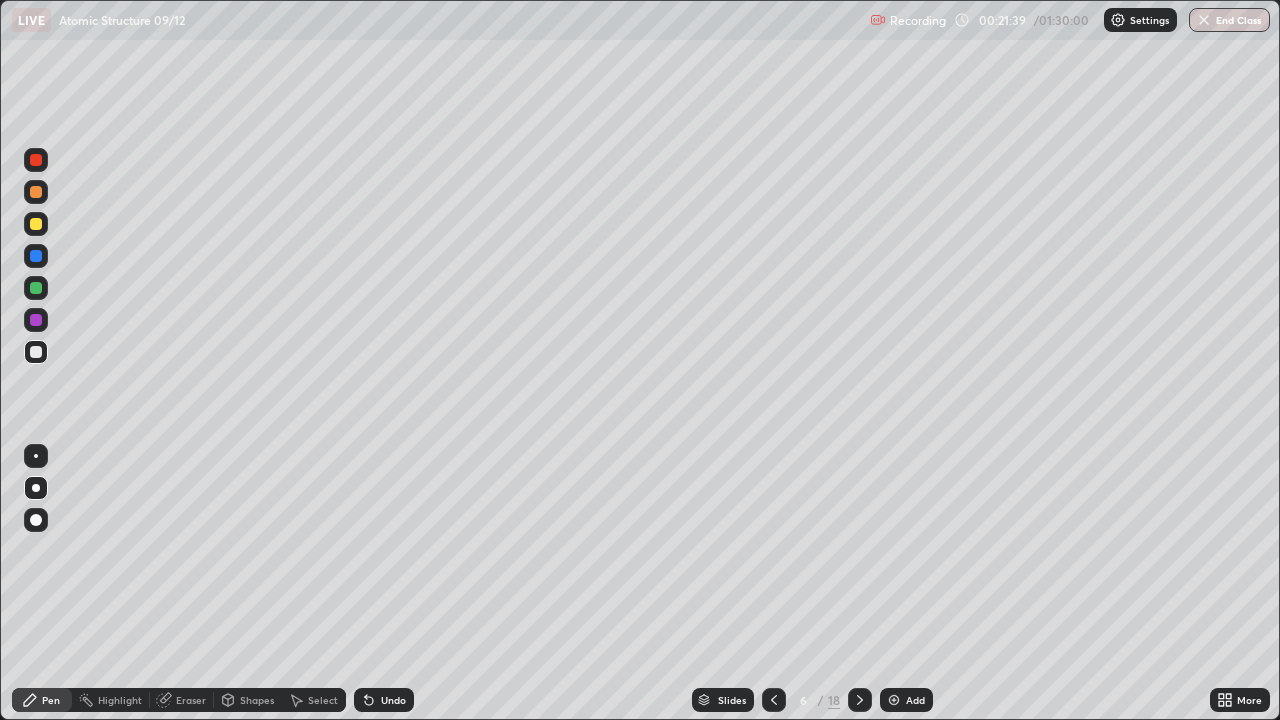 click on "Undo" at bounding box center [384, 700] 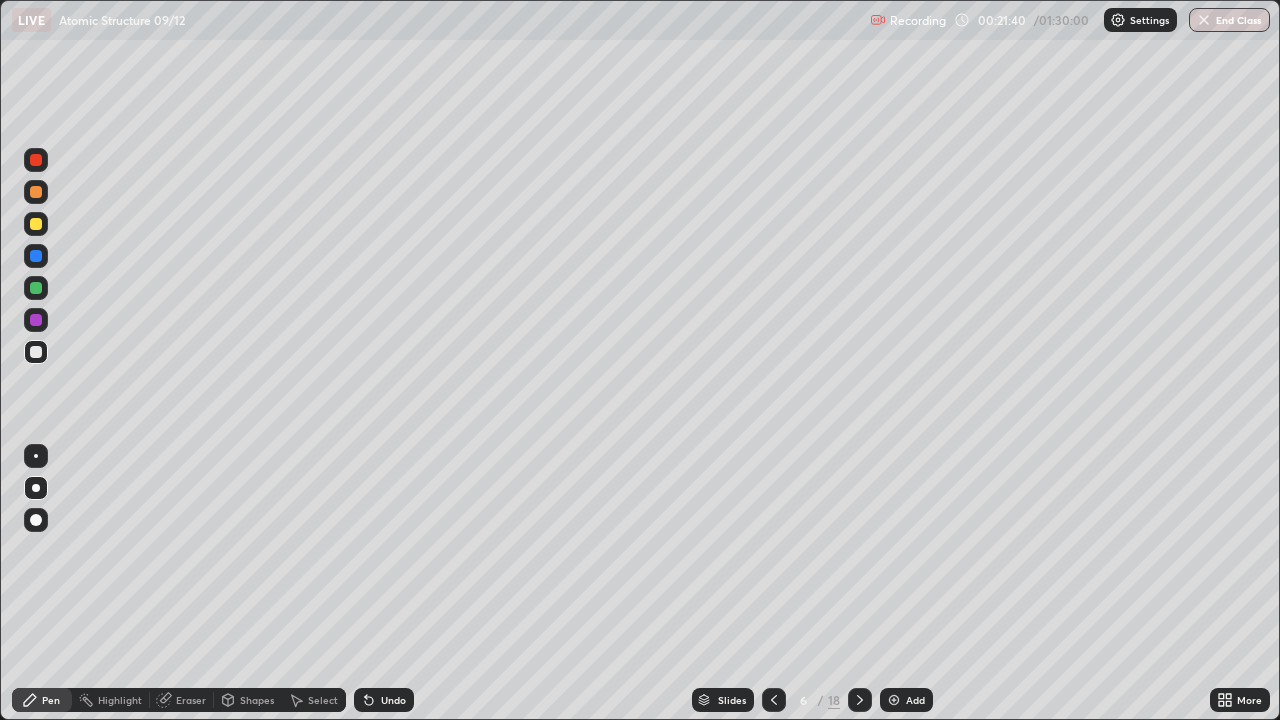 click 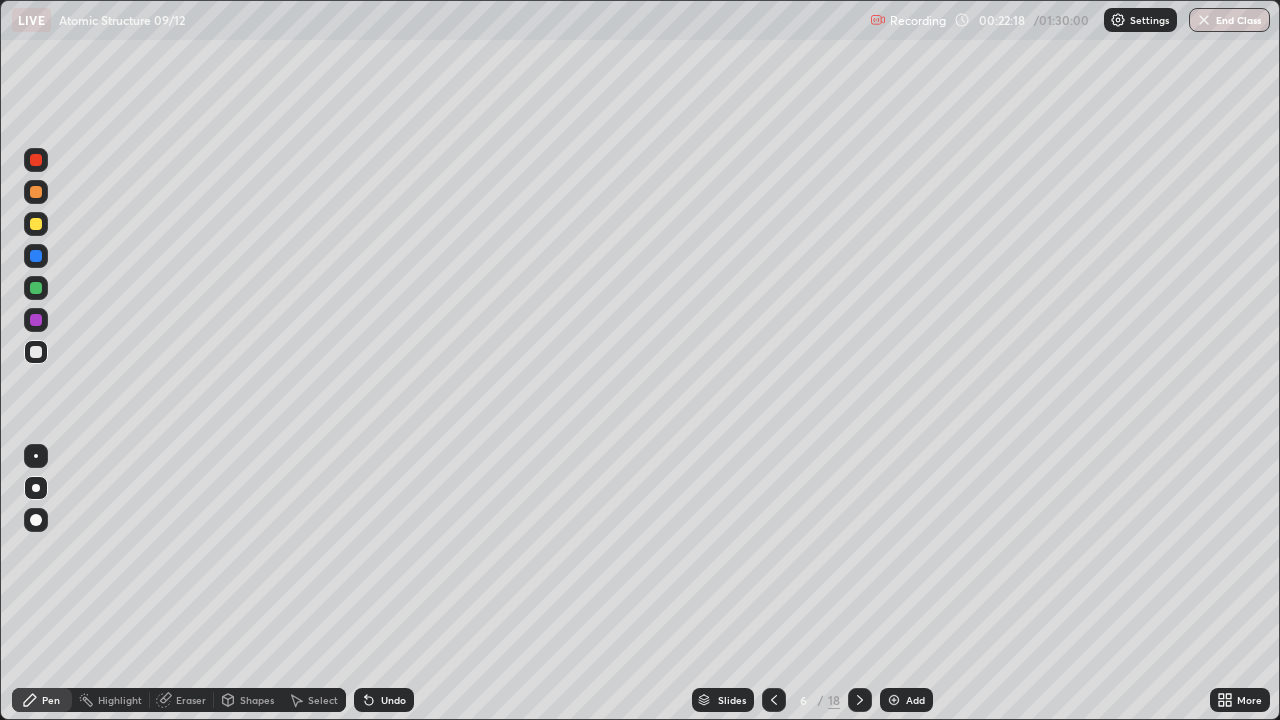 click at bounding box center [36, 224] 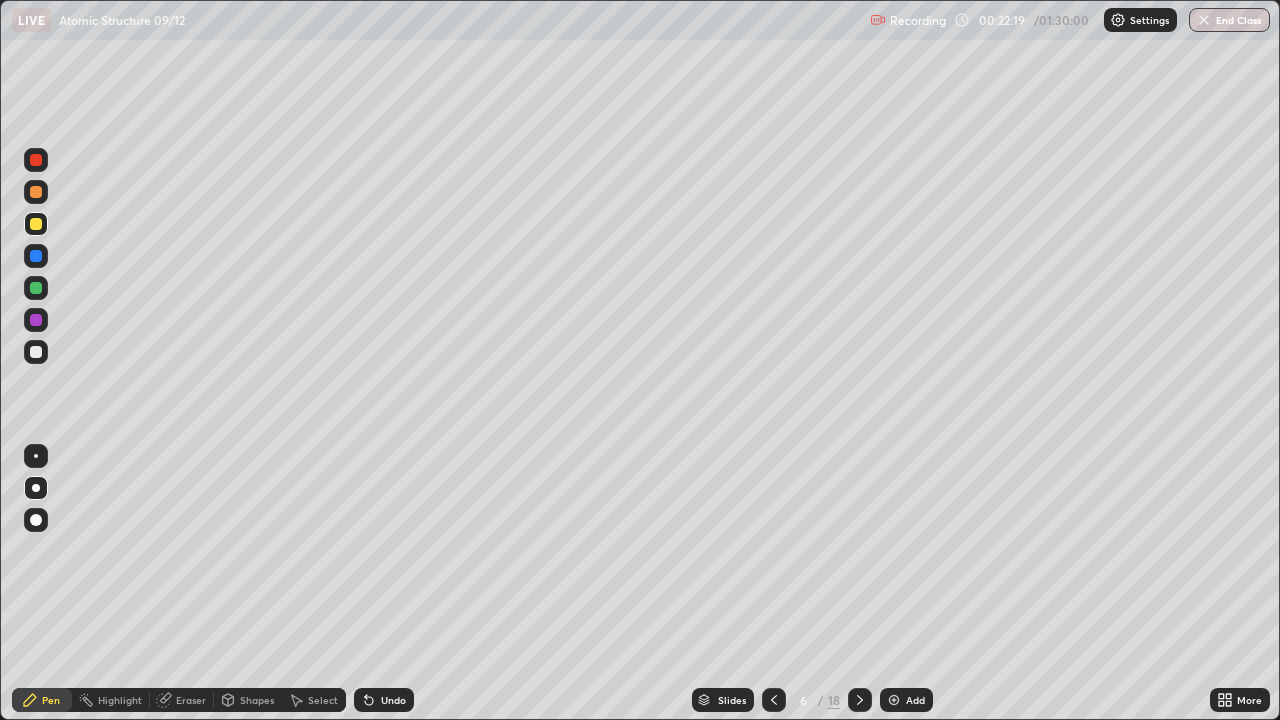 click at bounding box center (36, 256) 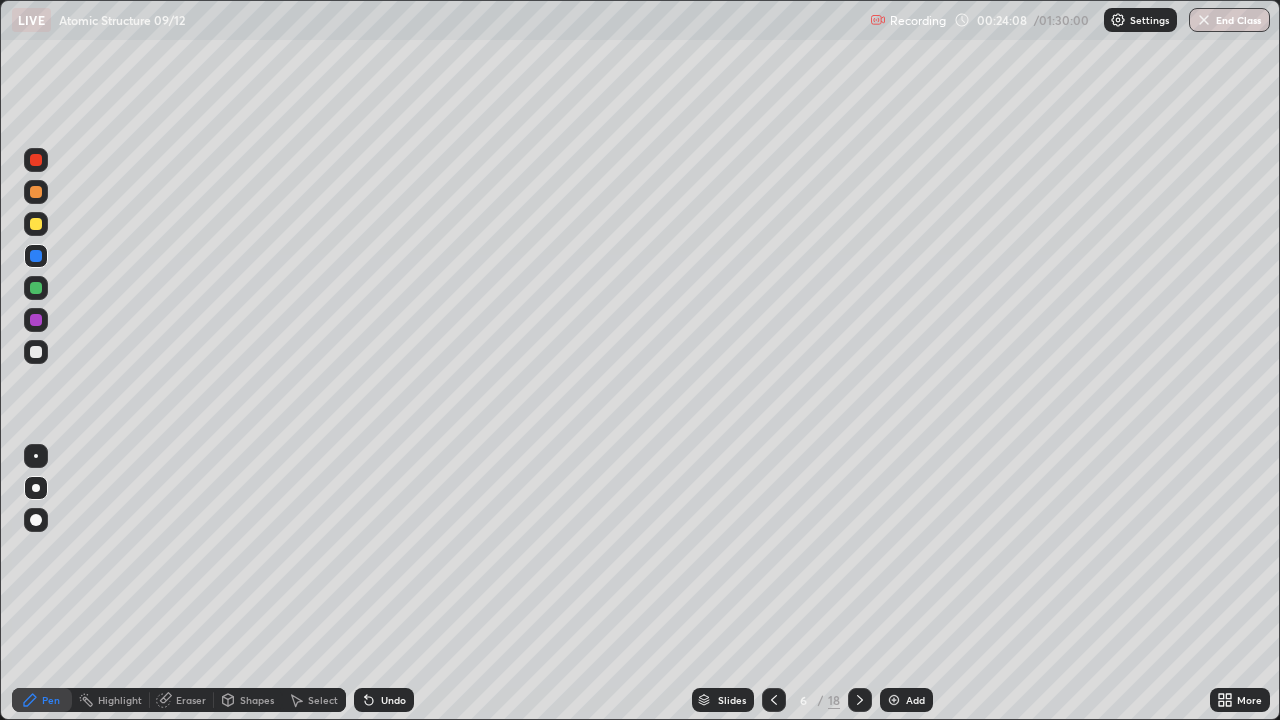 click 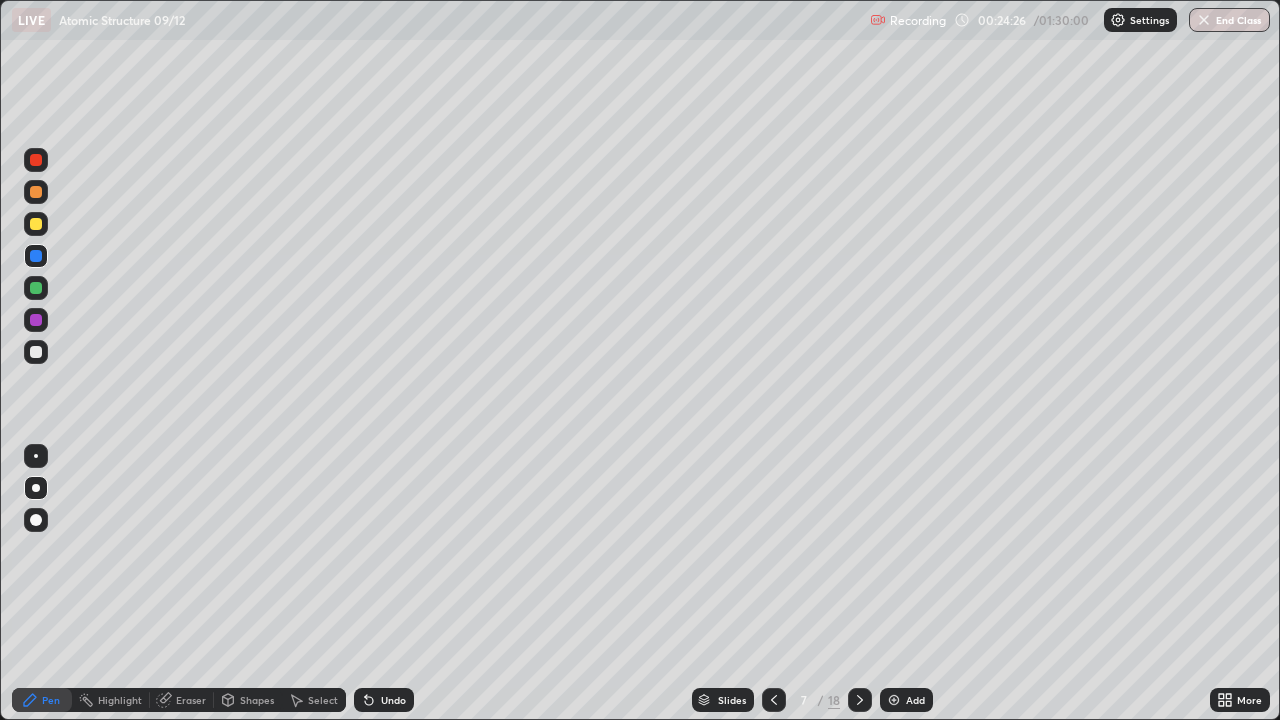 click at bounding box center (36, 352) 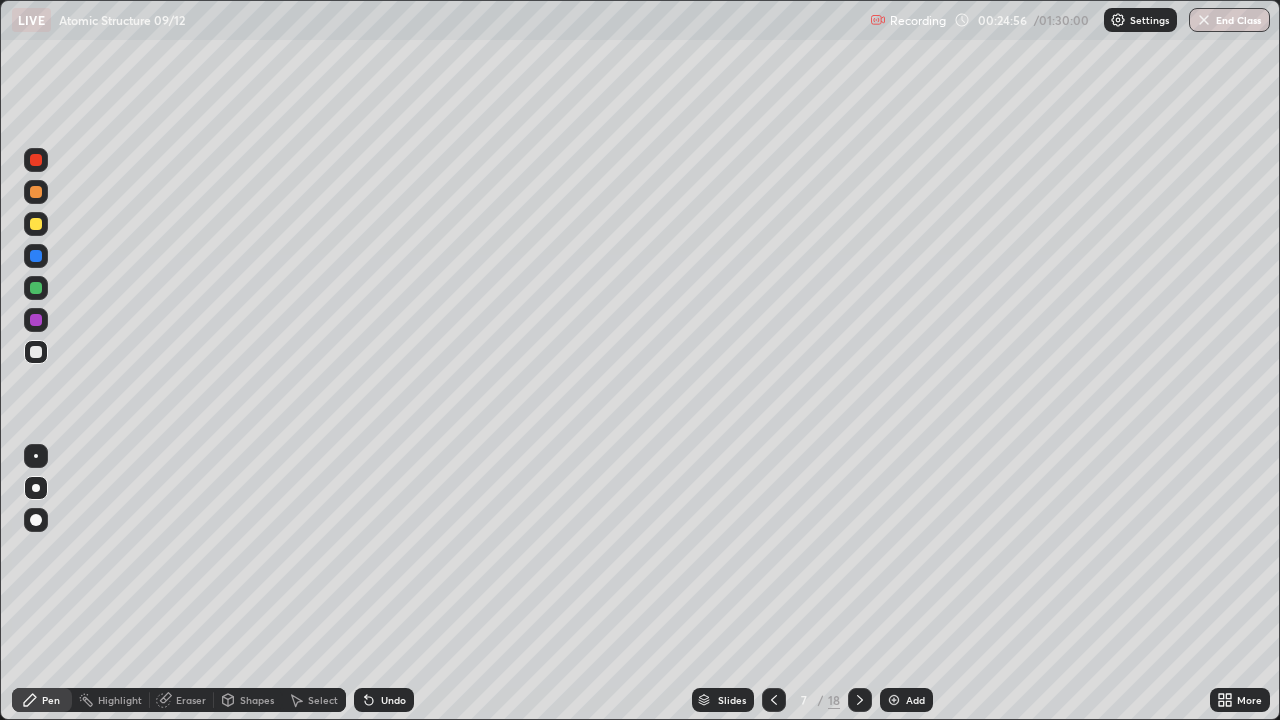 click 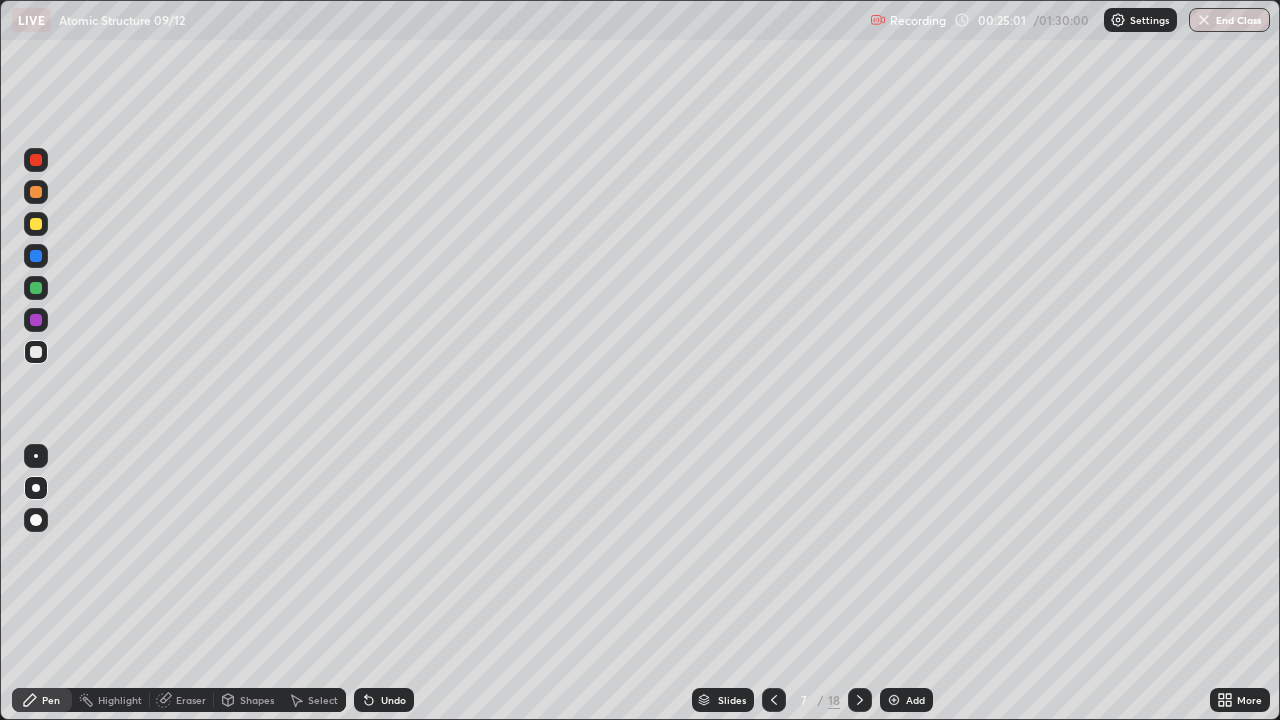 click on "Undo" at bounding box center [384, 700] 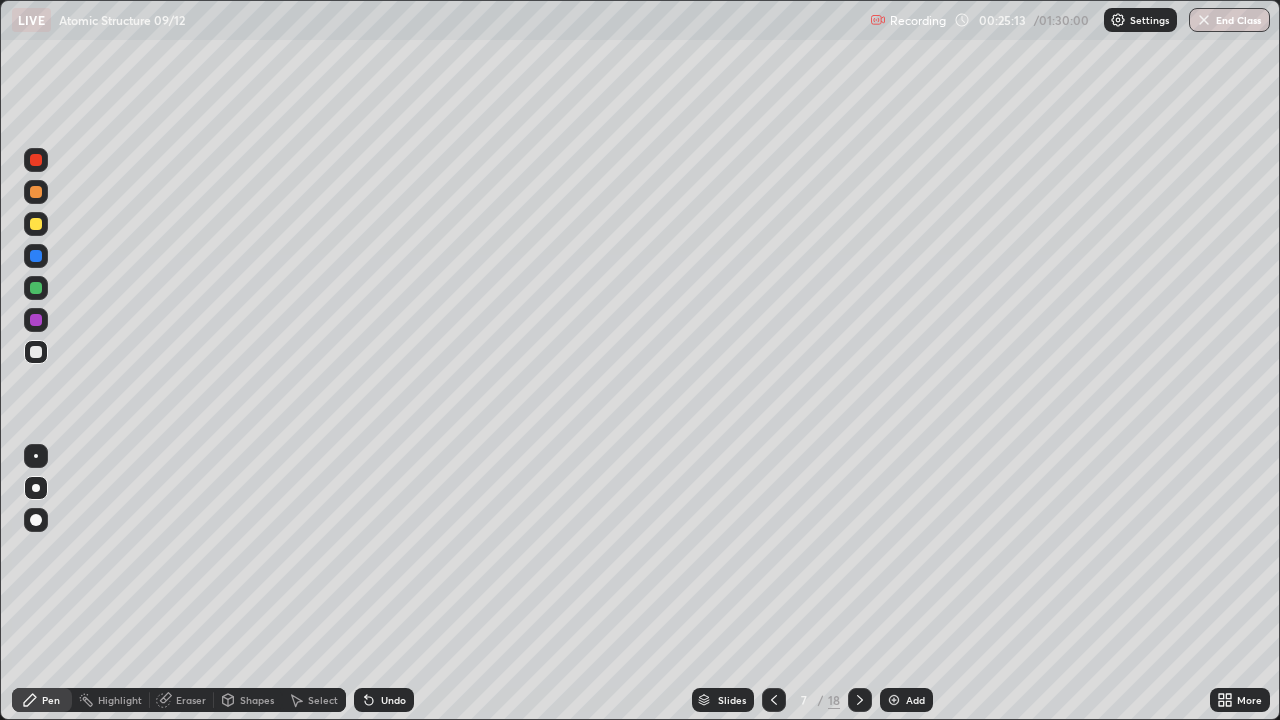 click at bounding box center (36, 288) 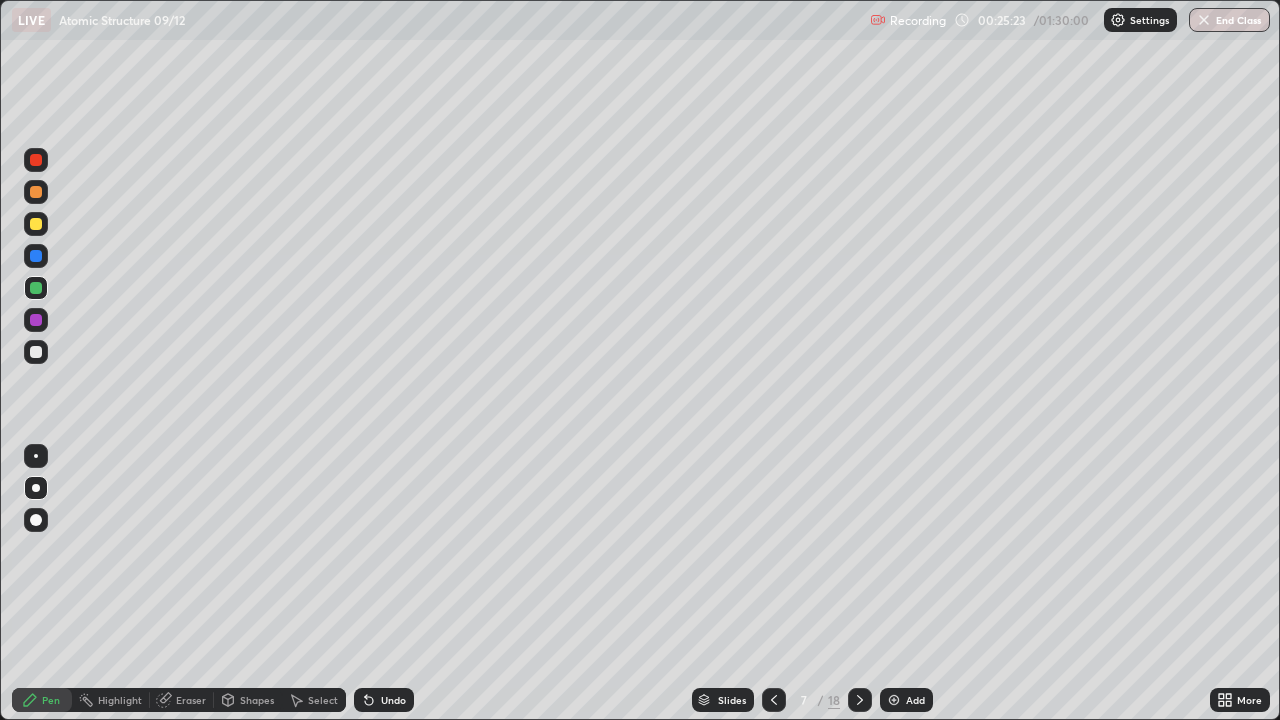 click at bounding box center (36, 256) 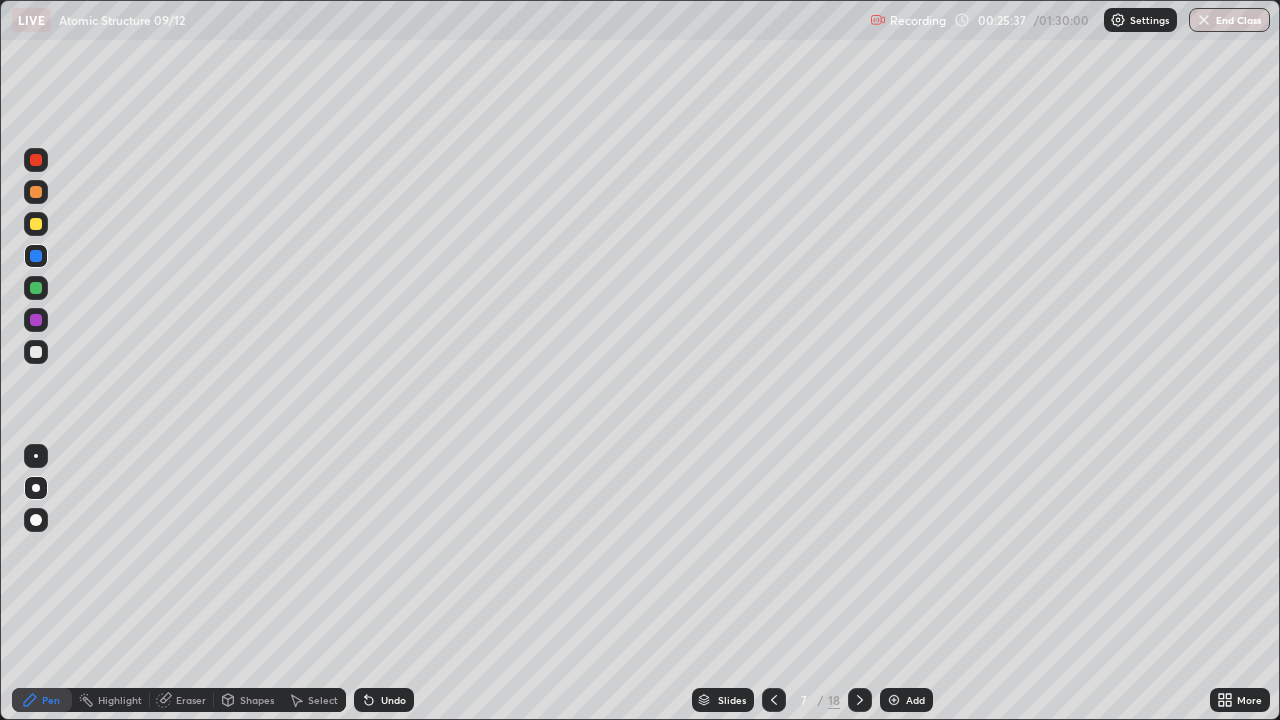 click at bounding box center (36, 352) 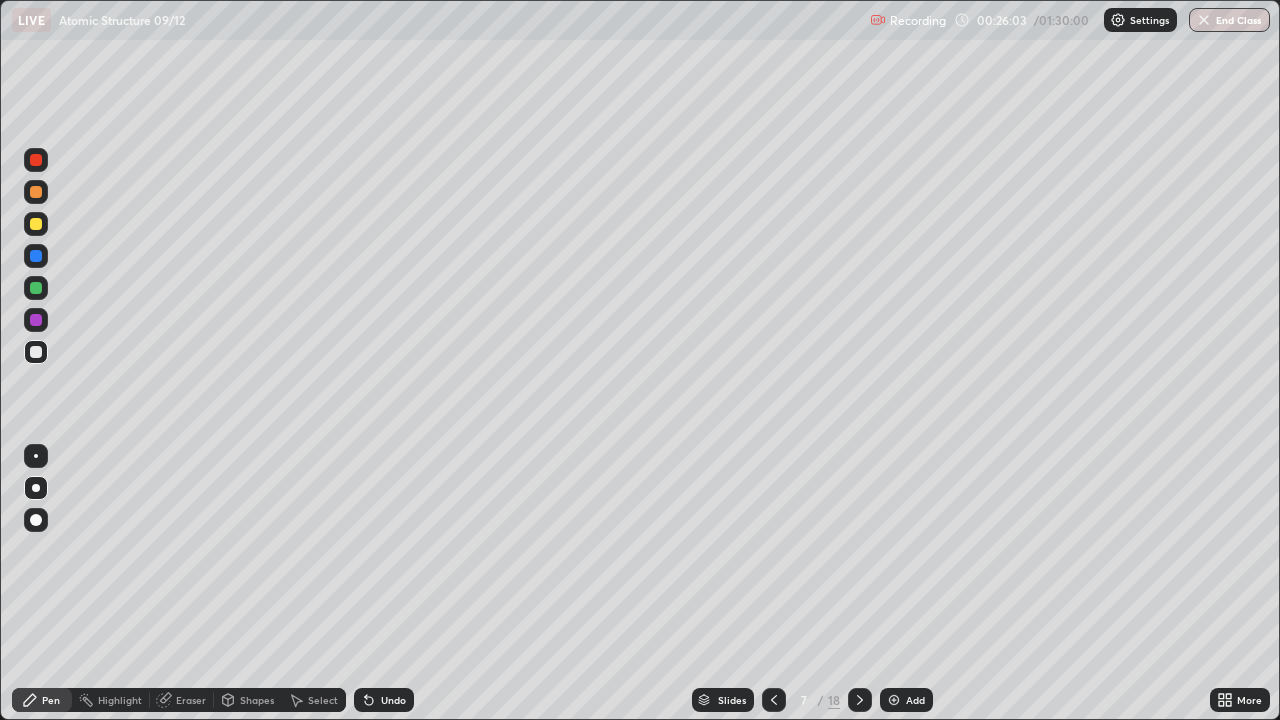 click at bounding box center [36, 256] 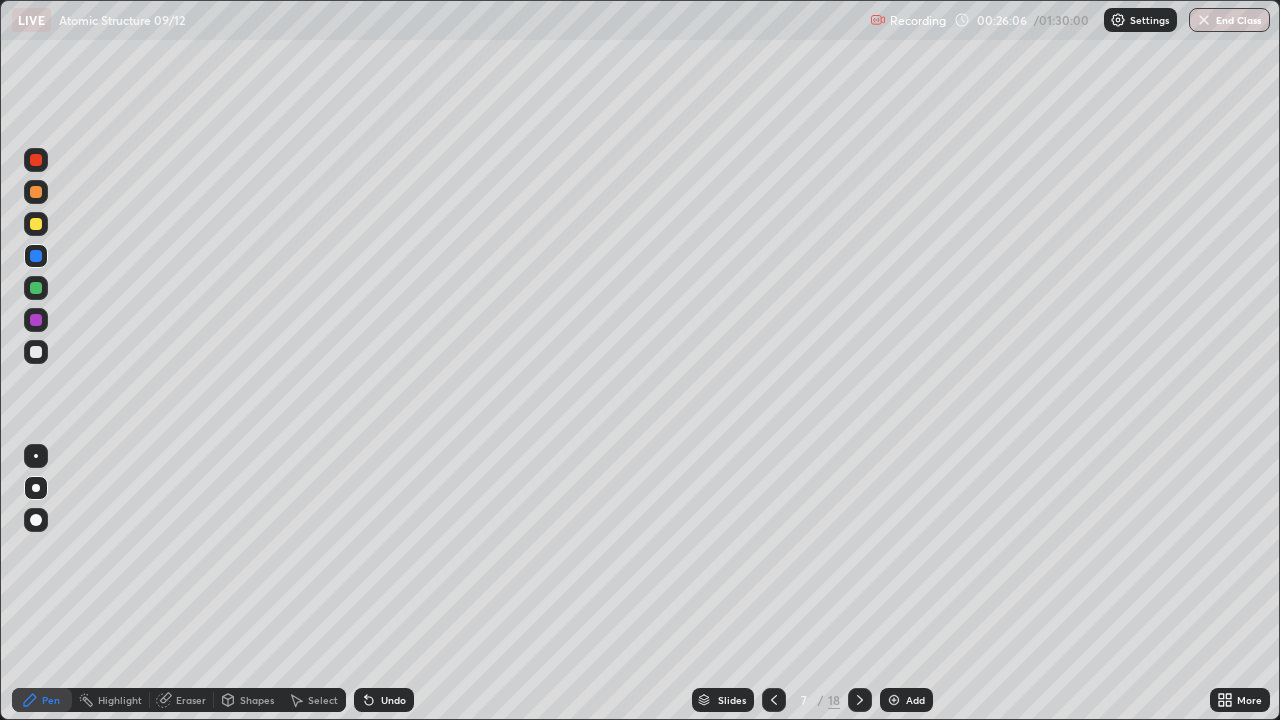 click at bounding box center [36, 352] 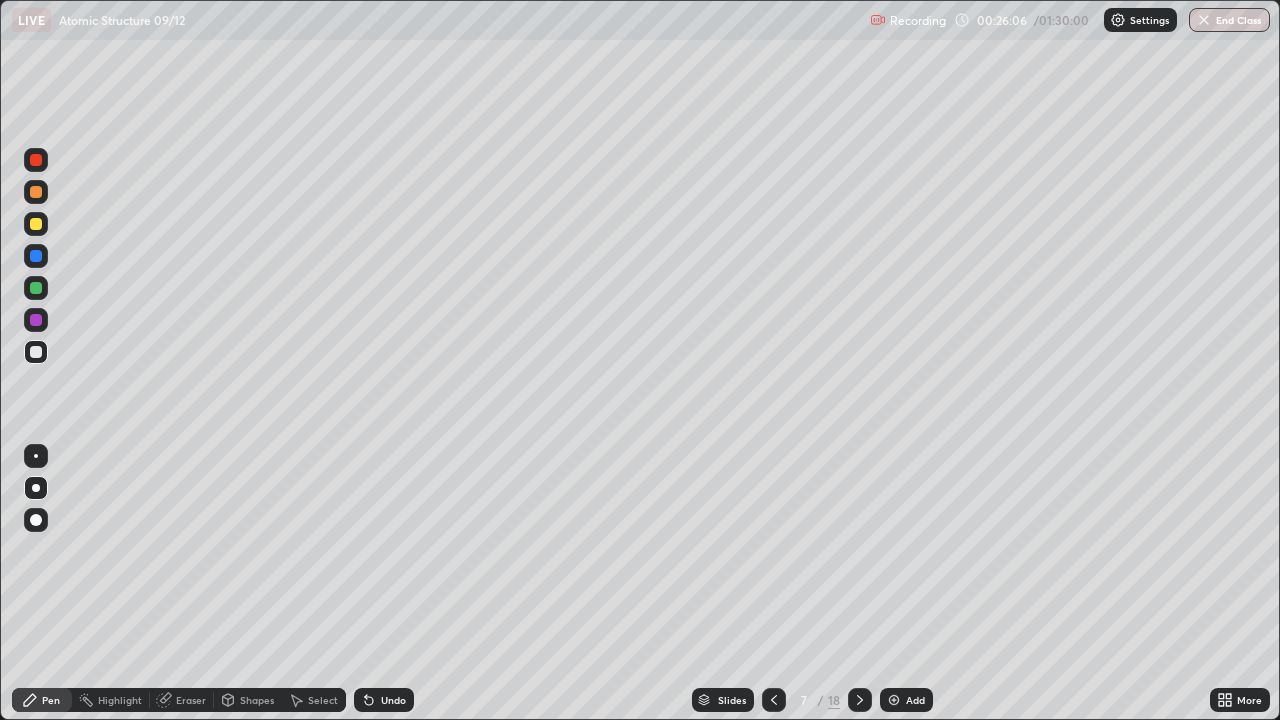 click at bounding box center (36, 520) 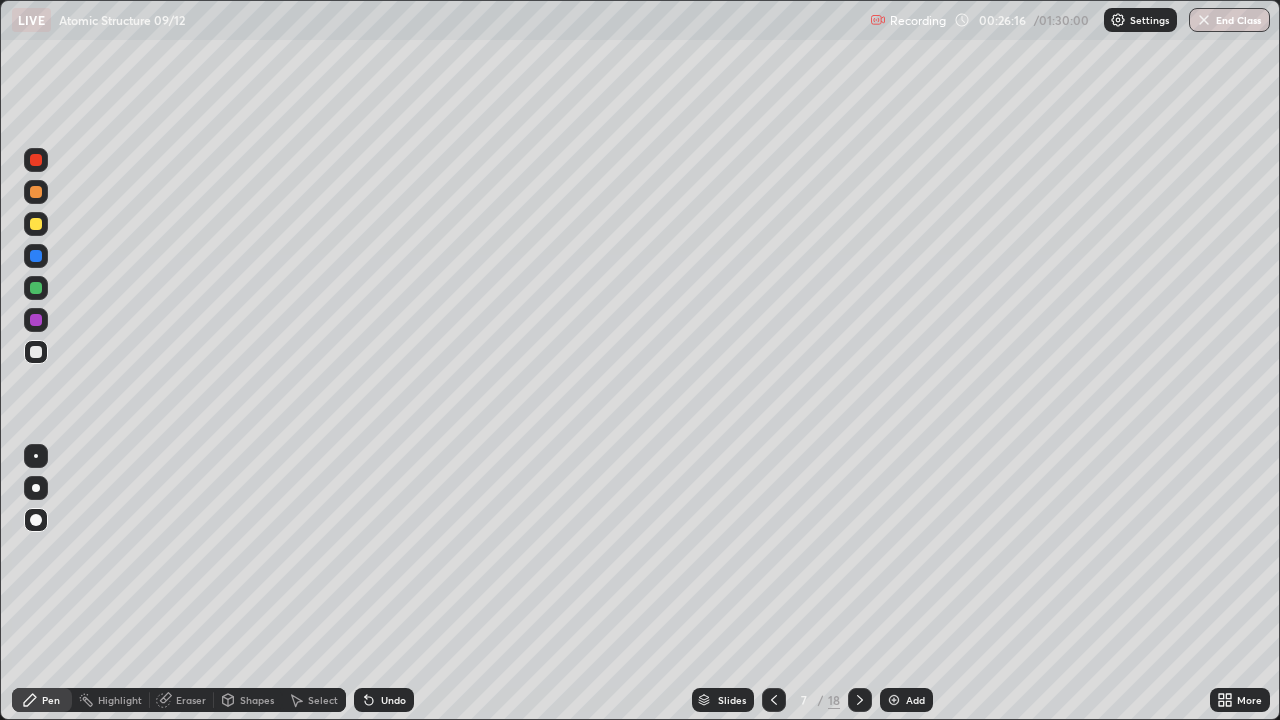 click on "Undo" at bounding box center [393, 700] 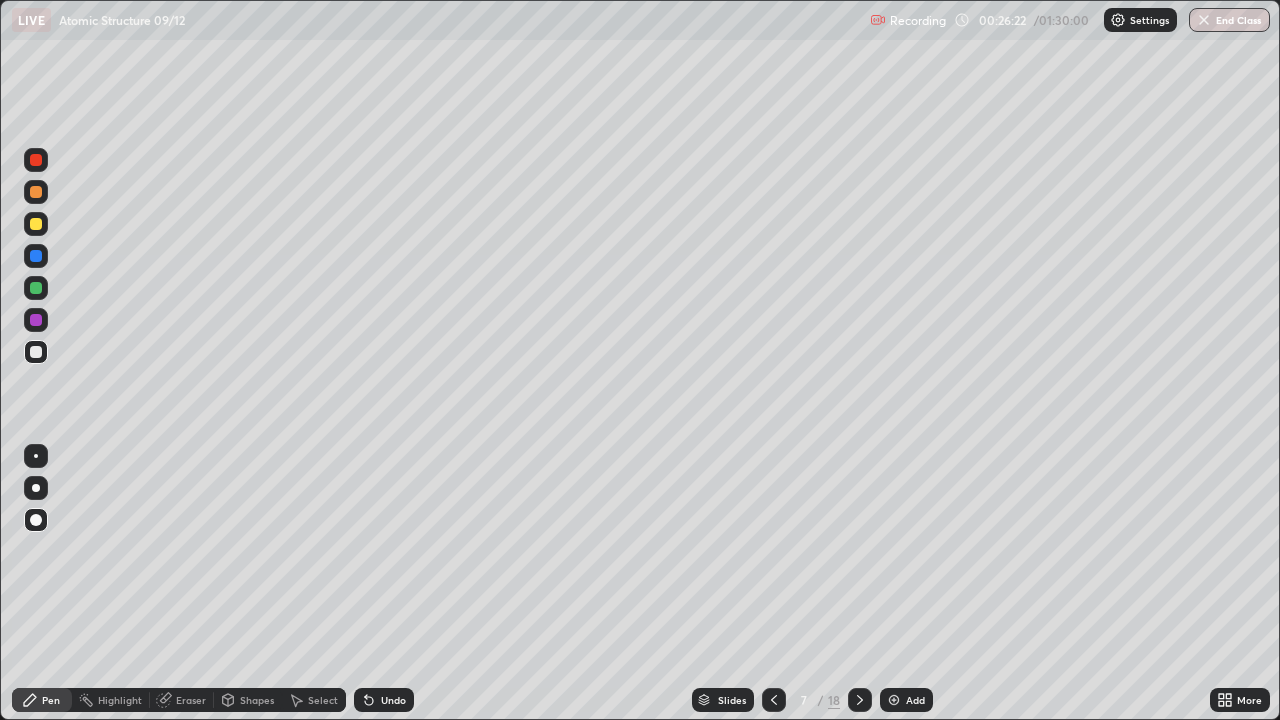 click on "Undo" at bounding box center [384, 700] 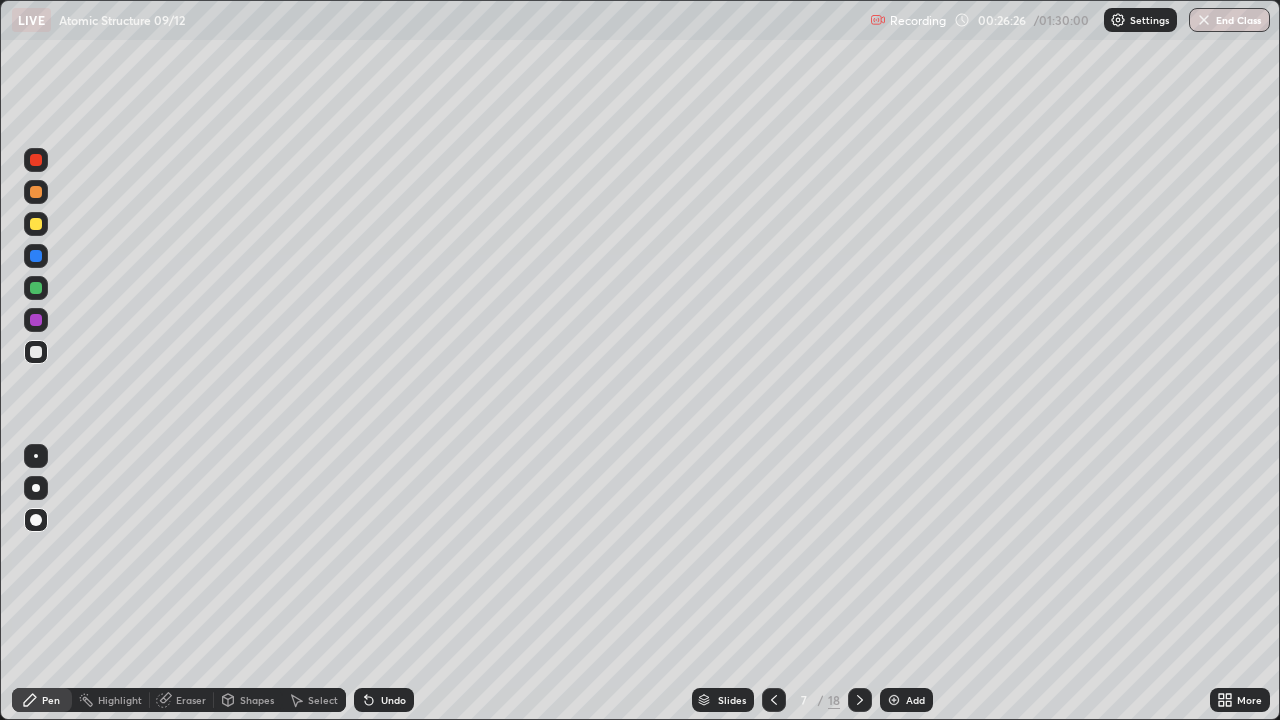 click on "Undo" at bounding box center [393, 700] 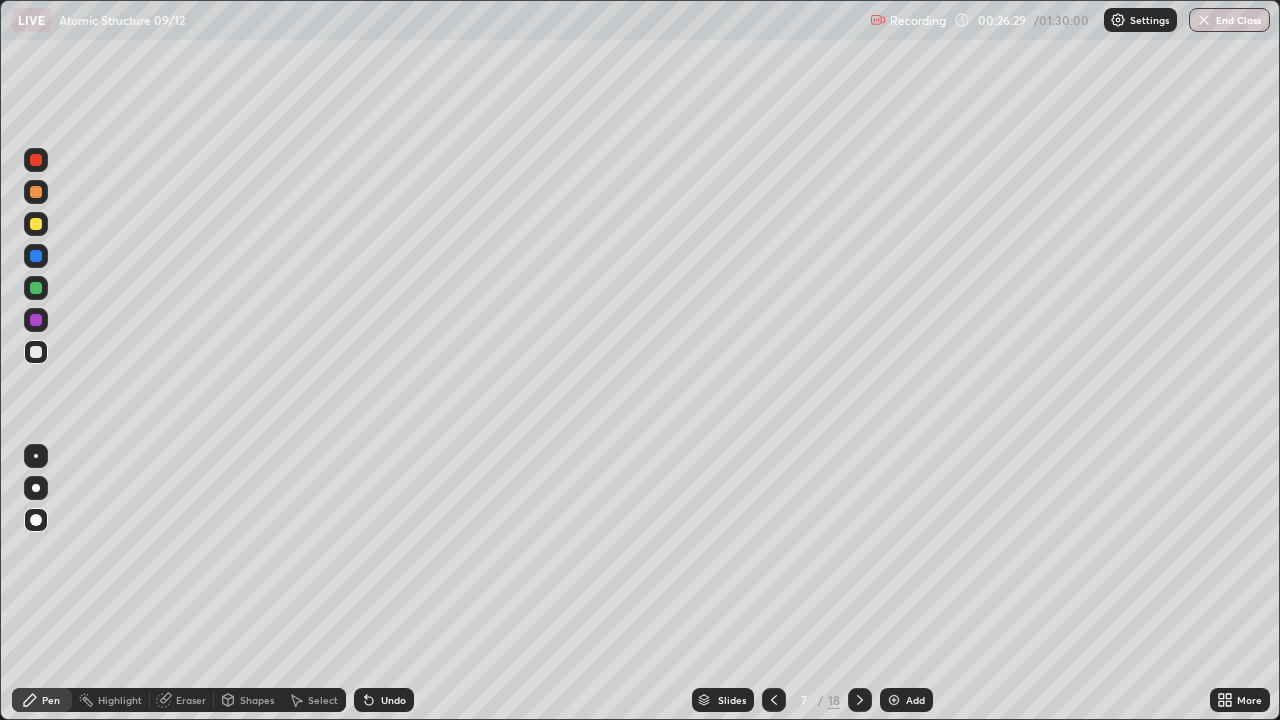 click on "Undo" at bounding box center [393, 700] 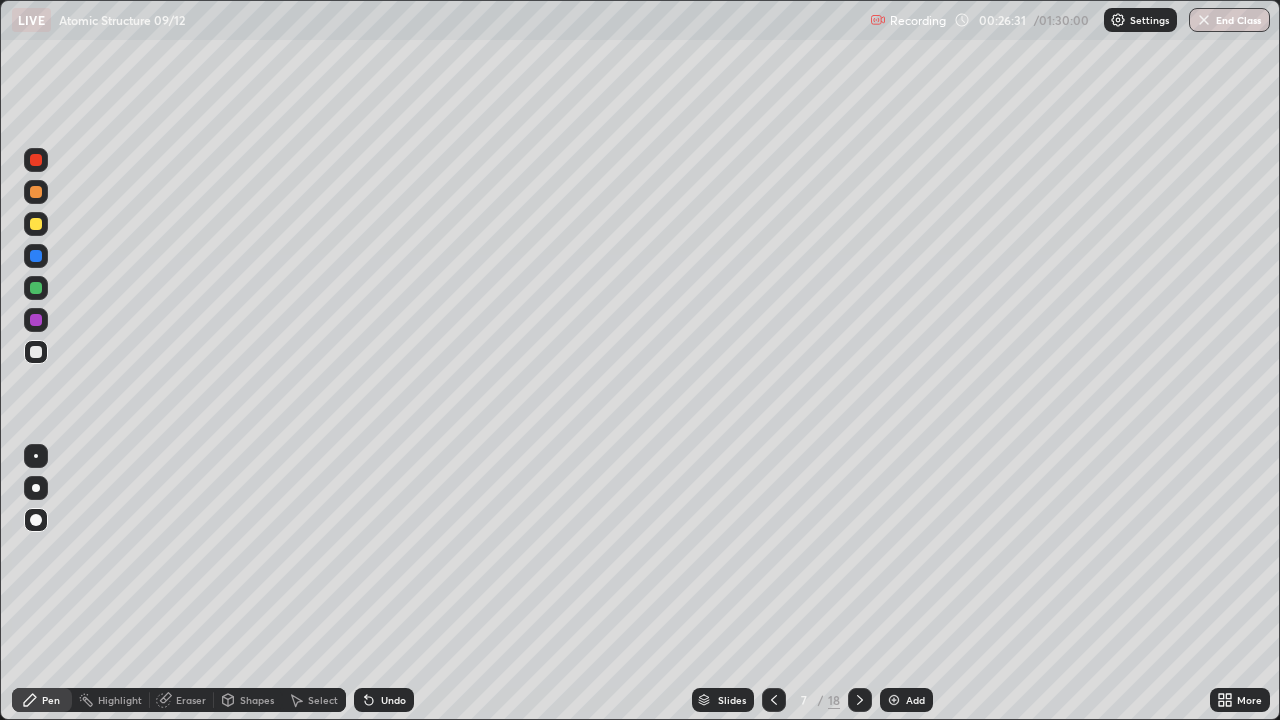 click on "Undo" at bounding box center (393, 700) 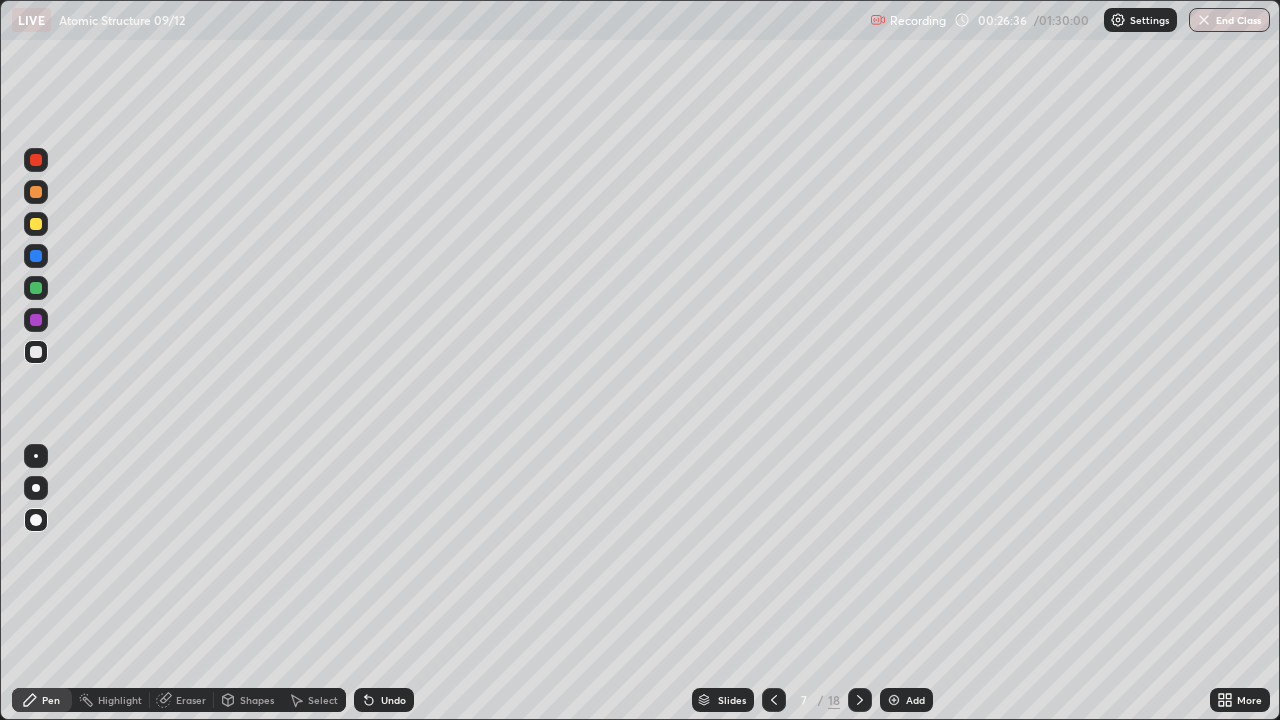 click 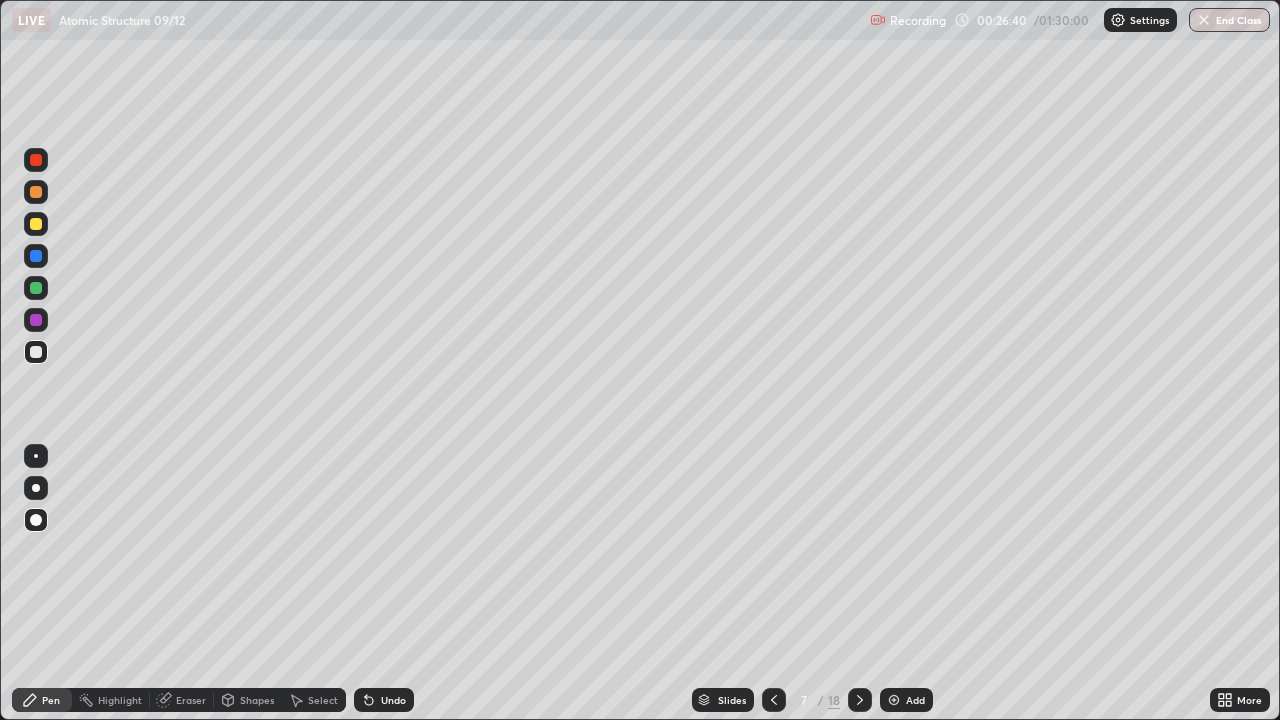 click on "Eraser" at bounding box center [191, 700] 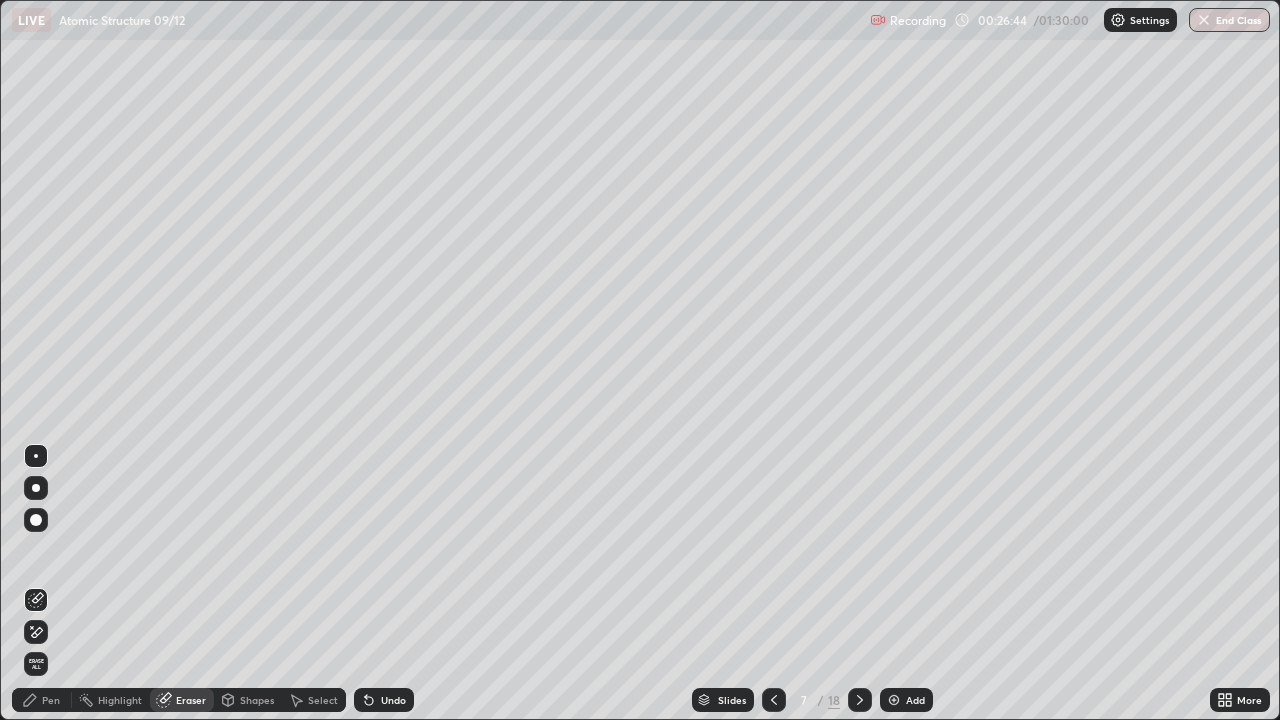 click 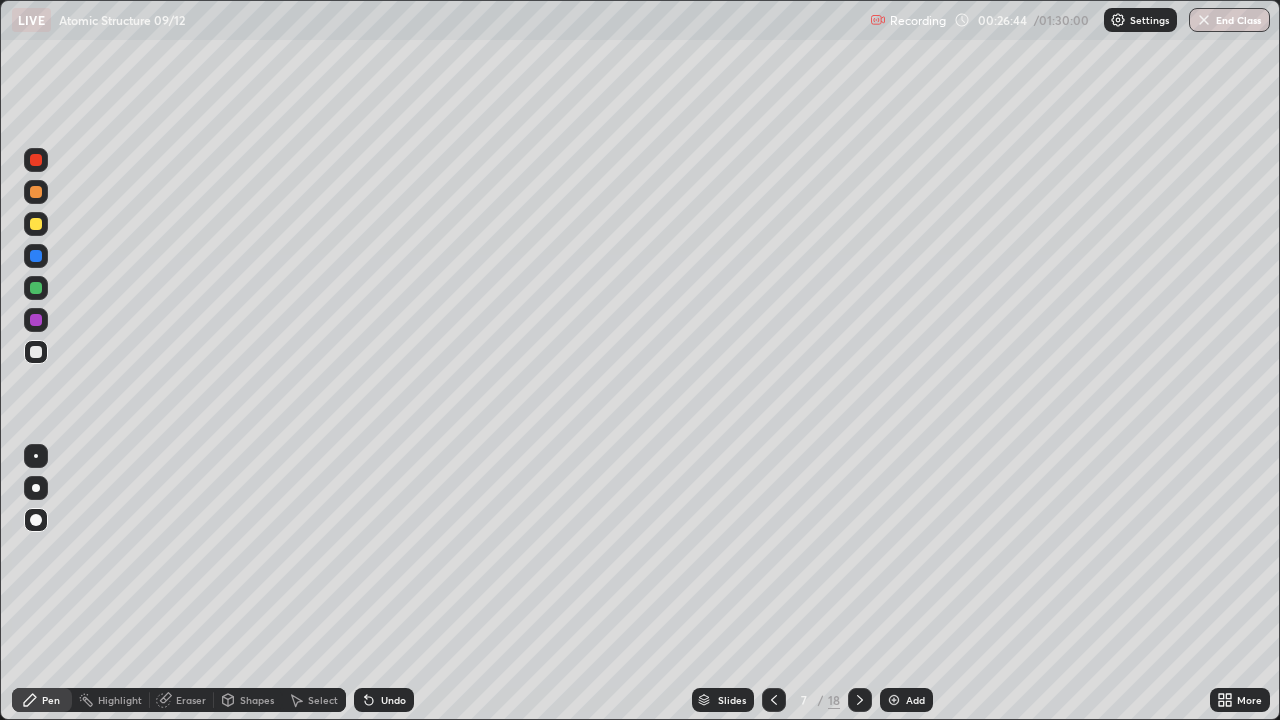 click 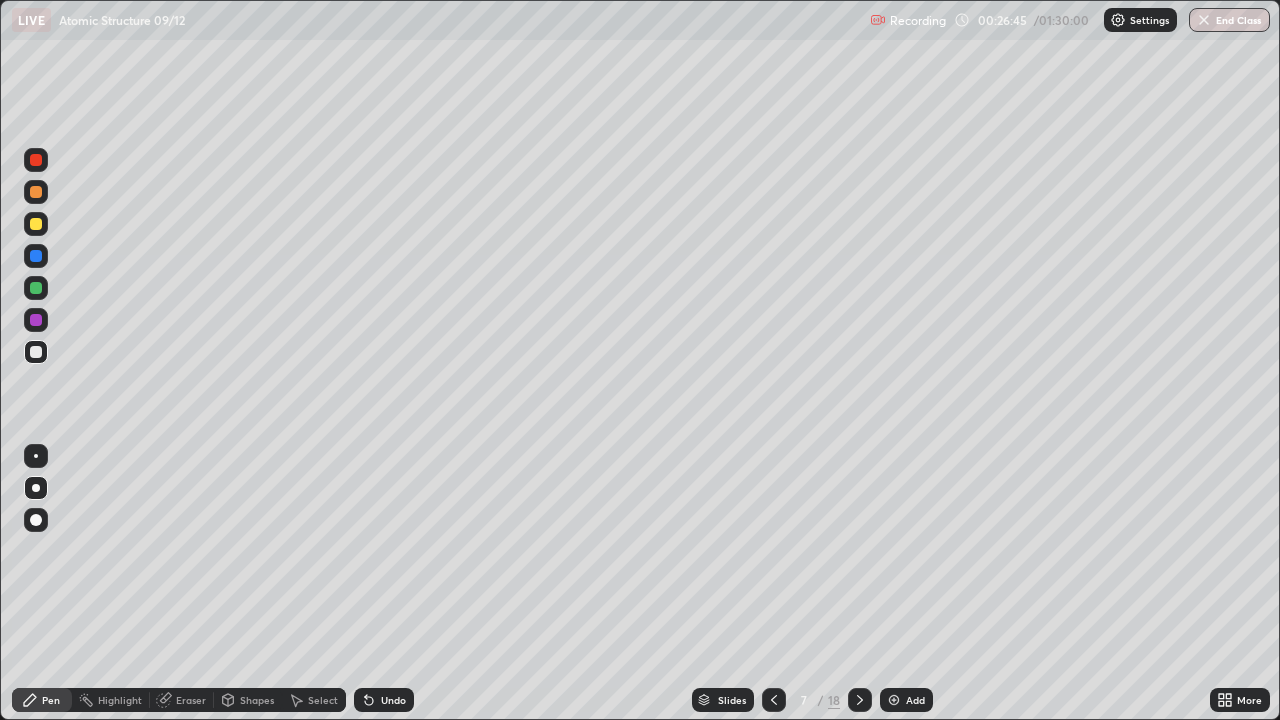 click at bounding box center [36, 256] 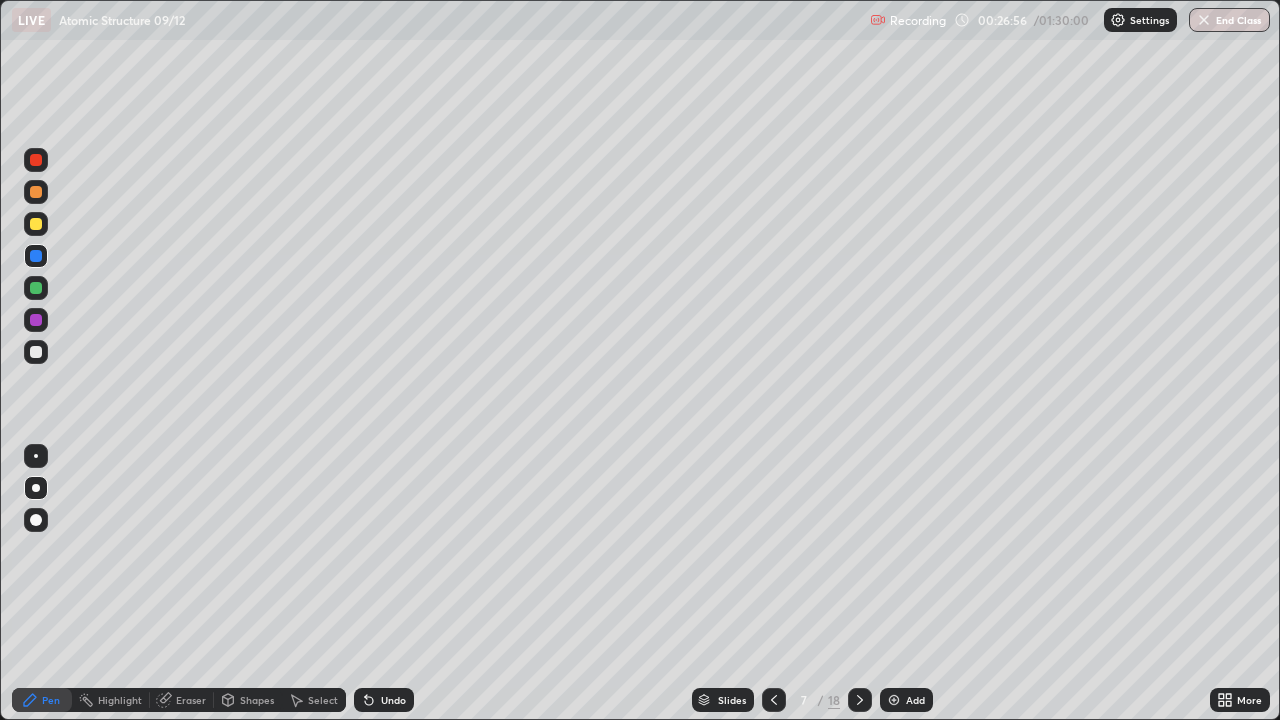 click at bounding box center [36, 224] 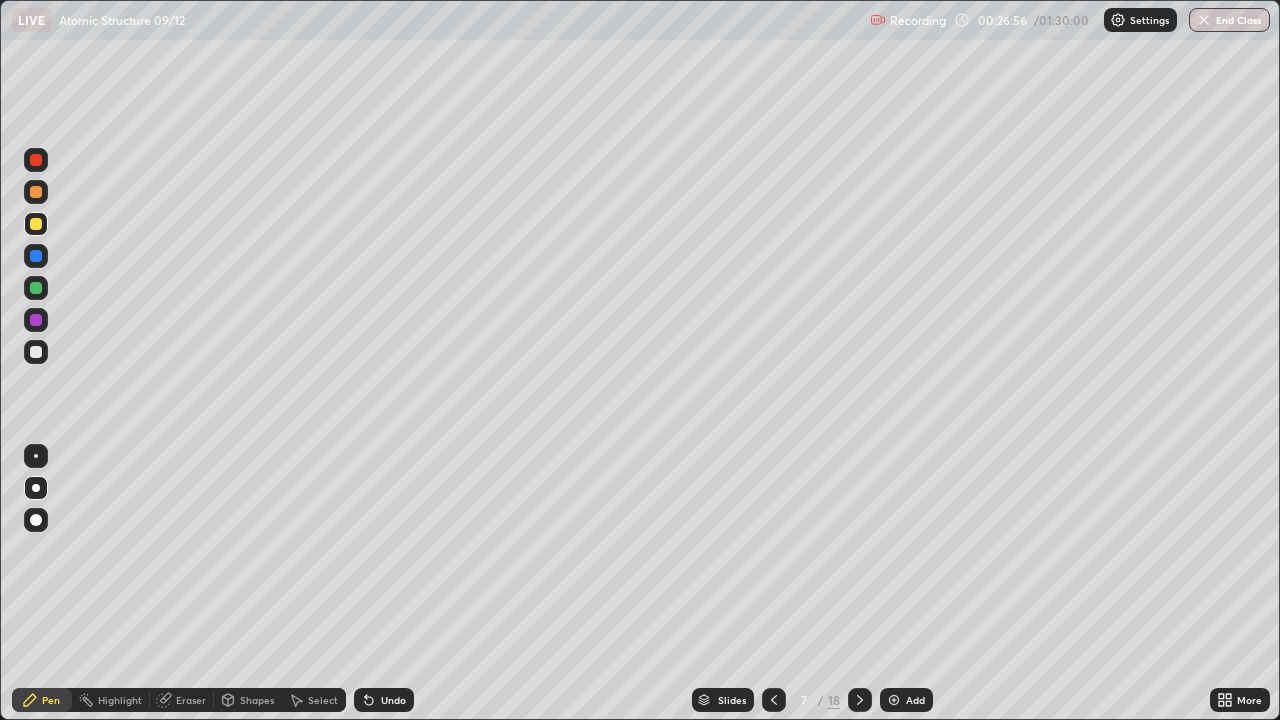 click at bounding box center (36, 456) 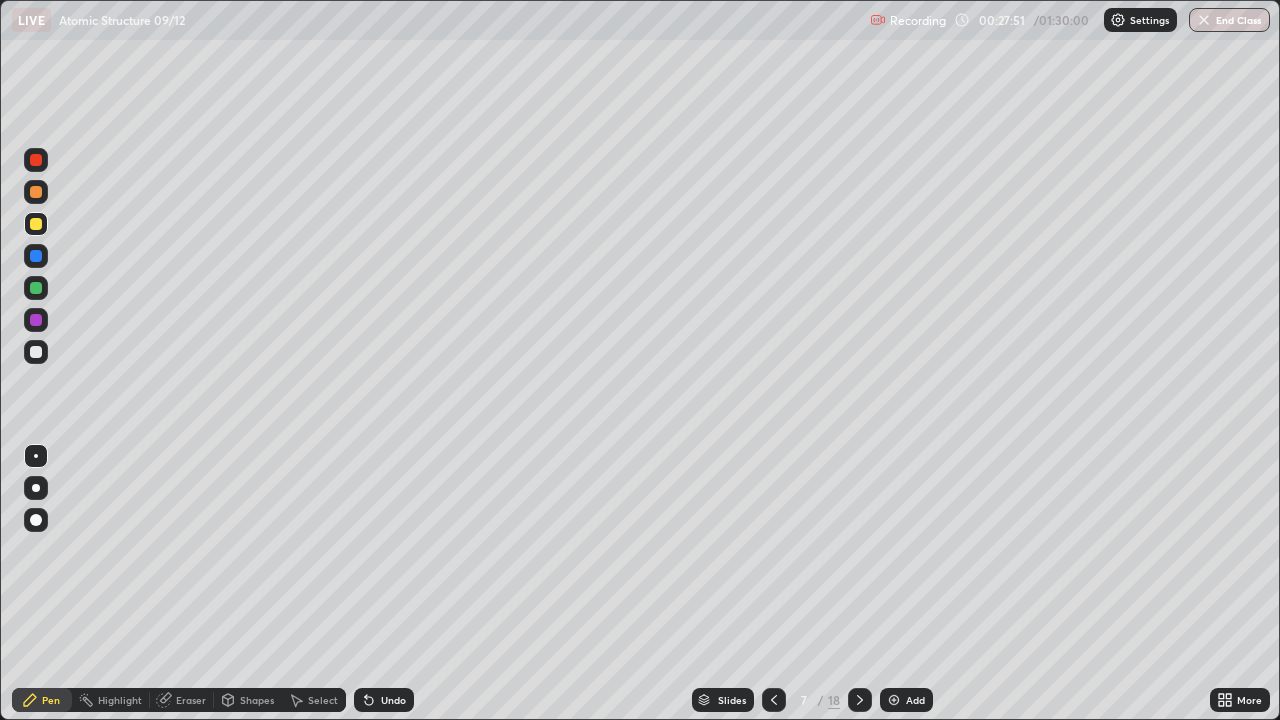 click on "Eraser" at bounding box center [182, 700] 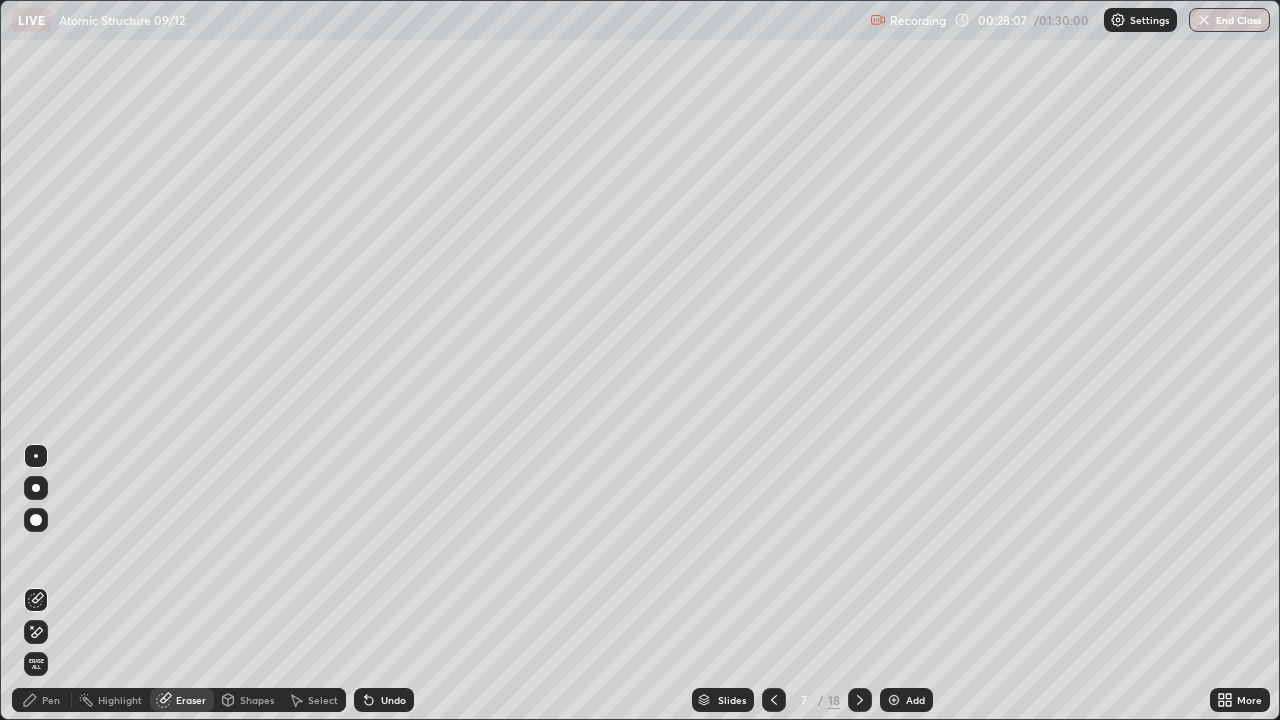 click on "Pen" at bounding box center [51, 700] 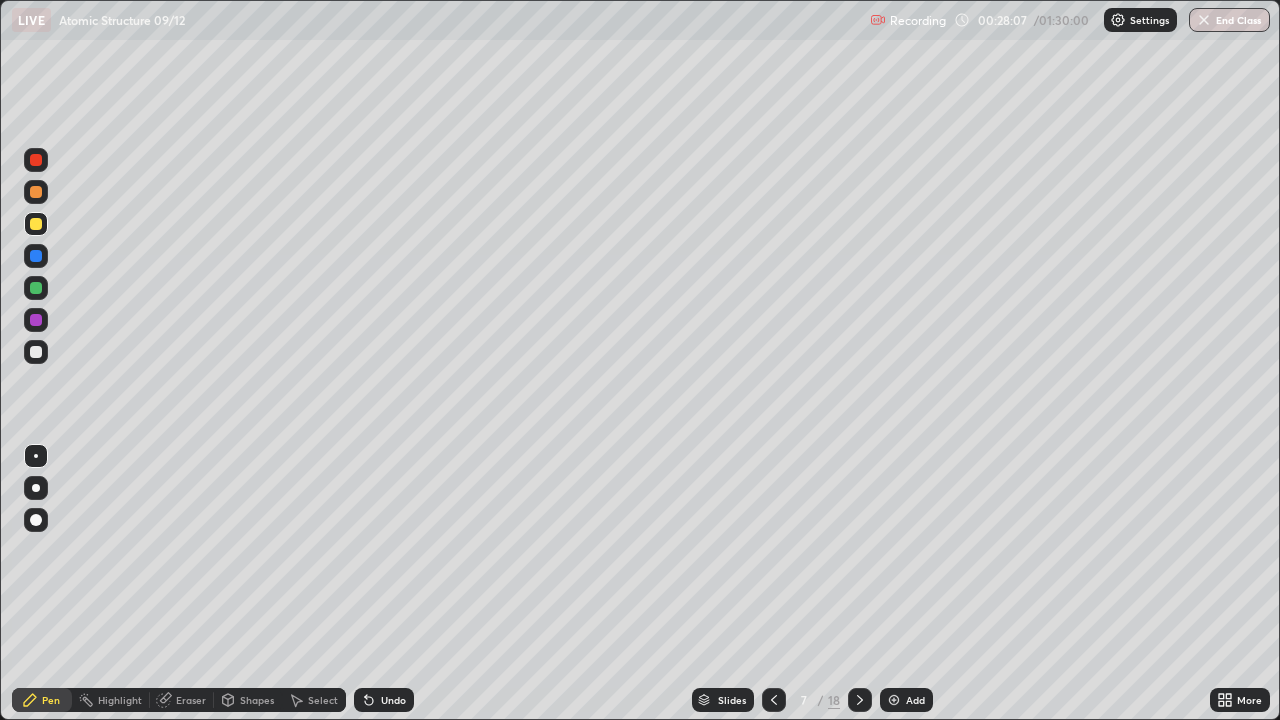 click on "Pen" at bounding box center [51, 700] 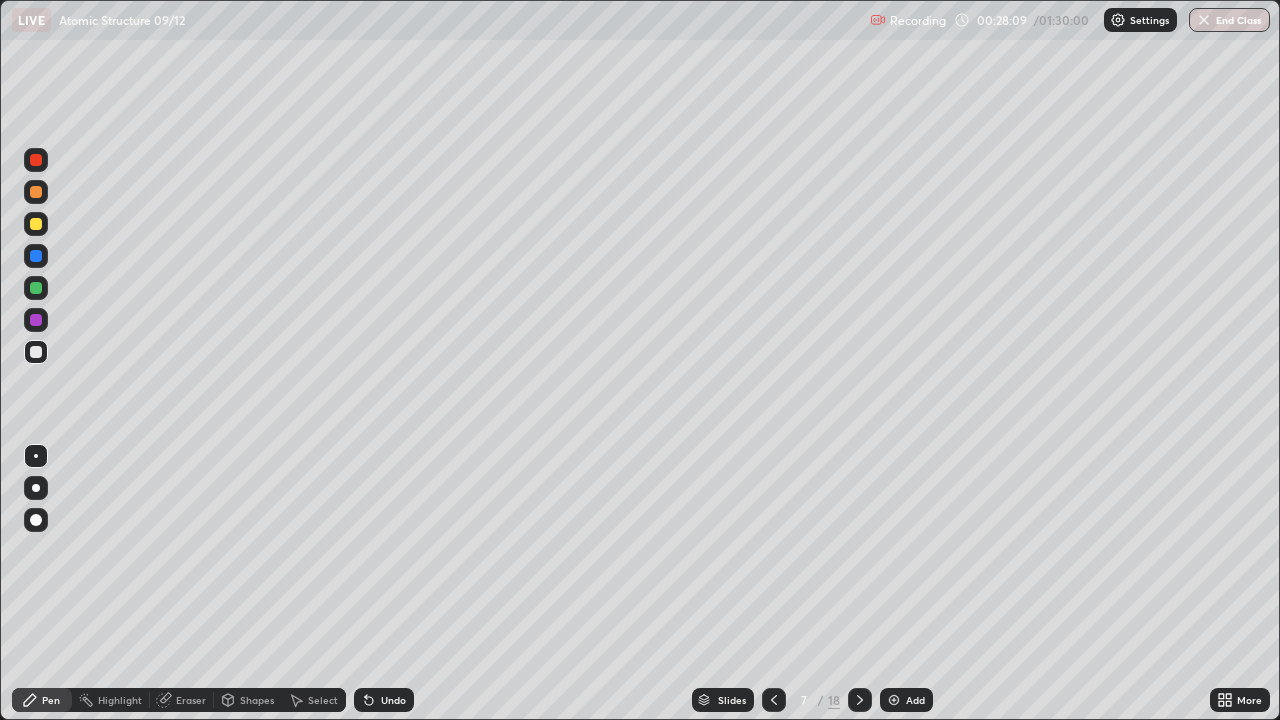 click at bounding box center (36, 256) 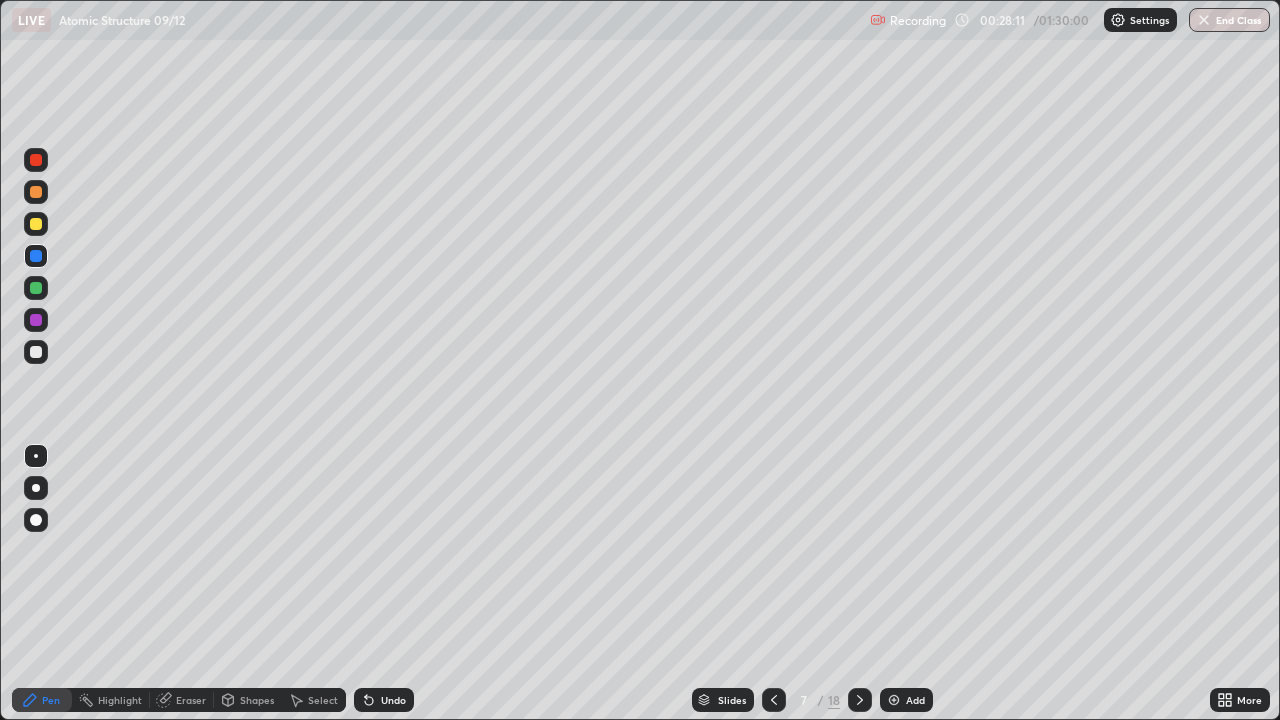 click at bounding box center [36, 488] 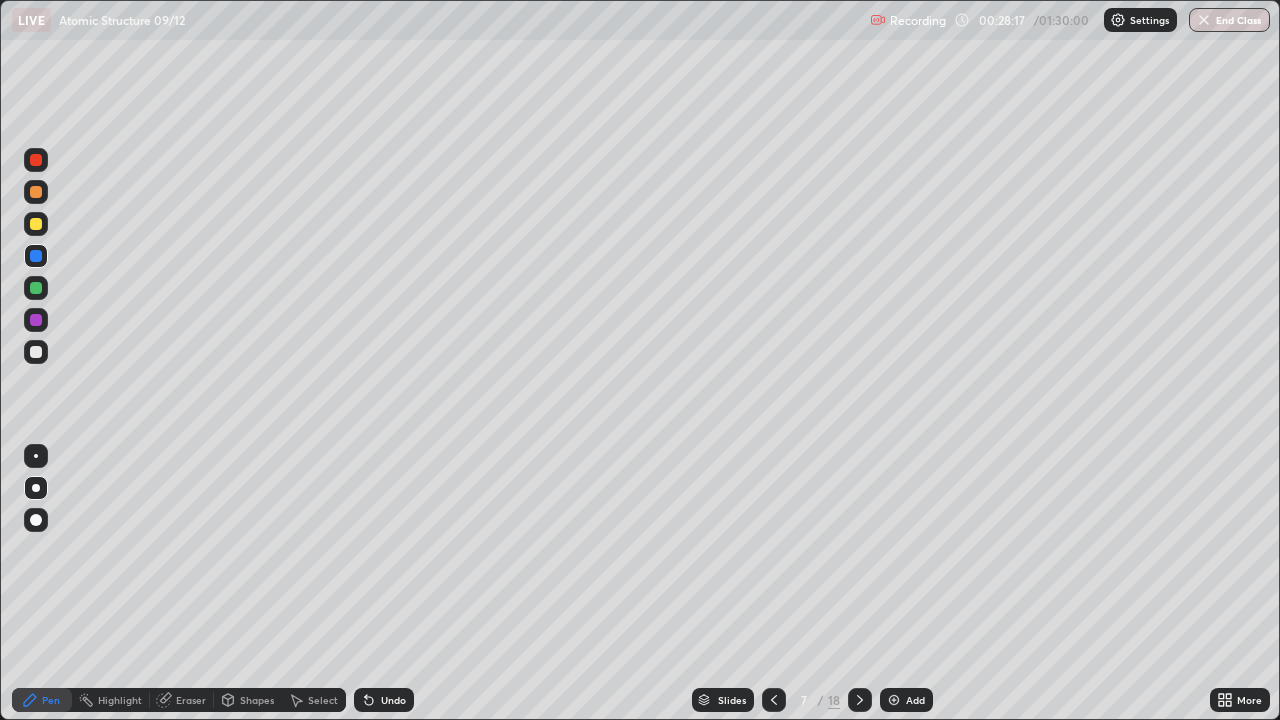 click on "Eraser" at bounding box center [182, 700] 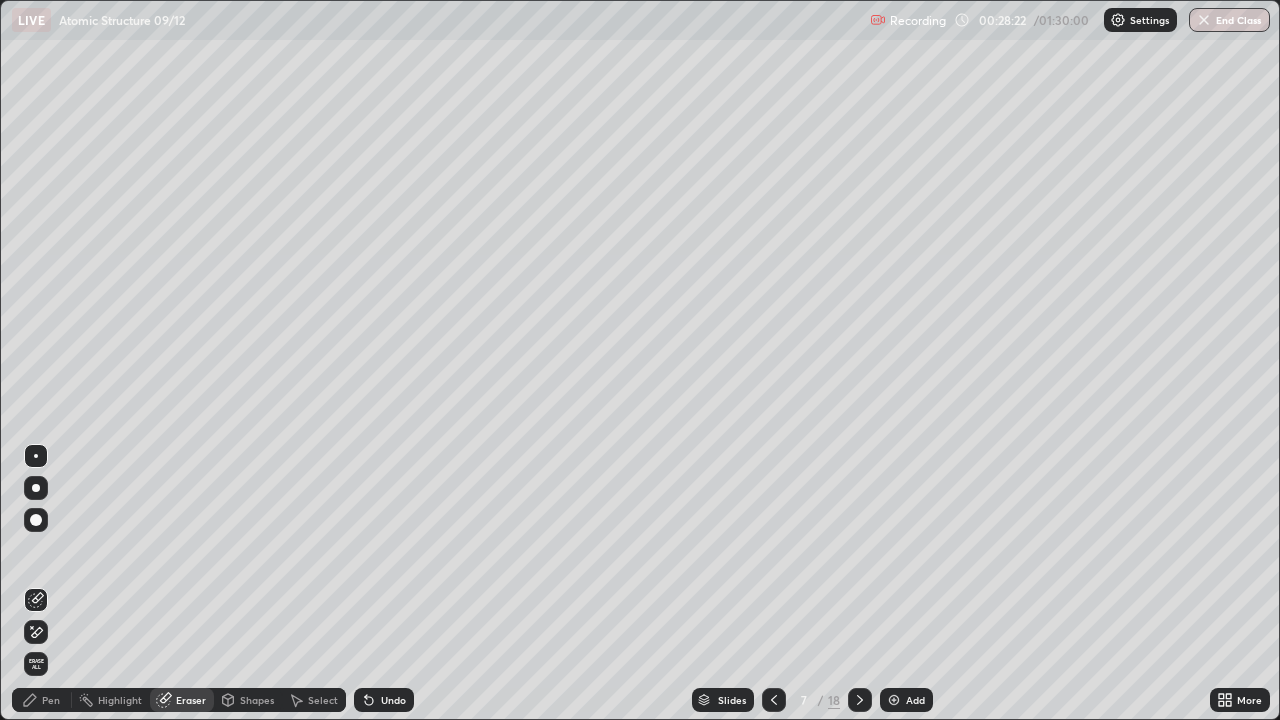 click on "Pen" at bounding box center (51, 700) 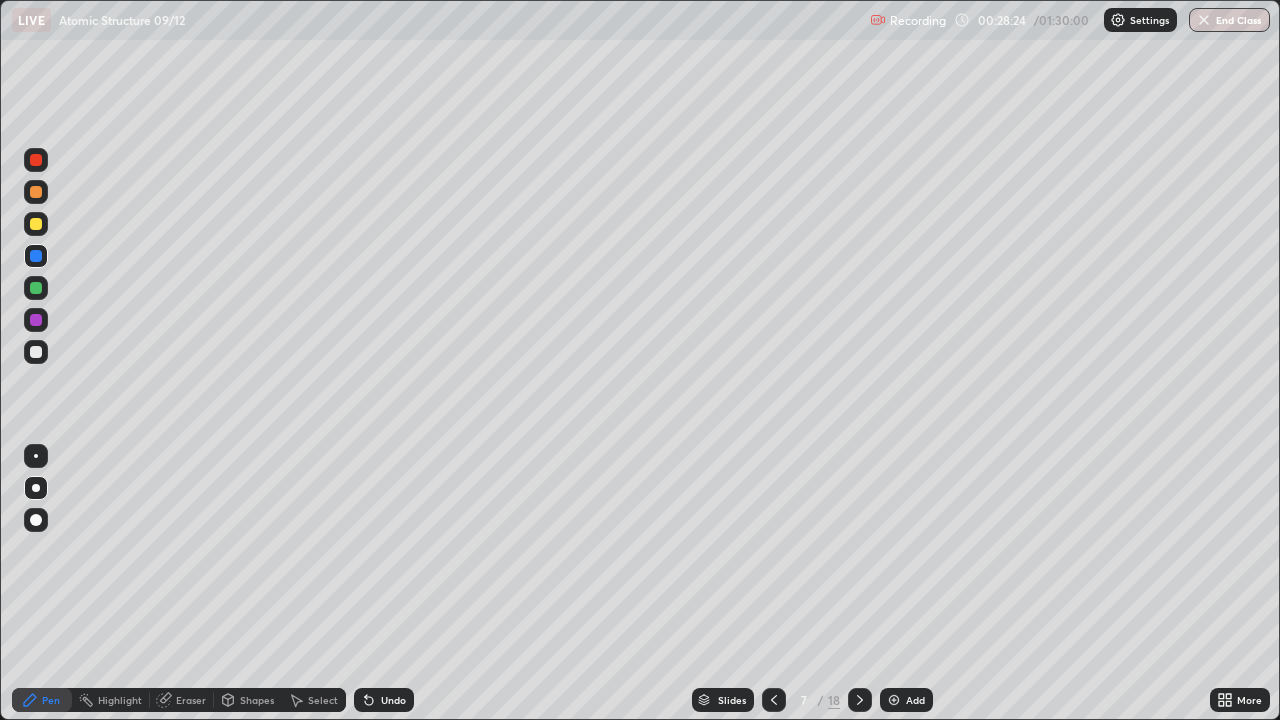 click at bounding box center [36, 288] 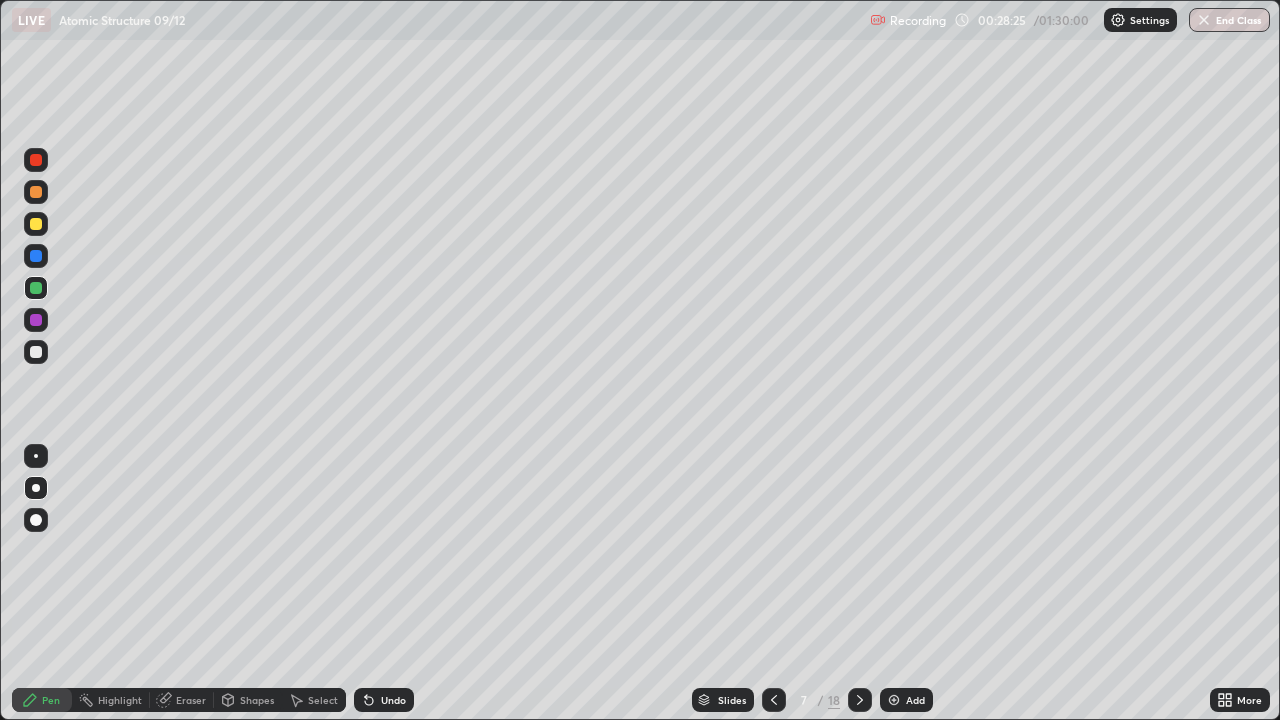 click at bounding box center [36, 520] 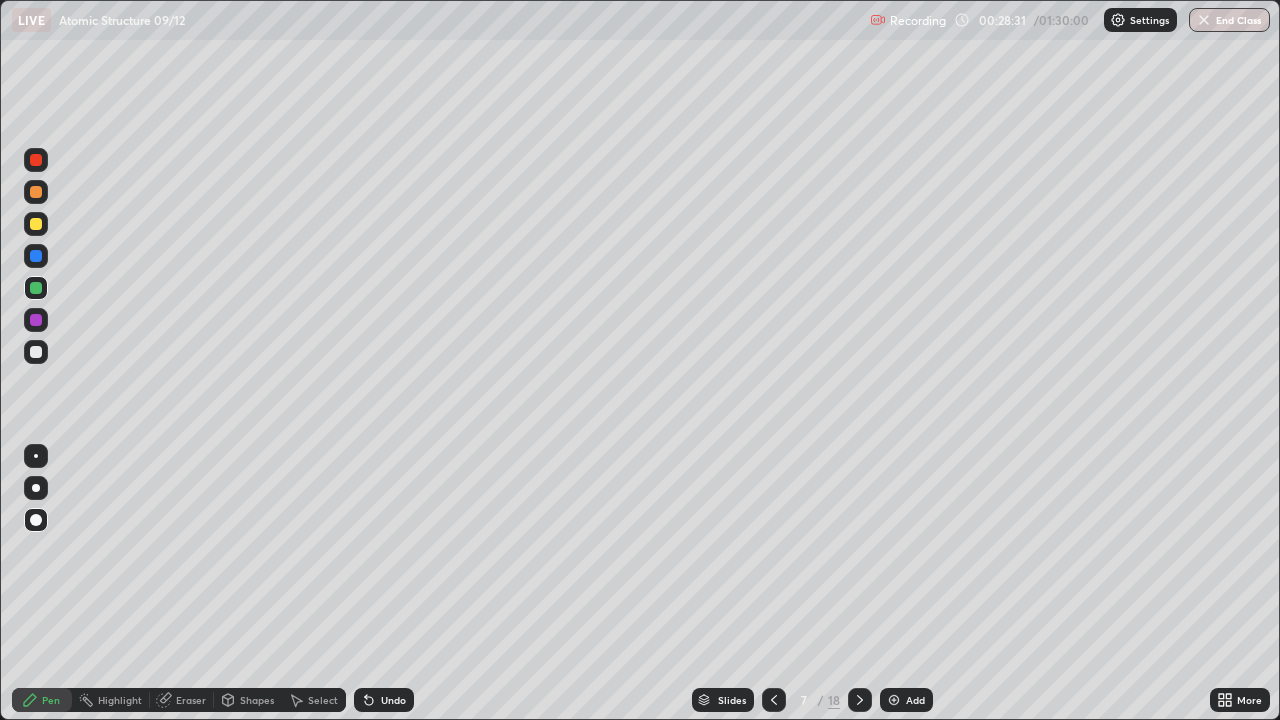 click at bounding box center [36, 256] 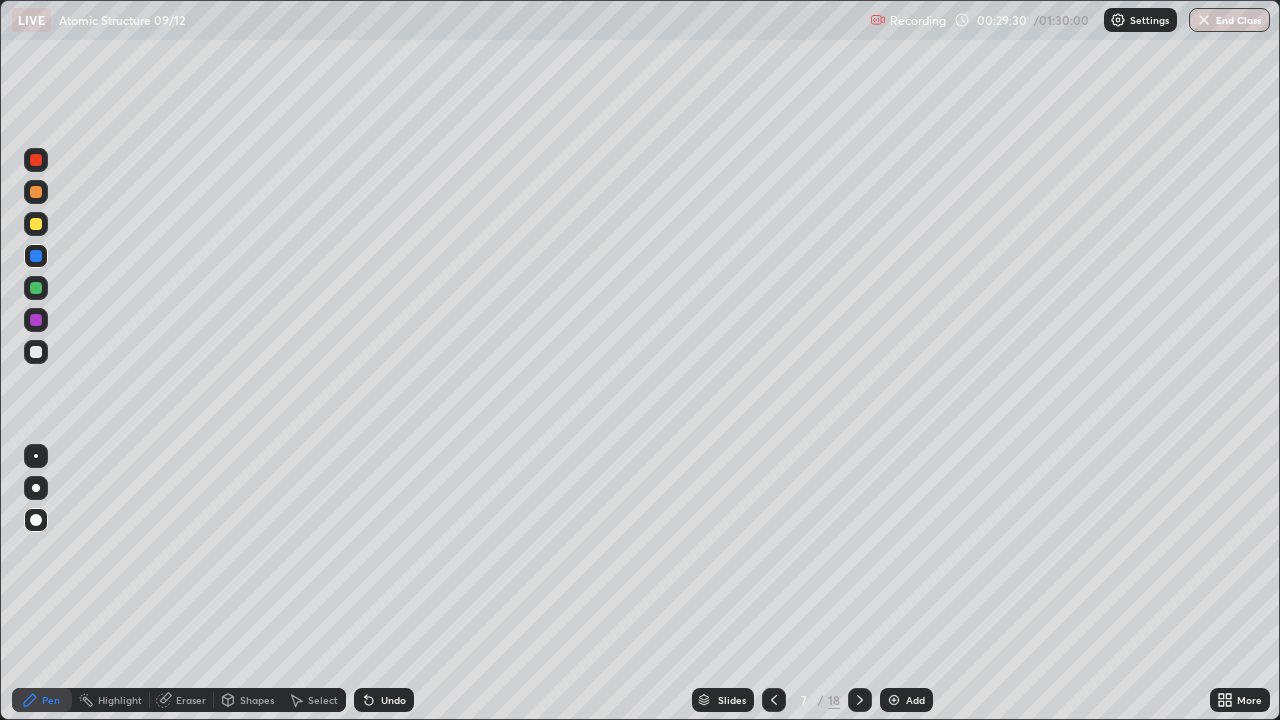 click at bounding box center (36, 256) 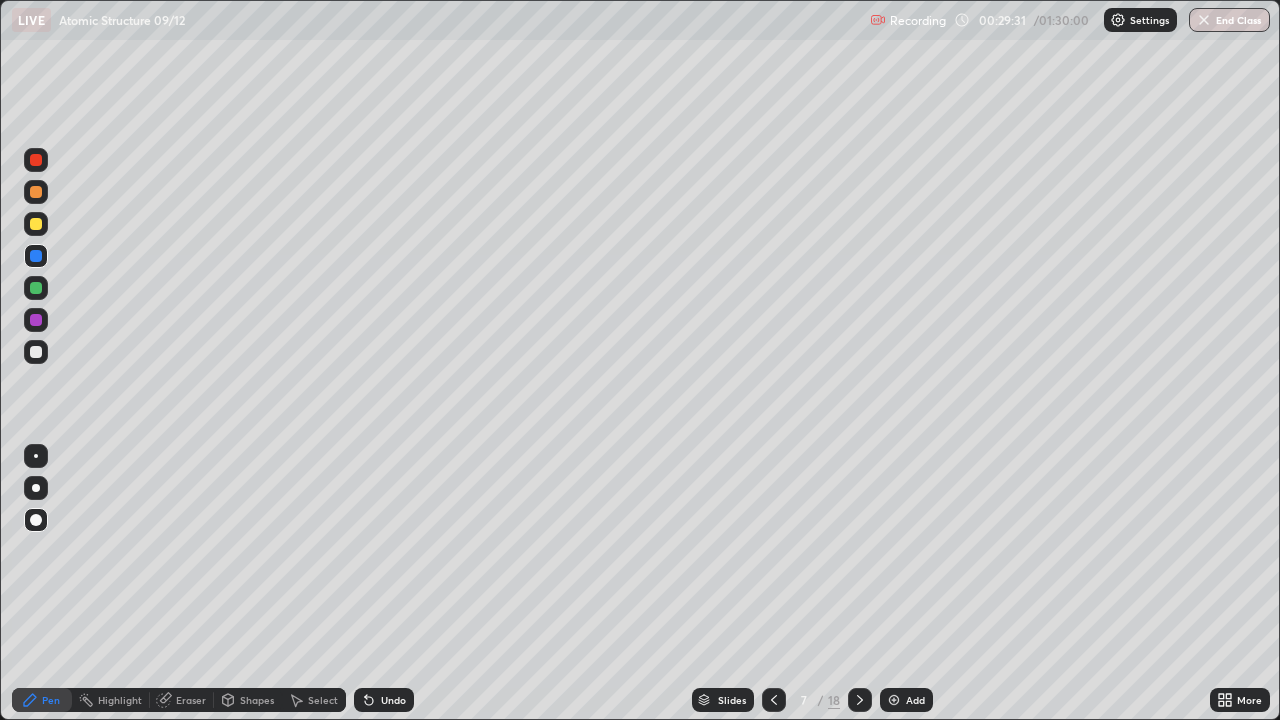 click at bounding box center [36, 456] 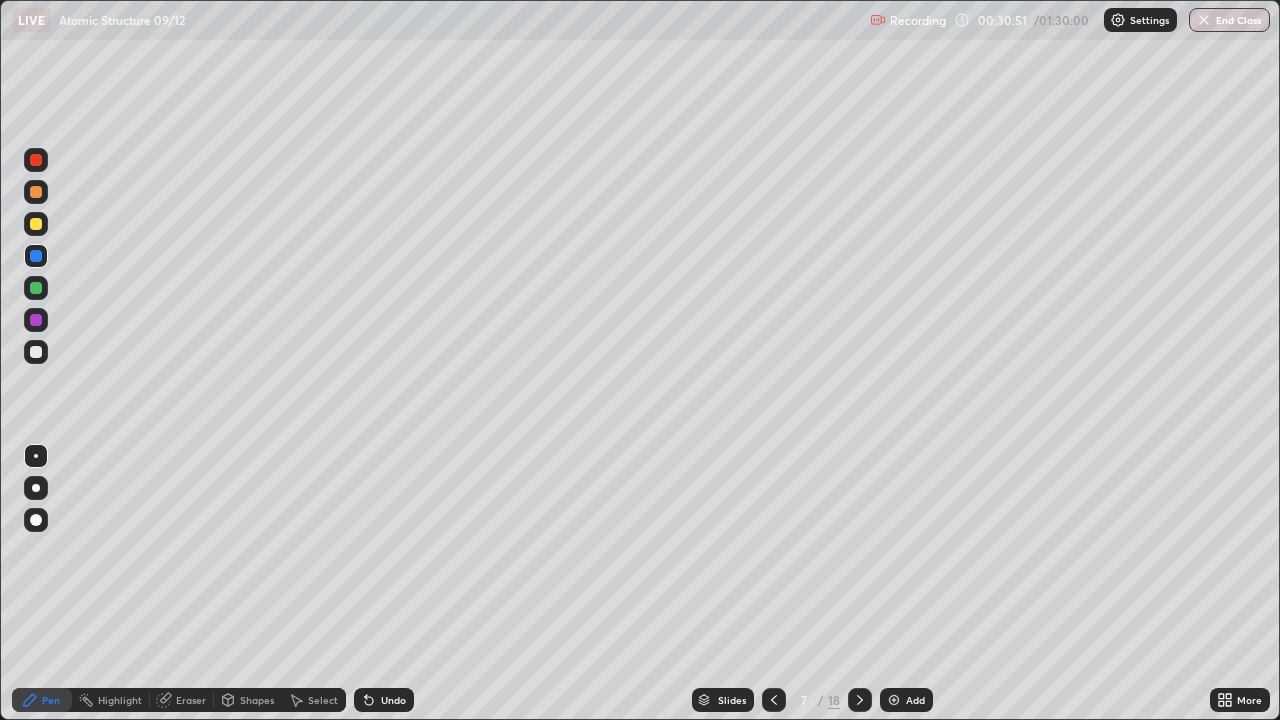 click at bounding box center [36, 352] 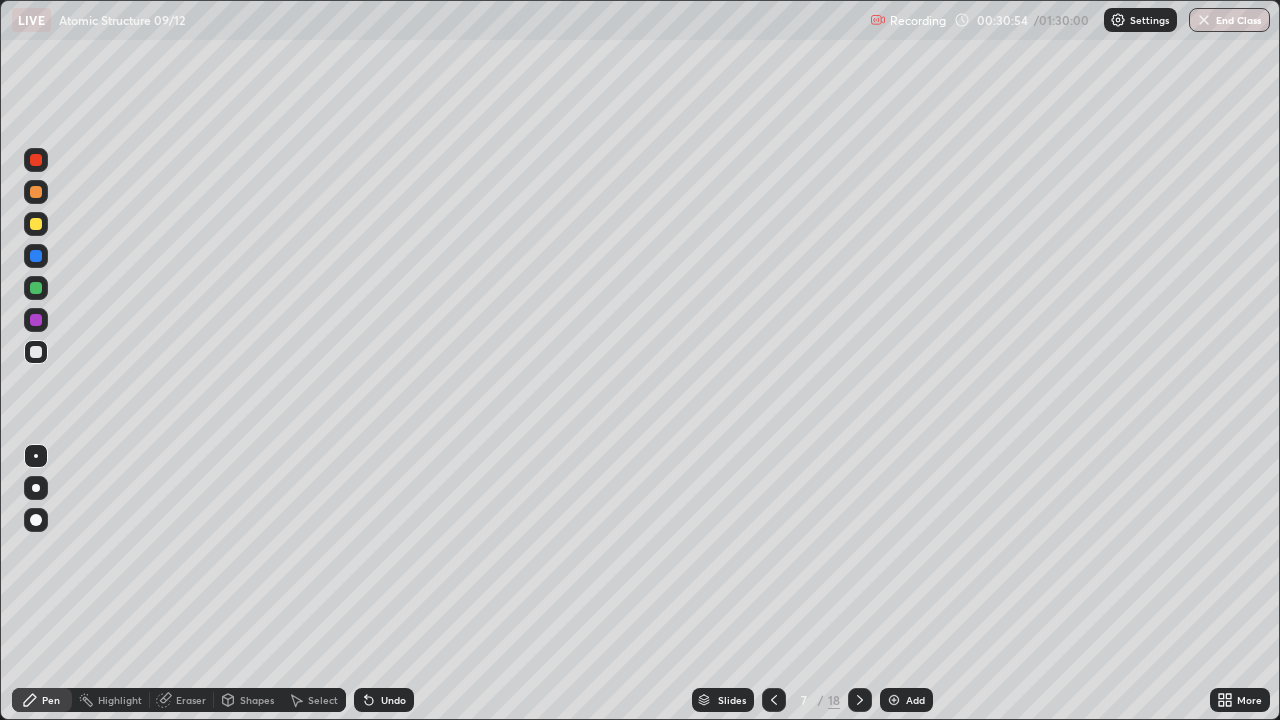 click at bounding box center (36, 192) 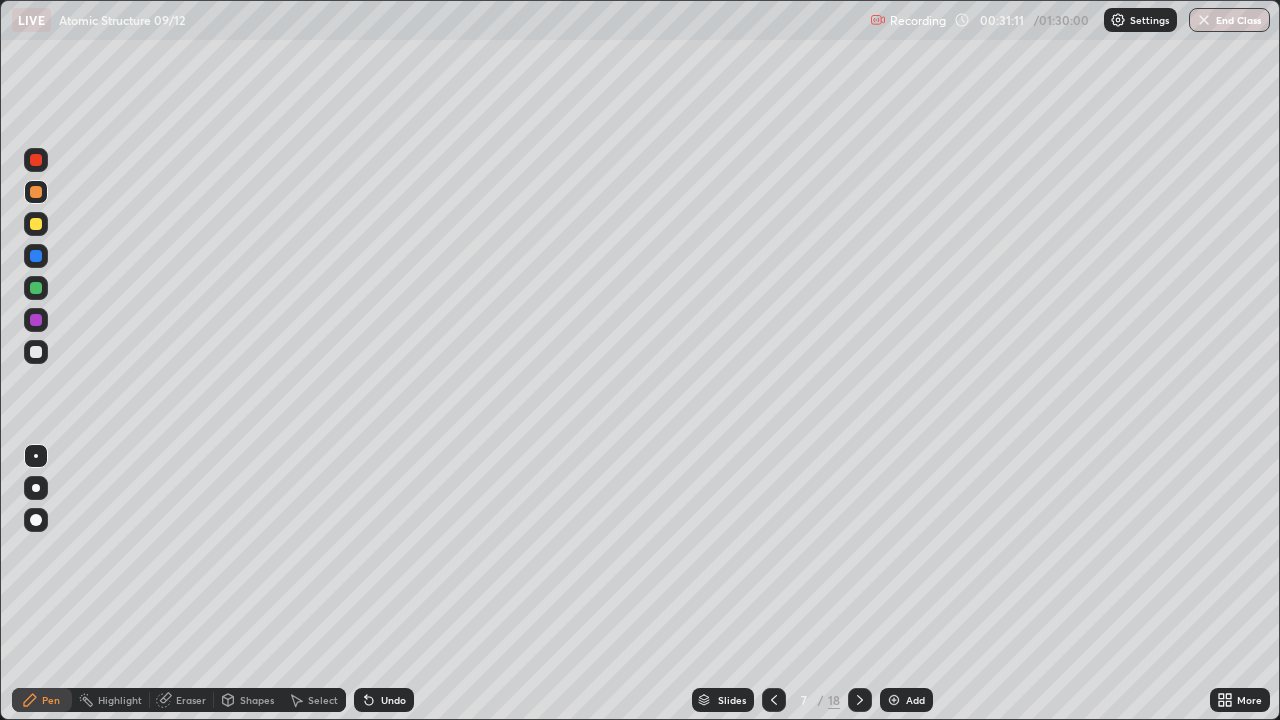 click 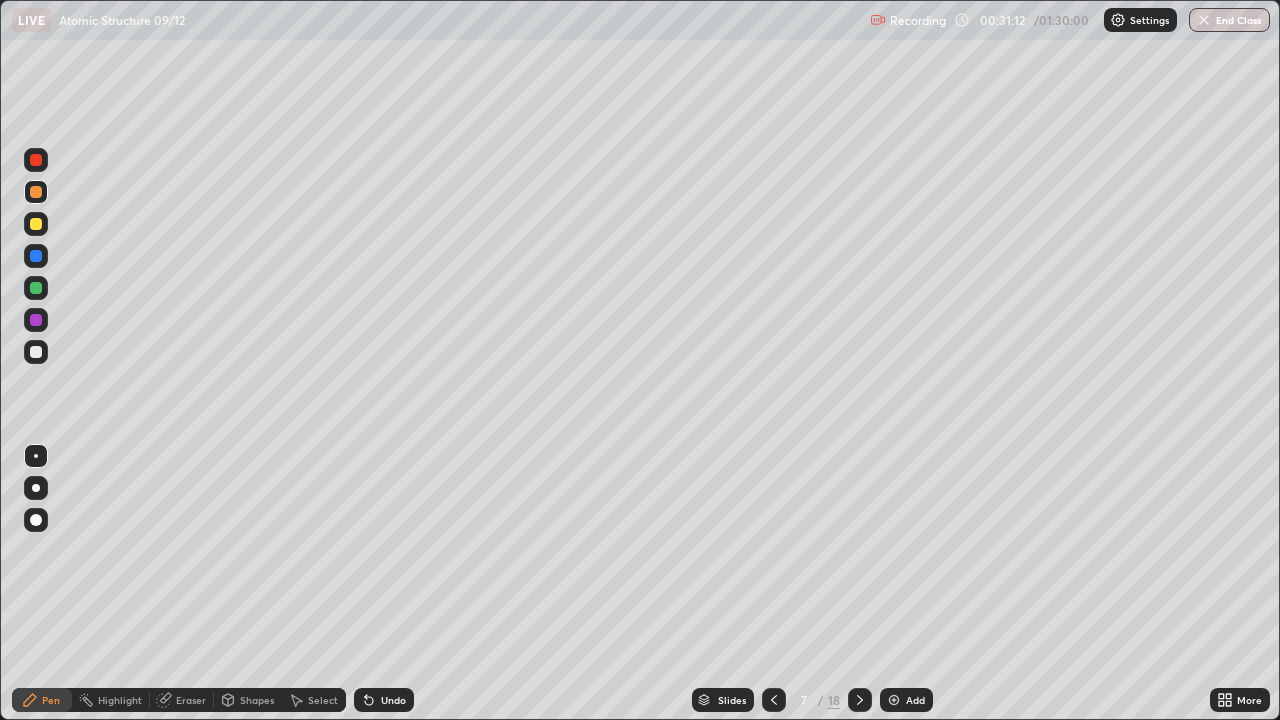 click on "Undo" at bounding box center (384, 700) 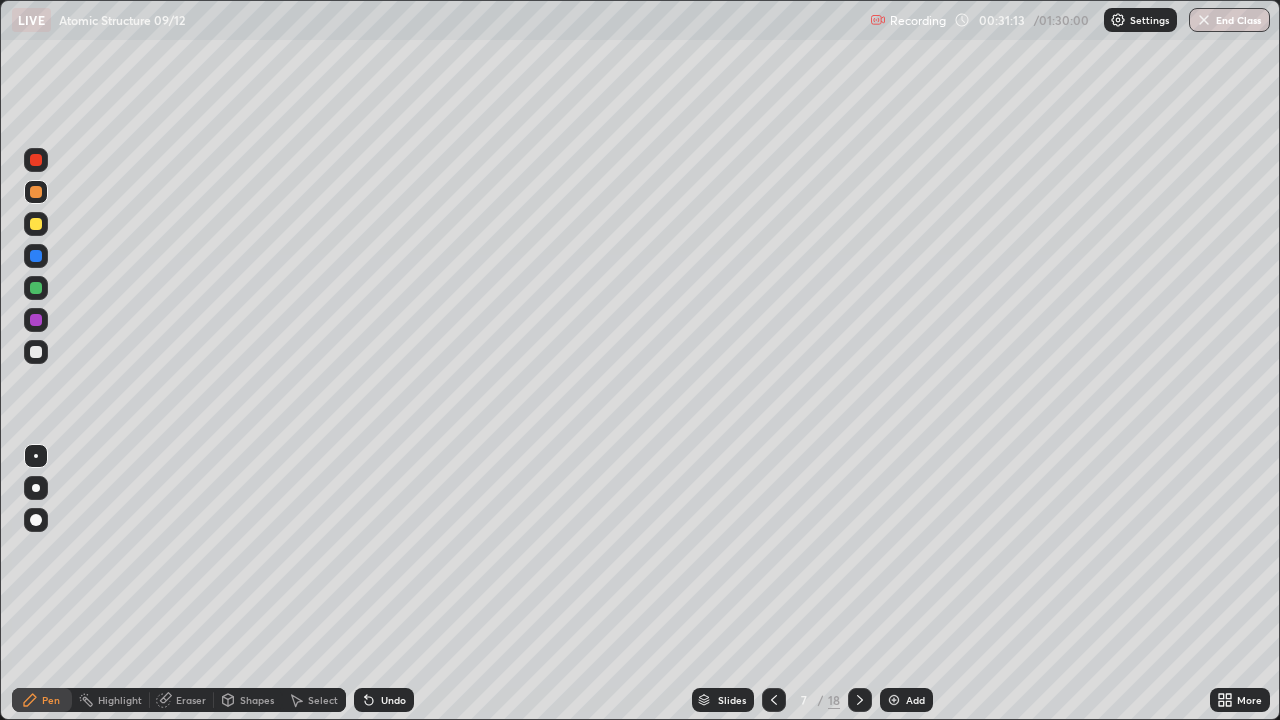 click 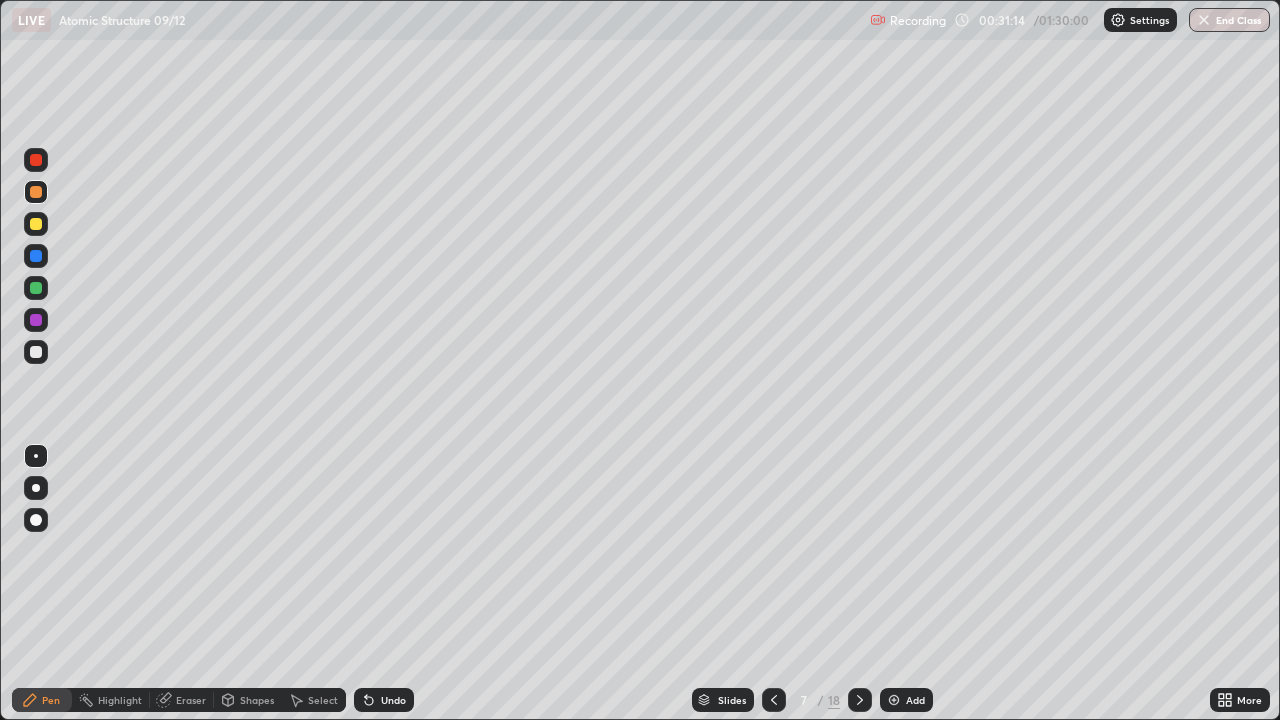 click 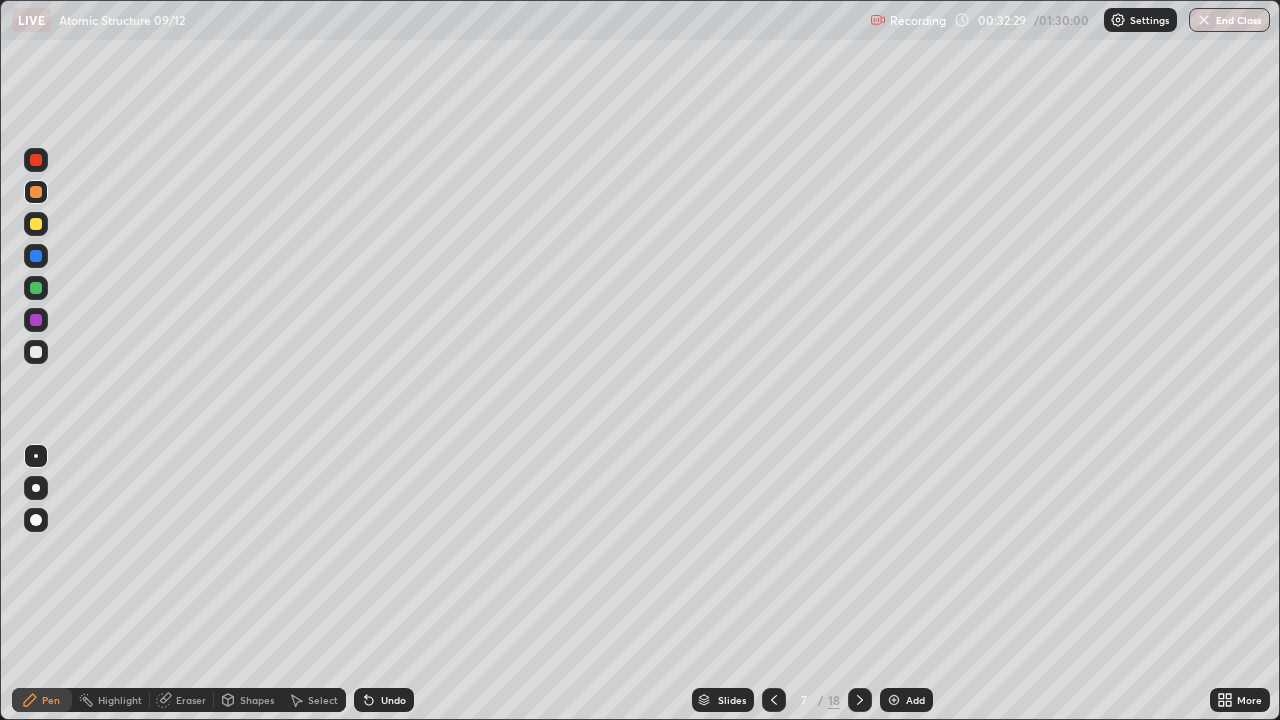 click at bounding box center (36, 224) 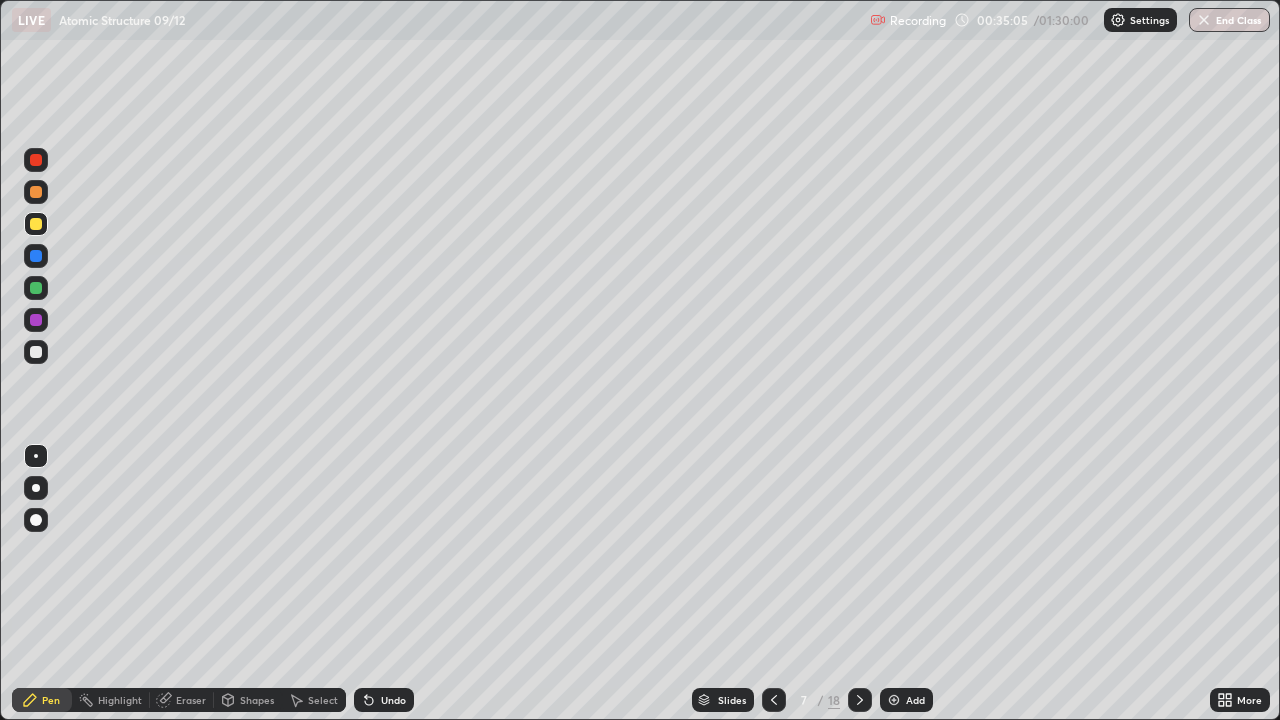 click at bounding box center [36, 352] 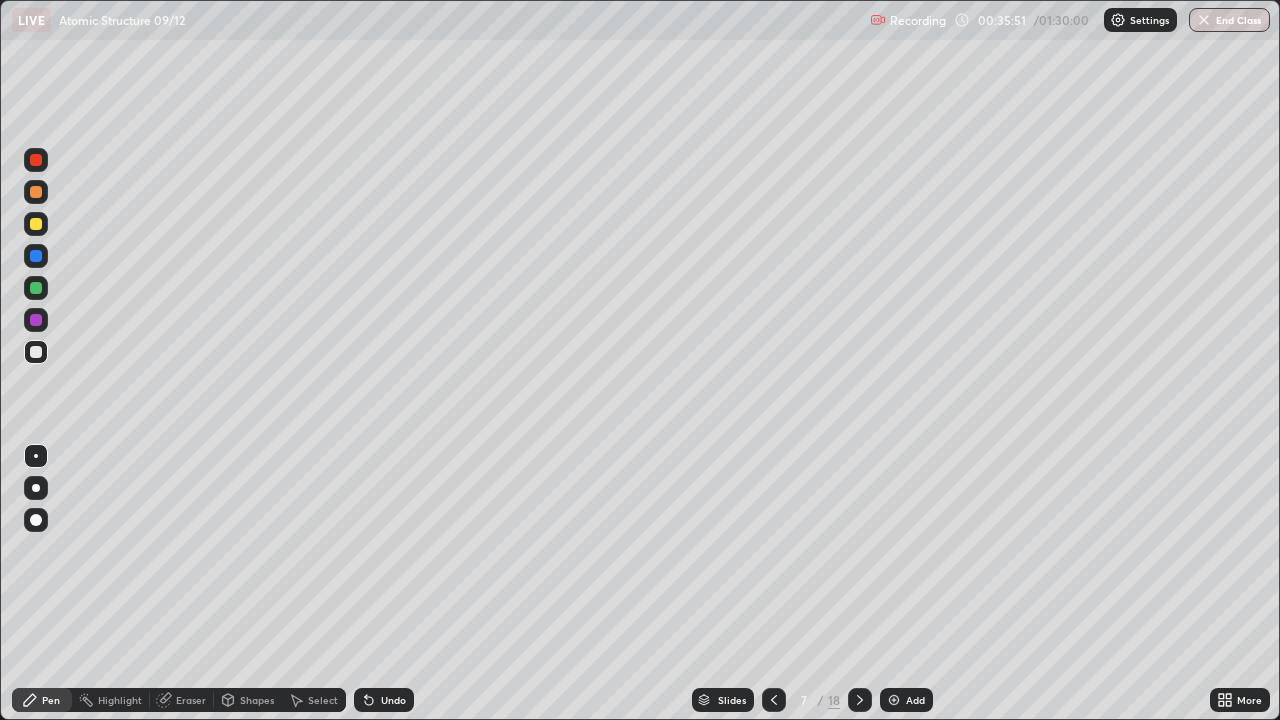 click 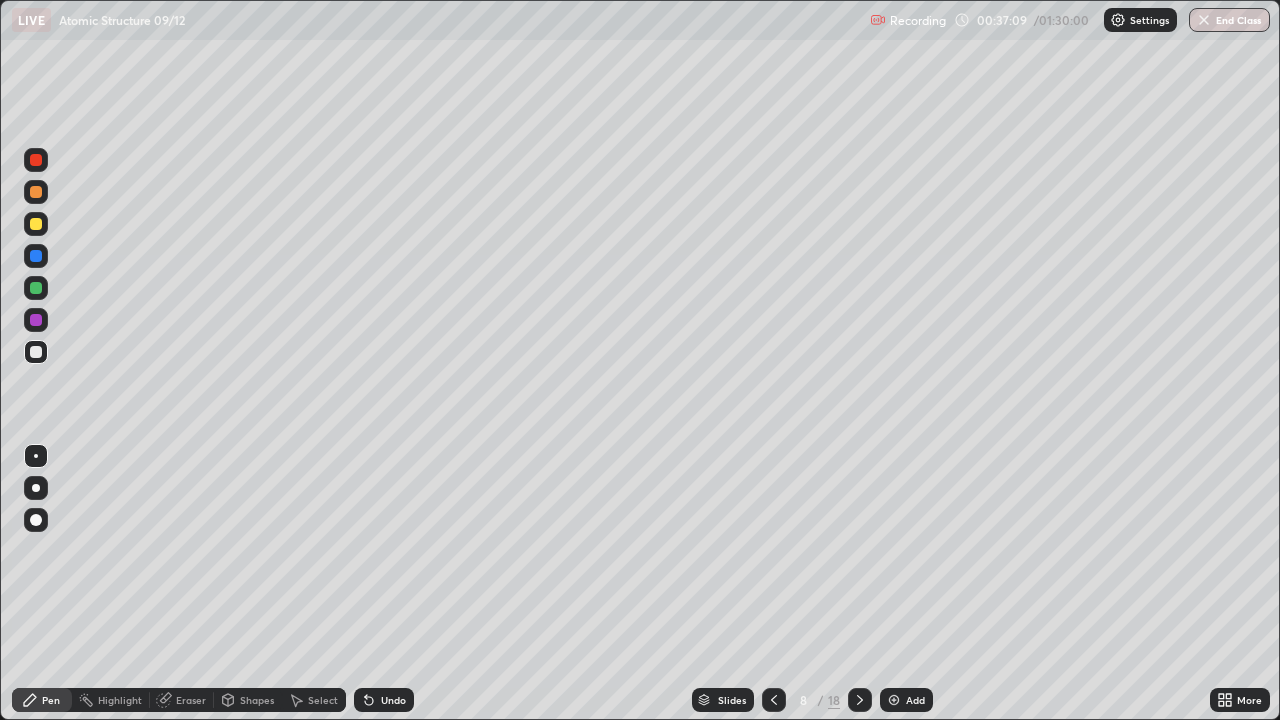 click on "Undo" at bounding box center [393, 700] 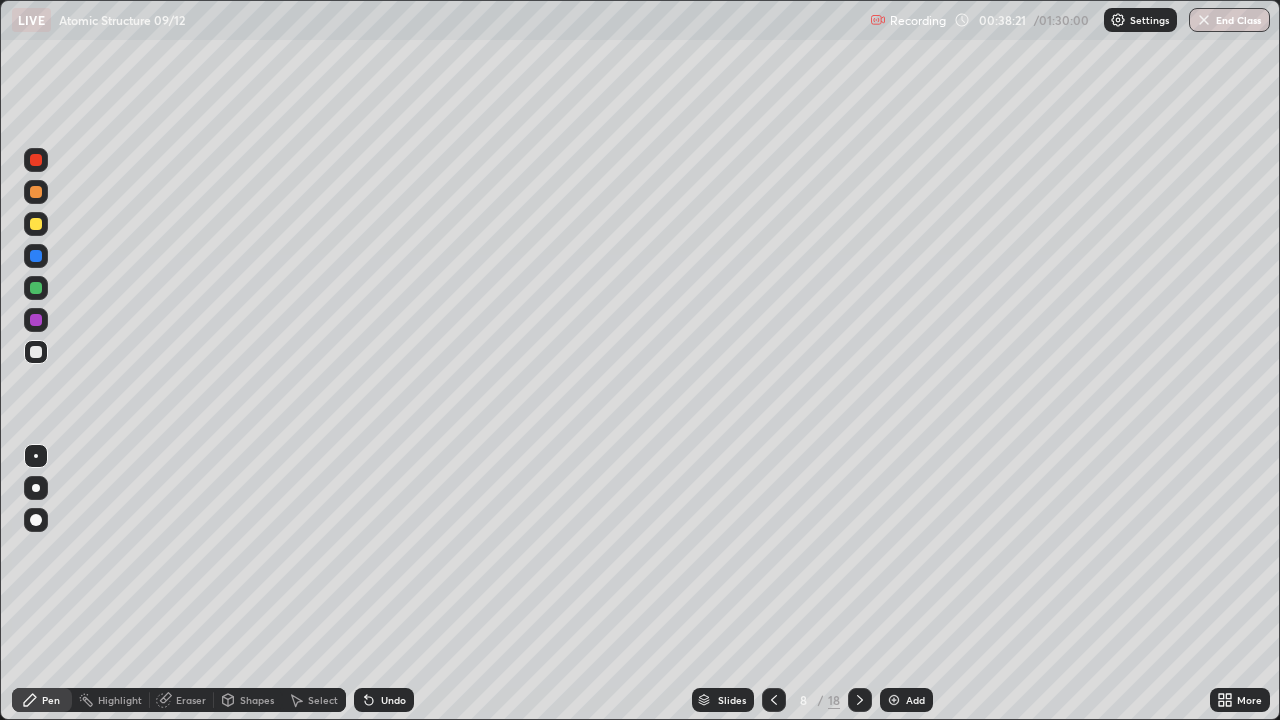 click on "Undo" at bounding box center [384, 700] 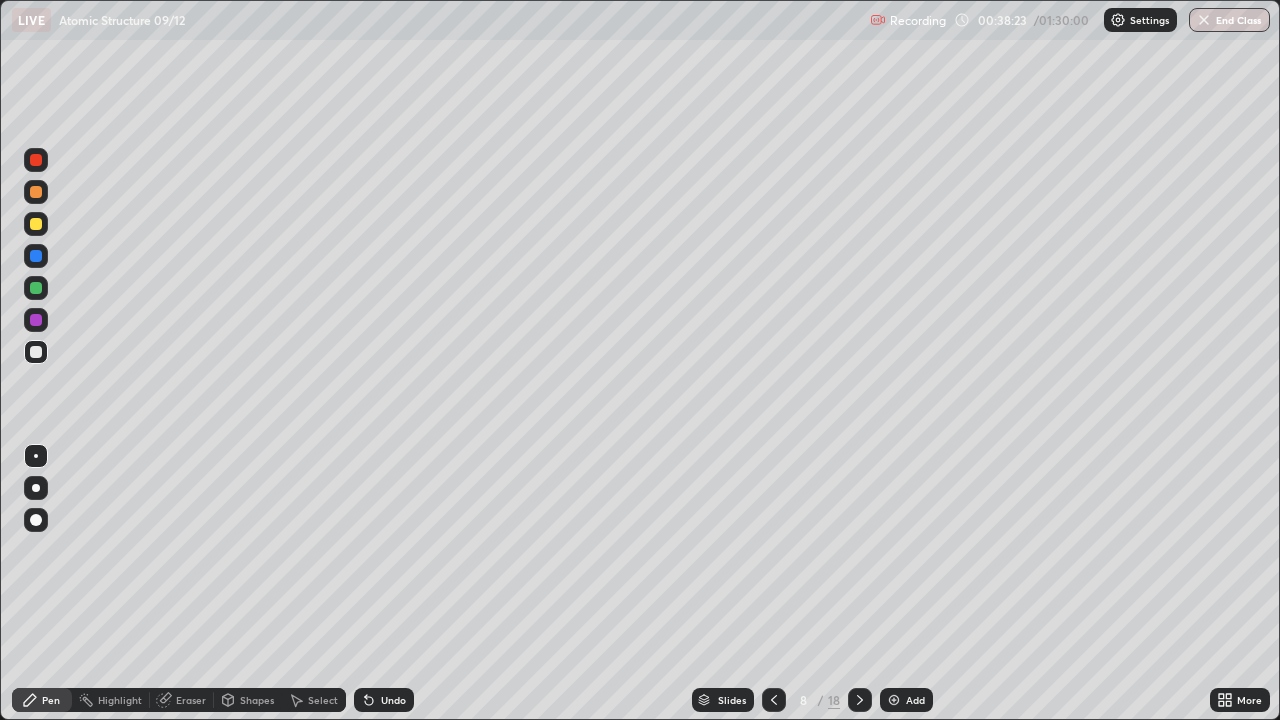 click at bounding box center [36, 256] 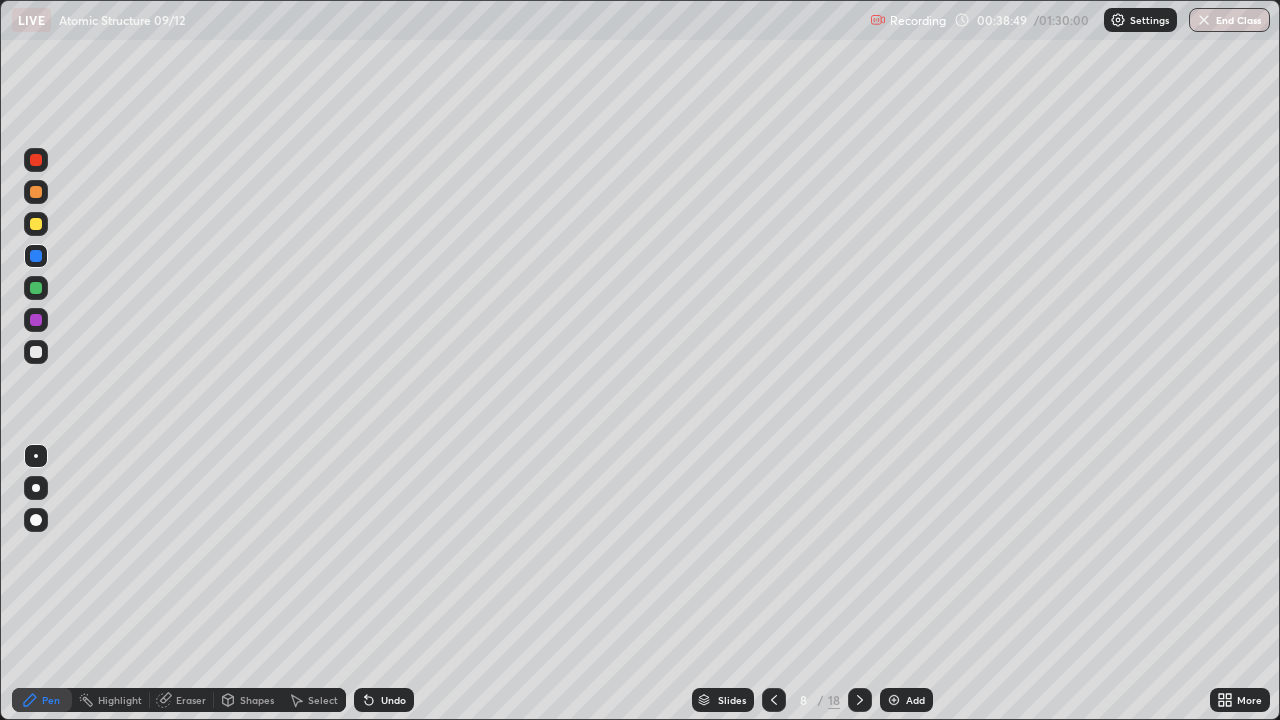 click on "Undo" at bounding box center [384, 700] 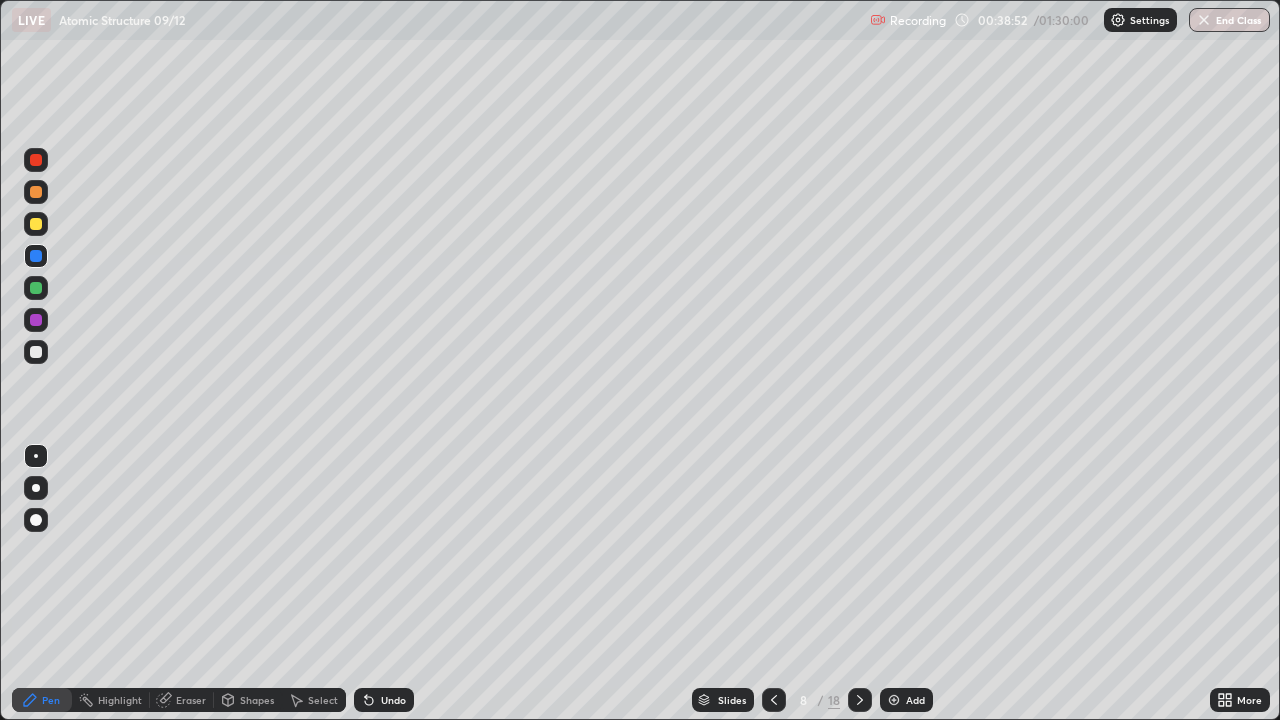 click at bounding box center [36, 288] 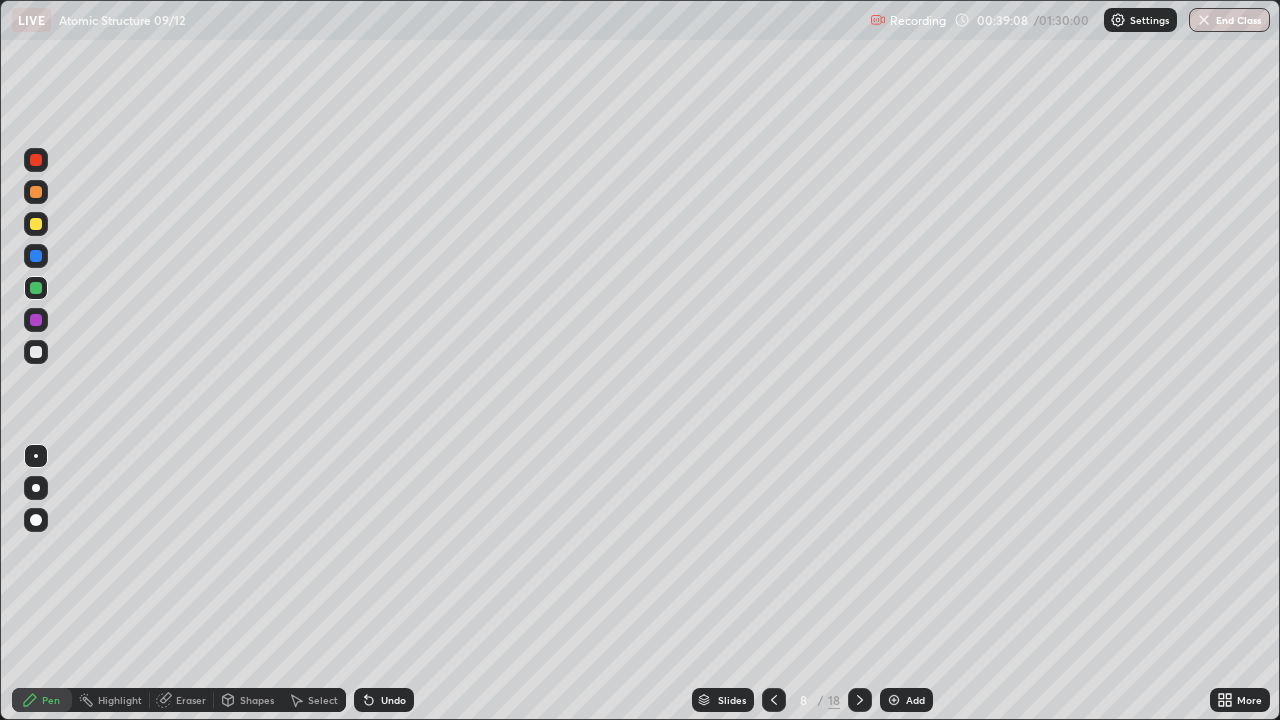 click at bounding box center [36, 256] 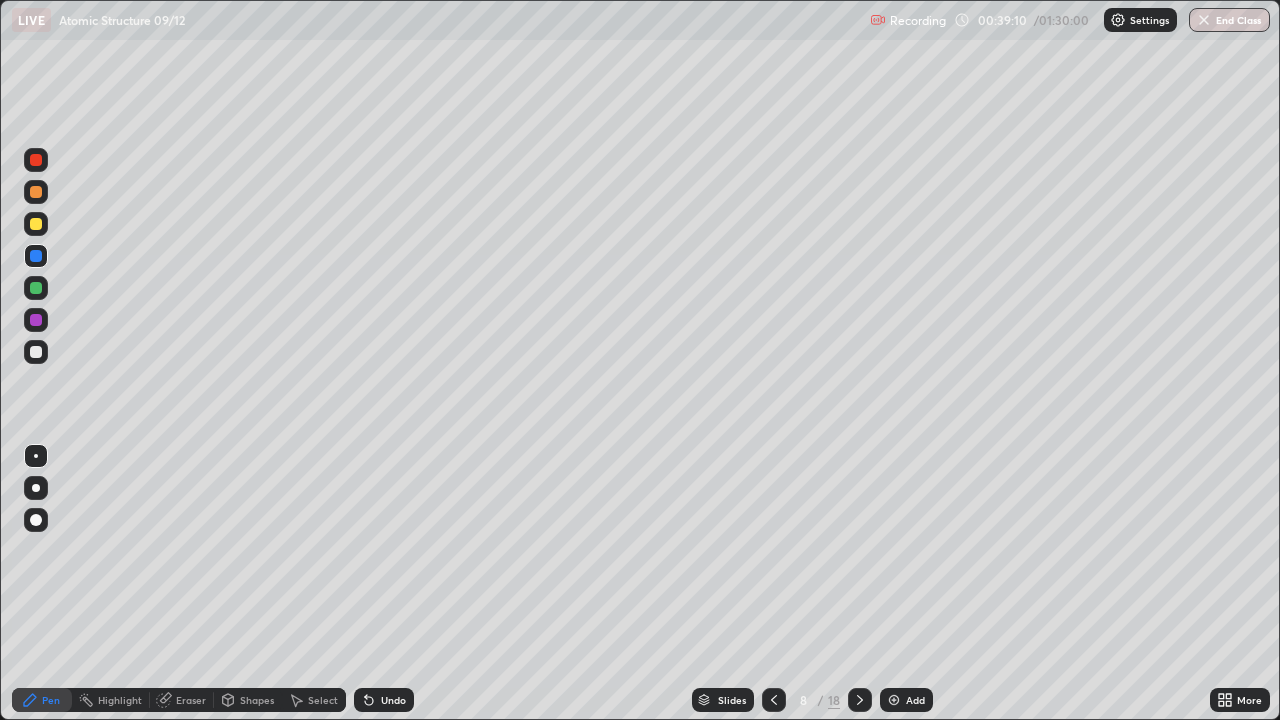 click at bounding box center [36, 352] 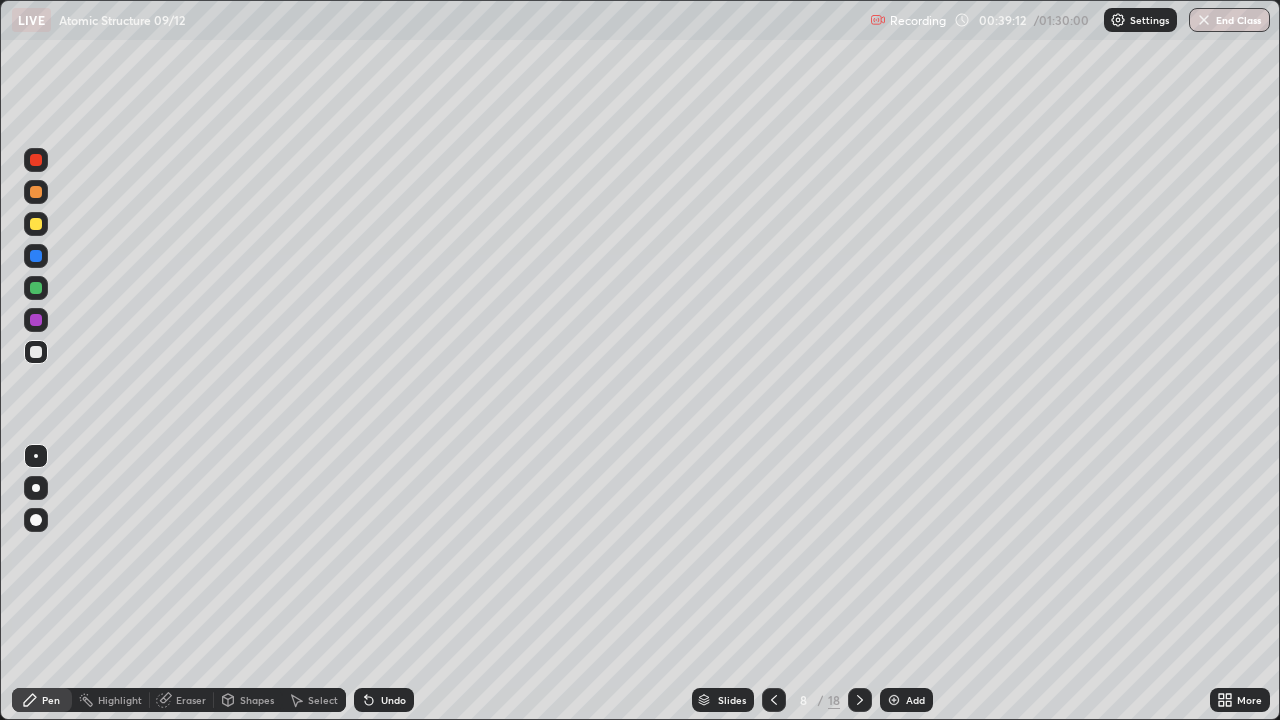 click at bounding box center (36, 288) 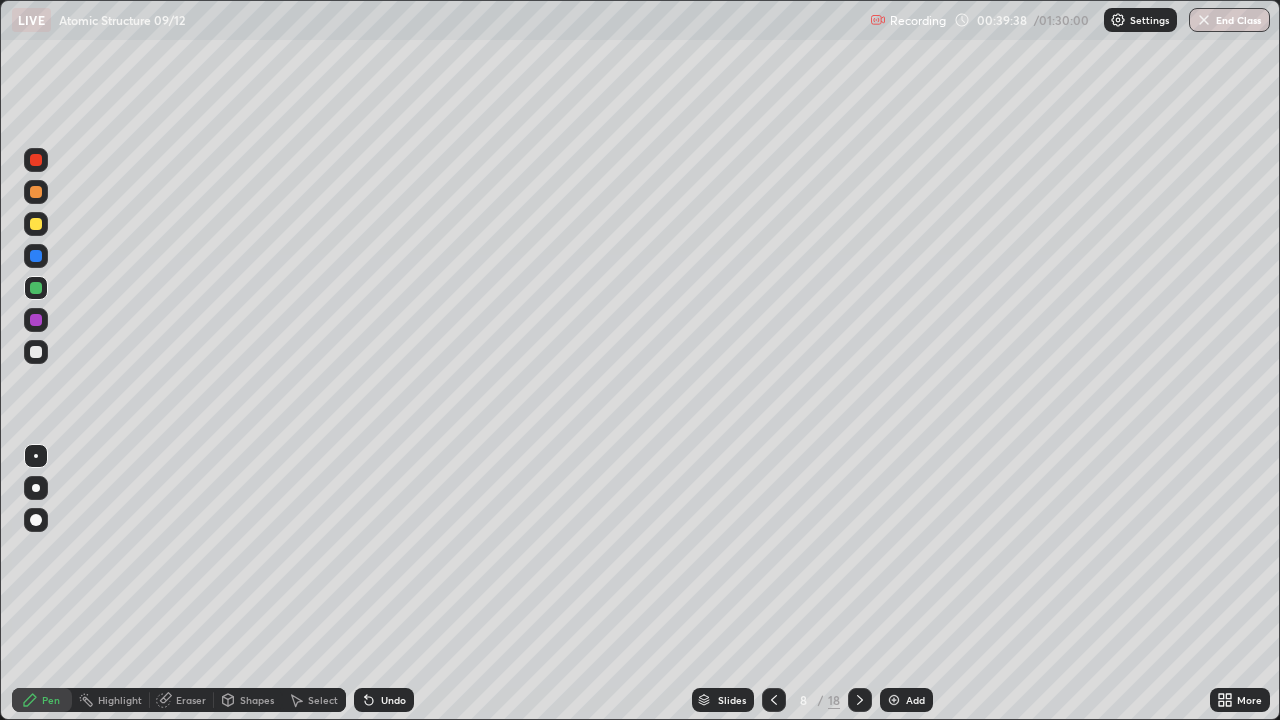 click on "Undo" at bounding box center [384, 700] 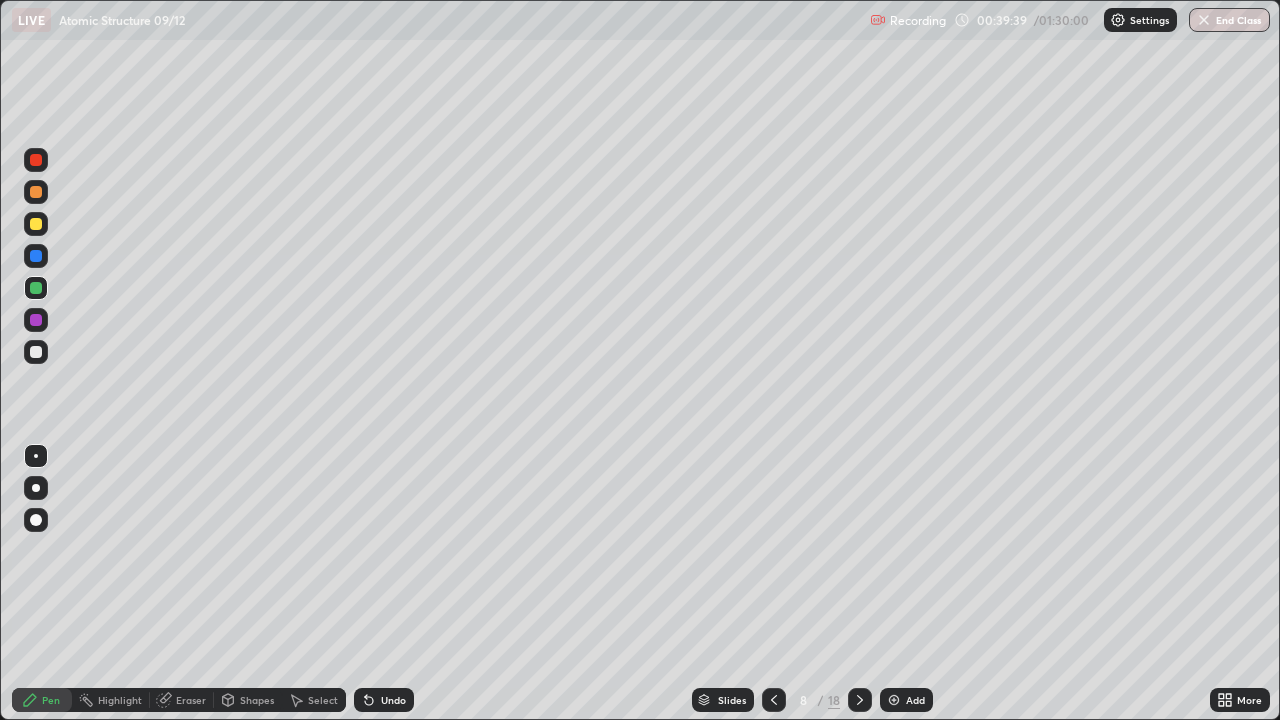 click at bounding box center [36, 320] 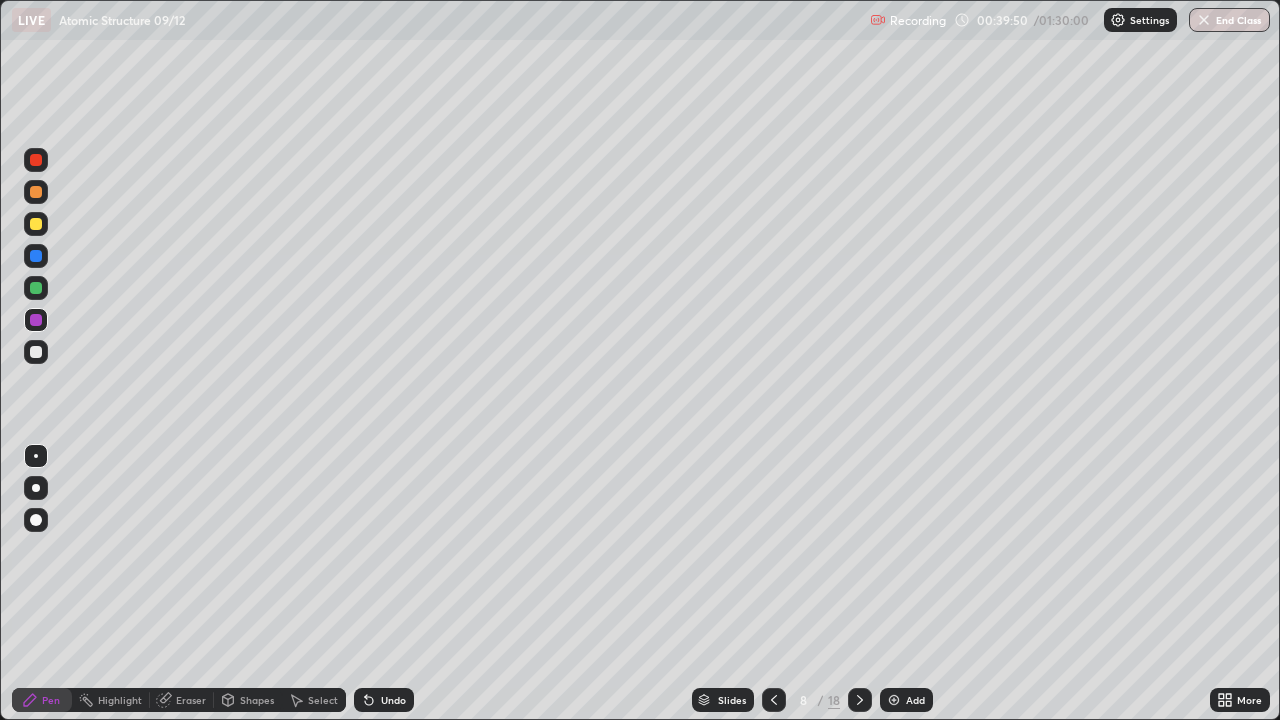 click 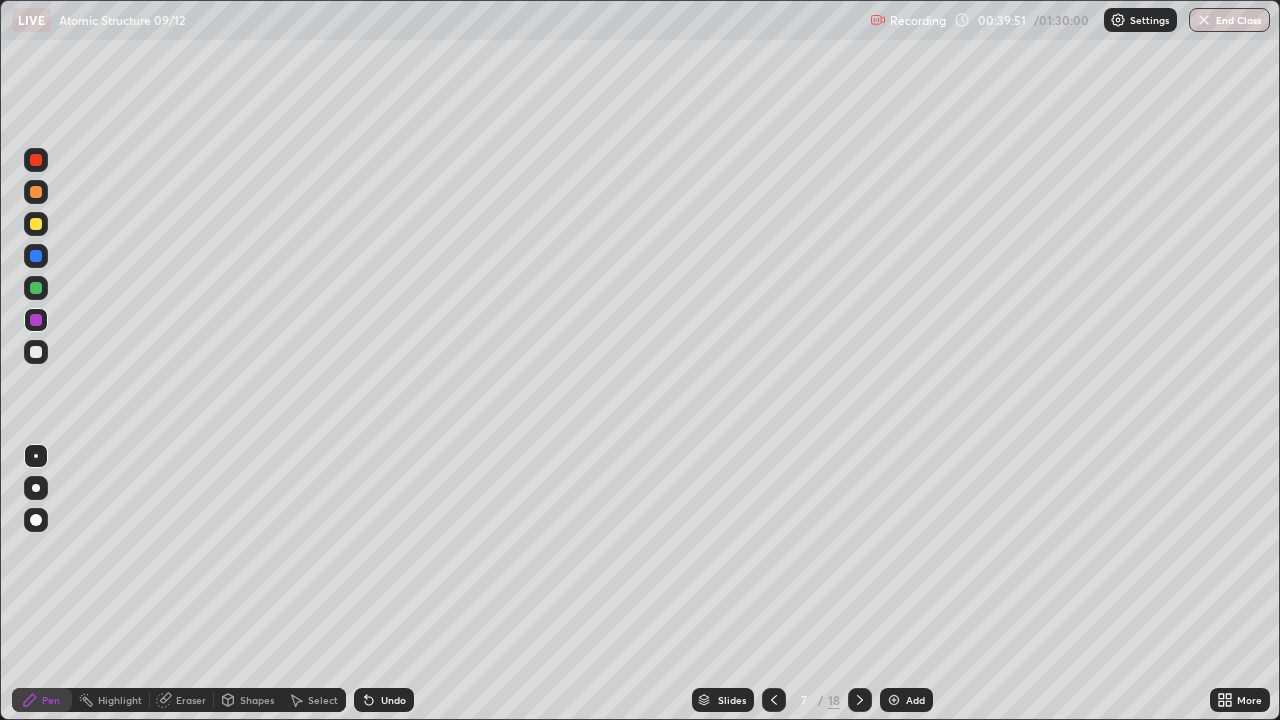 click 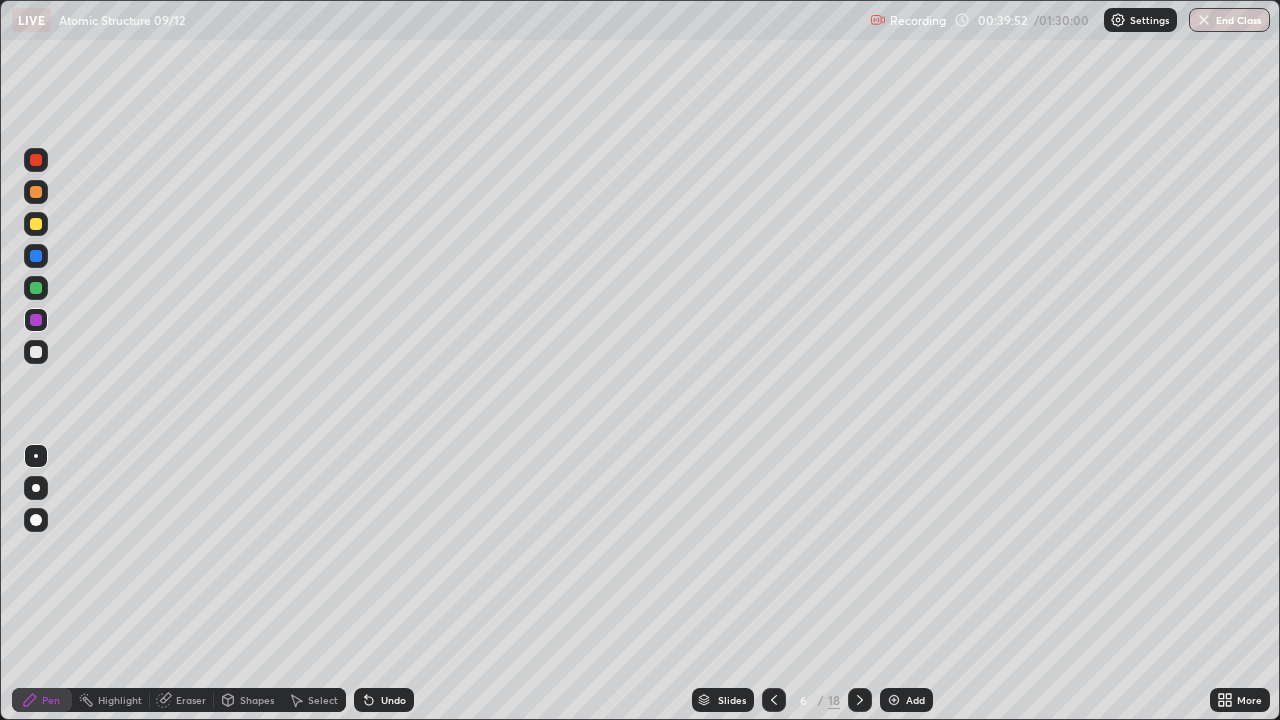 click 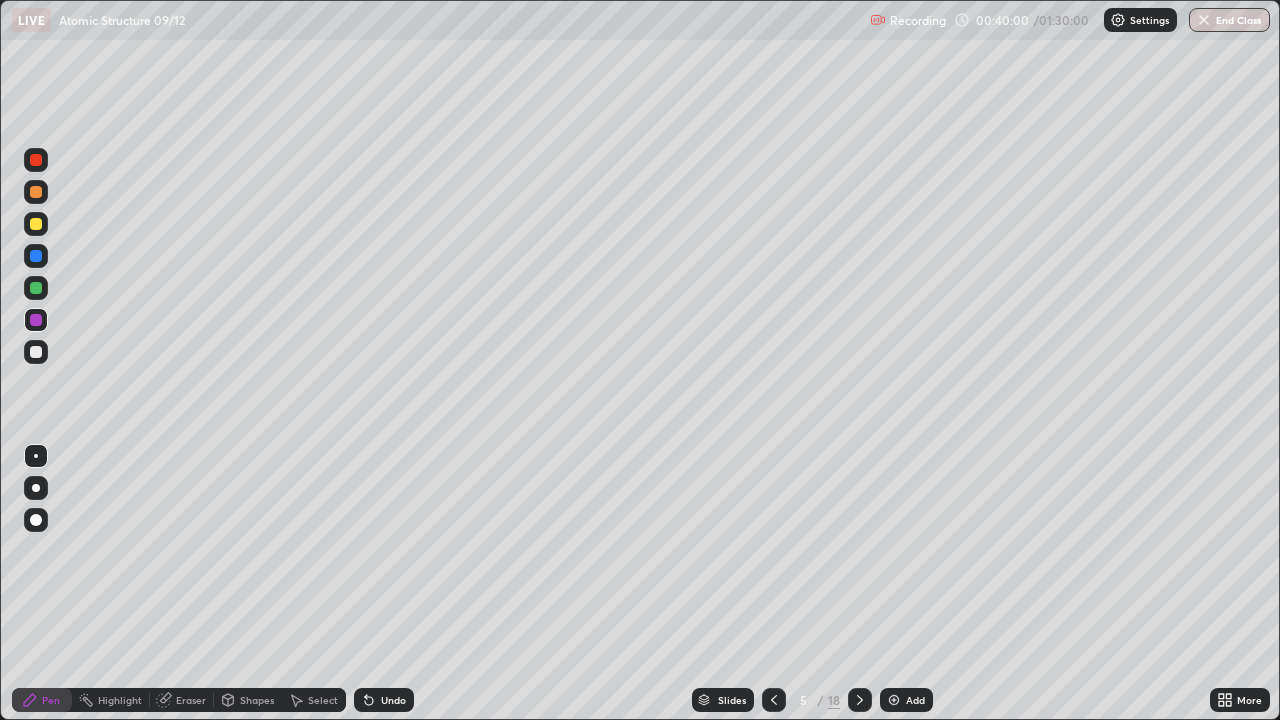 click at bounding box center (860, 700) 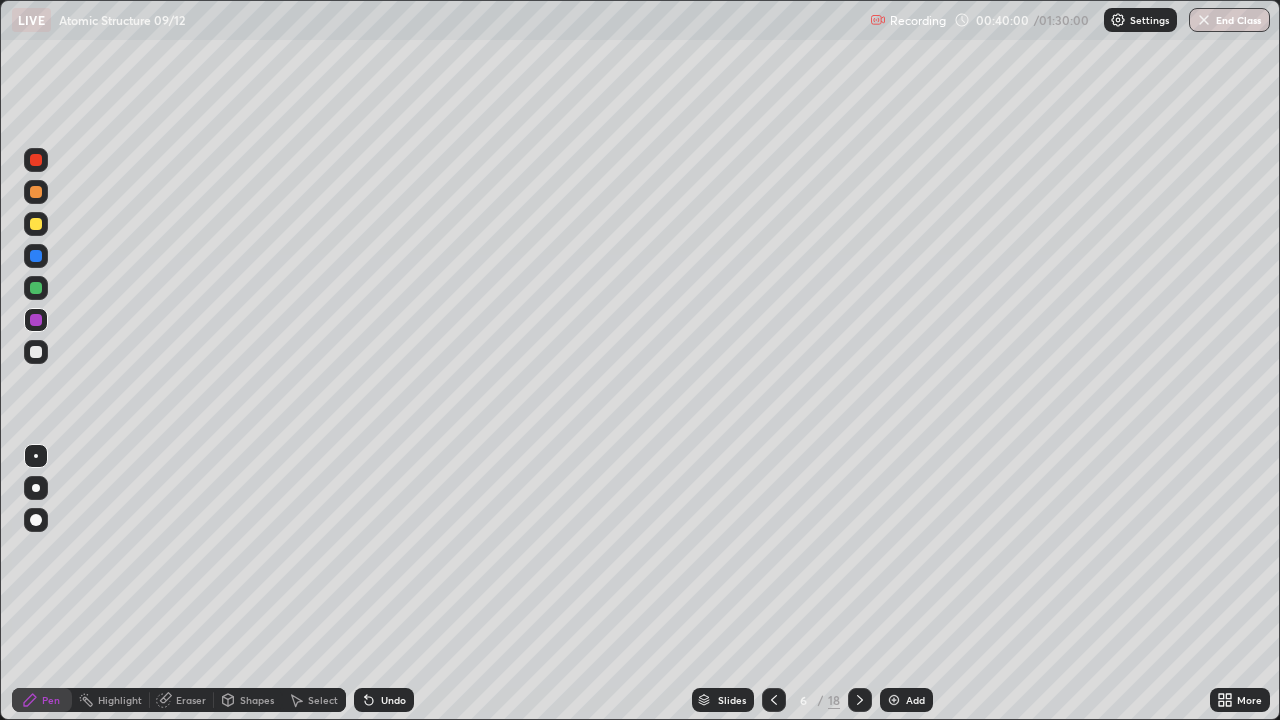 click at bounding box center (860, 700) 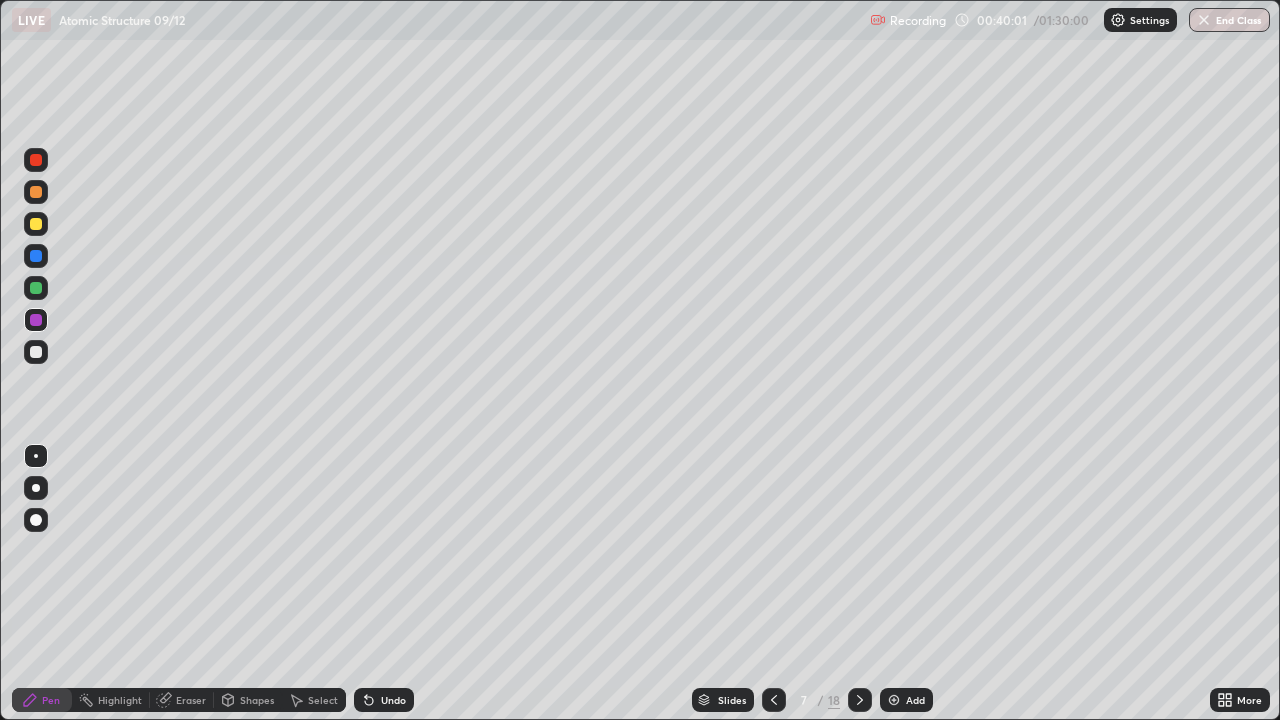 click 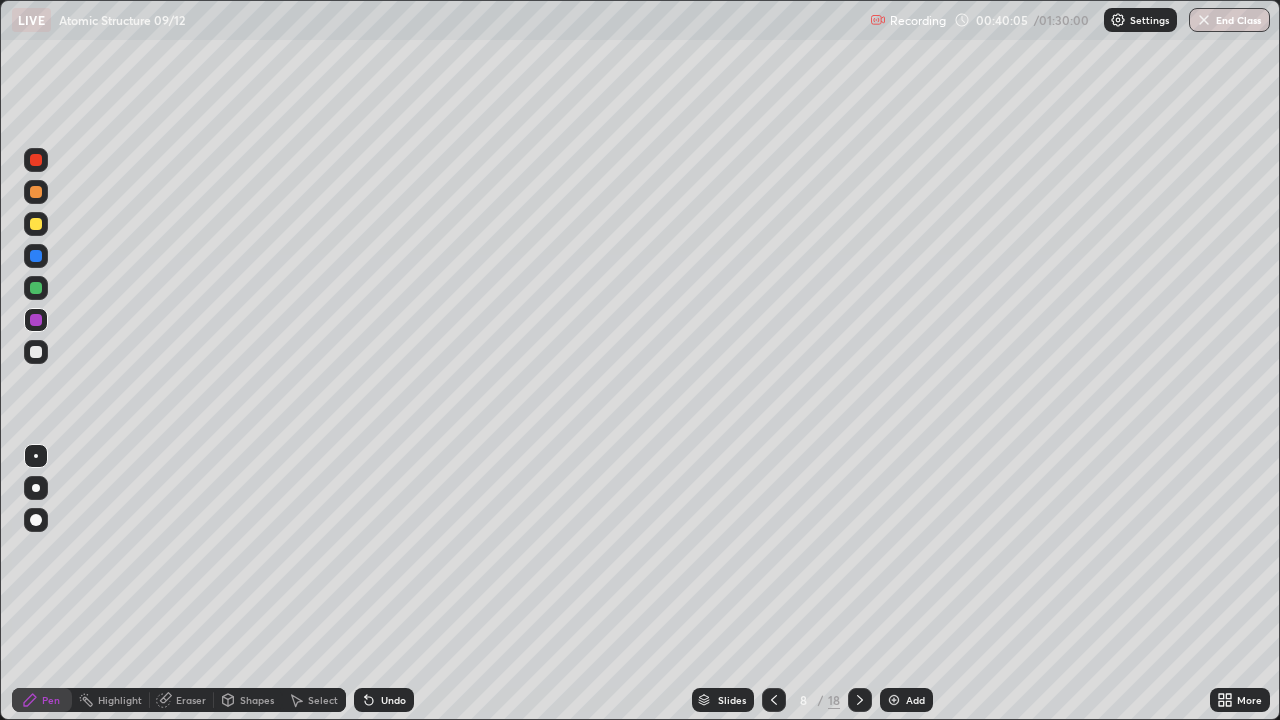 click on "Undo" at bounding box center [384, 700] 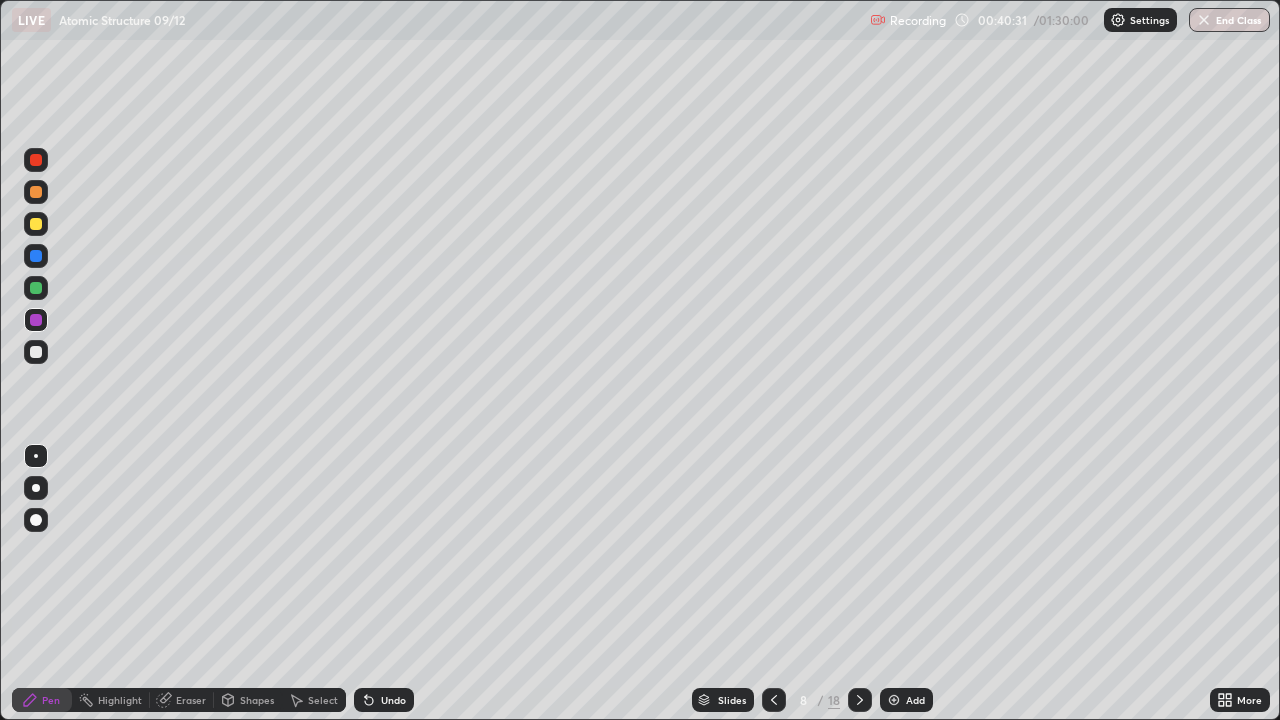click on "Eraser" at bounding box center (191, 700) 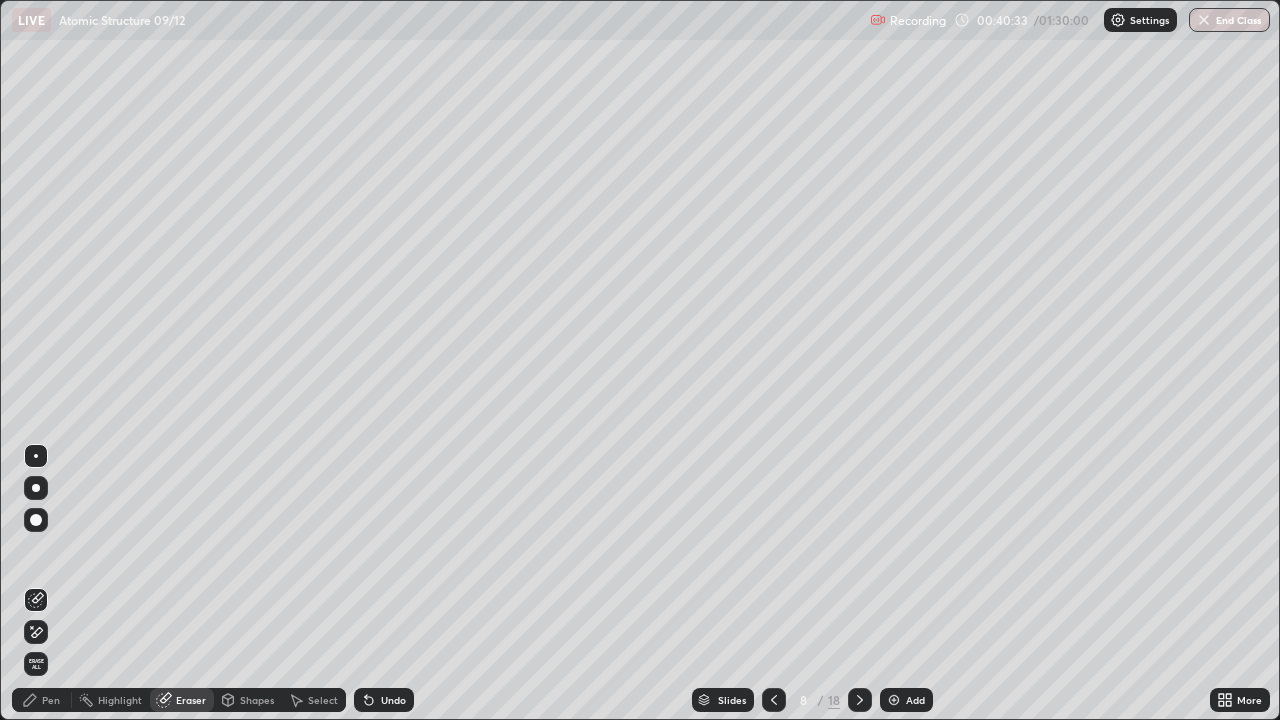click 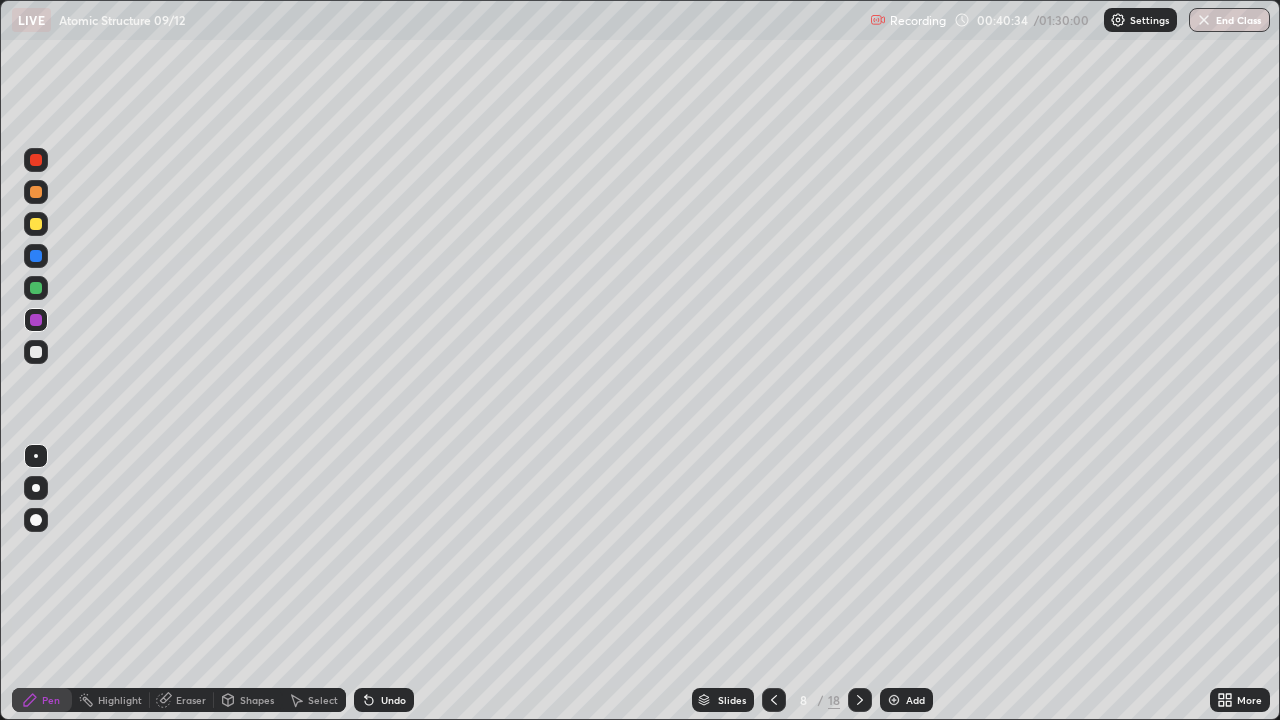 click 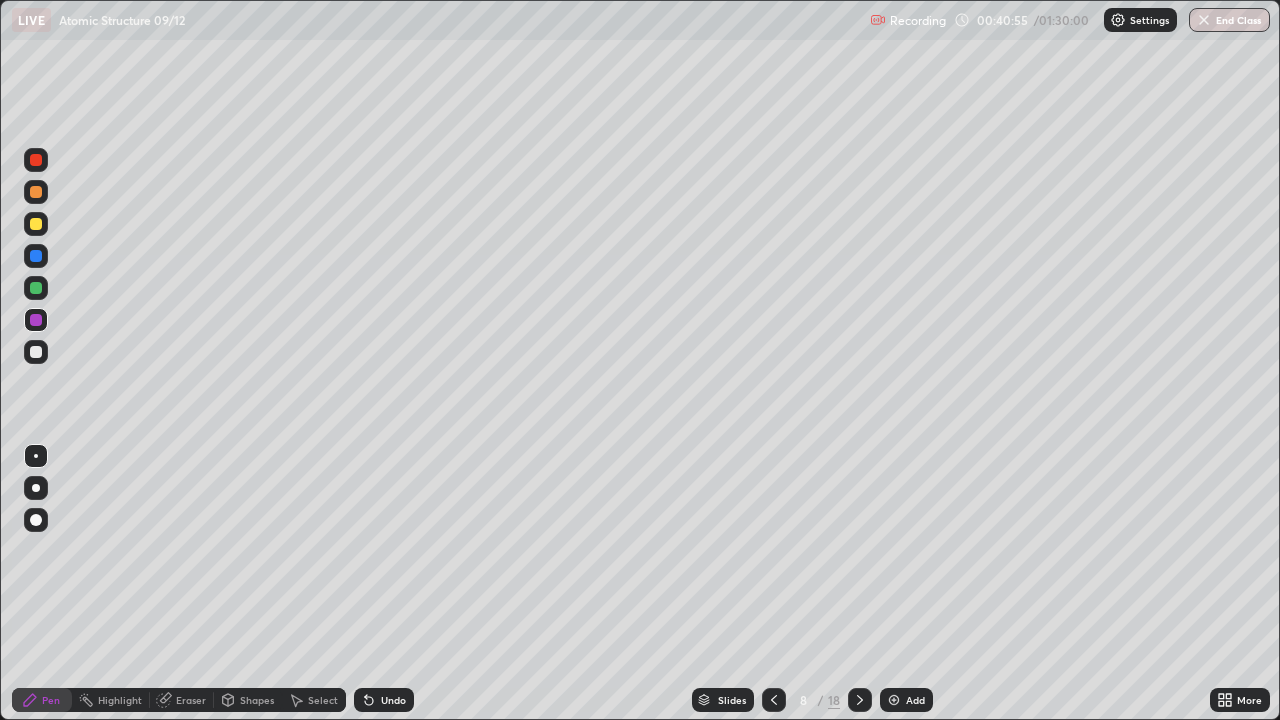 click at bounding box center [36, 288] 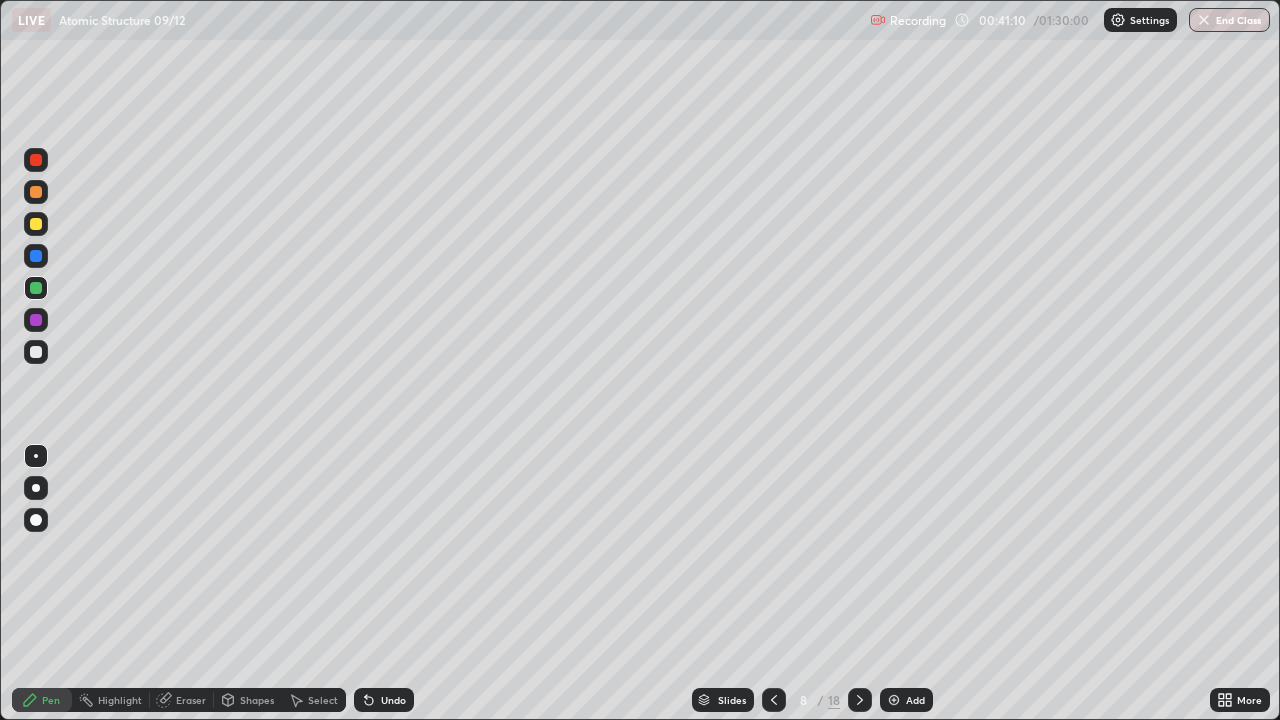 click at bounding box center (36, 320) 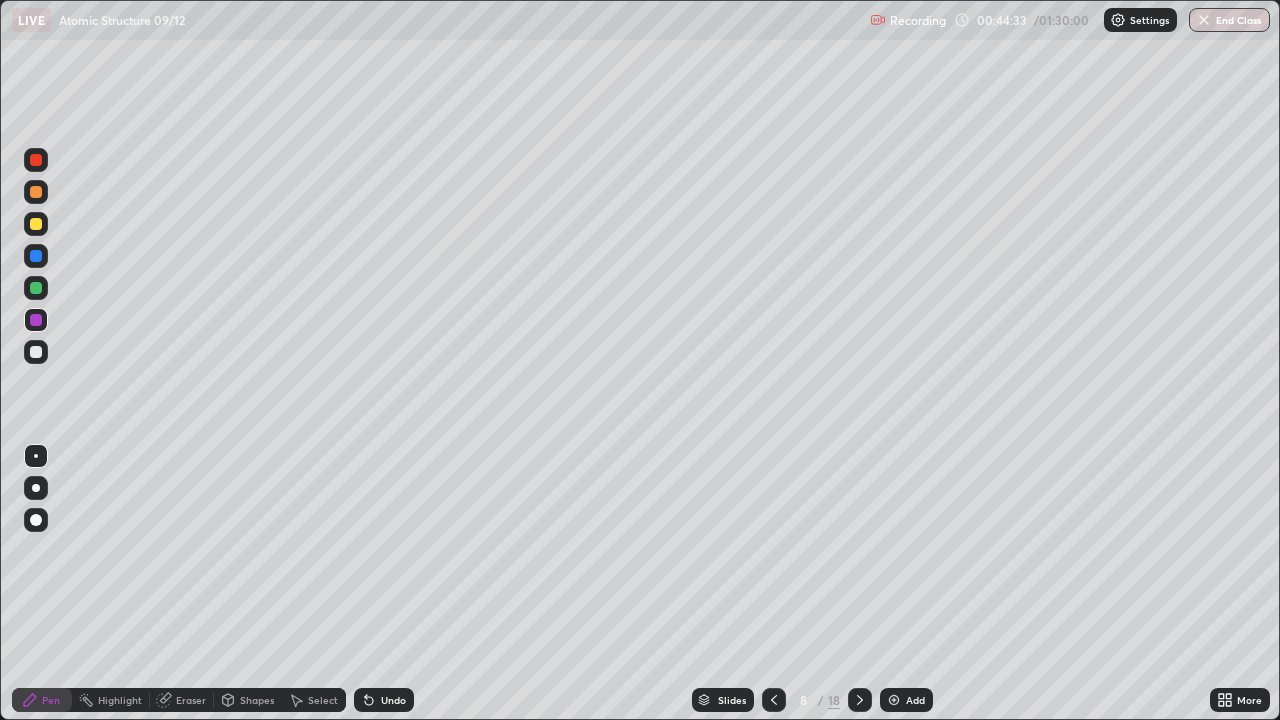 click 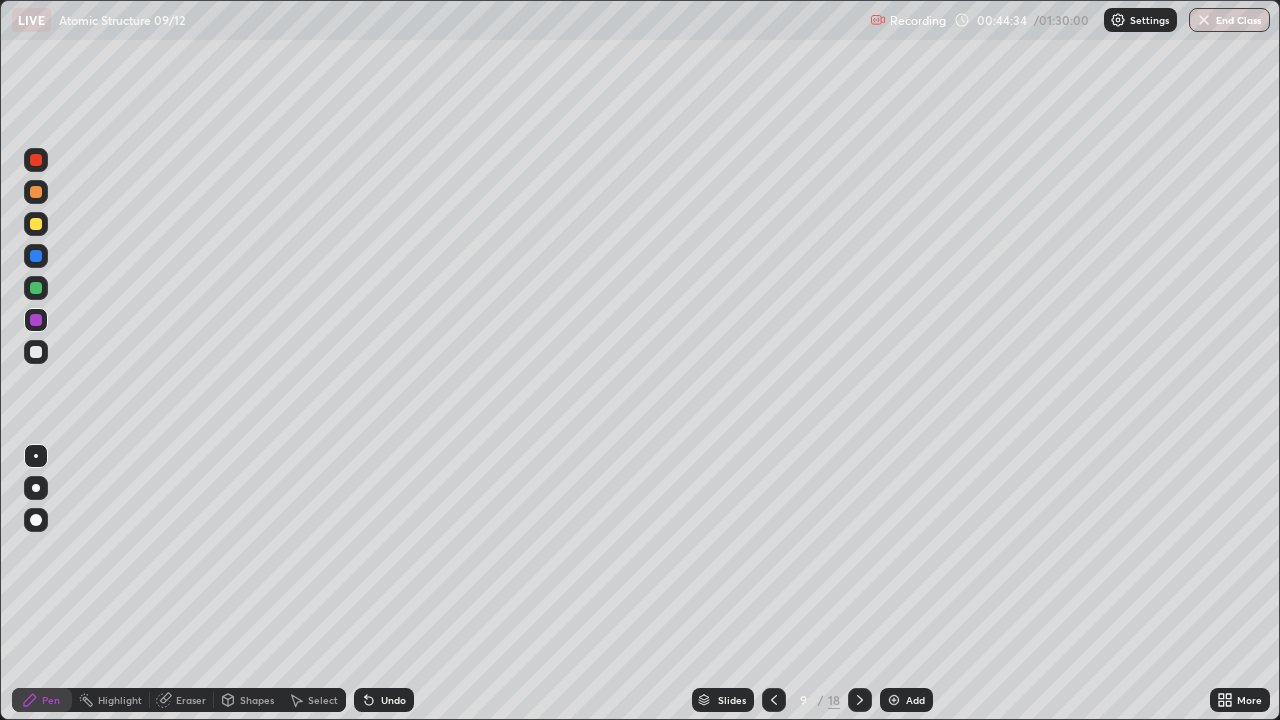click at bounding box center [36, 224] 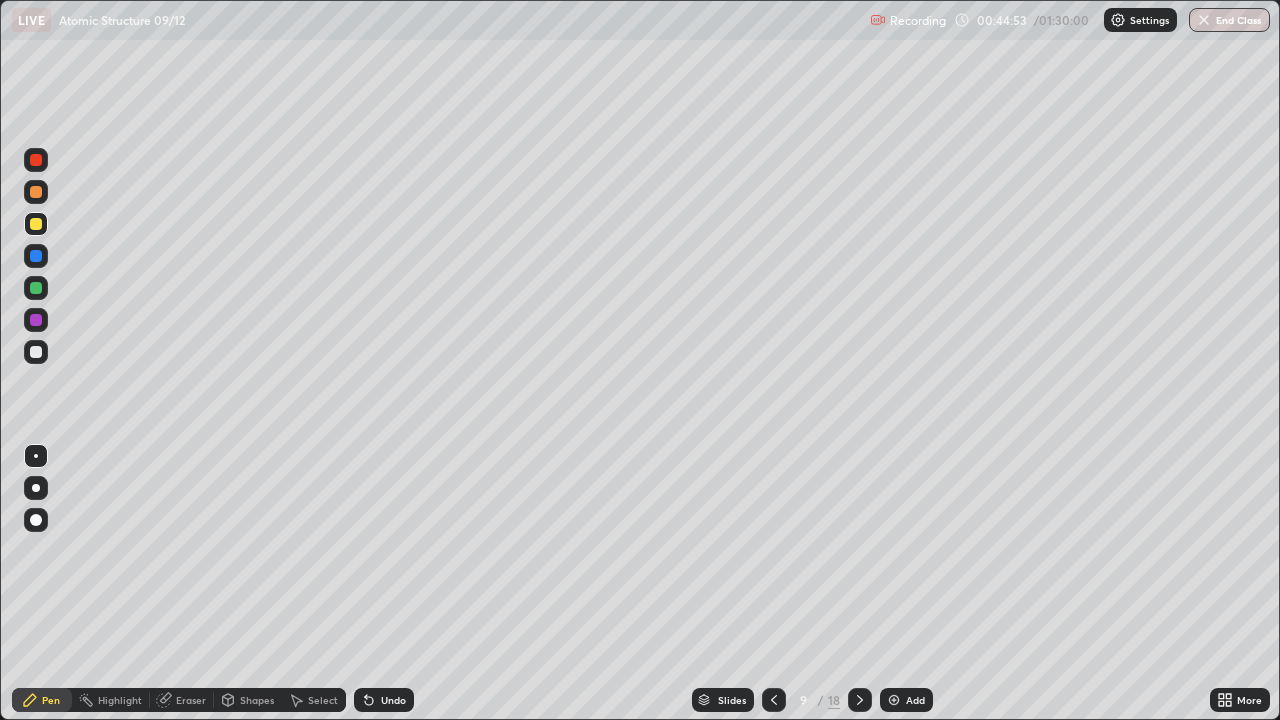 click at bounding box center [36, 352] 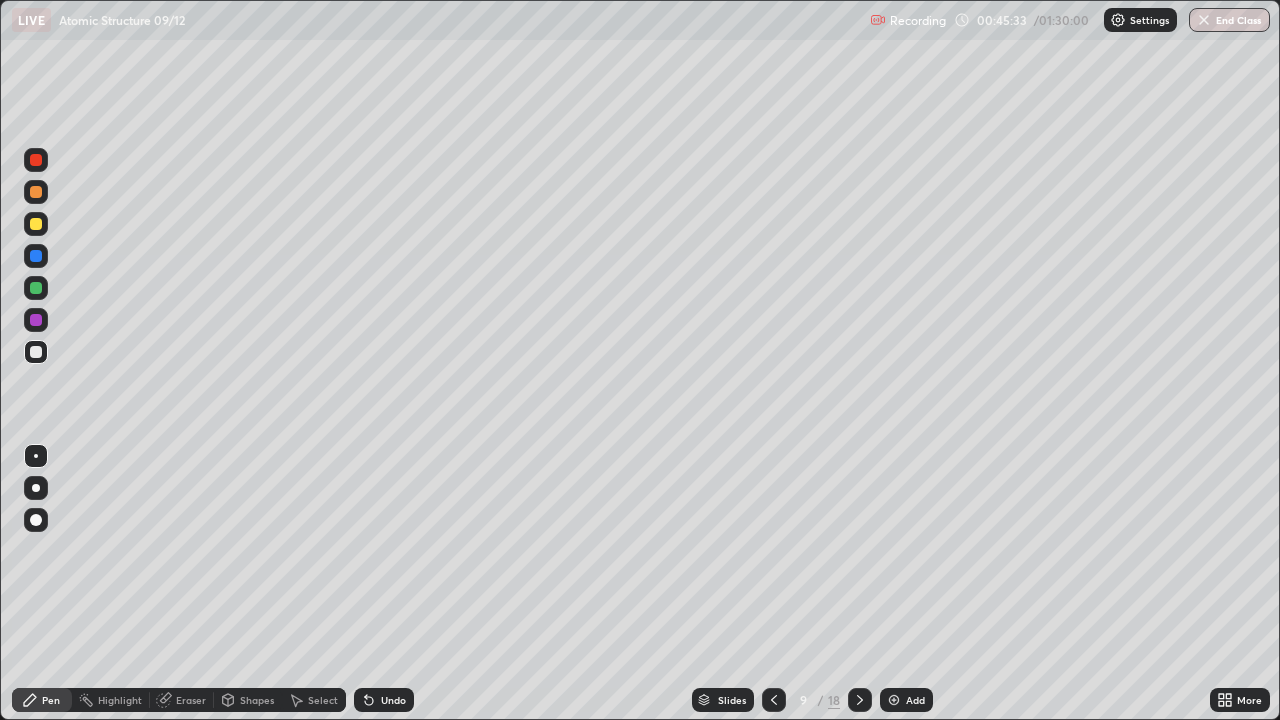 click on "Undo" at bounding box center [393, 700] 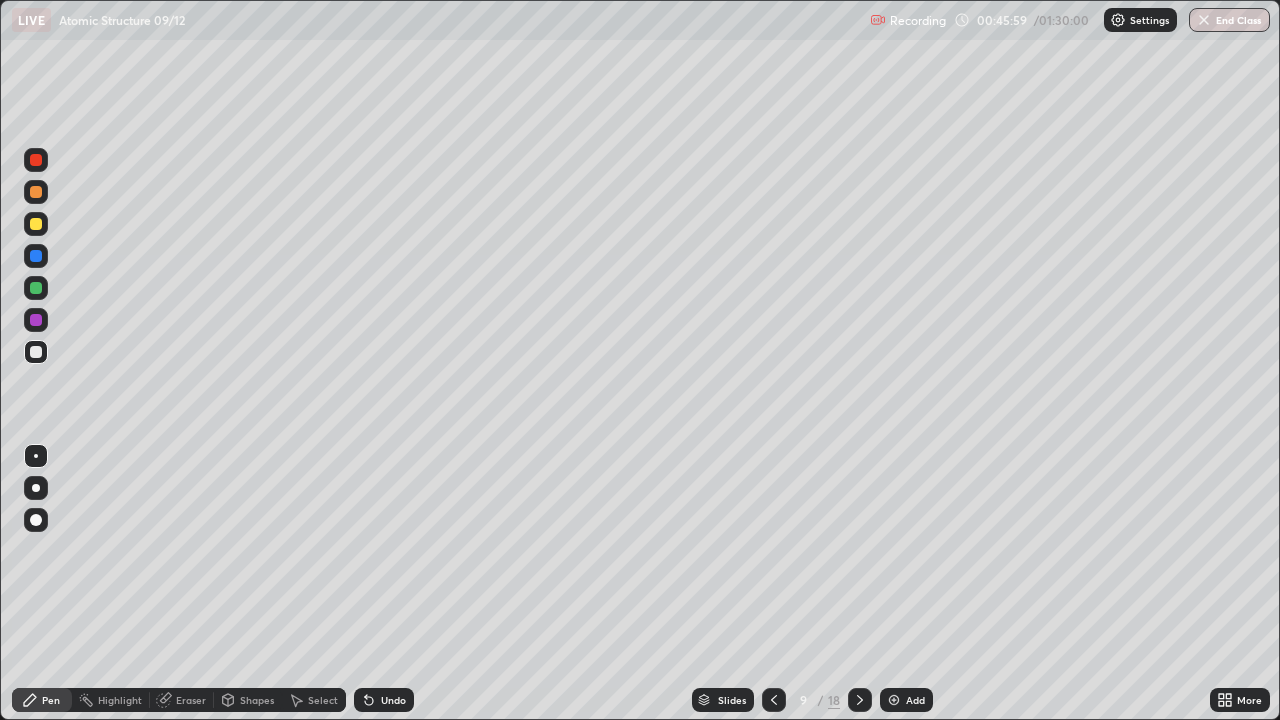 click on "Eraser" at bounding box center [191, 700] 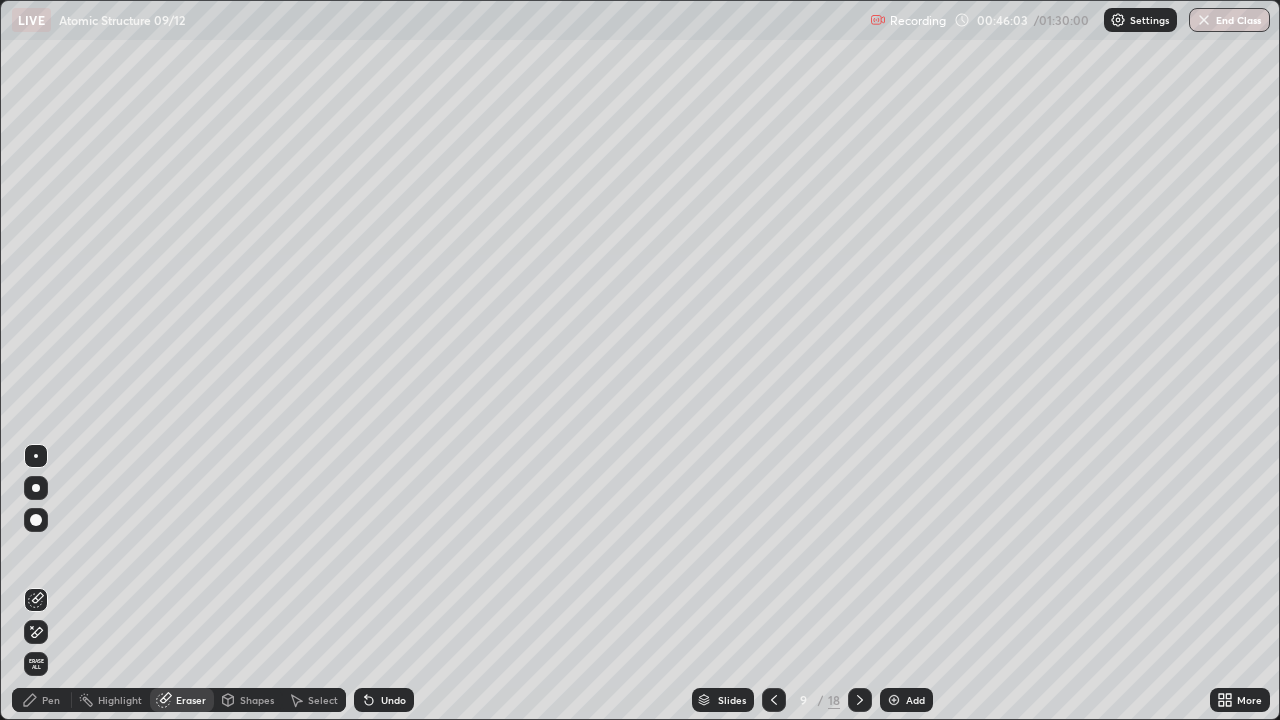 click on "Pen" at bounding box center (42, 700) 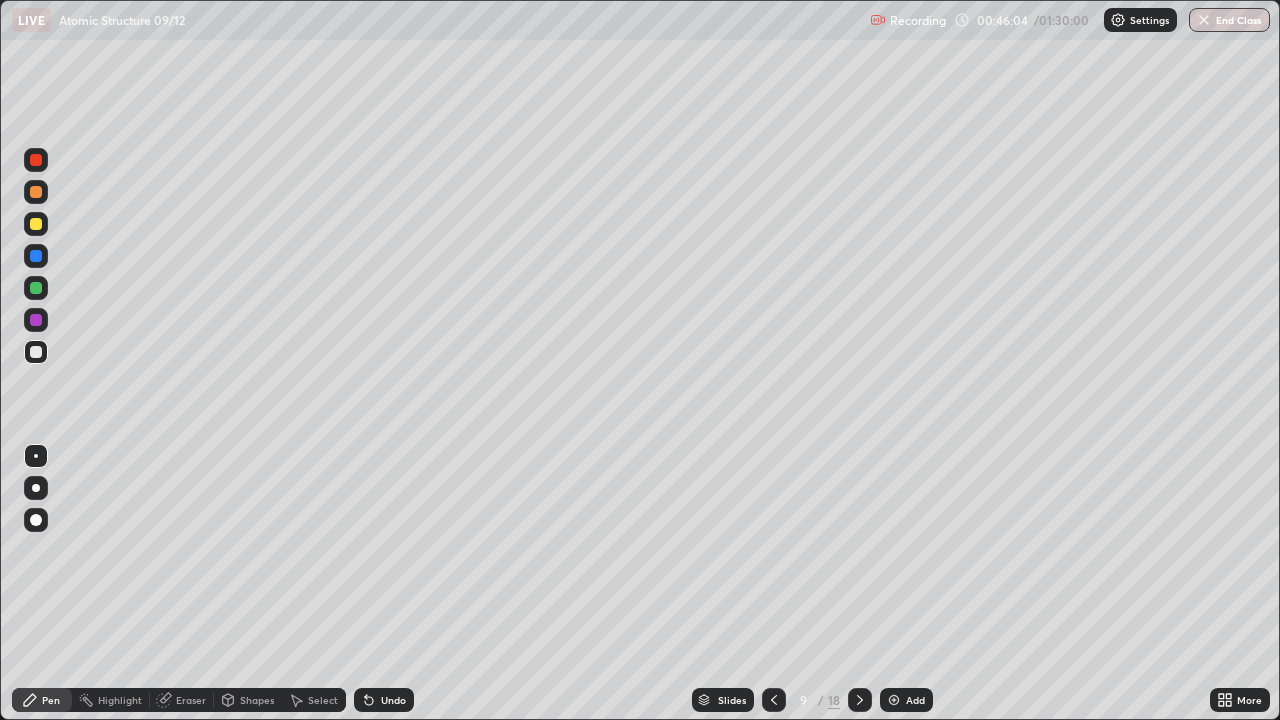 click at bounding box center [36, 320] 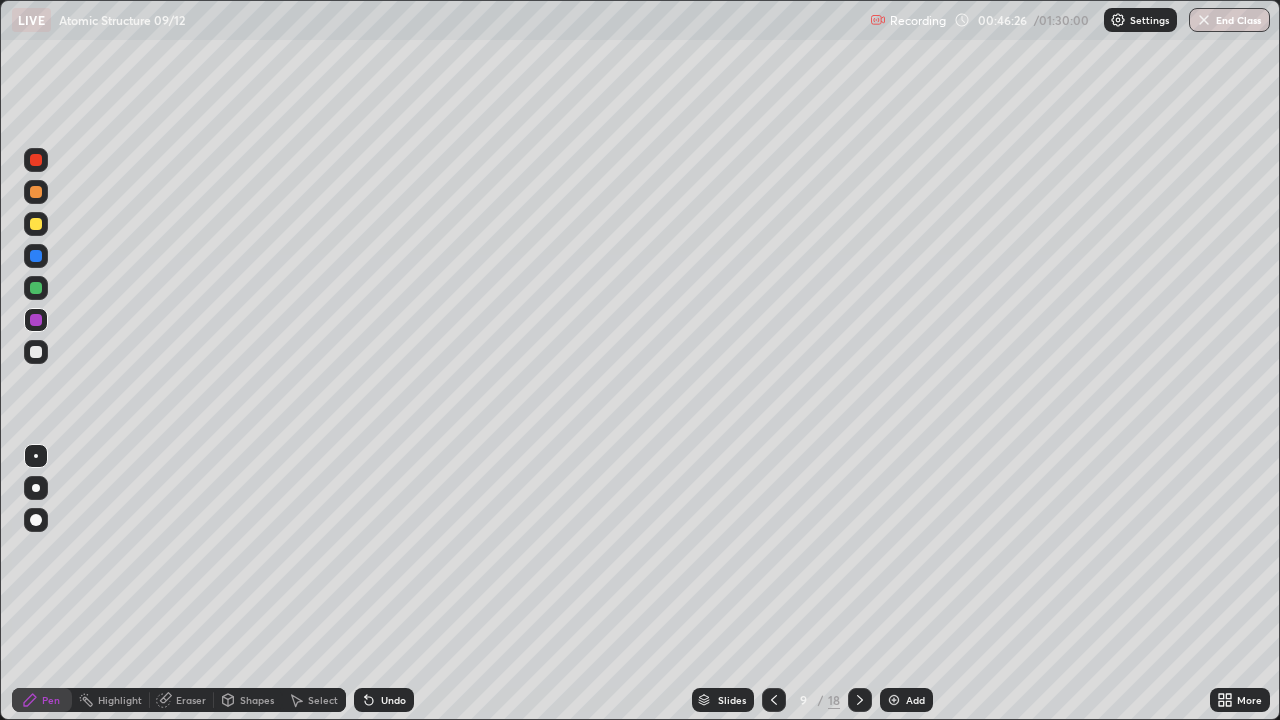 click on "Undo" at bounding box center [384, 700] 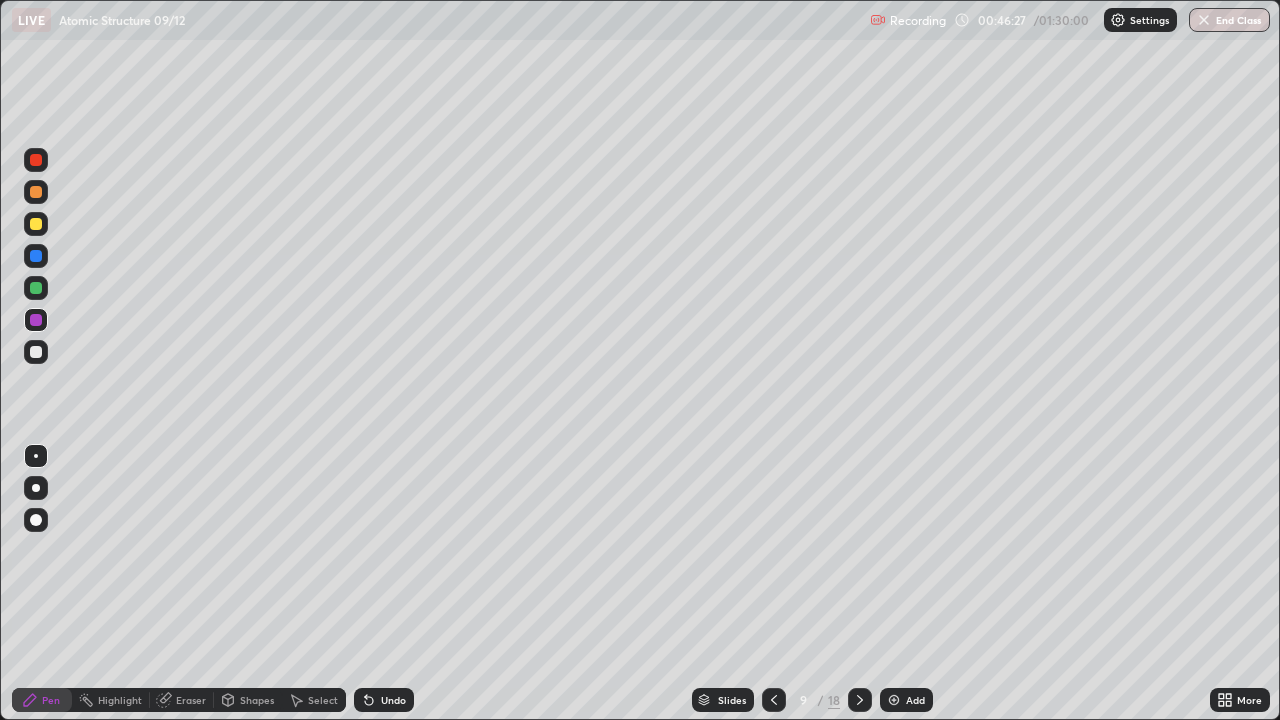 click on "Undo" at bounding box center (393, 700) 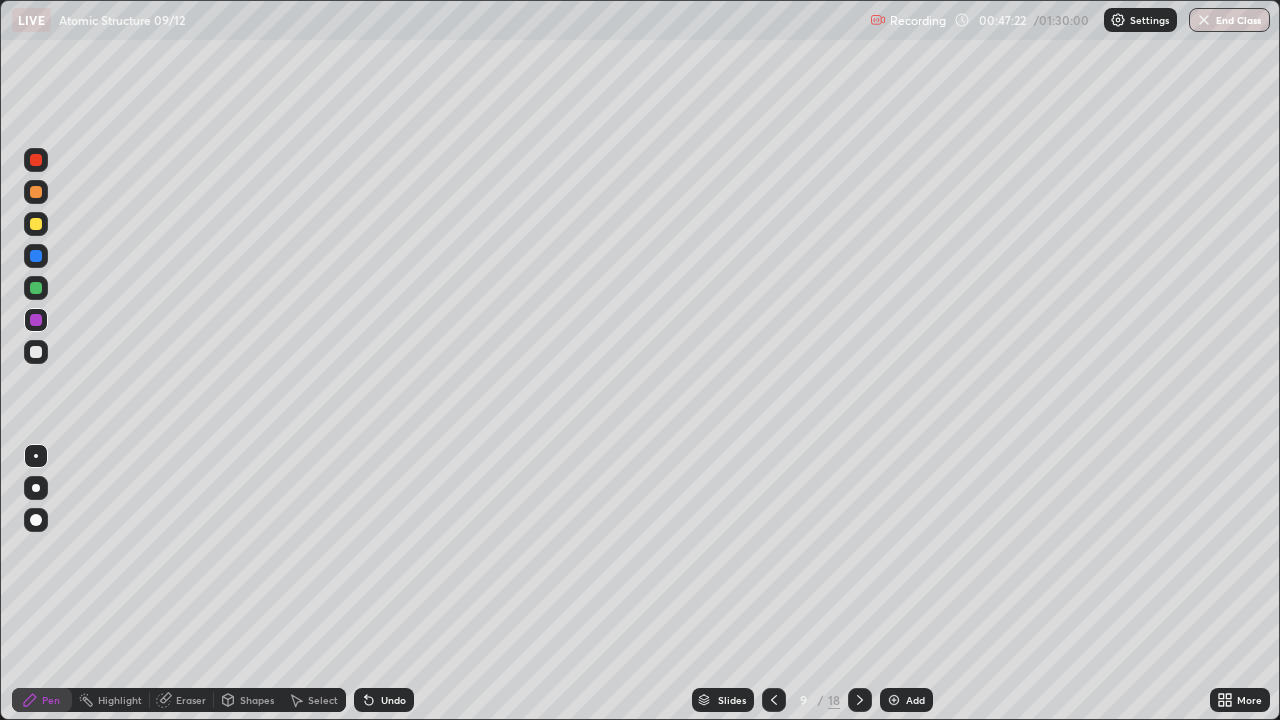 click at bounding box center [36, 352] 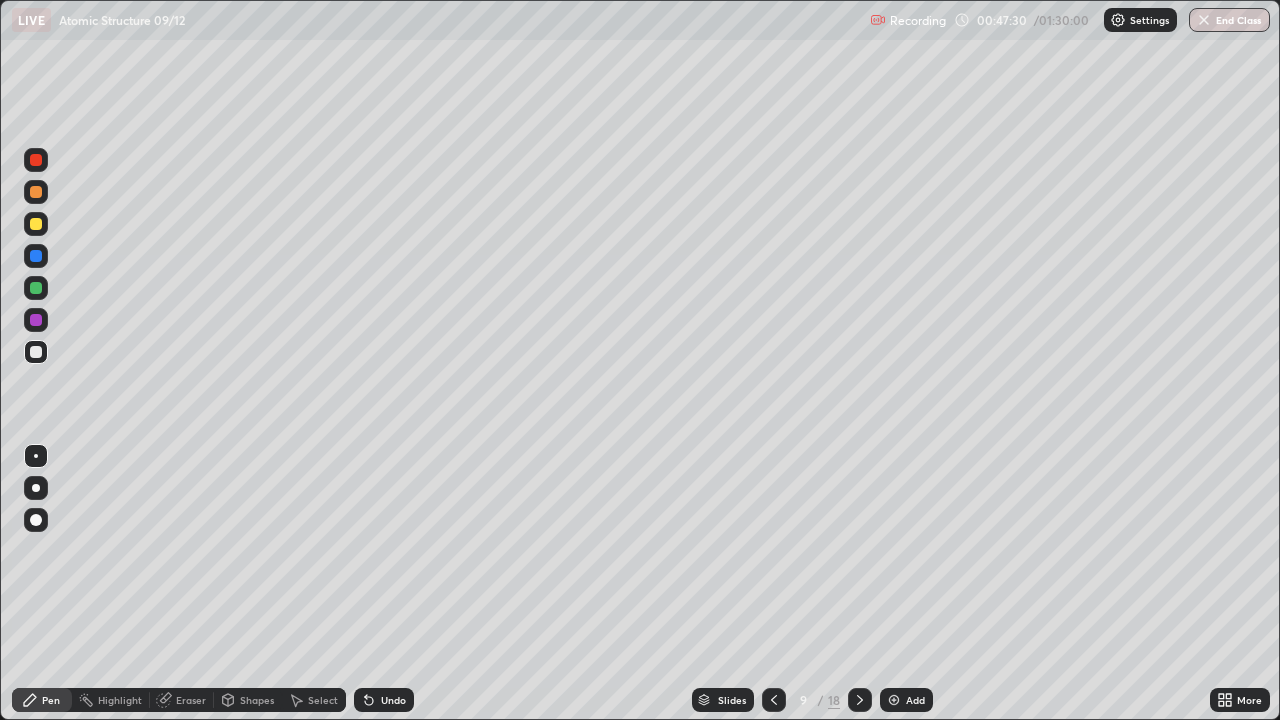 click on "Eraser" at bounding box center (191, 700) 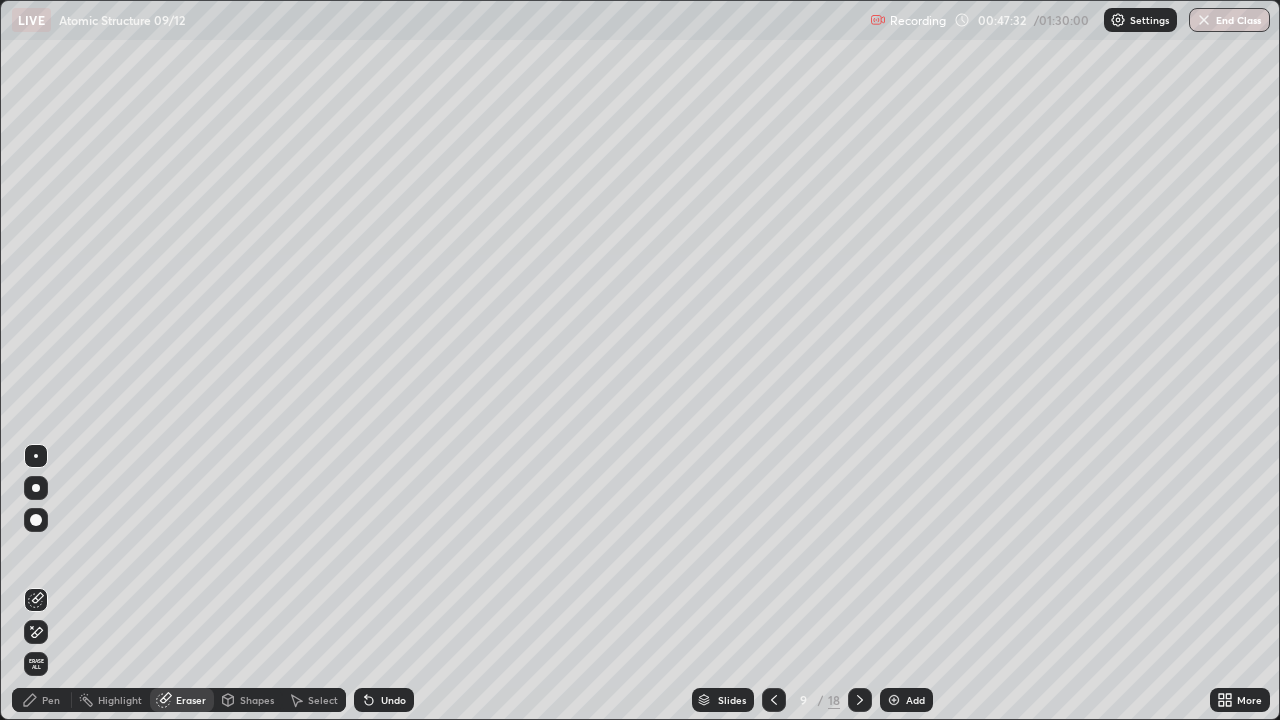 click on "Pen" at bounding box center (42, 700) 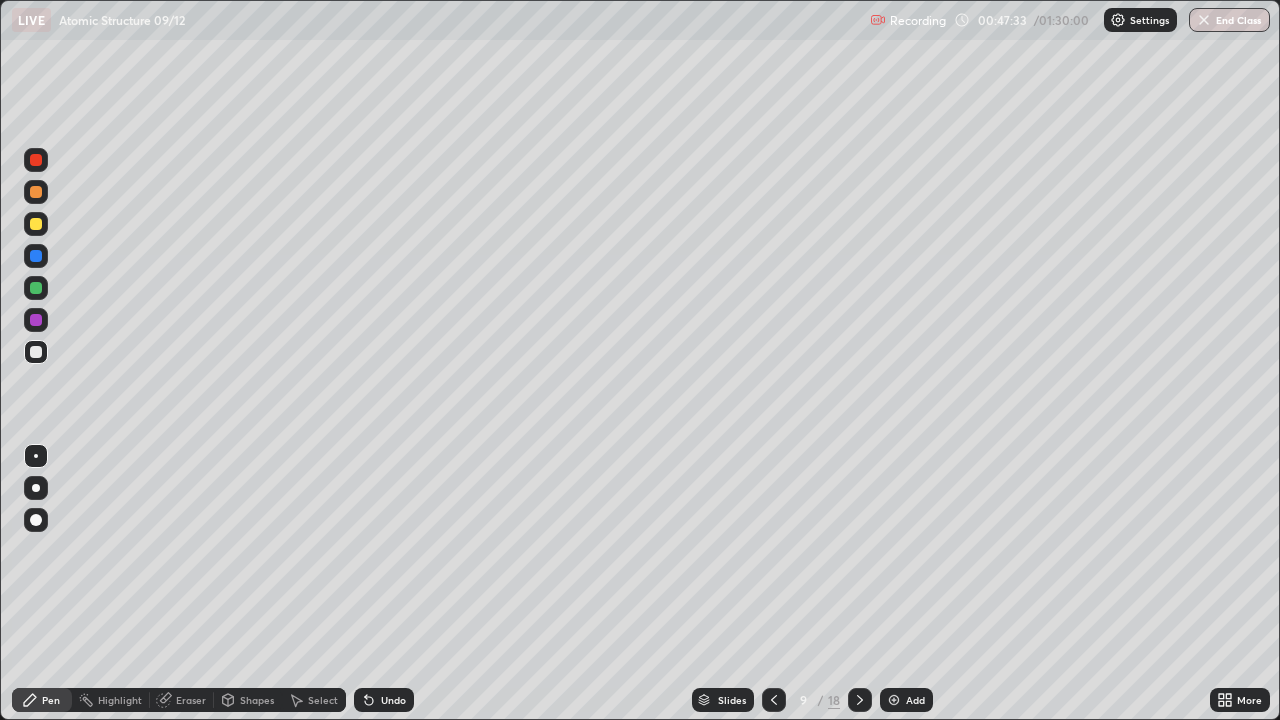 click at bounding box center (36, 256) 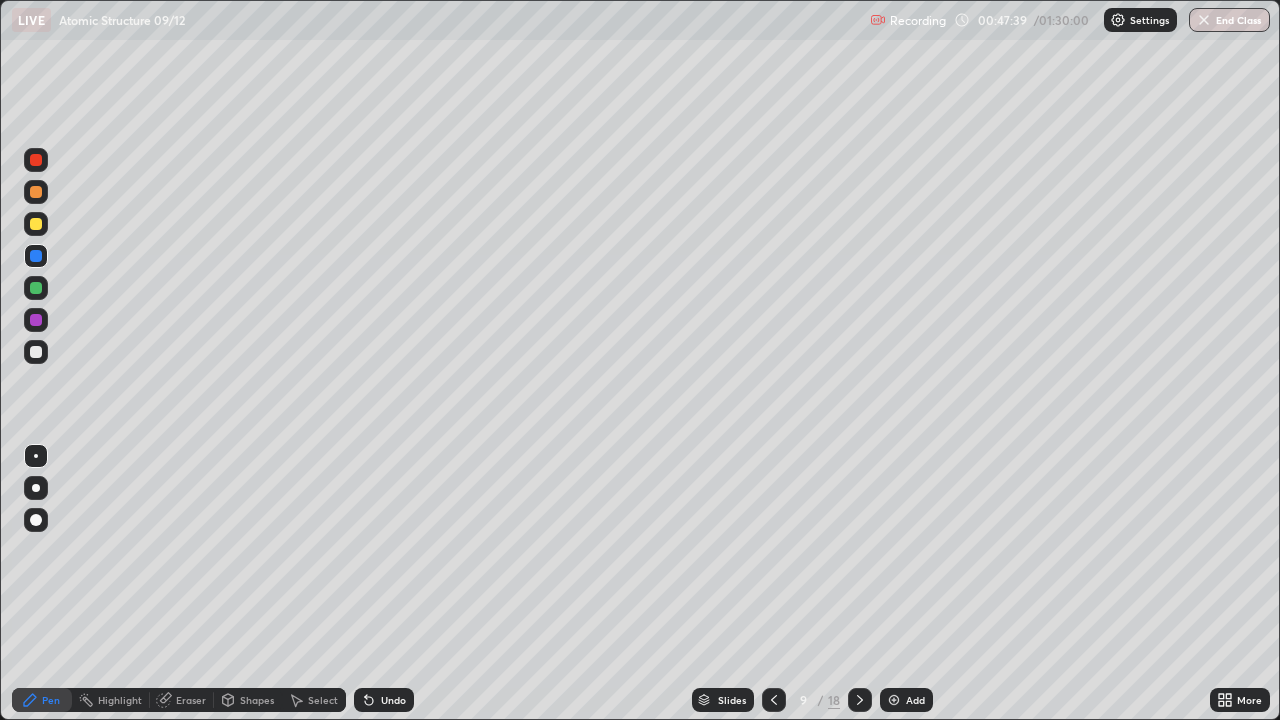 click on "Undo" at bounding box center [384, 700] 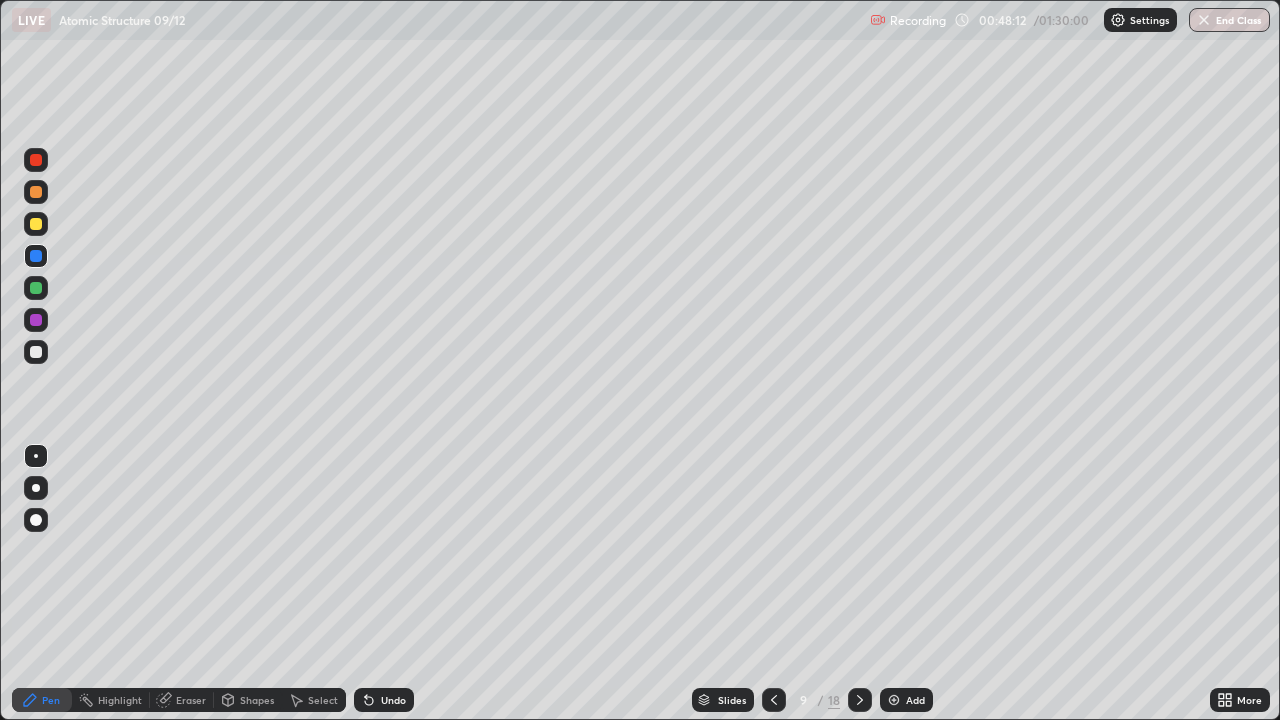 click 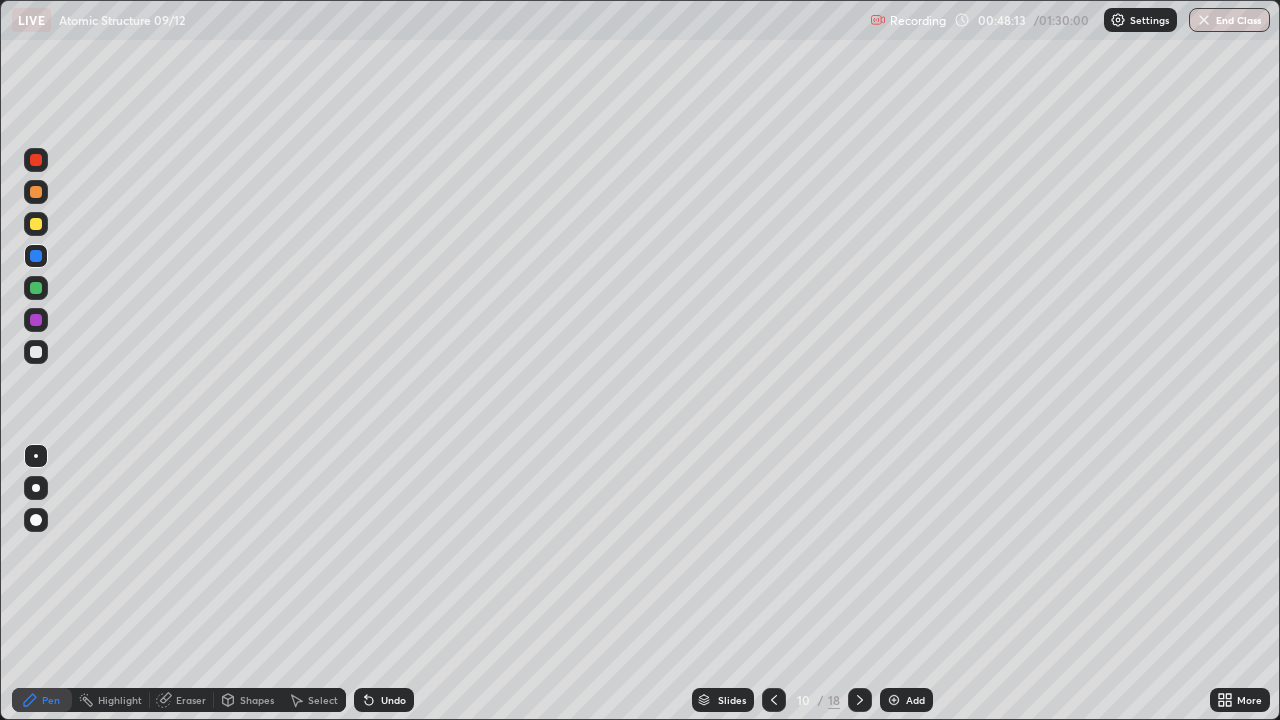 click at bounding box center [36, 352] 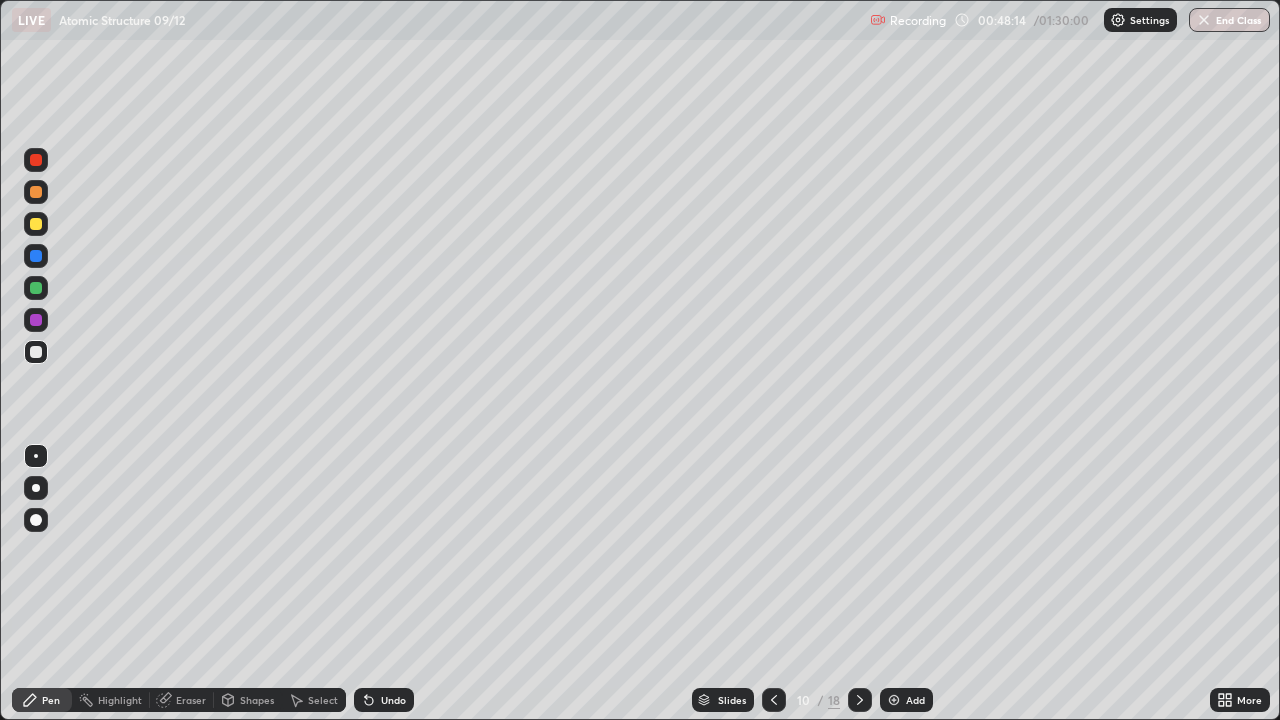 click at bounding box center [36, 488] 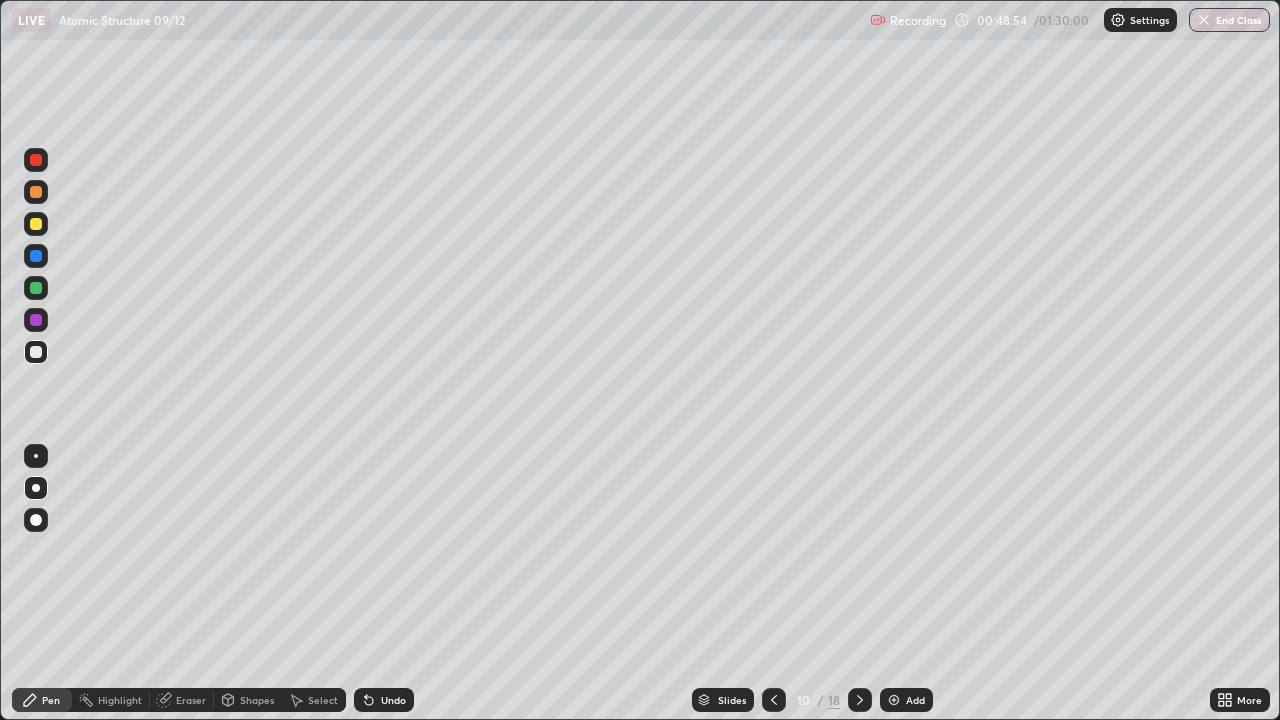 click at bounding box center [36, 256] 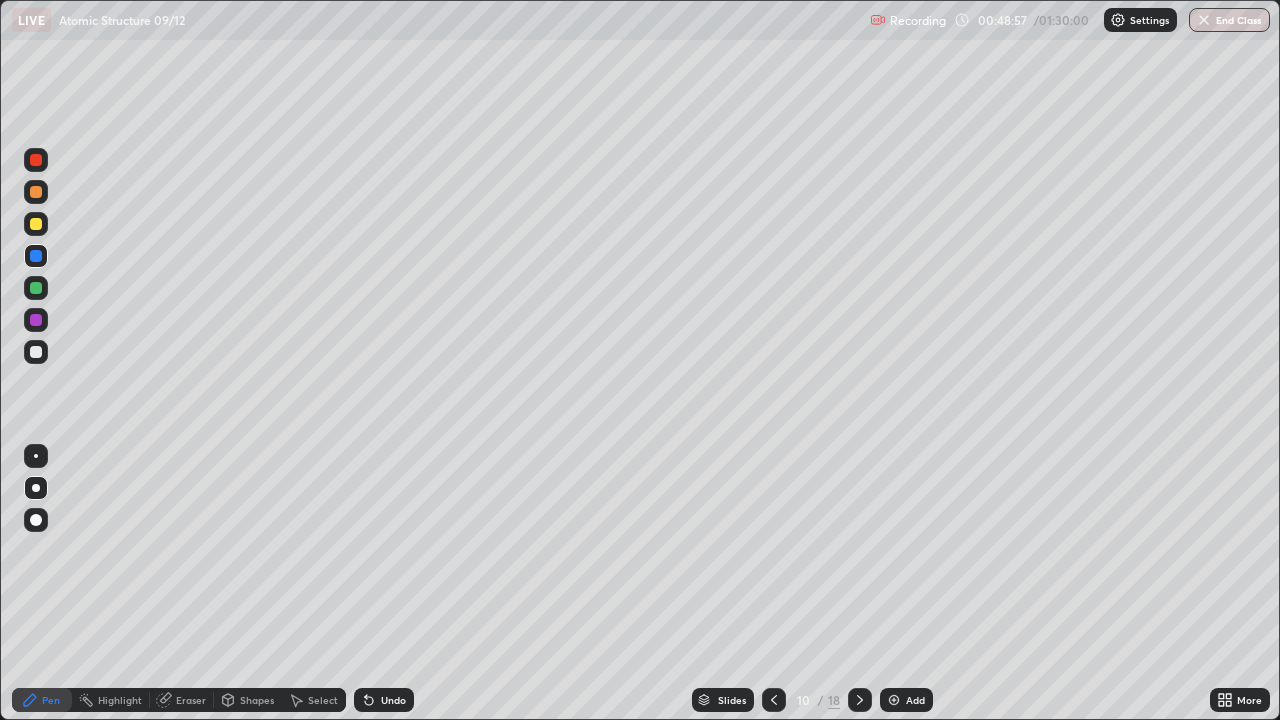 click 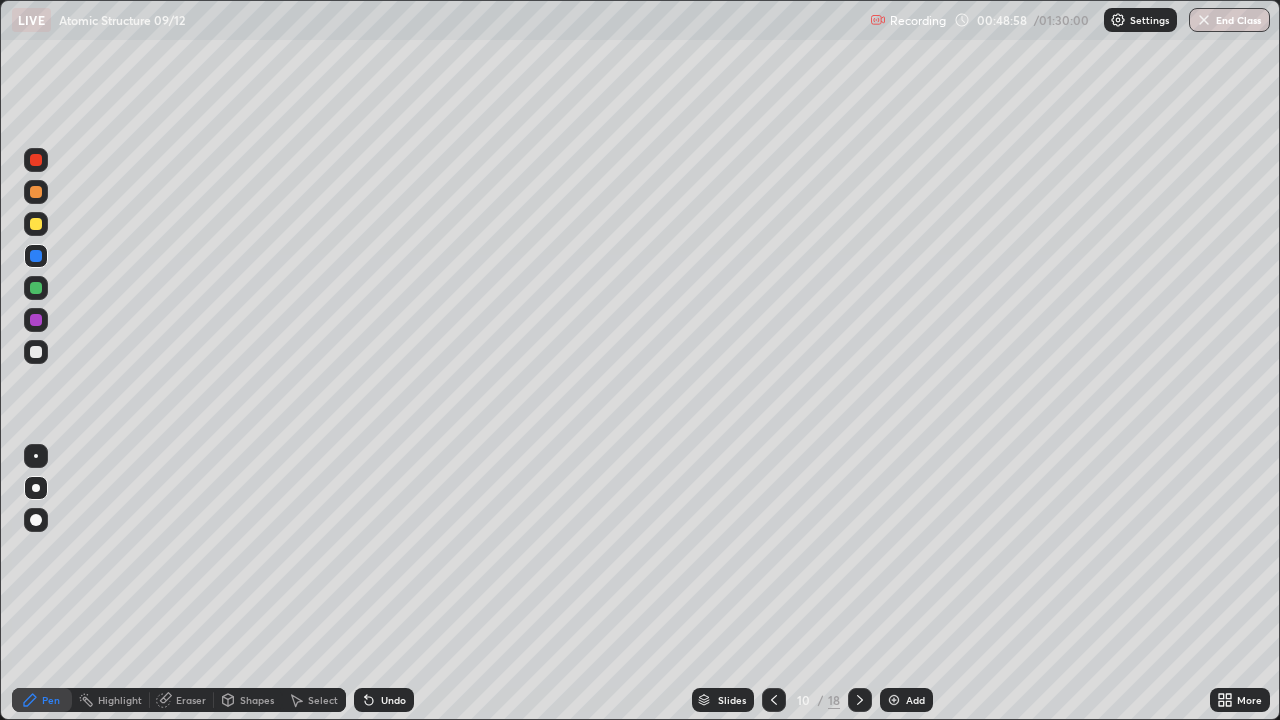 click on "Undo" at bounding box center (384, 700) 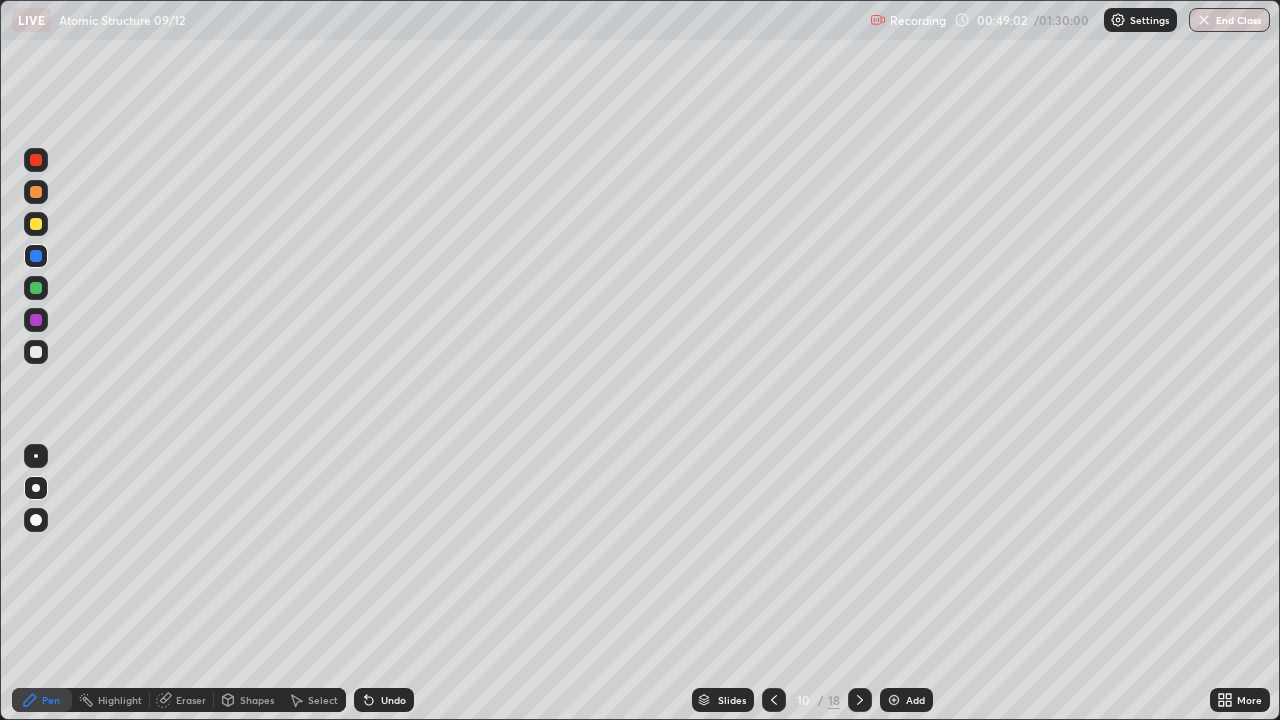 click at bounding box center (36, 352) 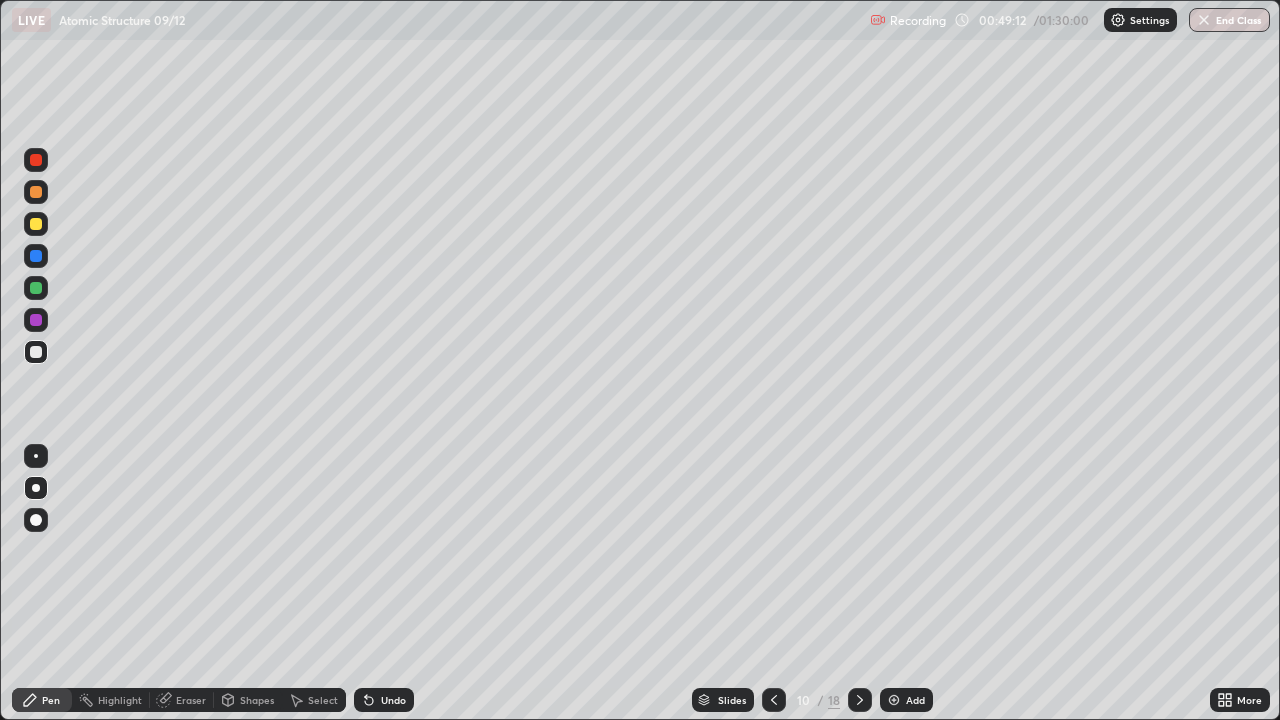 click at bounding box center (36, 256) 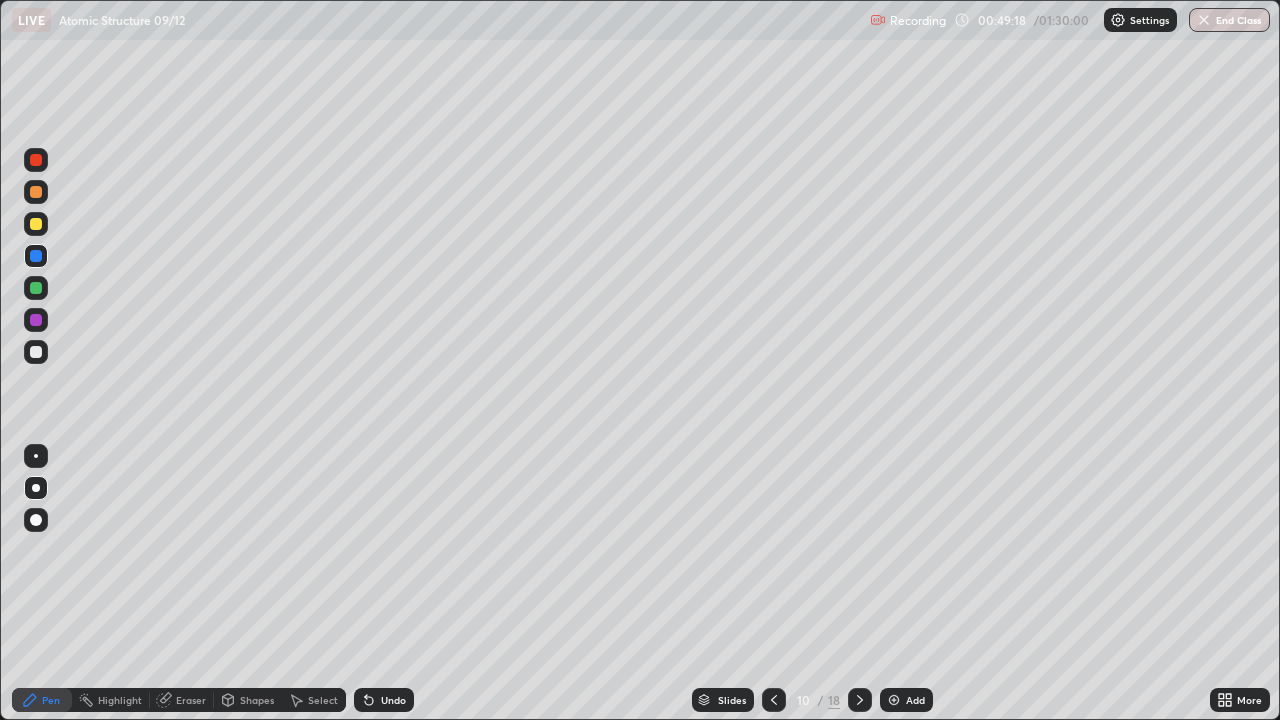 click at bounding box center [36, 352] 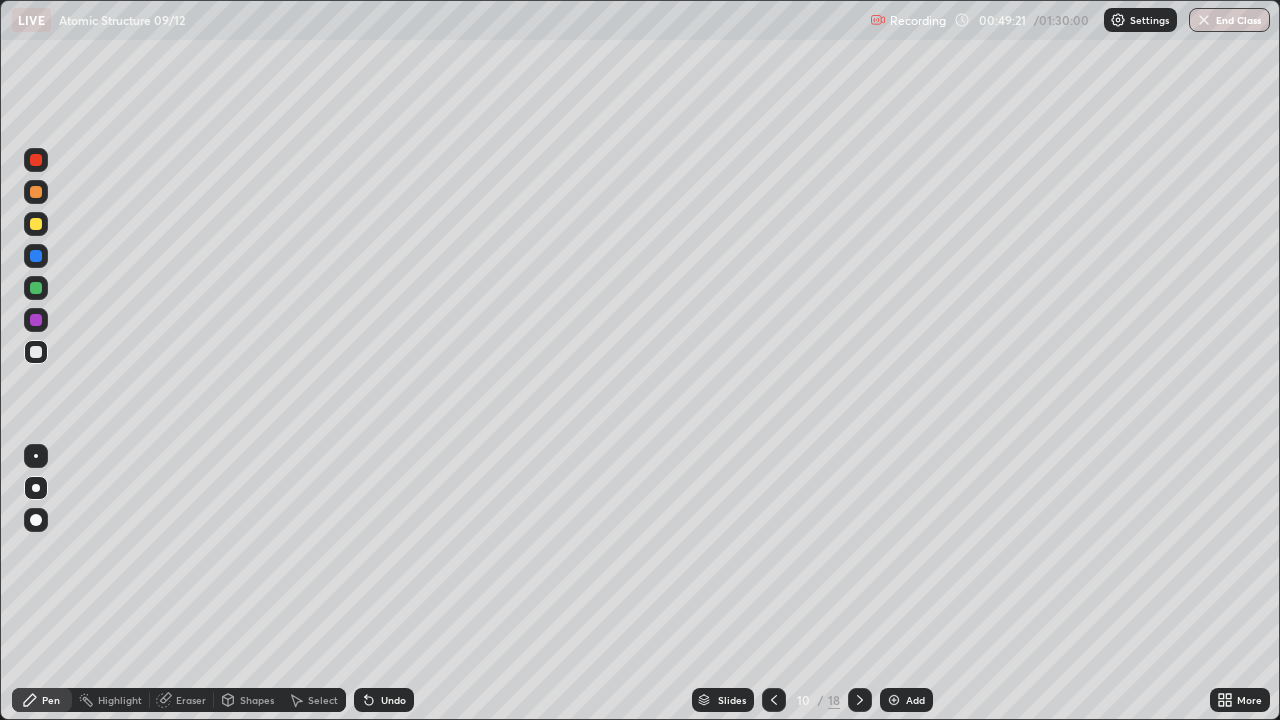 click on "Undo" at bounding box center (393, 700) 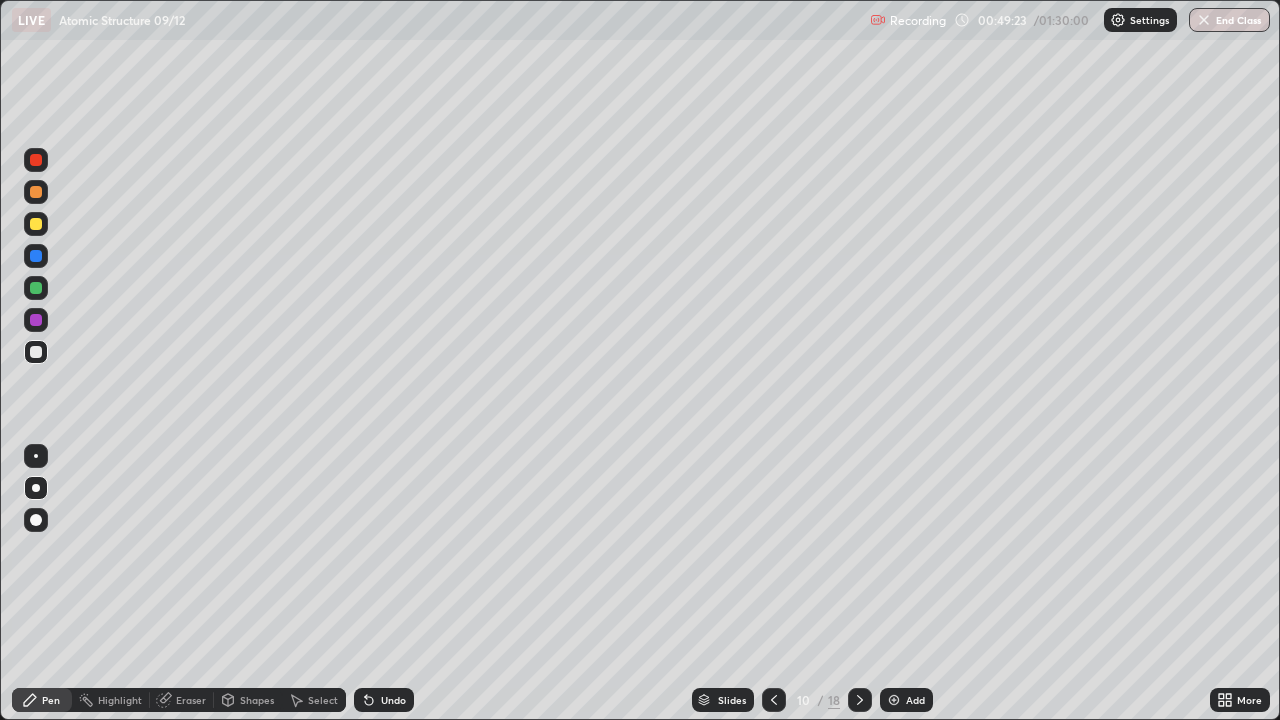 click on "Undo" at bounding box center [384, 700] 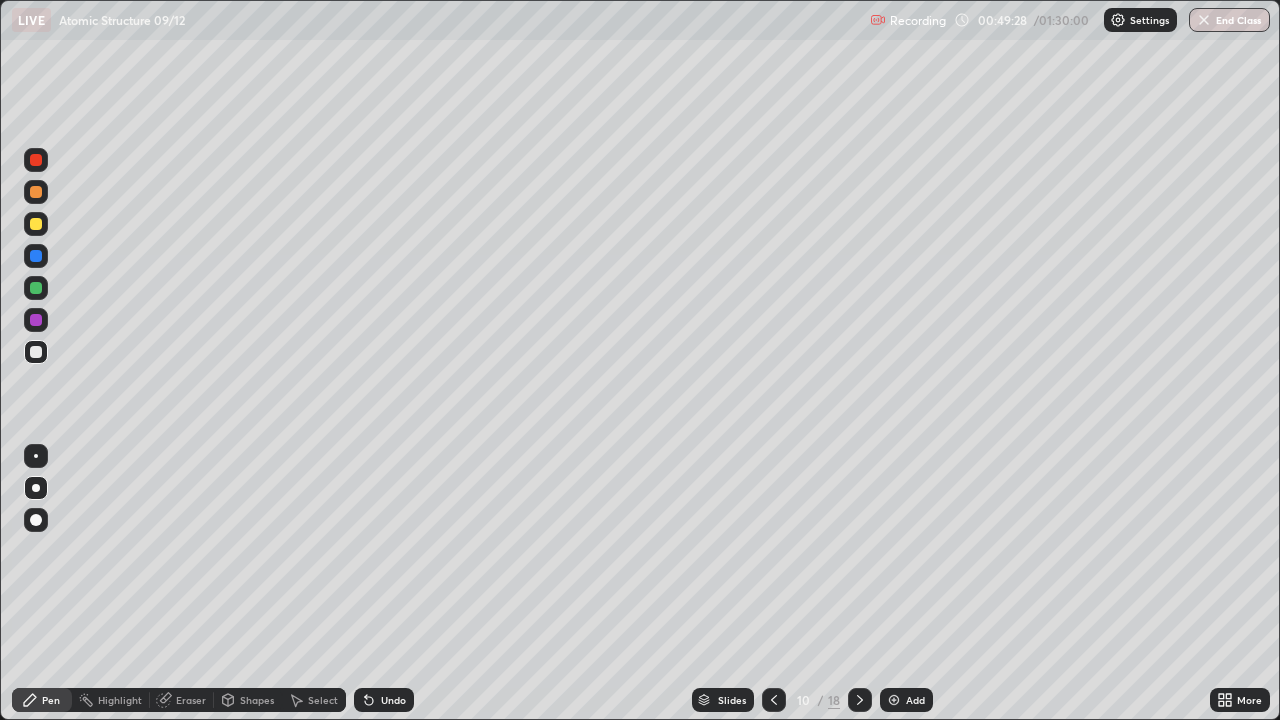 click on "Eraser" at bounding box center [191, 700] 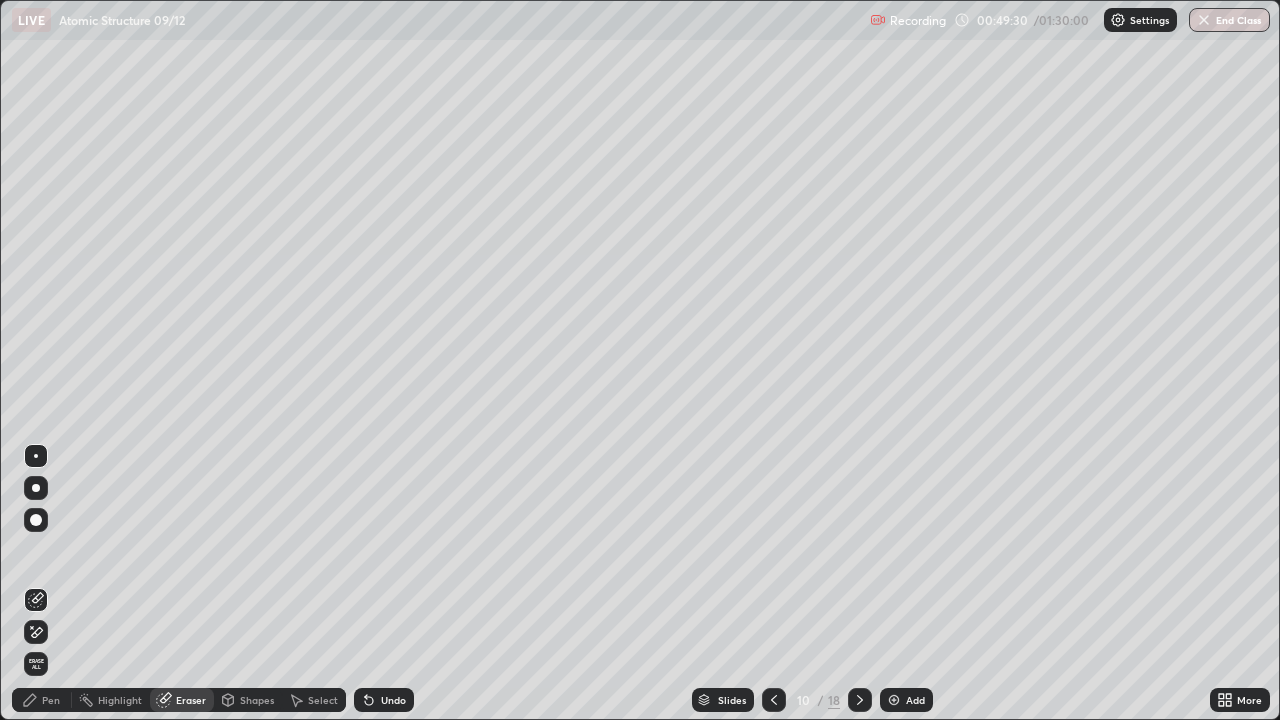 click on "Pen" at bounding box center (42, 700) 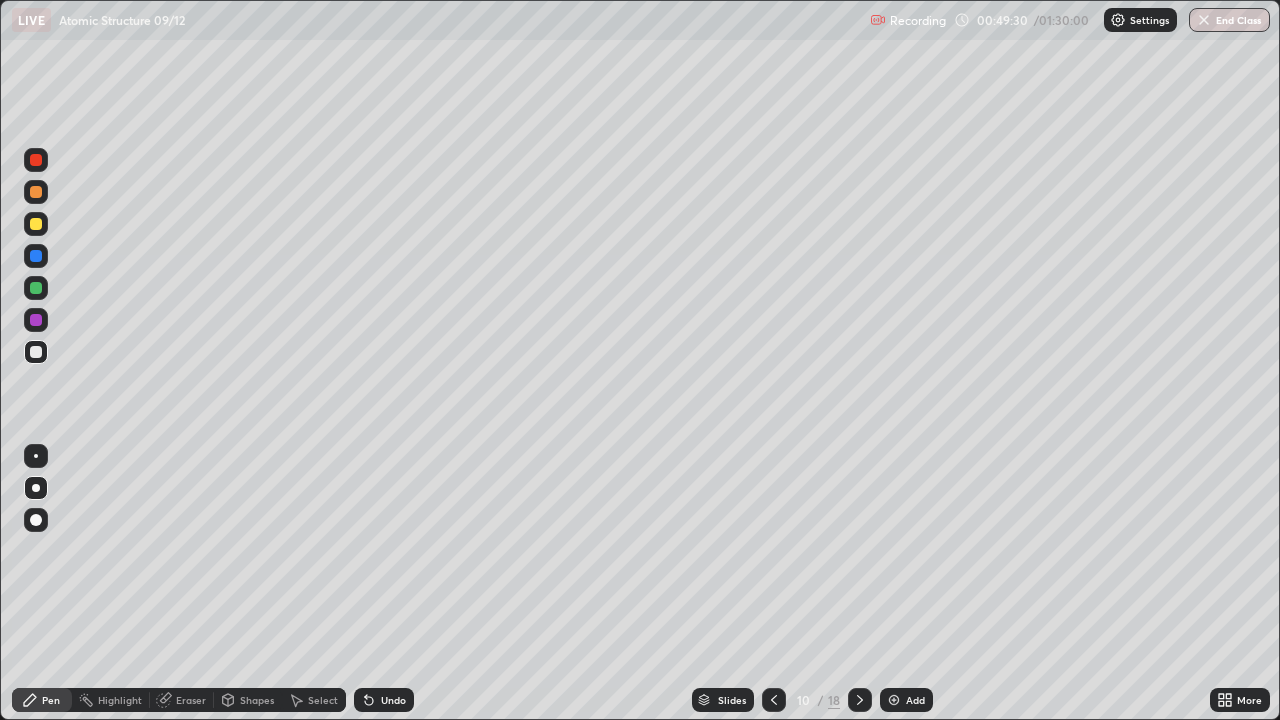 click 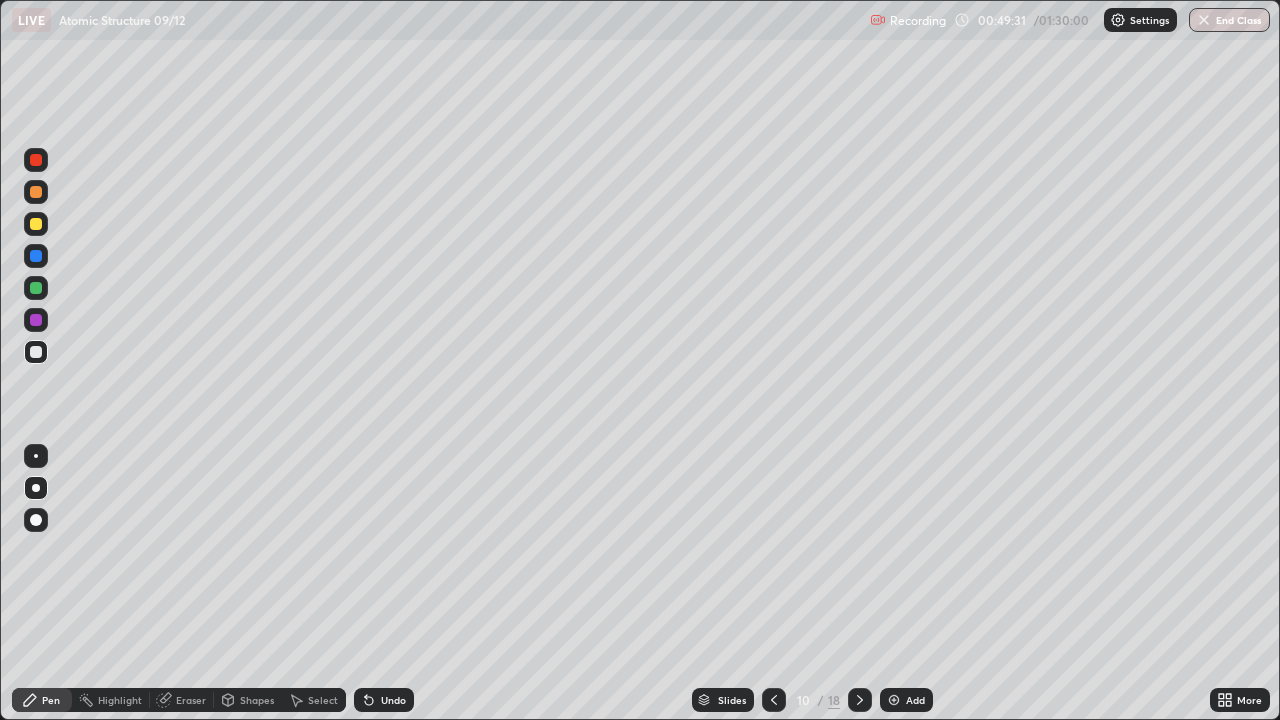 click at bounding box center (36, 256) 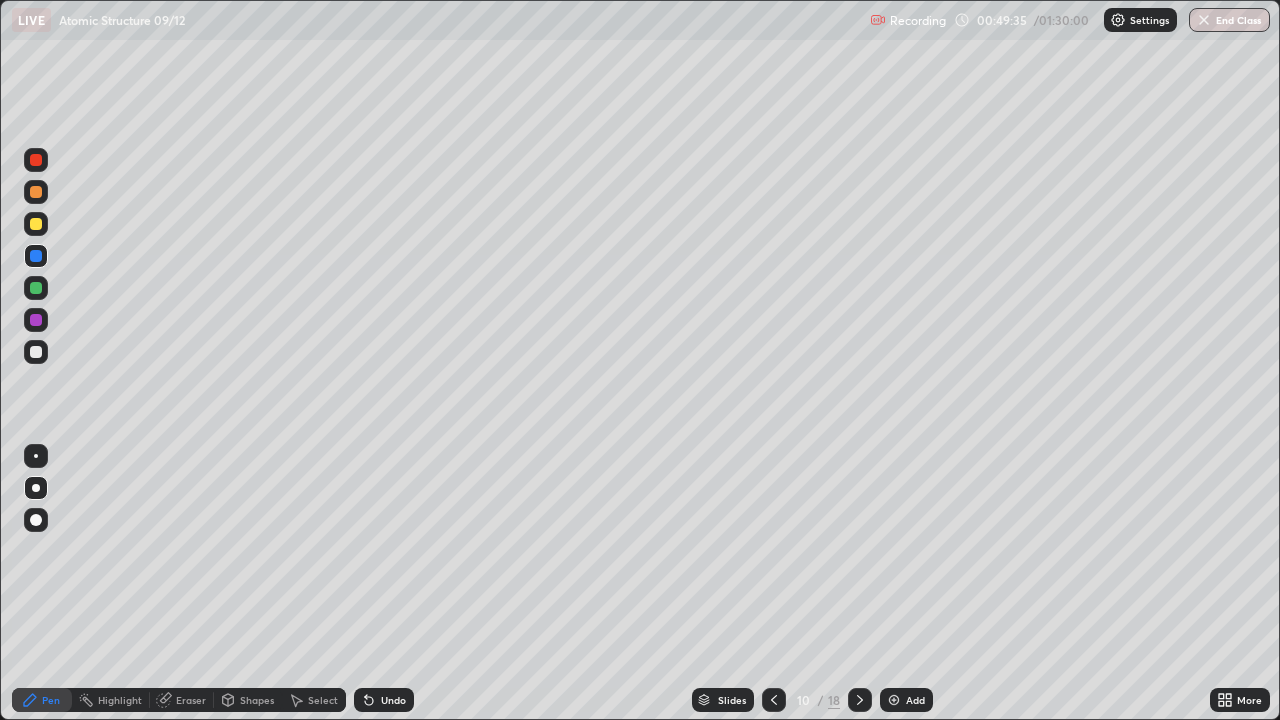 click at bounding box center (36, 192) 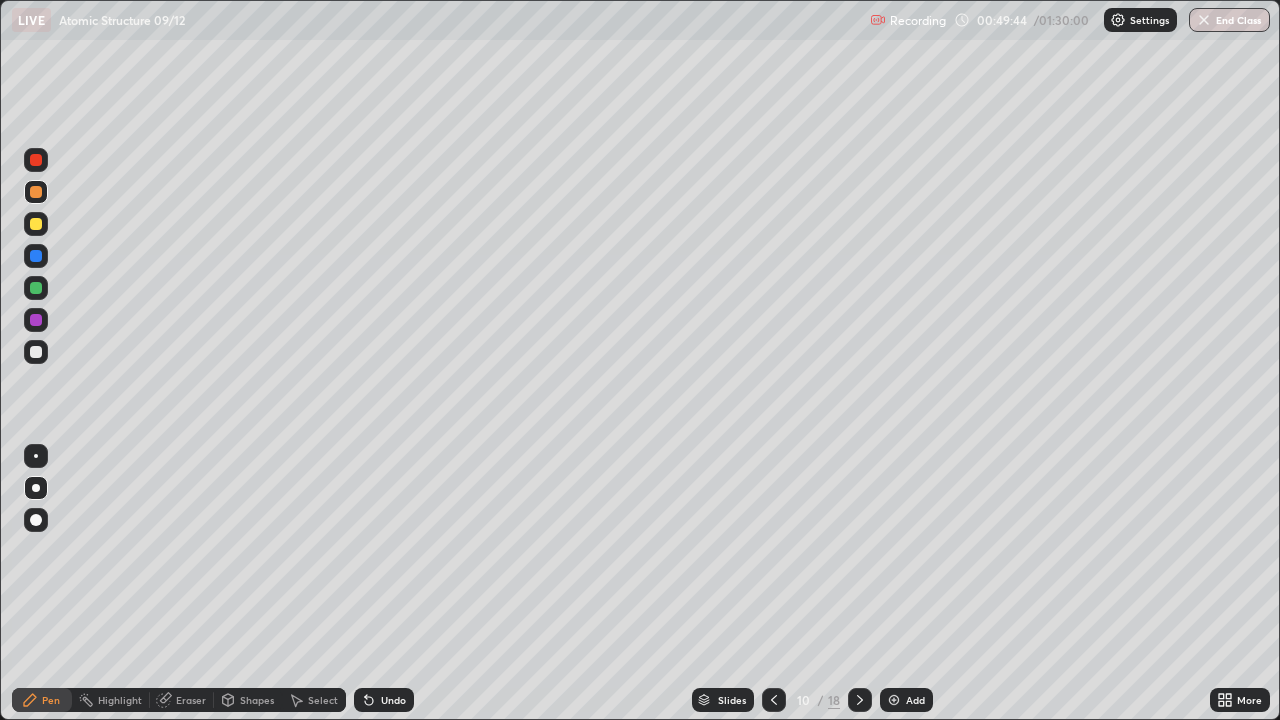 click on "Undo" at bounding box center [384, 700] 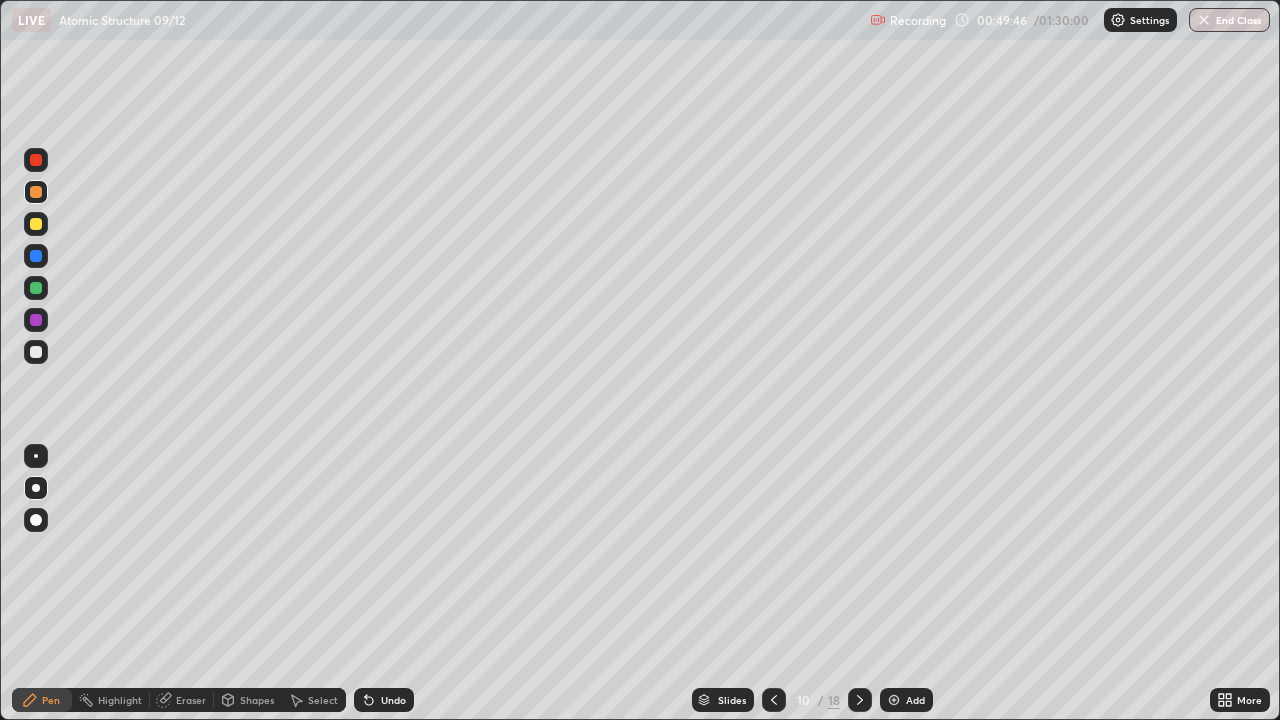 click on "Undo" at bounding box center (384, 700) 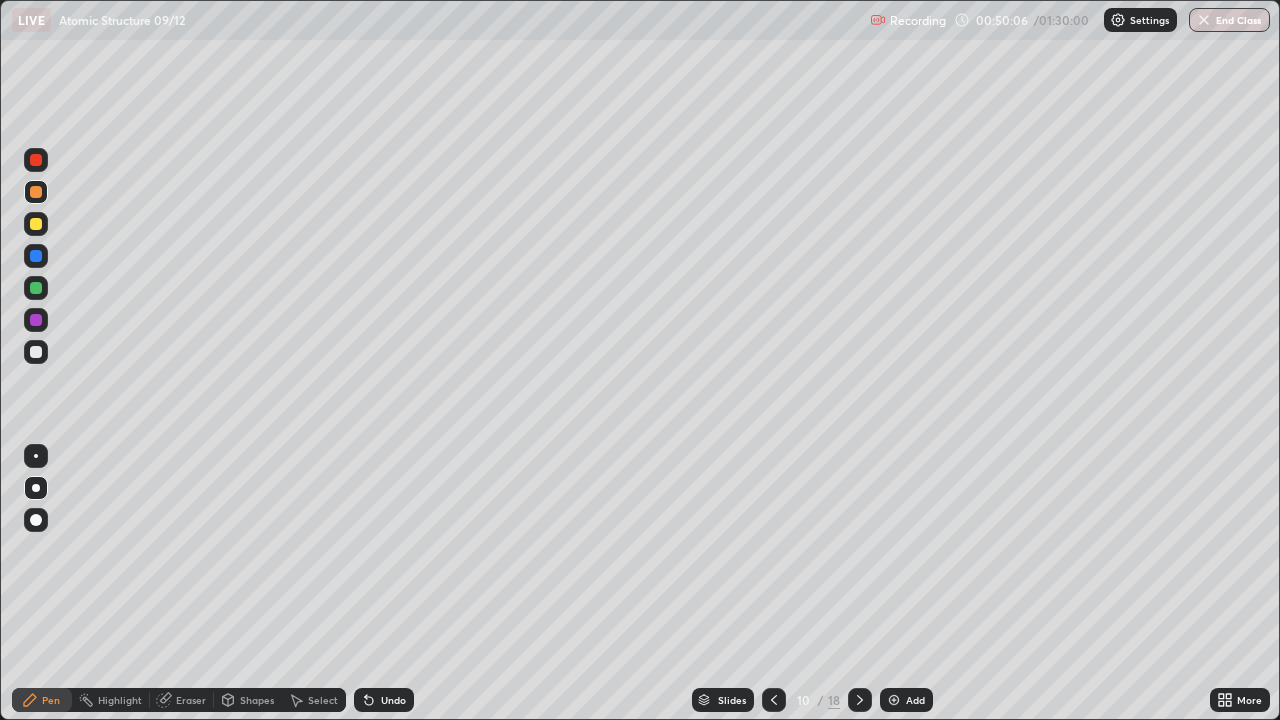 click on "Undo" at bounding box center (384, 700) 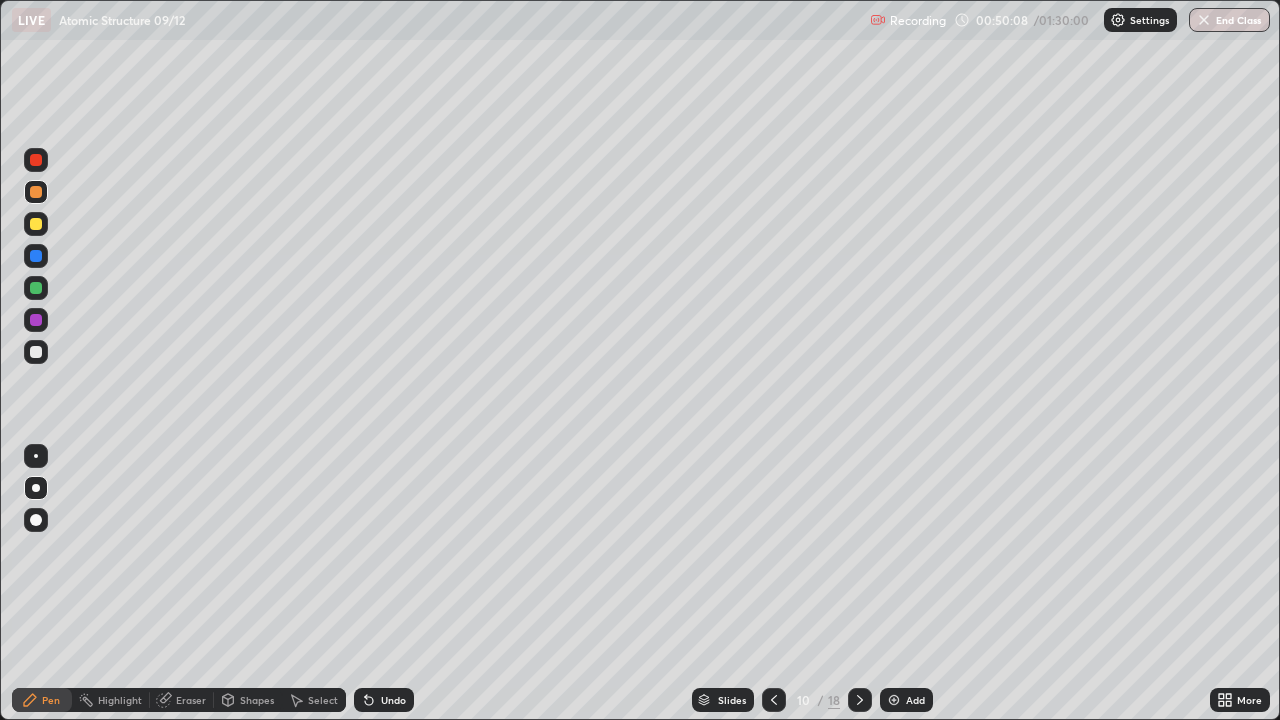 click on "Undo" at bounding box center [384, 700] 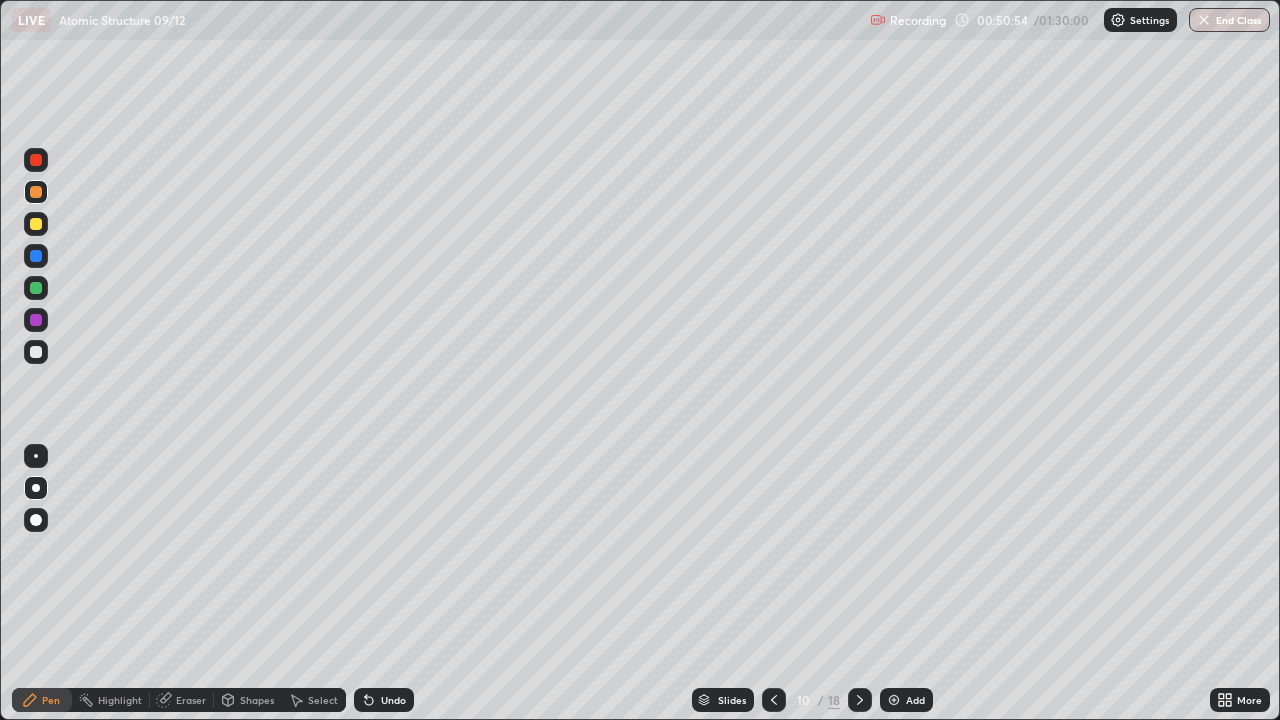 click at bounding box center (36, 352) 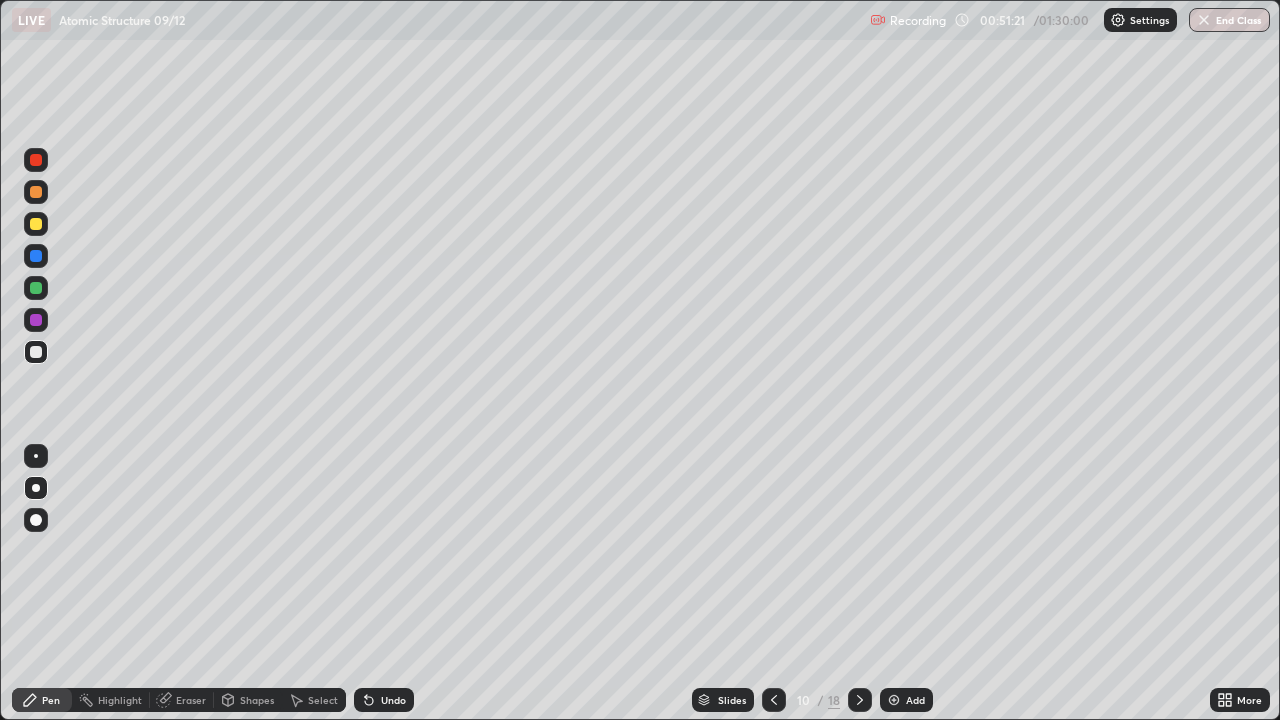 click at bounding box center [36, 320] 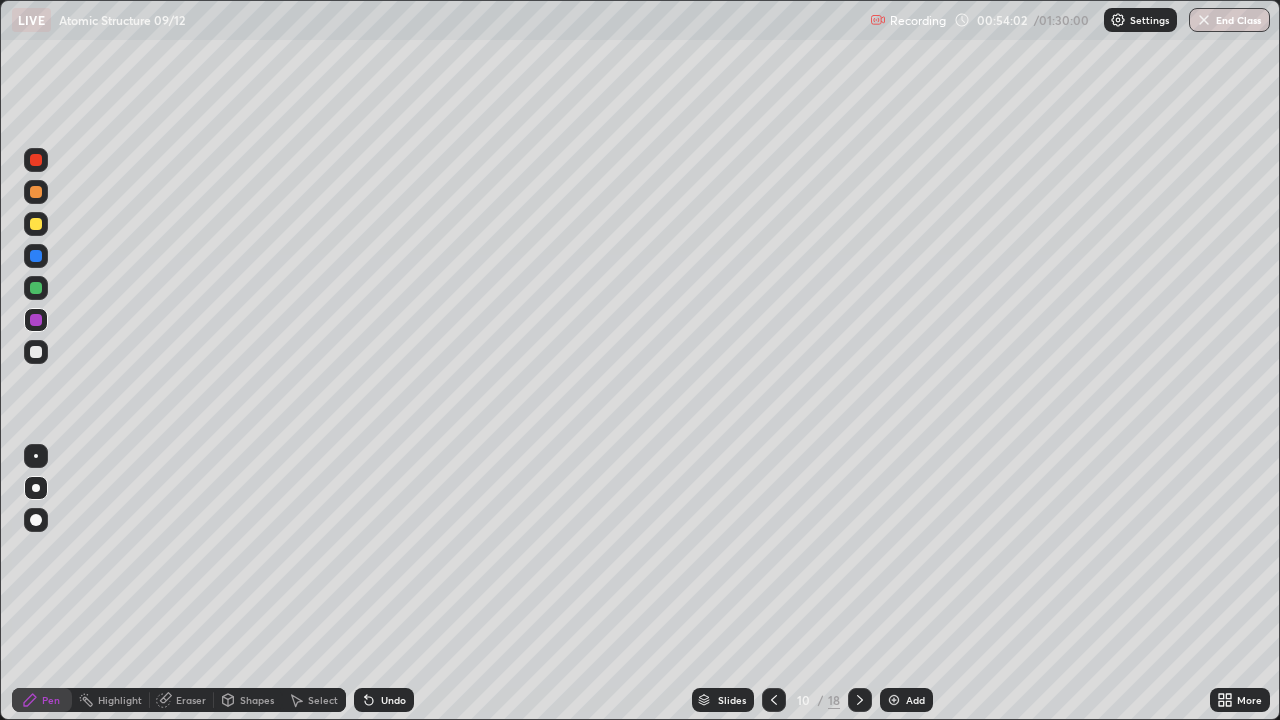 click 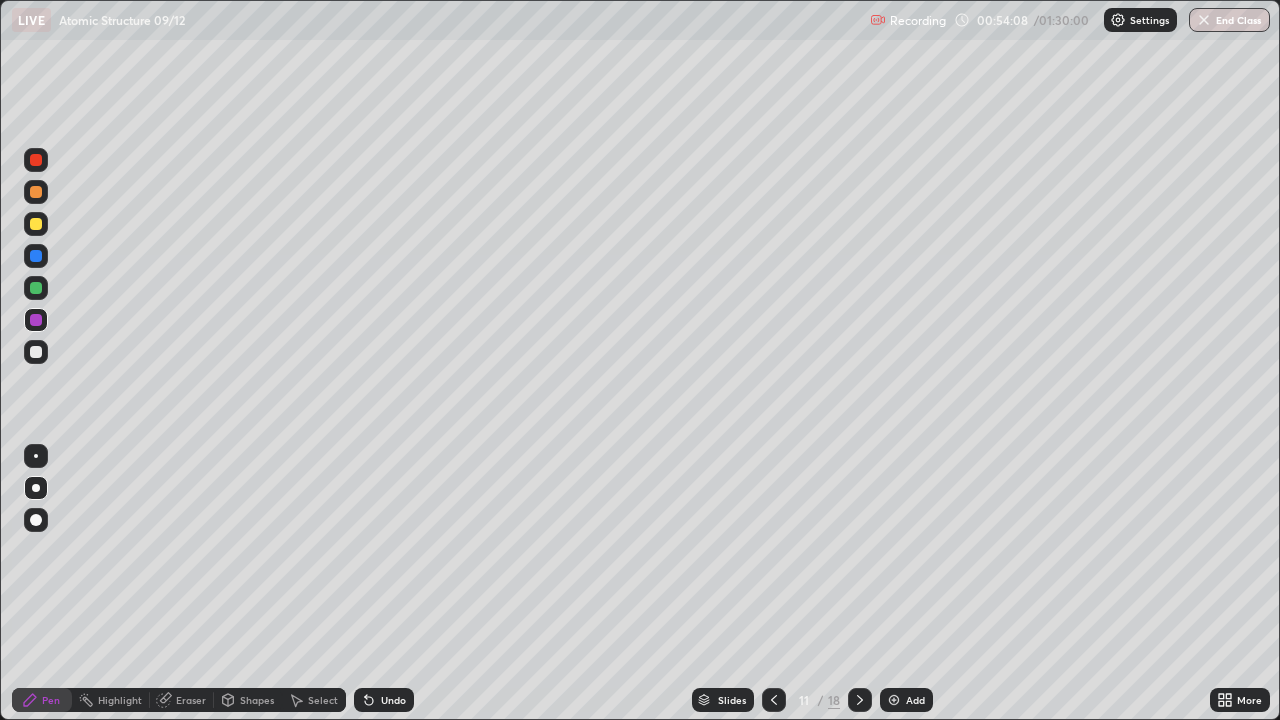 click on "Undo" at bounding box center [393, 700] 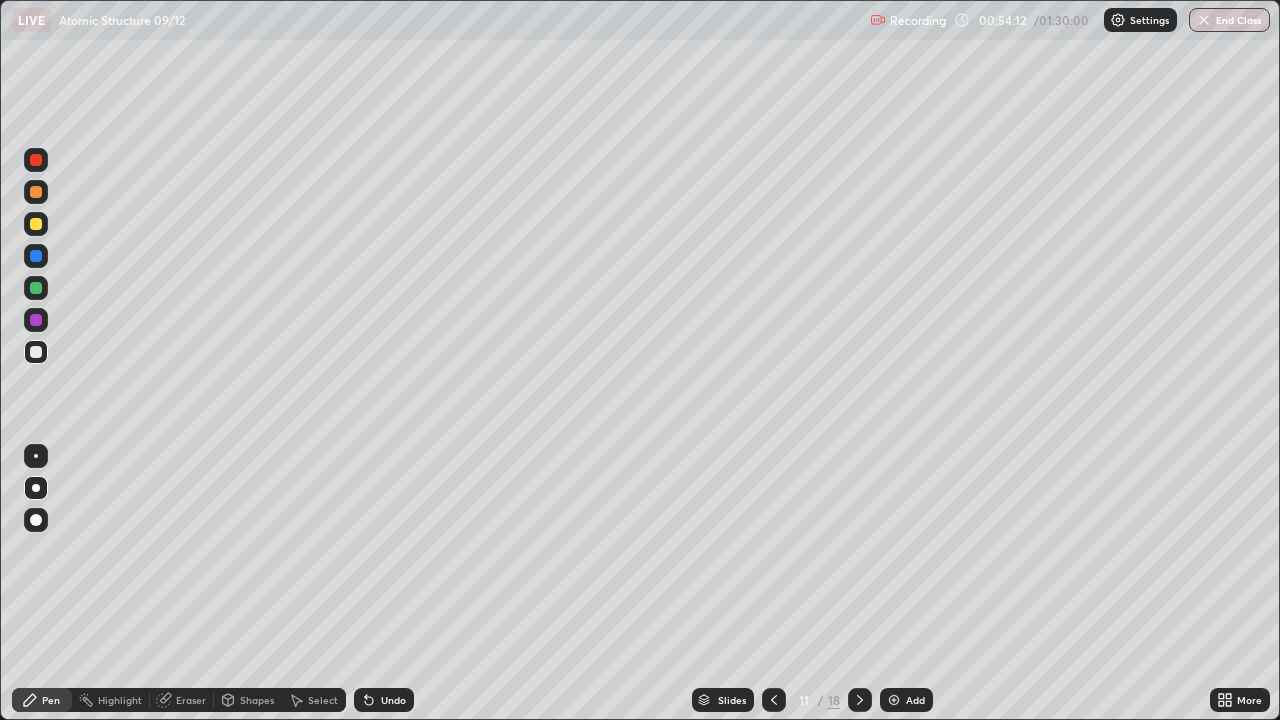 click on "Undo" at bounding box center (393, 700) 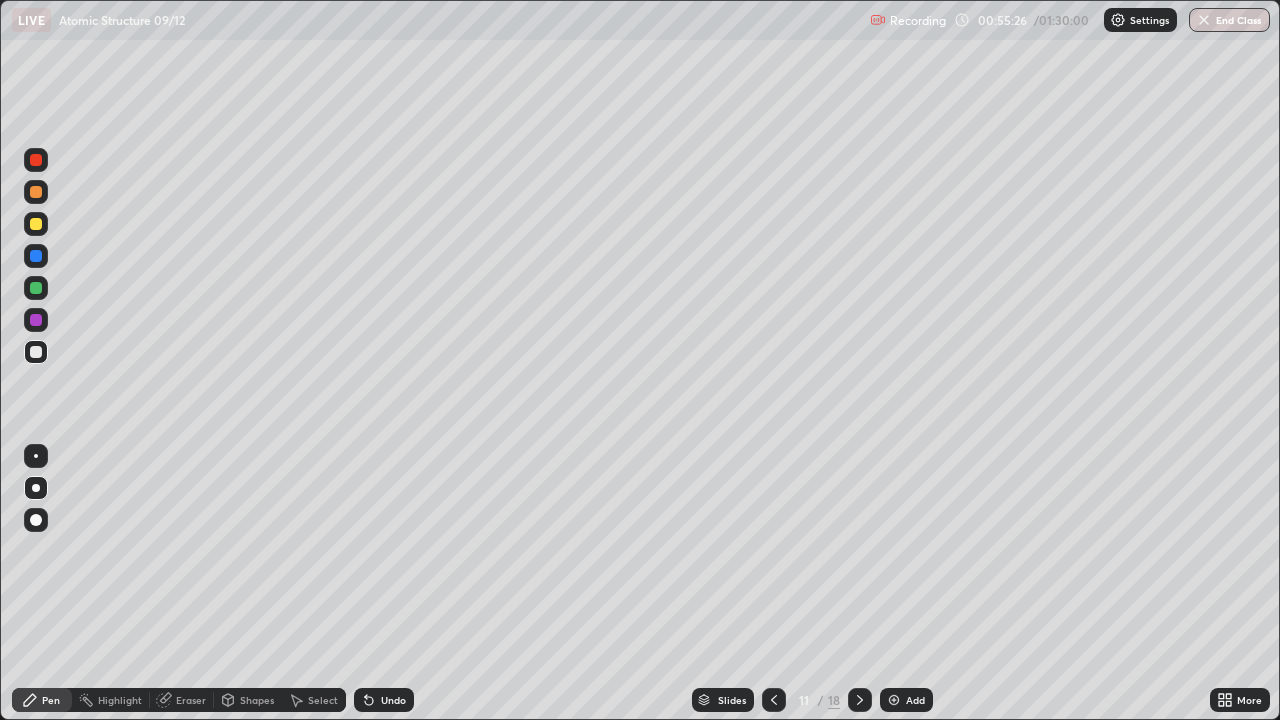click on "Eraser" at bounding box center [182, 700] 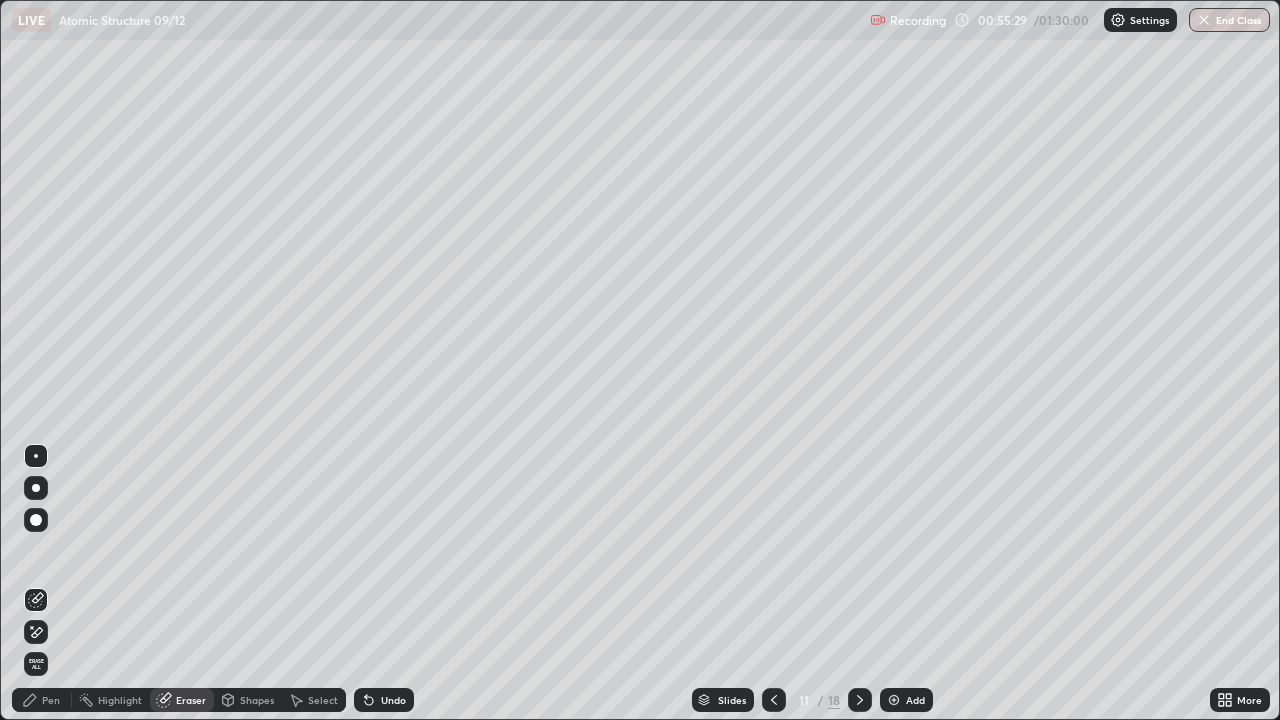 click on "Pen" at bounding box center [42, 700] 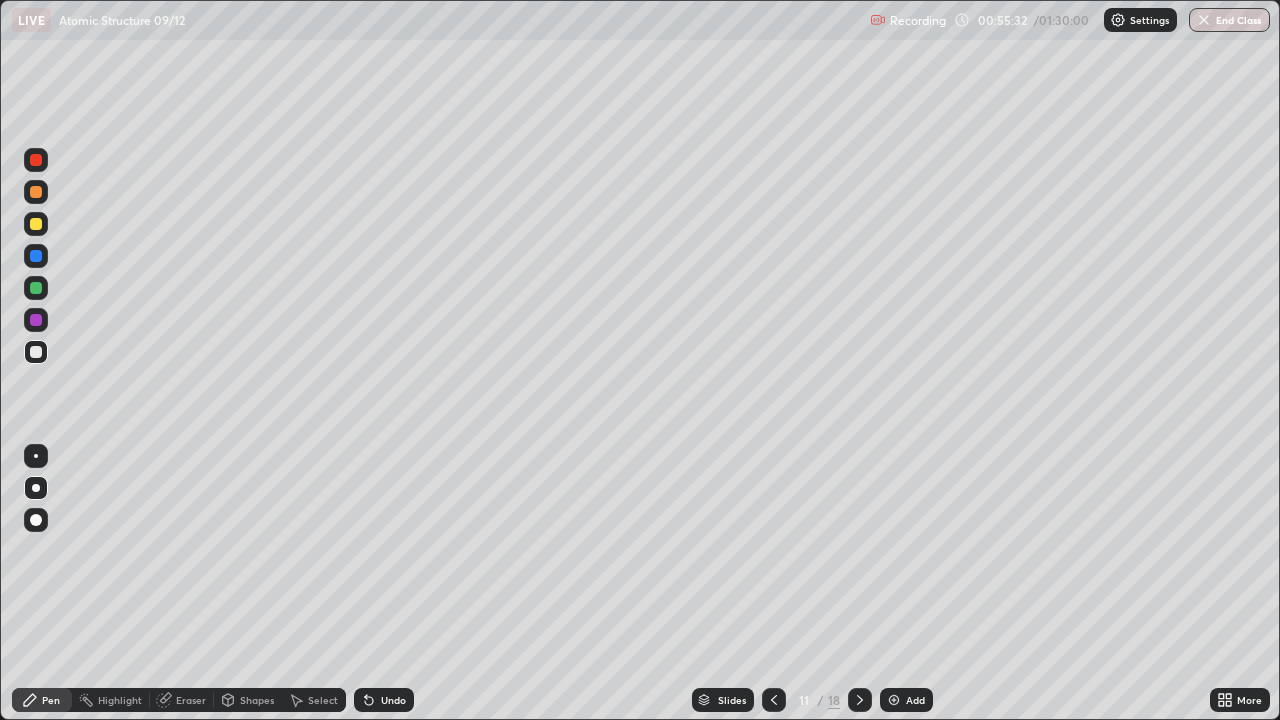 click at bounding box center [36, 256] 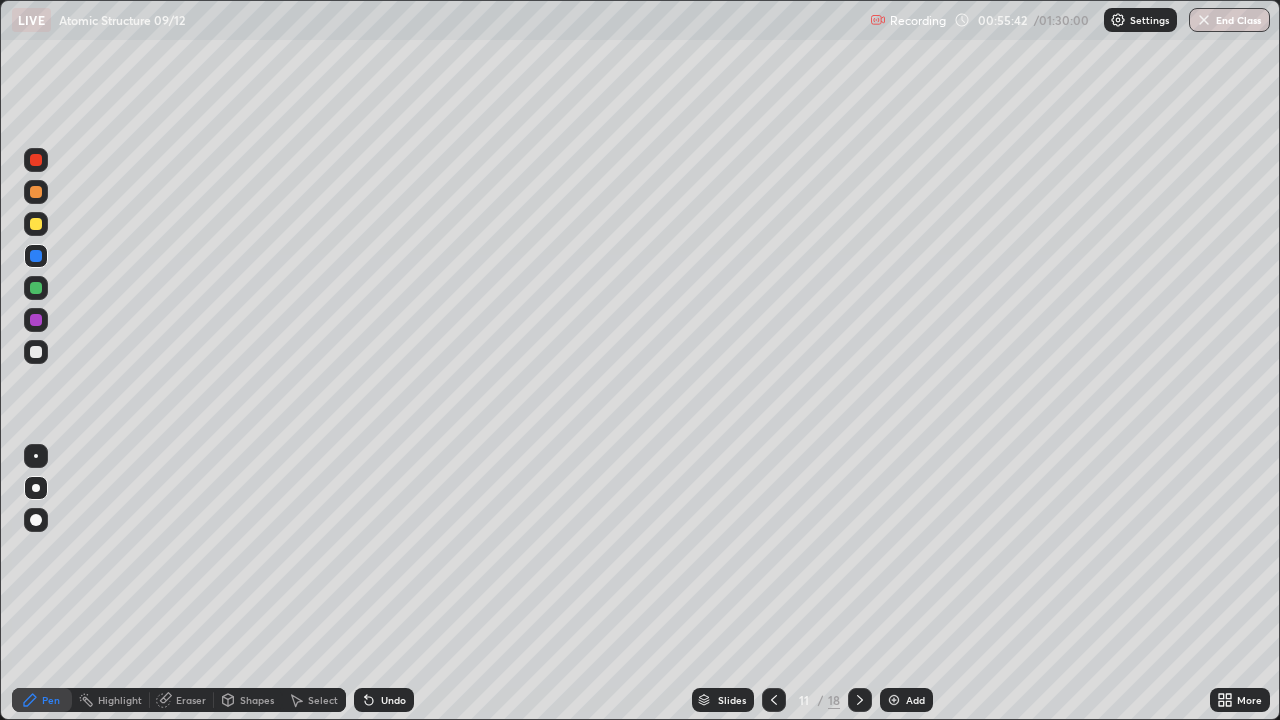 click at bounding box center (36, 288) 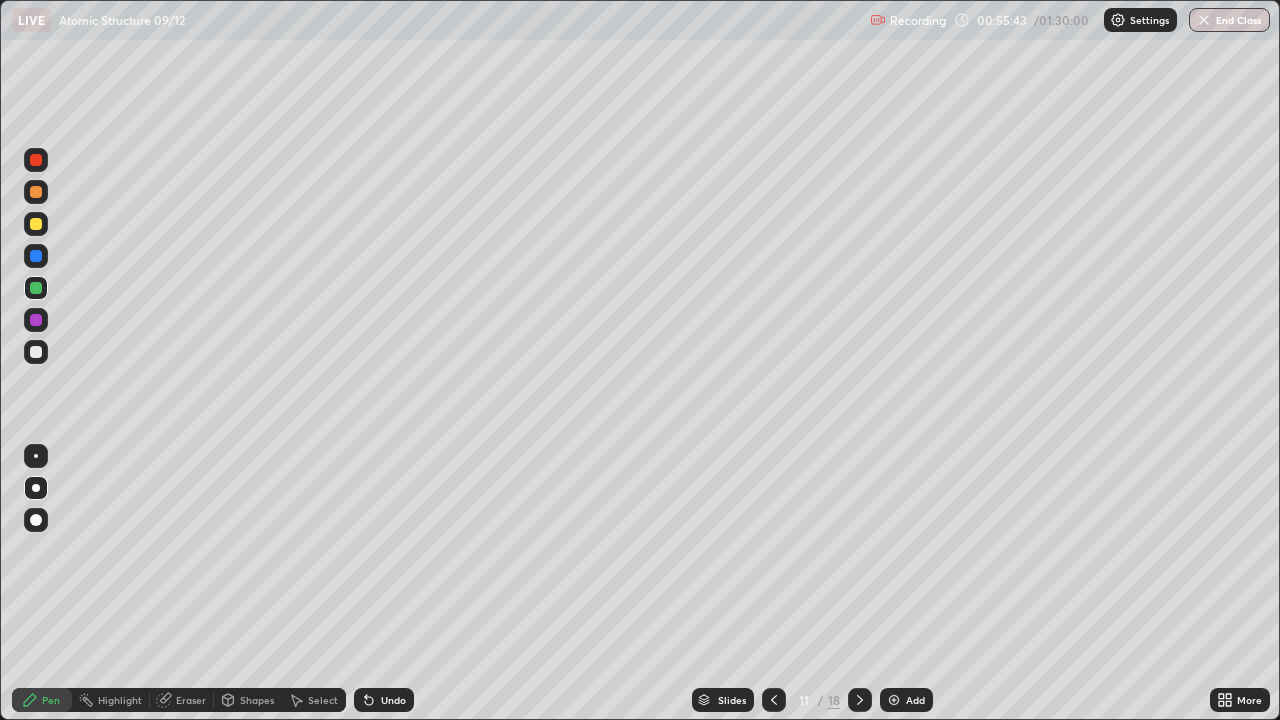 click at bounding box center [36, 352] 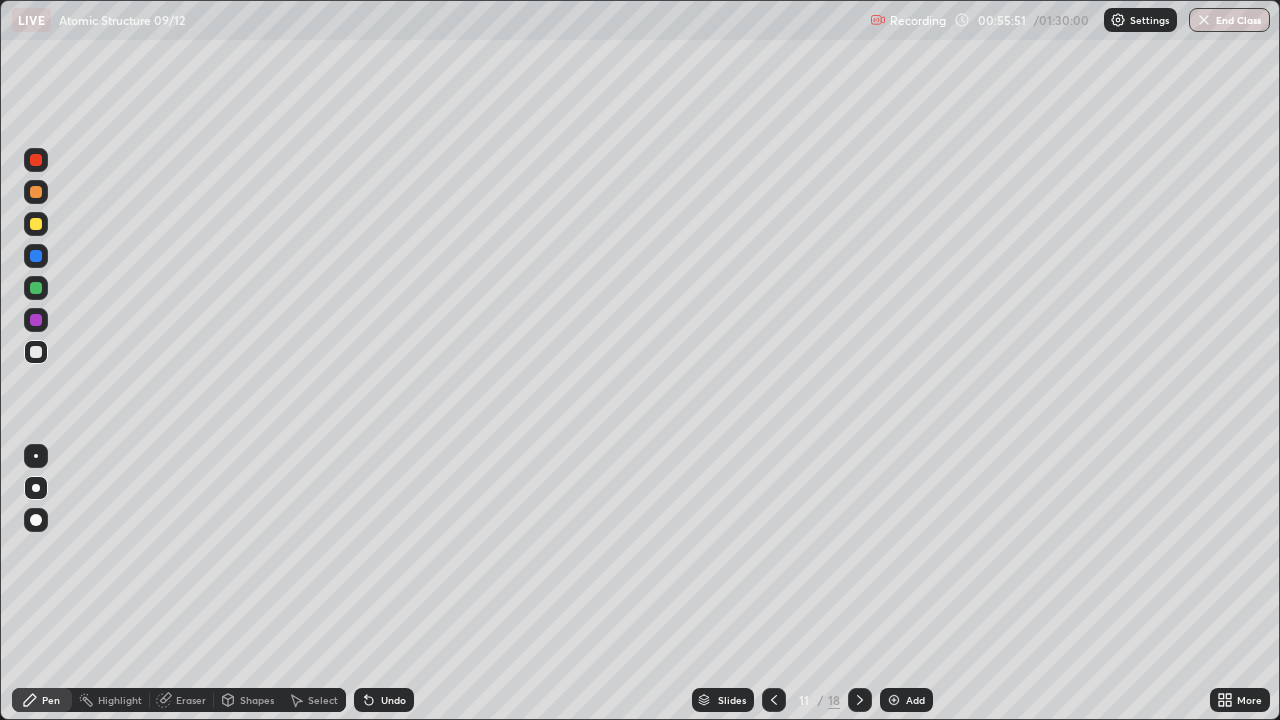 click on "Undo" at bounding box center [384, 700] 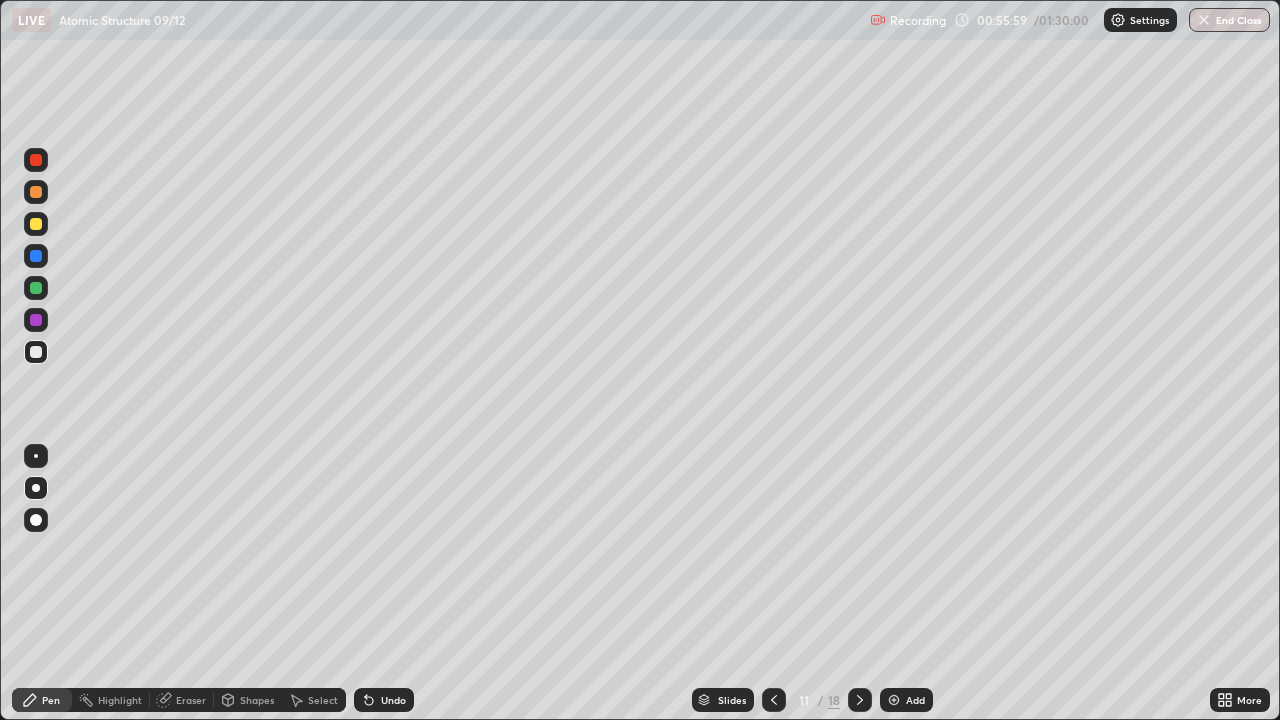 click at bounding box center [36, 256] 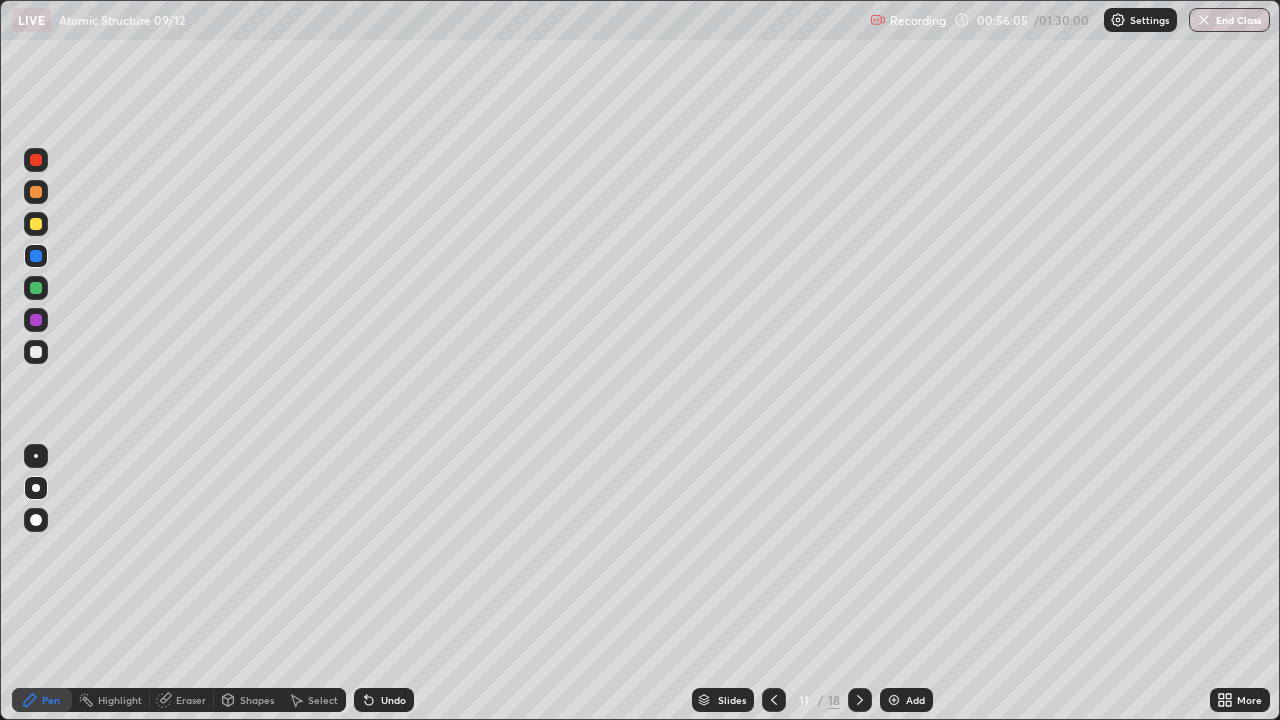 click at bounding box center [36, 224] 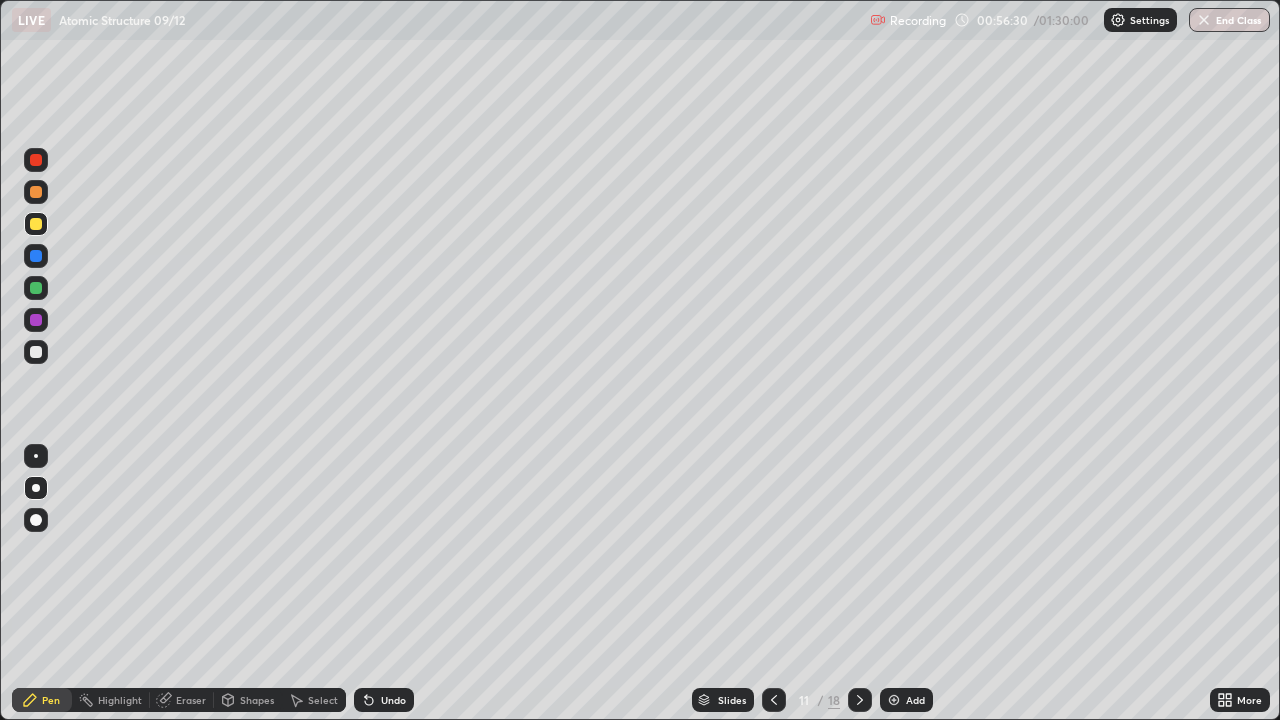 click at bounding box center [36, 352] 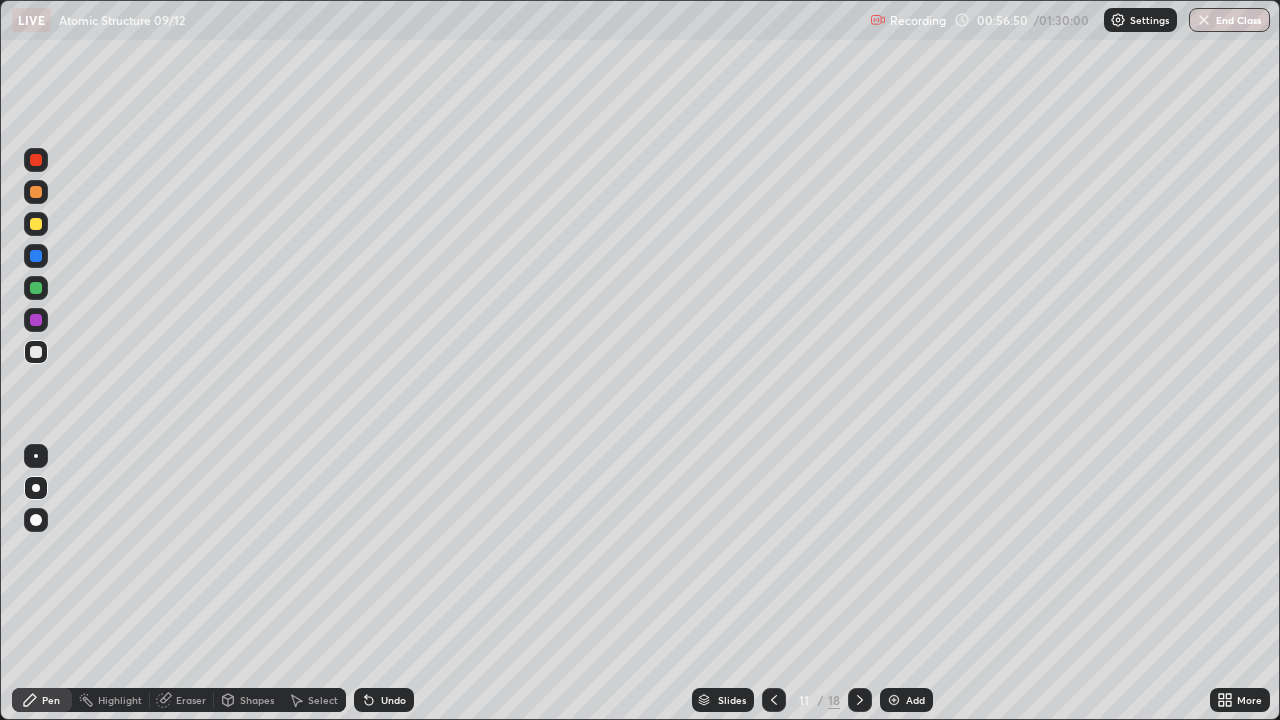click at bounding box center (36, 256) 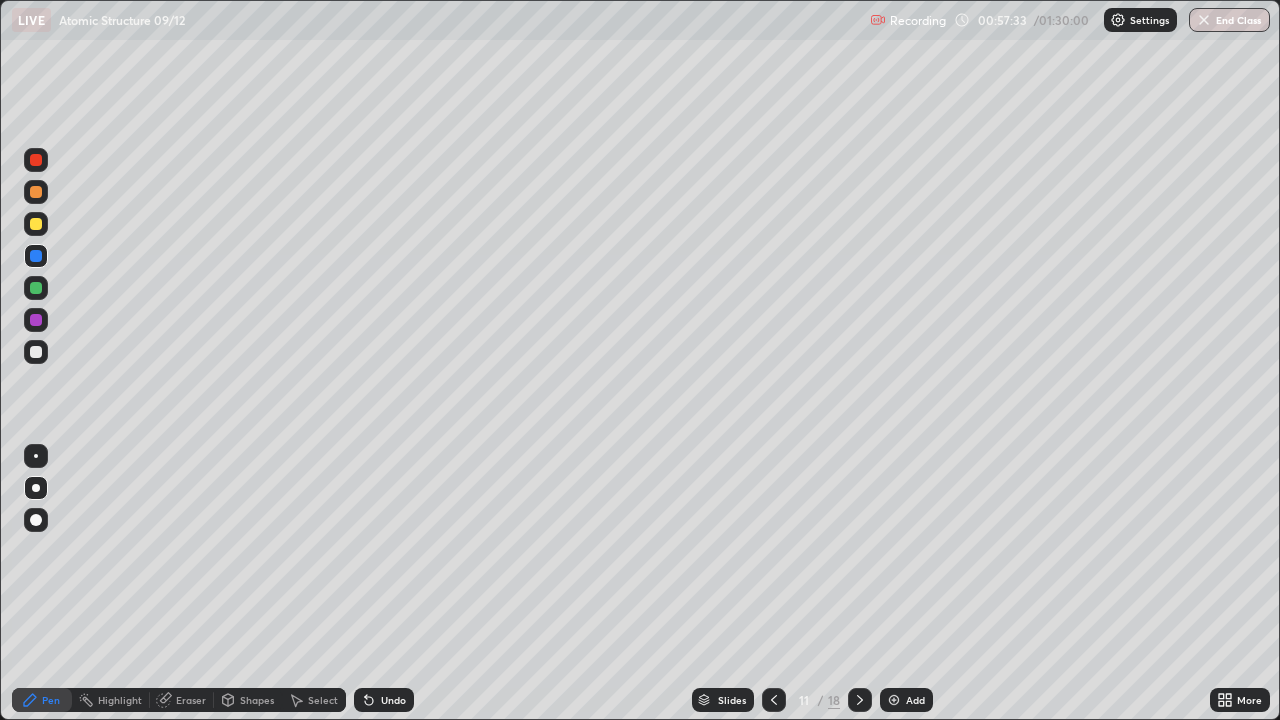 click on "Eraser" at bounding box center [182, 700] 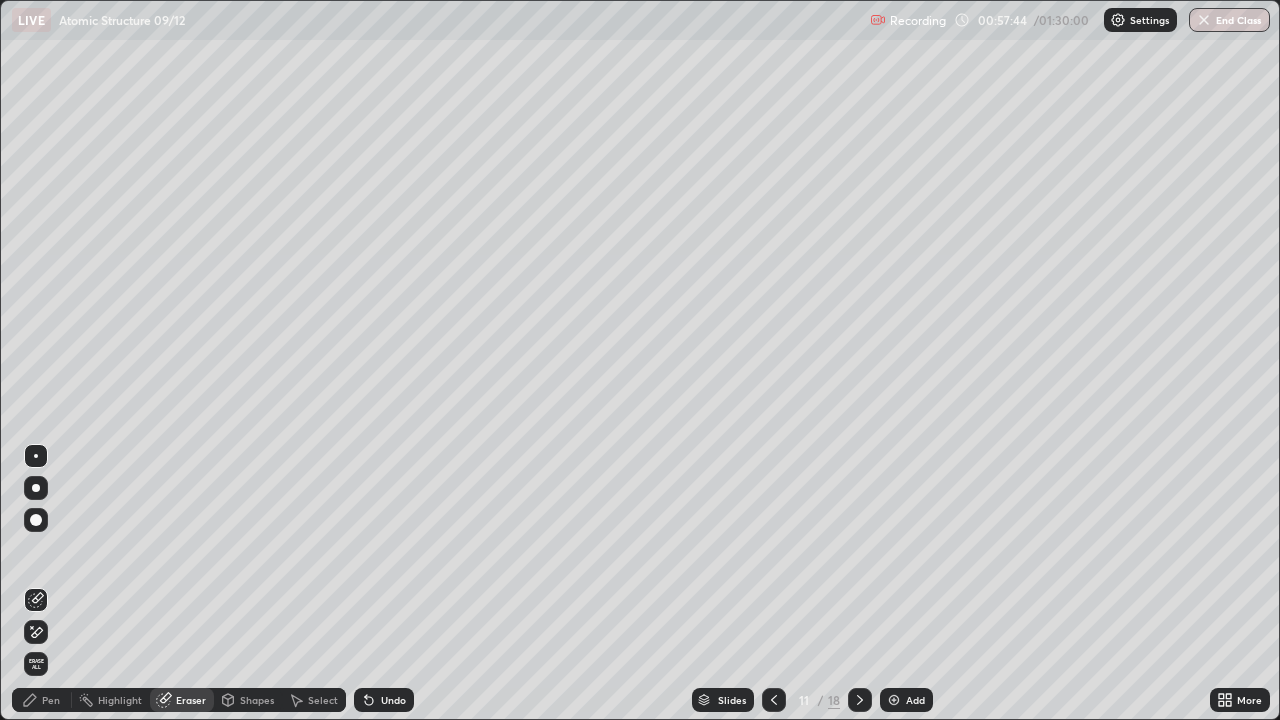 click on "Pen" at bounding box center [42, 700] 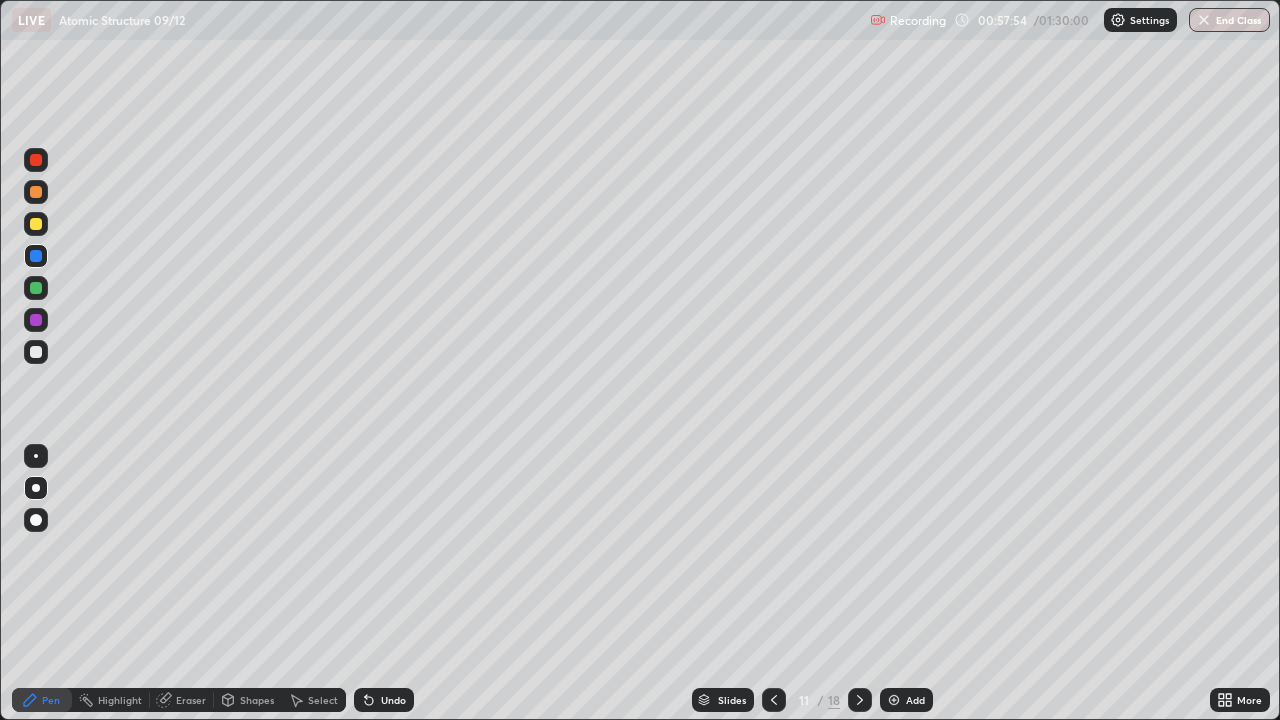 click on "Eraser" at bounding box center (182, 700) 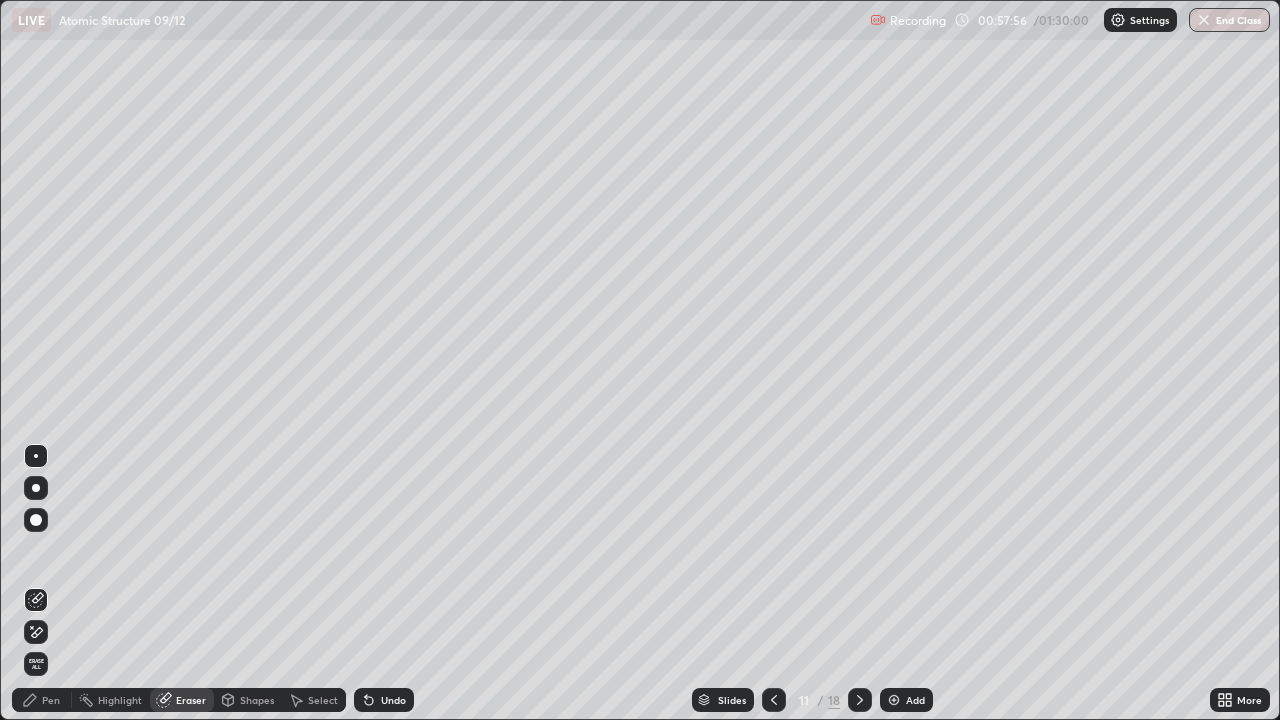 click 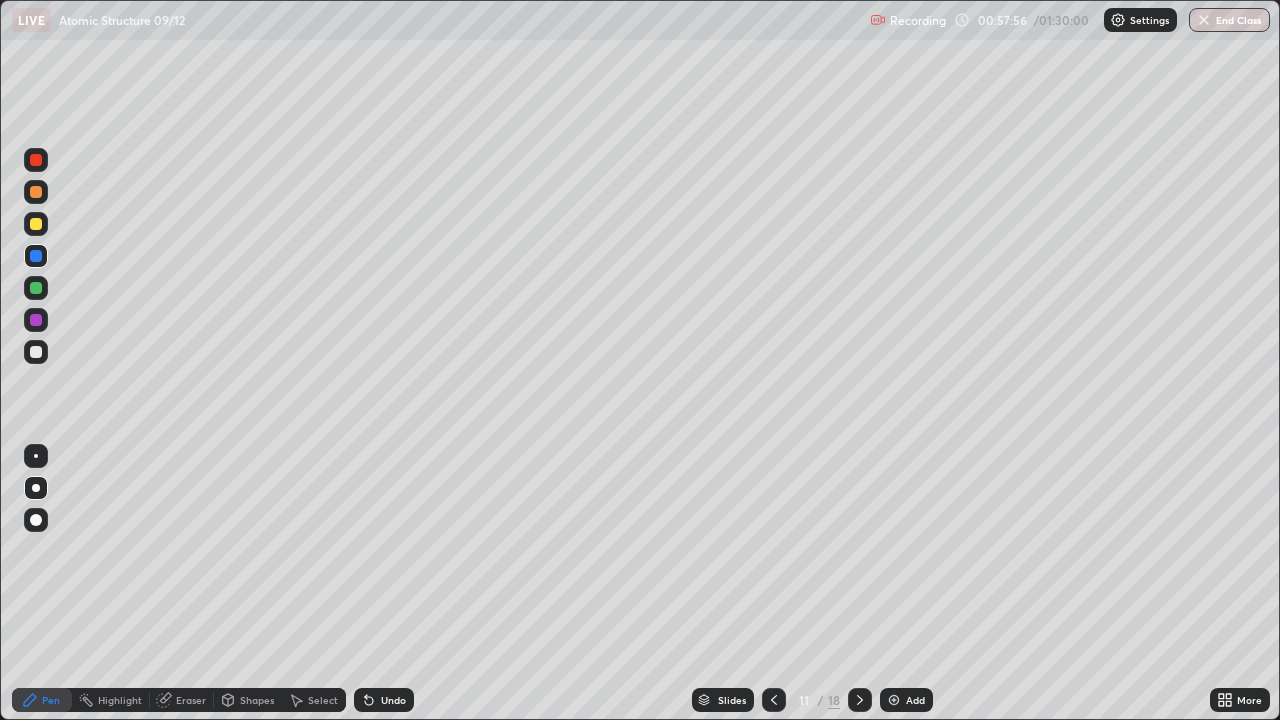 click on "Pen" at bounding box center [42, 700] 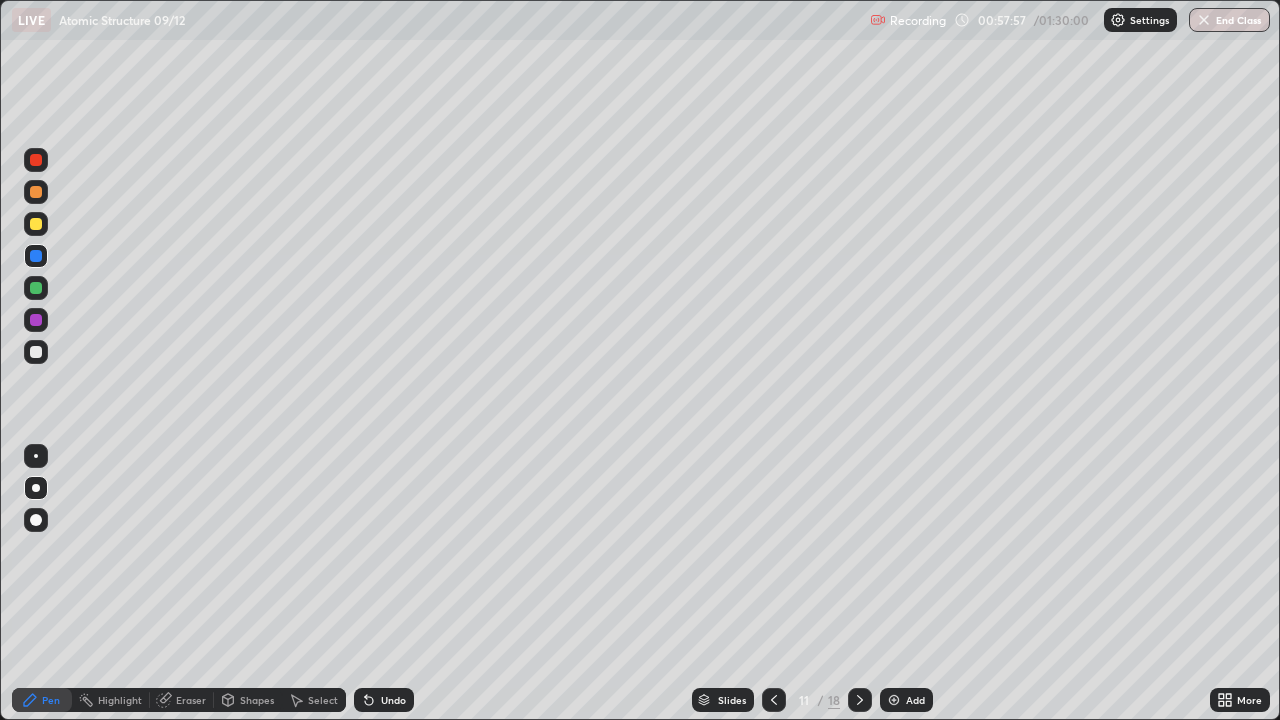 click at bounding box center (36, 352) 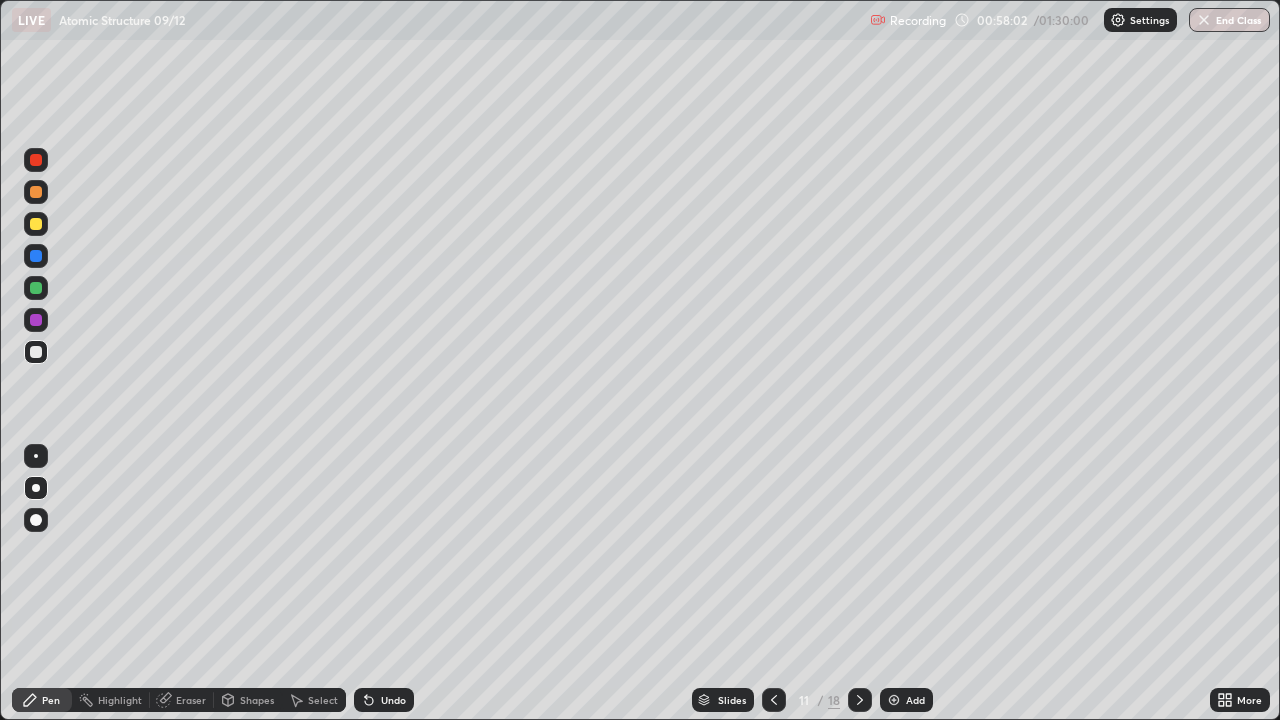 click on "Eraser" at bounding box center [182, 700] 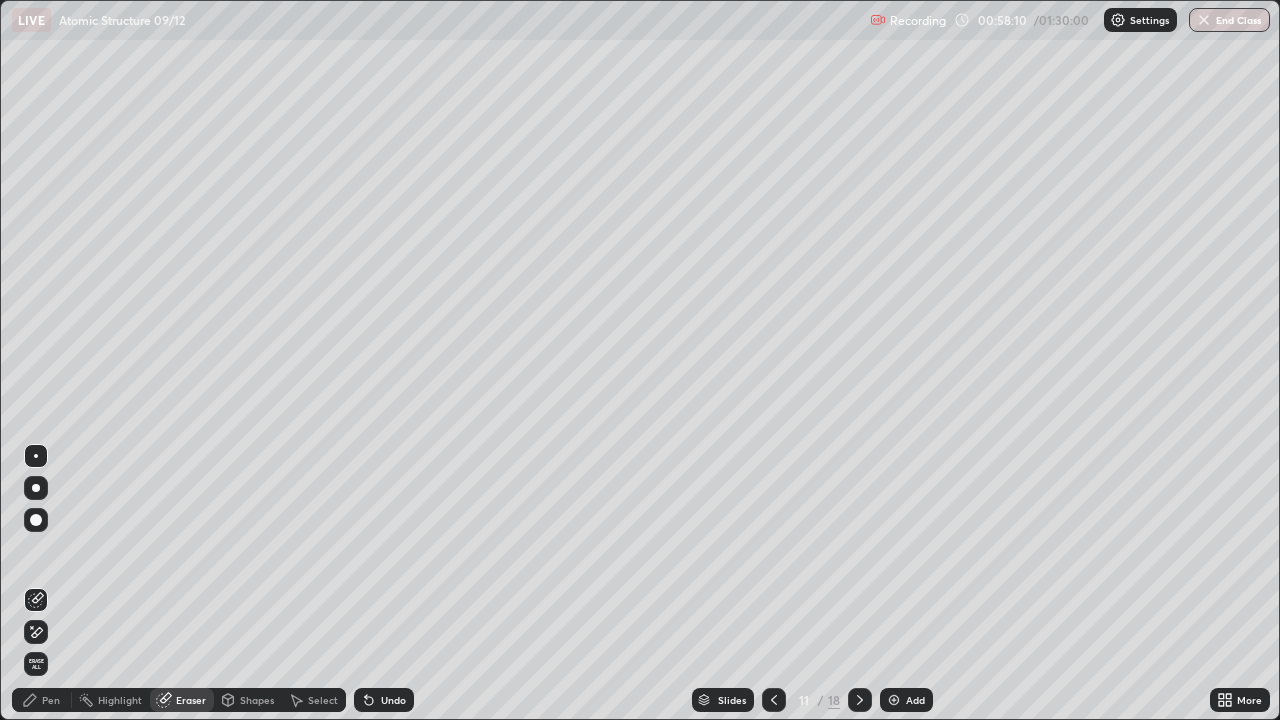 click on "Pen" at bounding box center (42, 700) 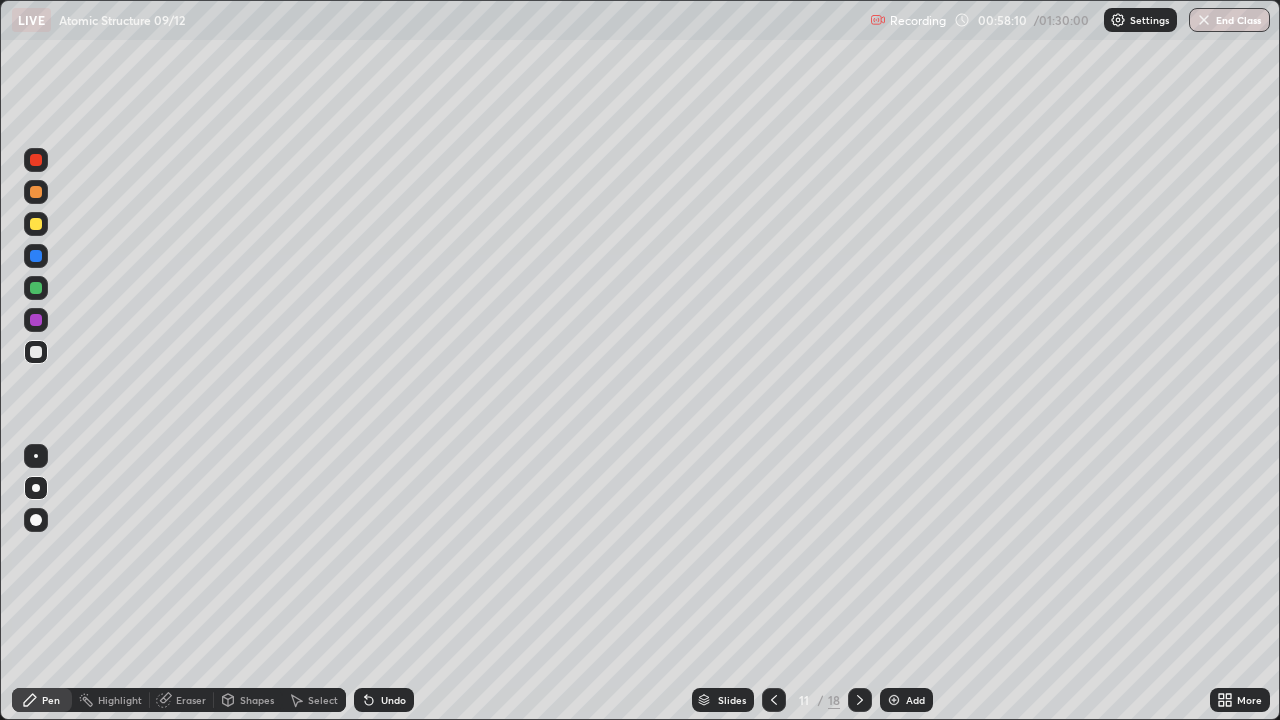 click on "Pen" at bounding box center [51, 700] 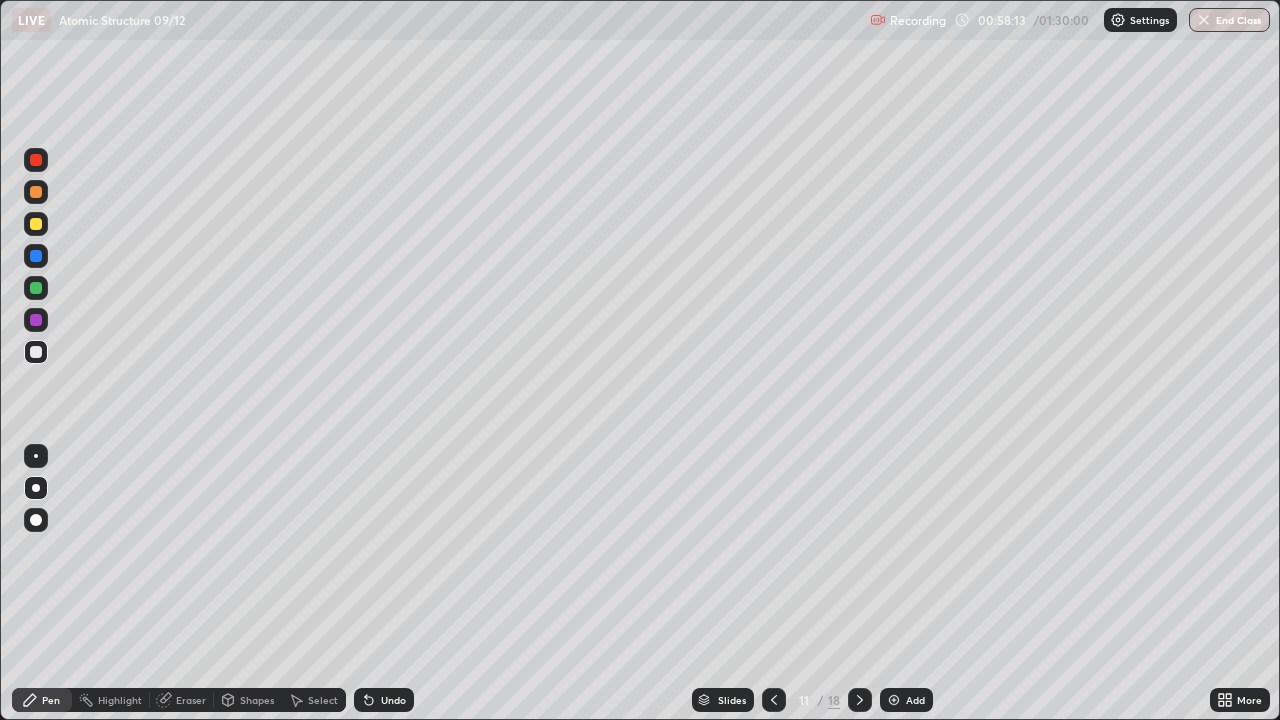 click on "Eraser" at bounding box center [182, 700] 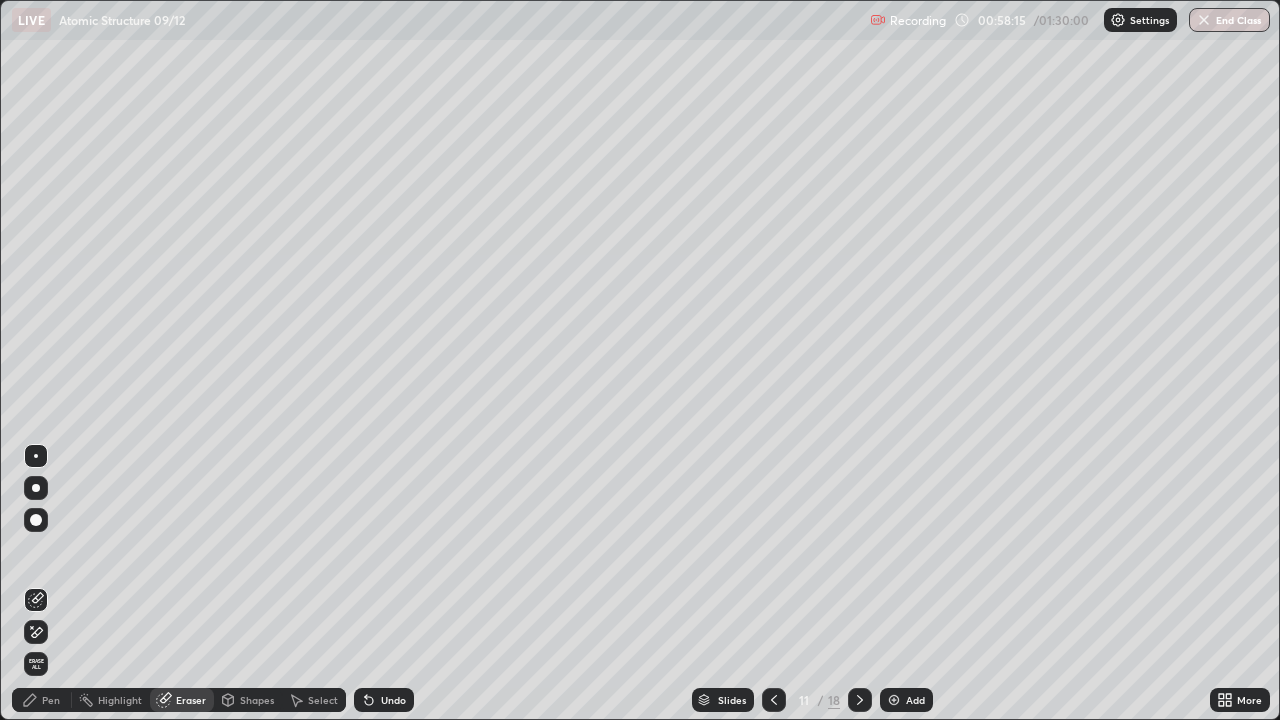 click 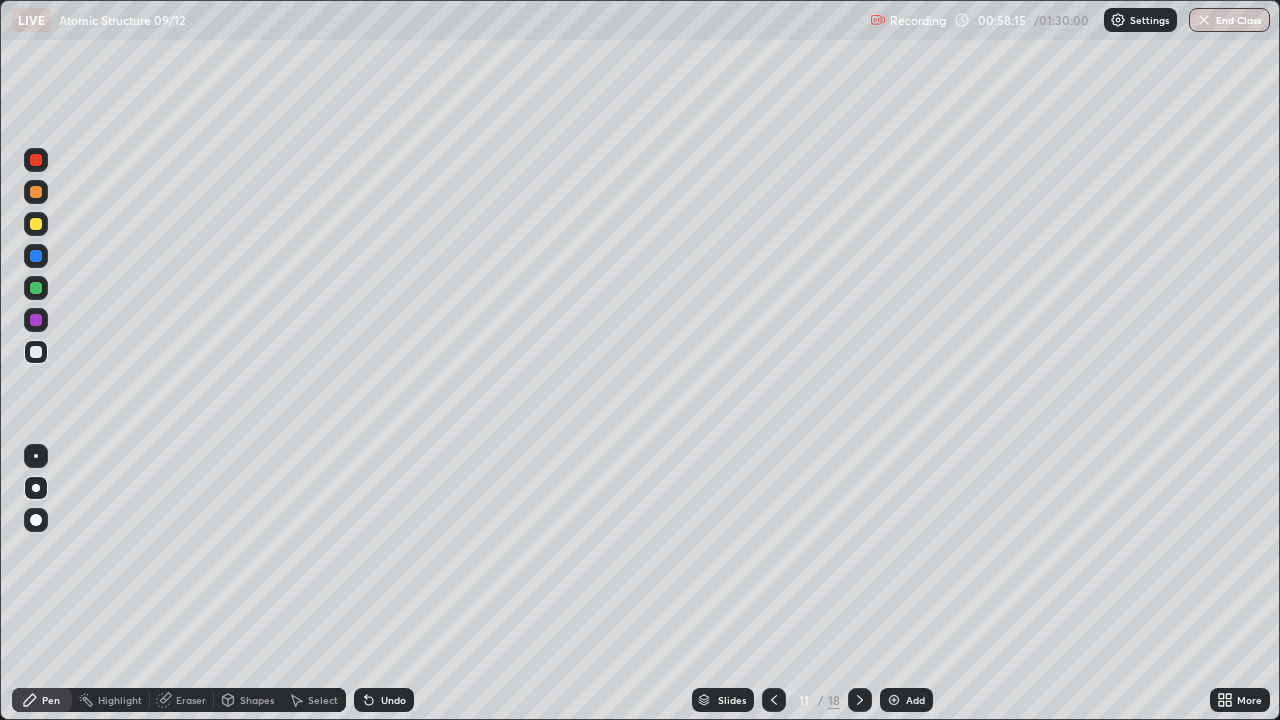 click 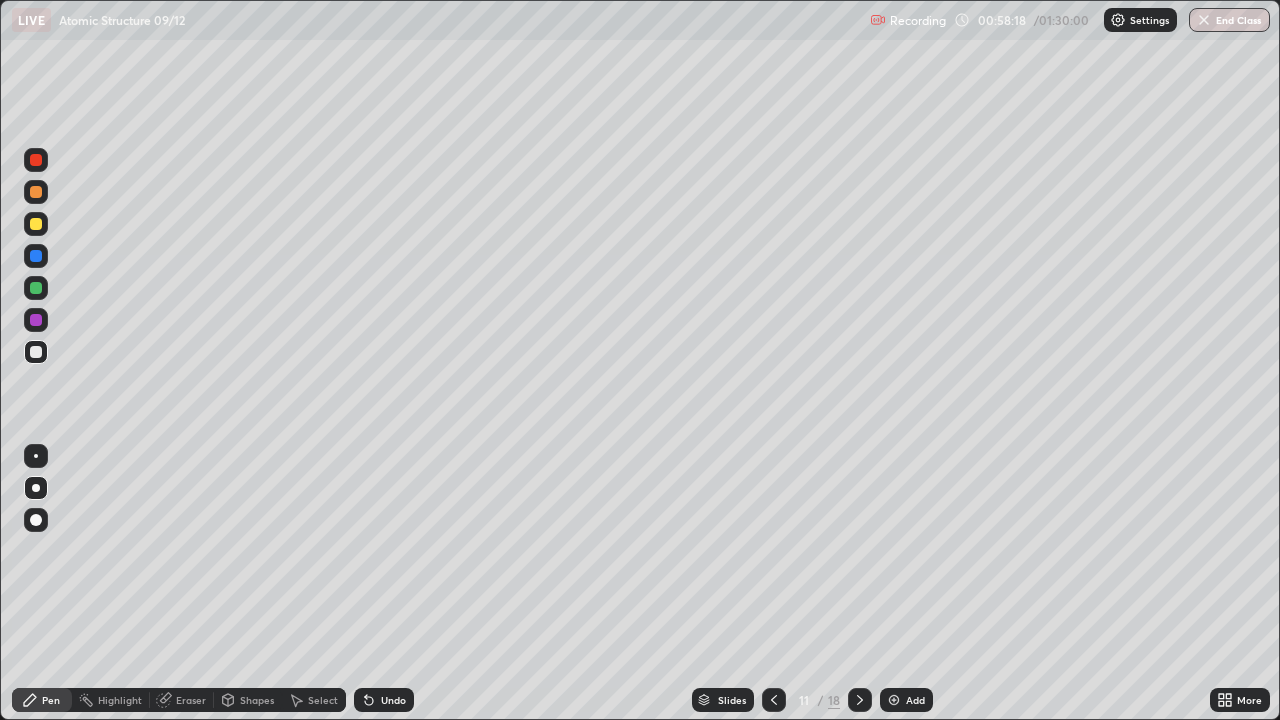 click on "Eraser" at bounding box center (191, 700) 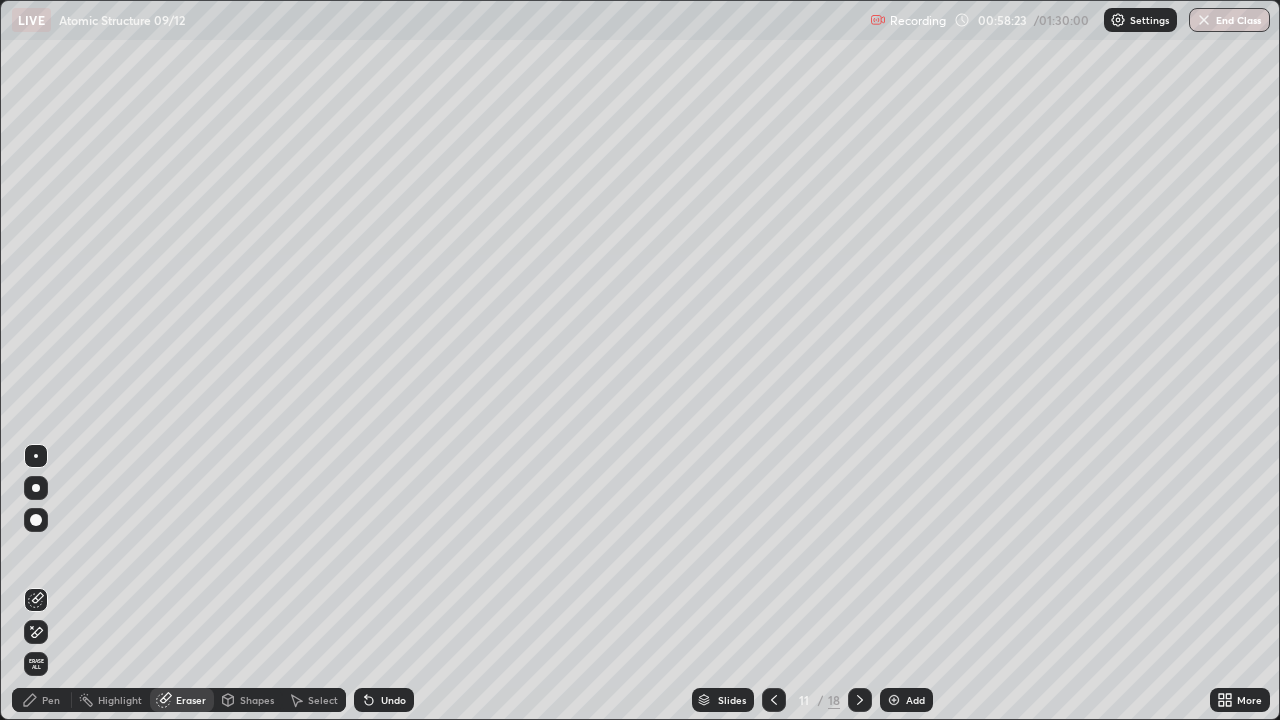 click on "Pen" at bounding box center [42, 700] 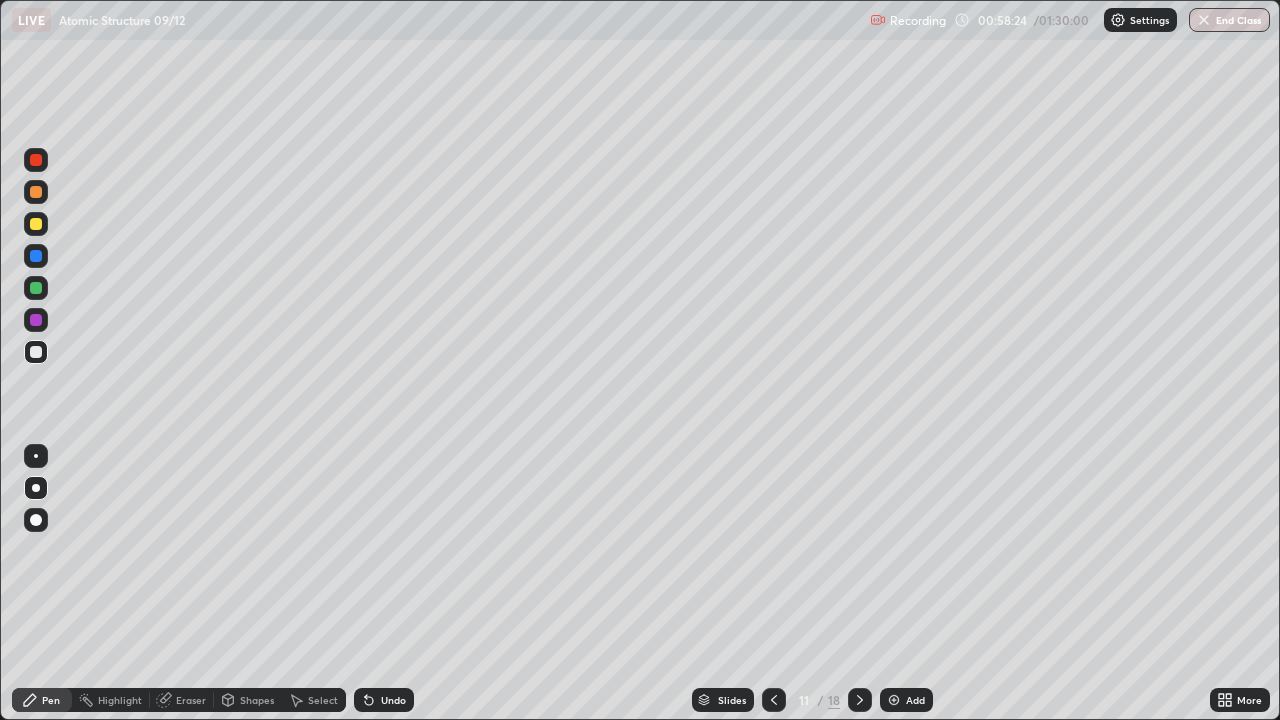 click on "Pen" at bounding box center (42, 700) 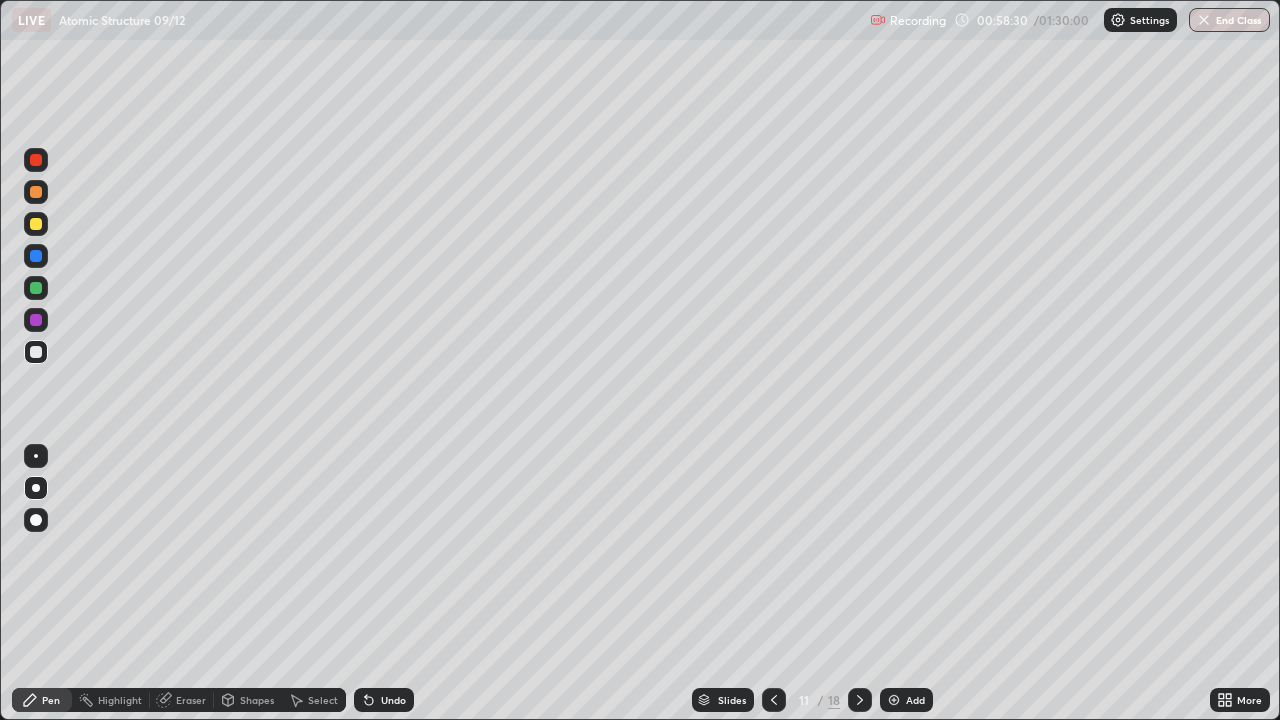 click at bounding box center (36, 256) 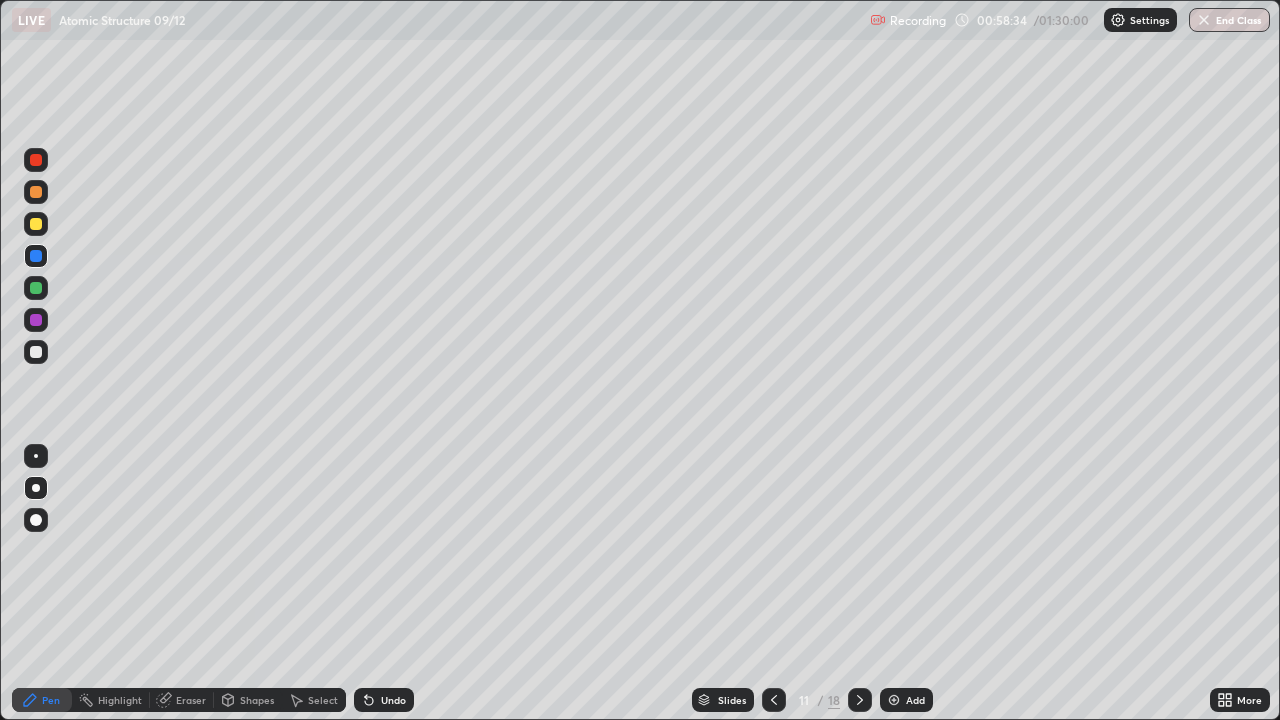 click on "Eraser" at bounding box center [182, 700] 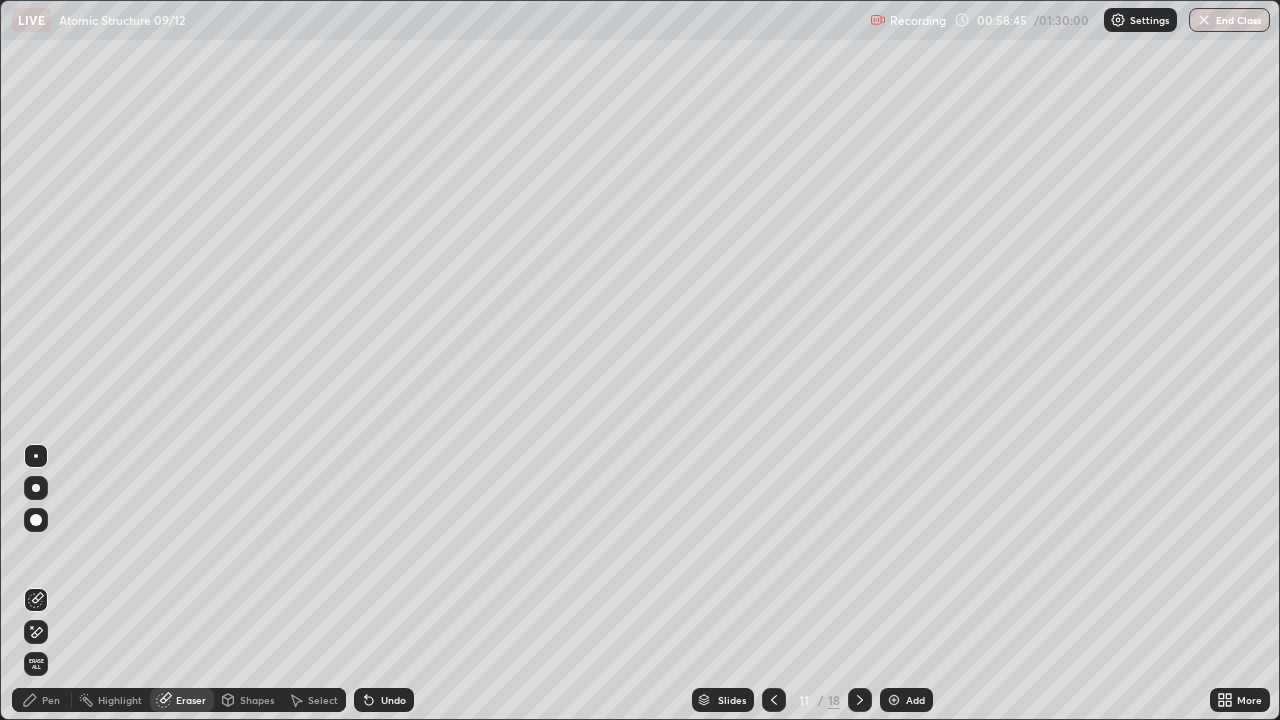 click on "Pen" at bounding box center [42, 700] 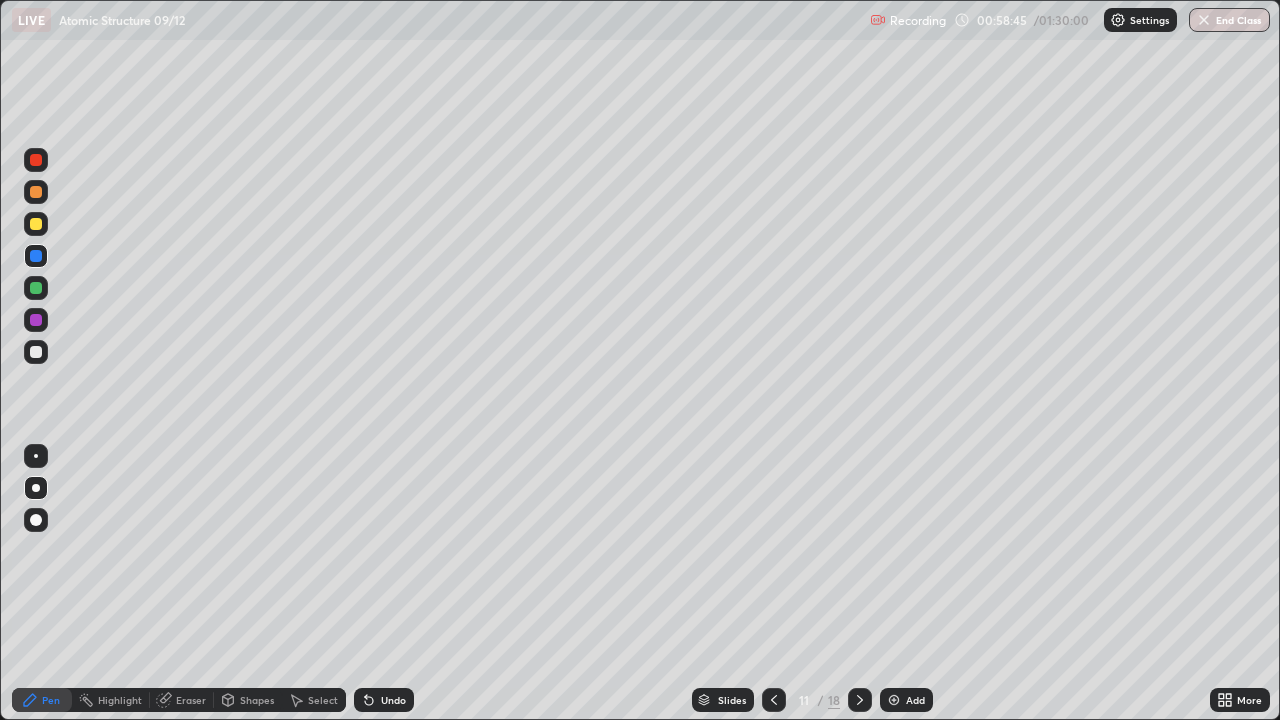 click on "Pen" at bounding box center (42, 700) 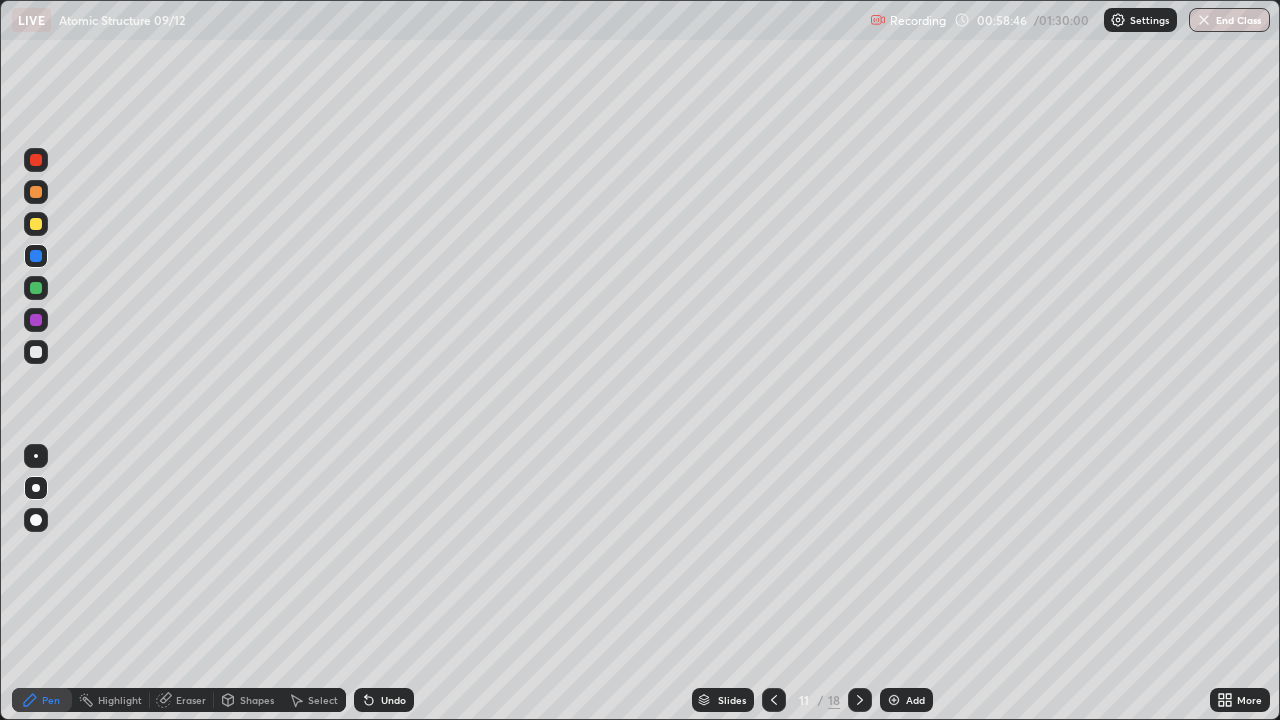 click at bounding box center (36, 352) 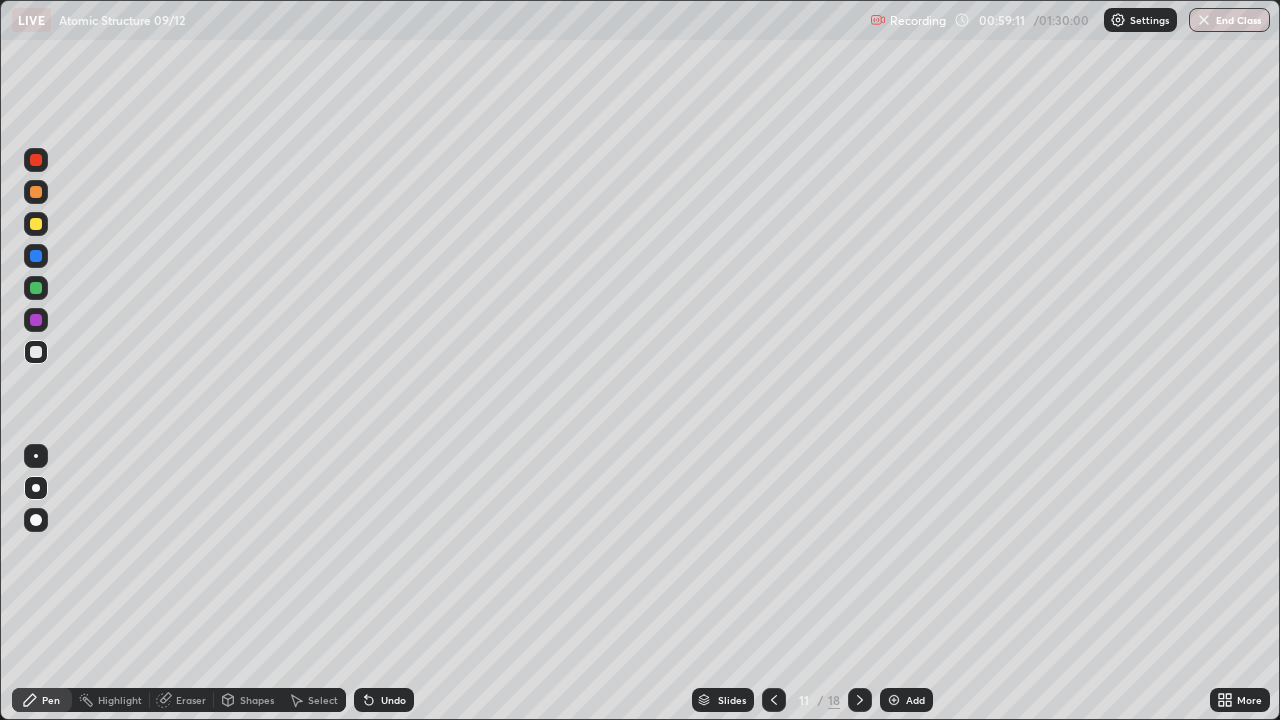 click at bounding box center (36, 288) 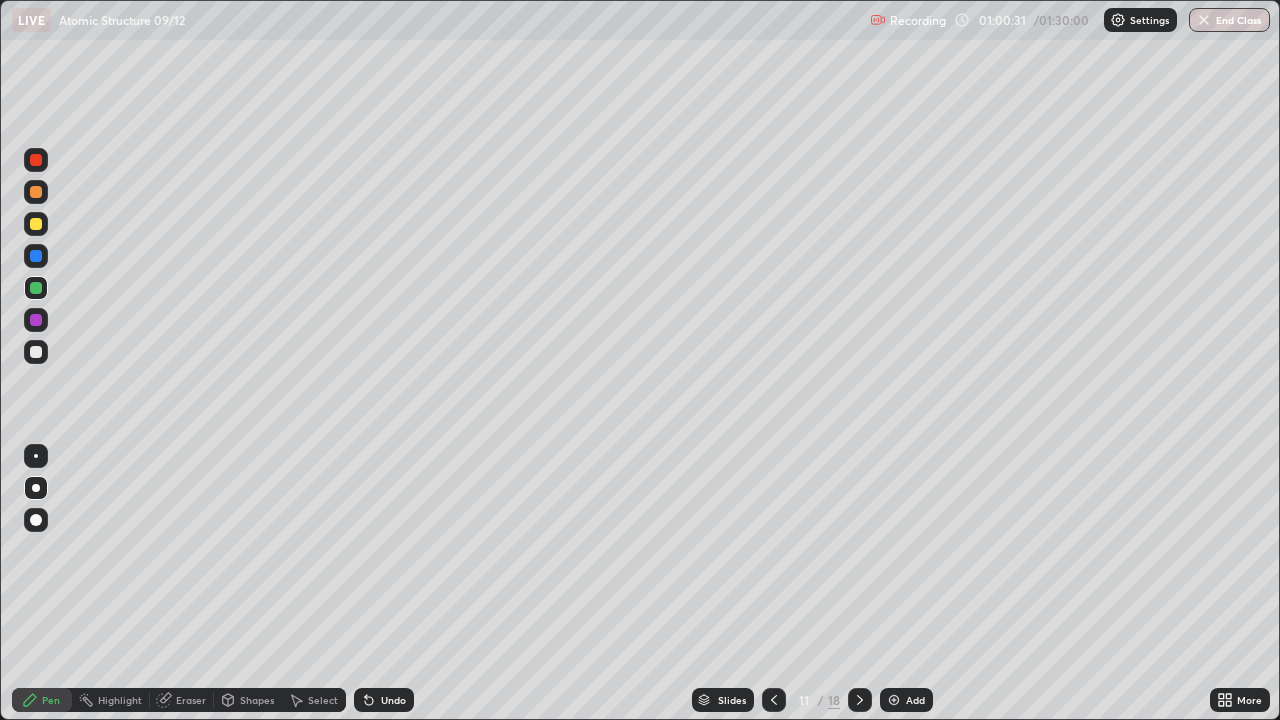 click at bounding box center (36, 352) 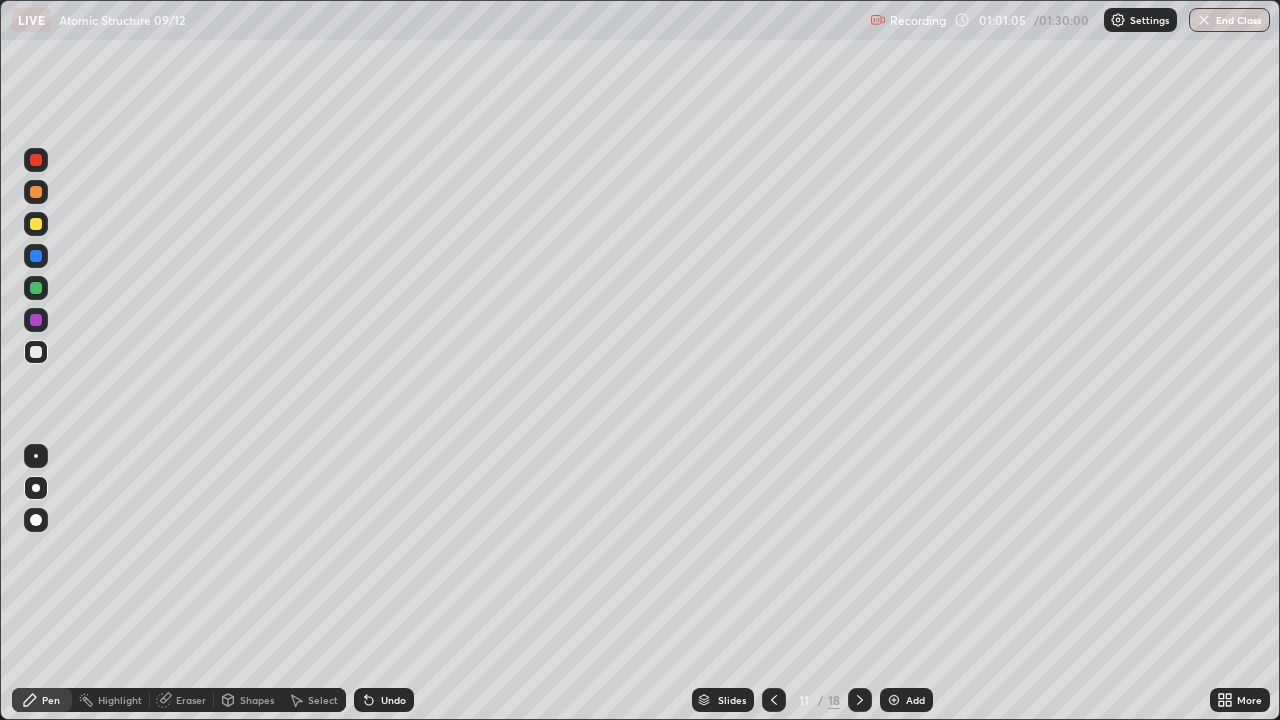 click on "Undo" at bounding box center (384, 700) 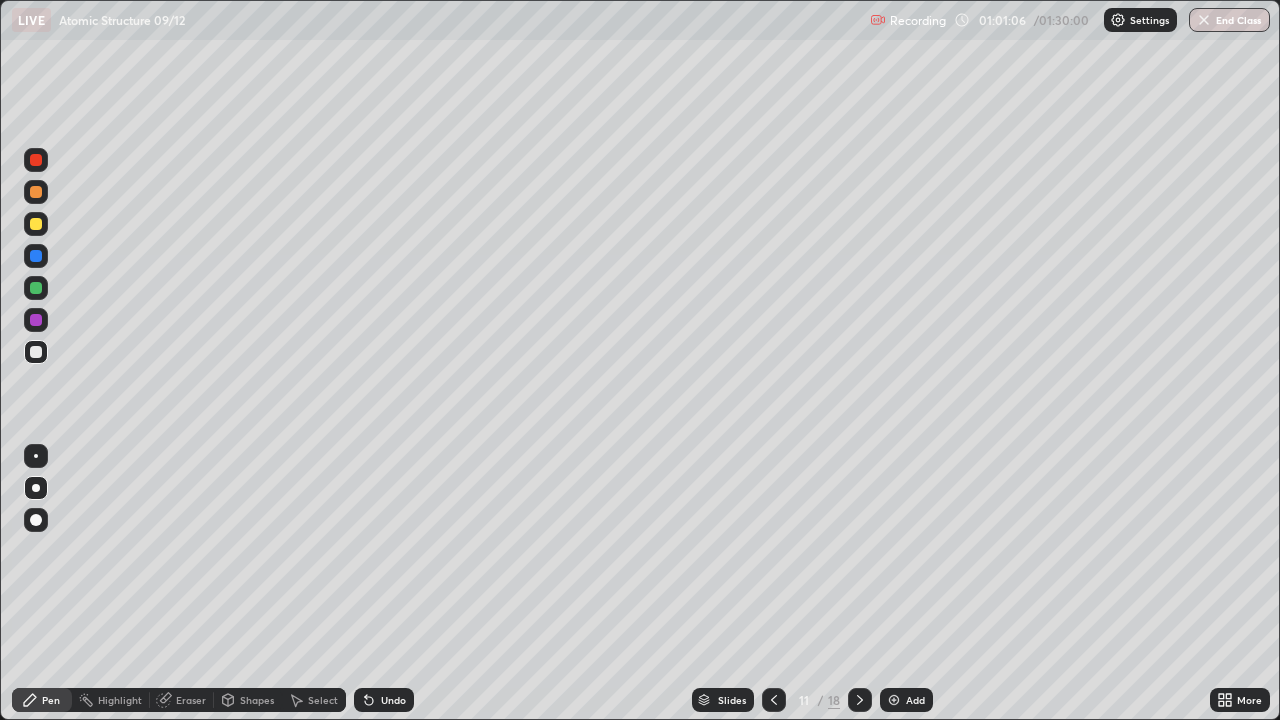 click on "Undo" at bounding box center (384, 700) 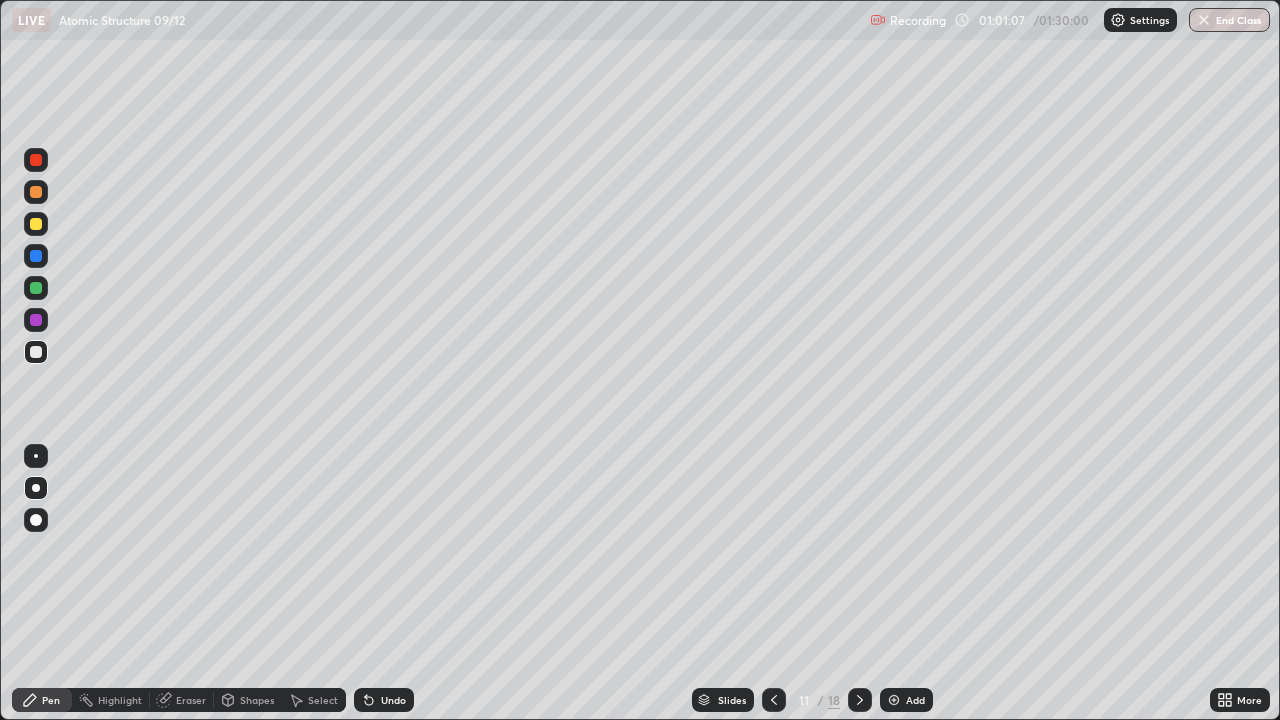 click on "Undo" at bounding box center (384, 700) 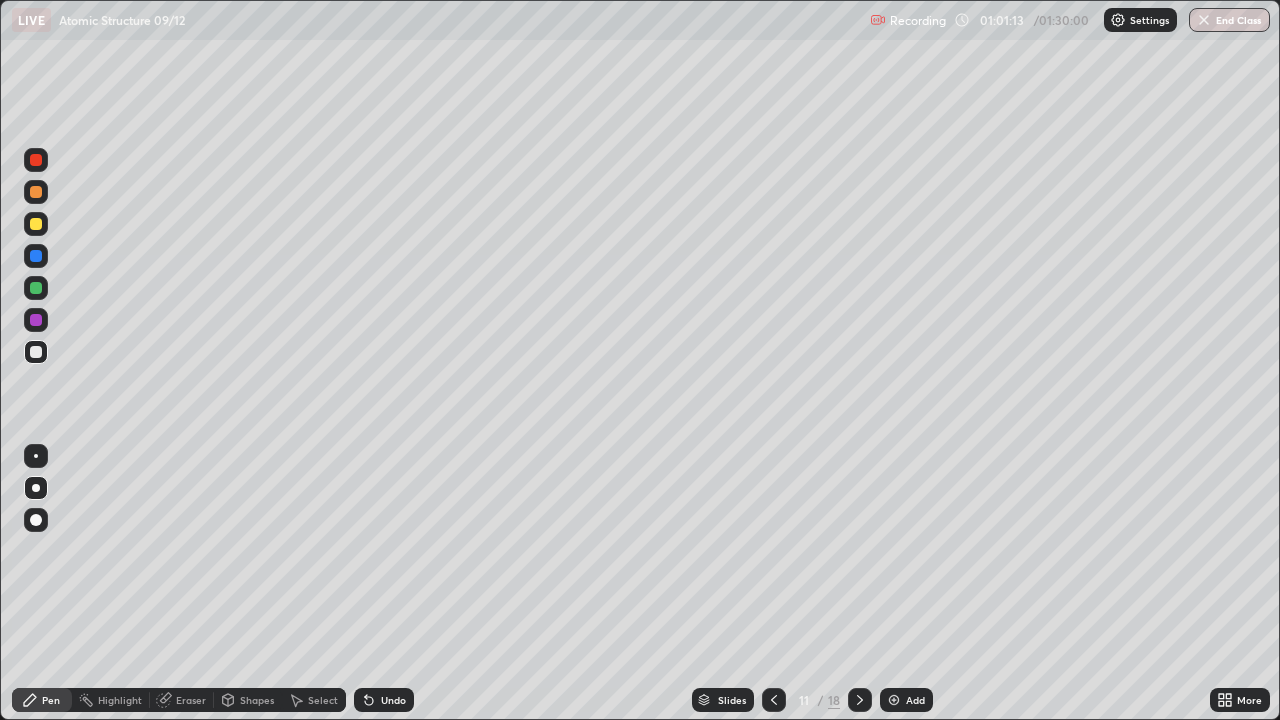 click on "Undo" at bounding box center [384, 700] 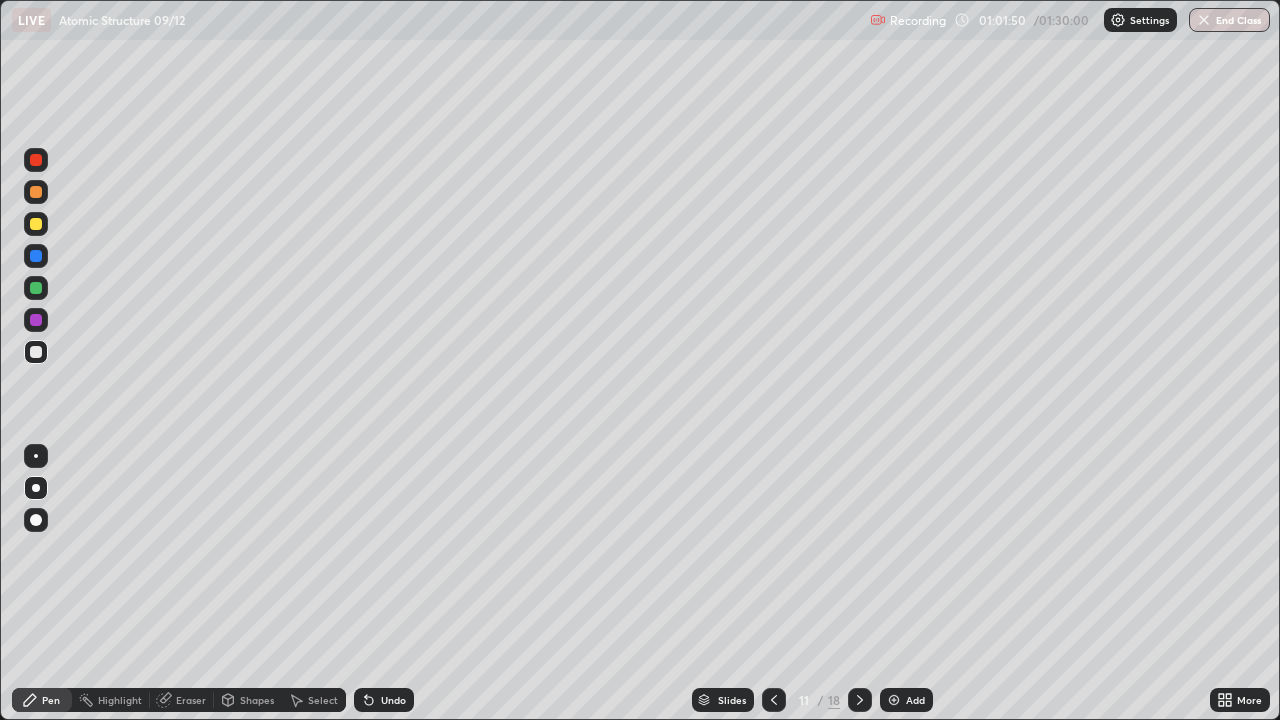 click on "Undo" at bounding box center (393, 700) 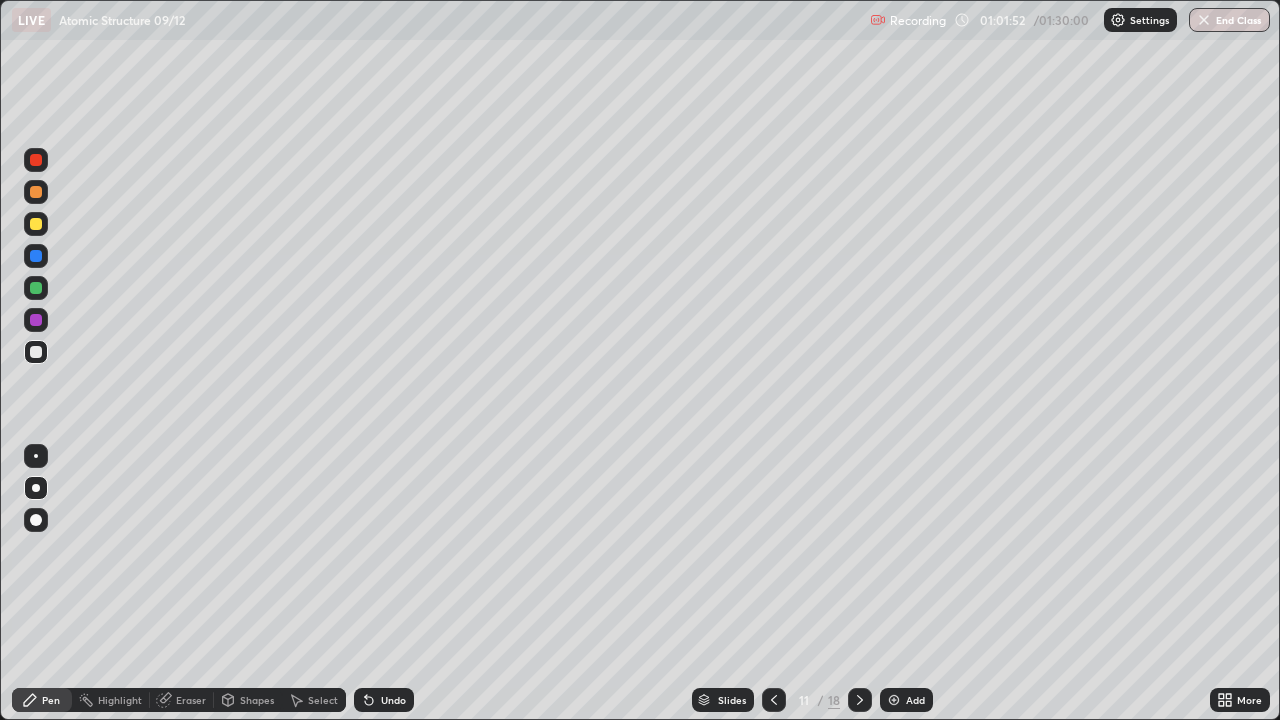 click at bounding box center (36, 224) 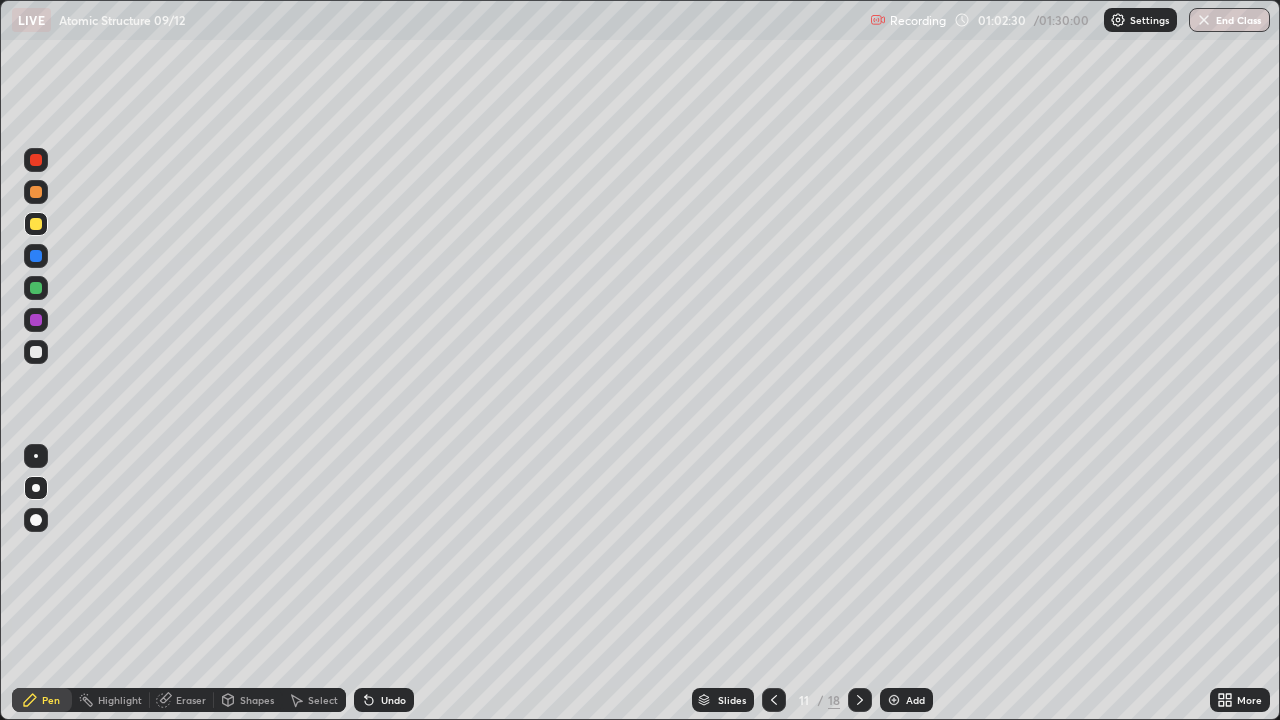 click on "Undo" at bounding box center (393, 700) 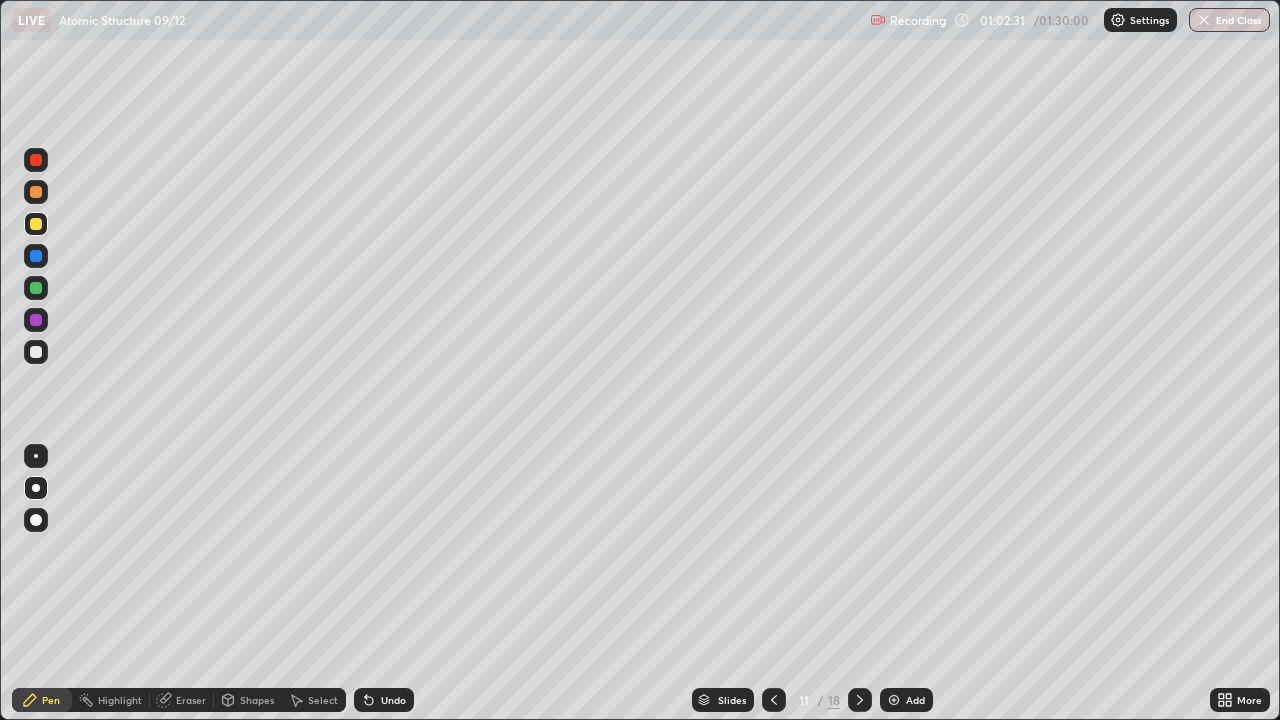 click on "Undo" at bounding box center [384, 700] 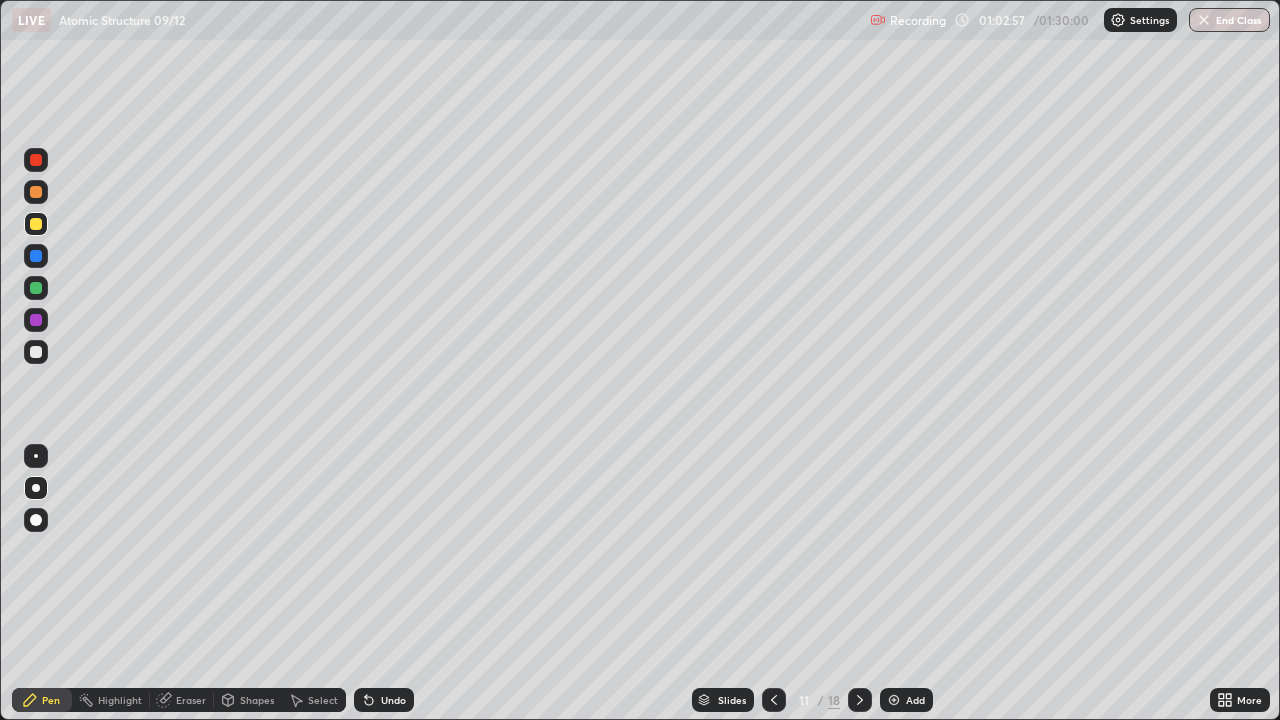 click on "Undo" at bounding box center (393, 700) 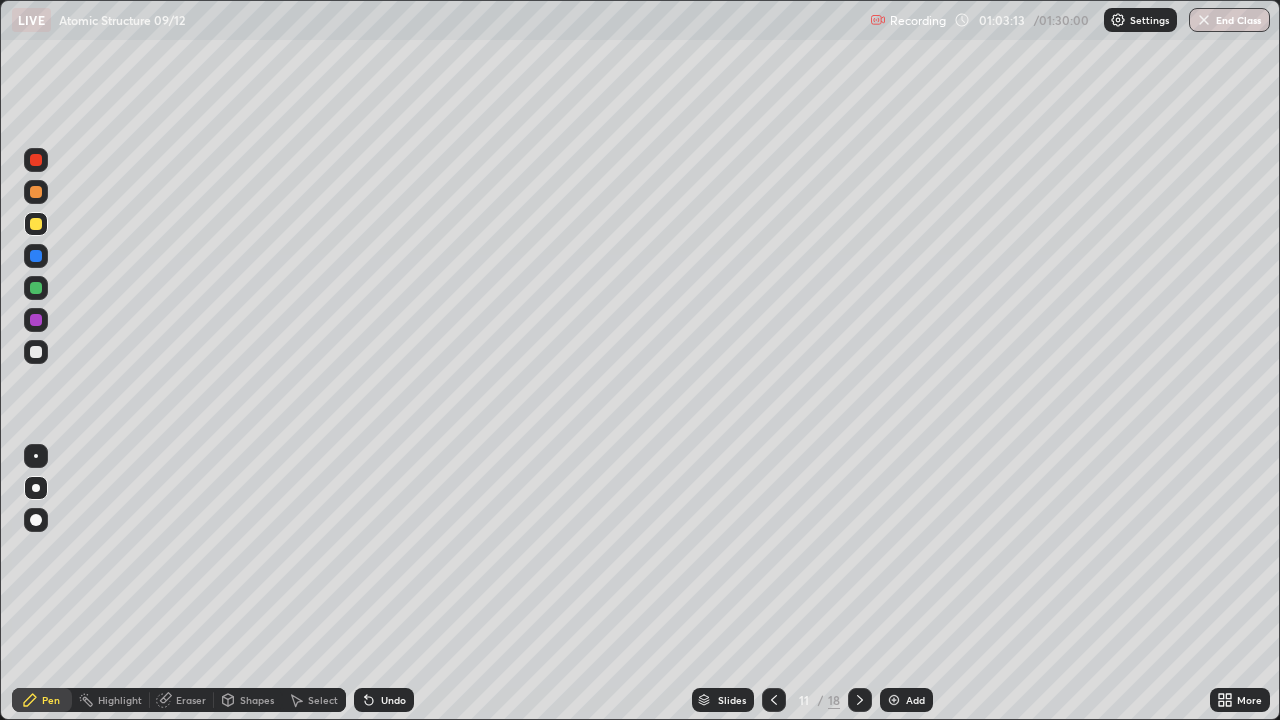 click at bounding box center (36, 352) 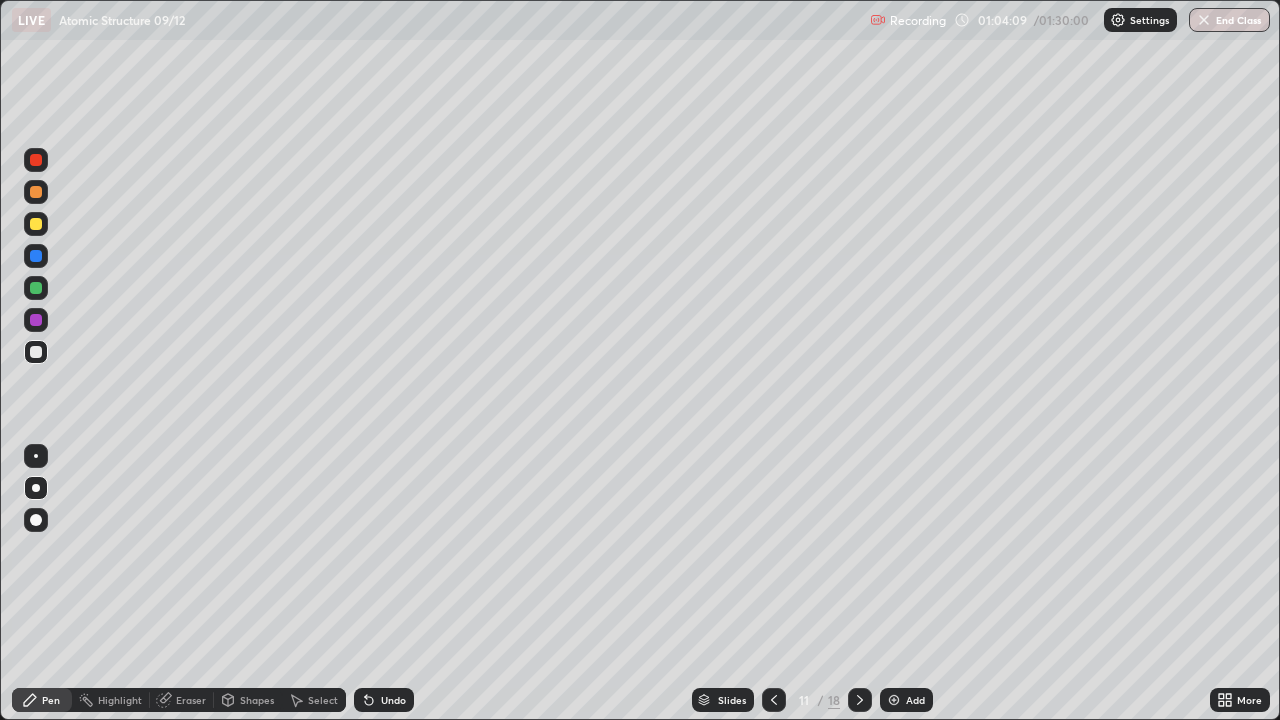 click at bounding box center (36, 224) 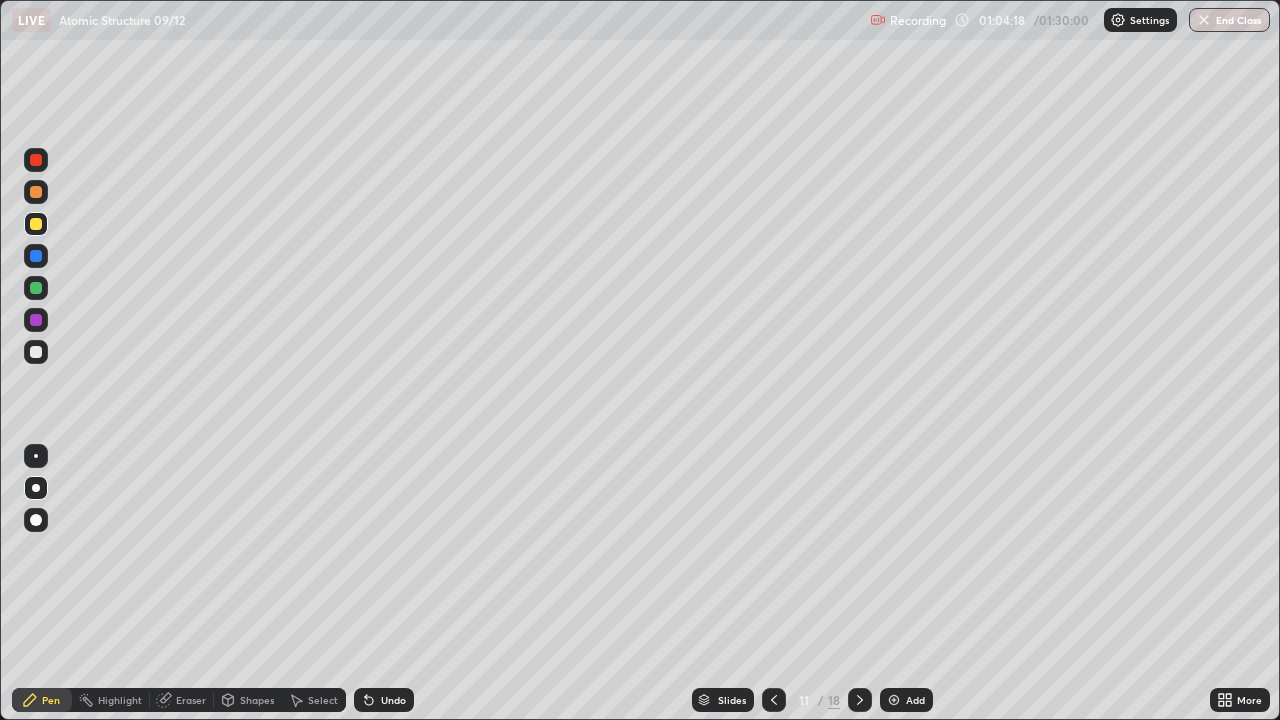 click 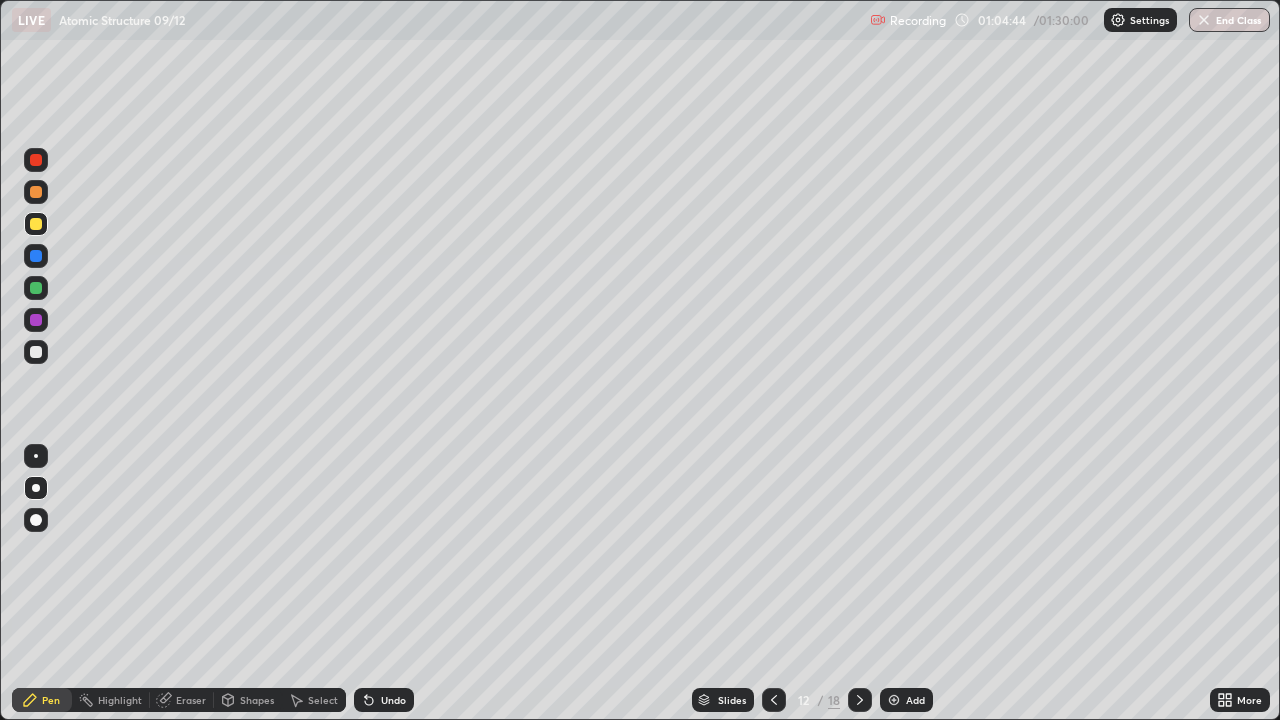 click on "Undo" at bounding box center (393, 700) 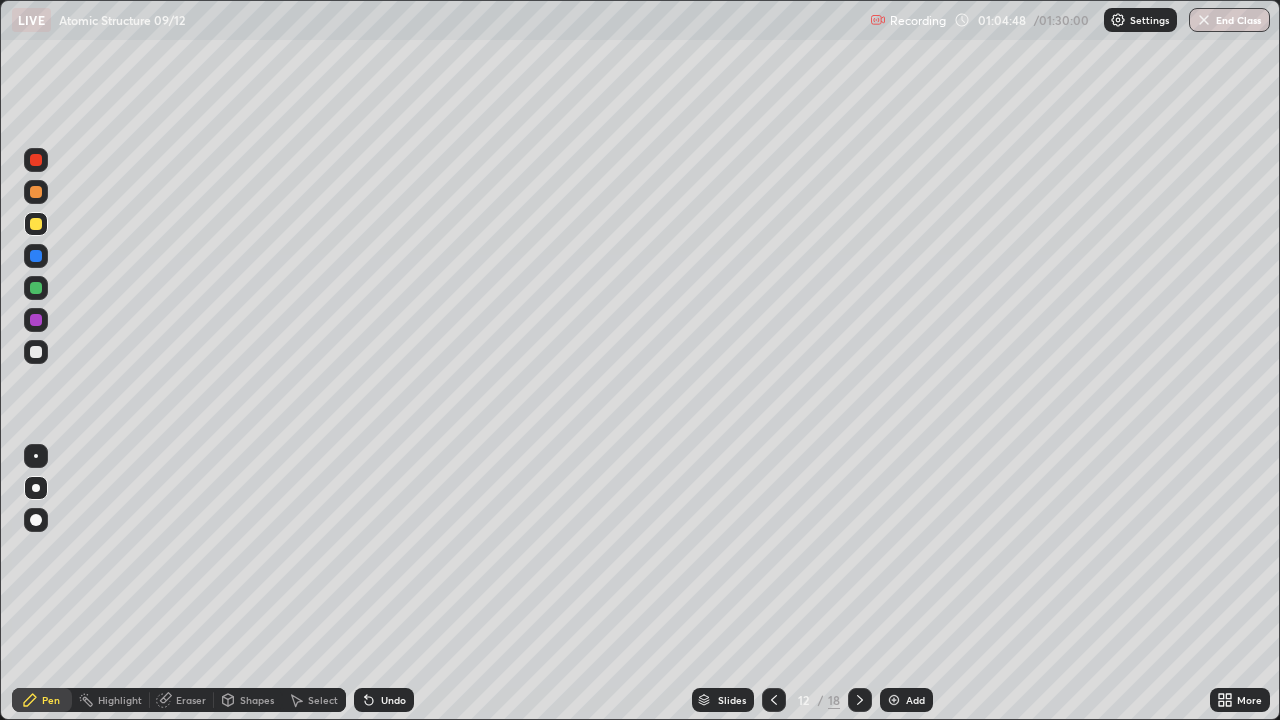 click at bounding box center [36, 352] 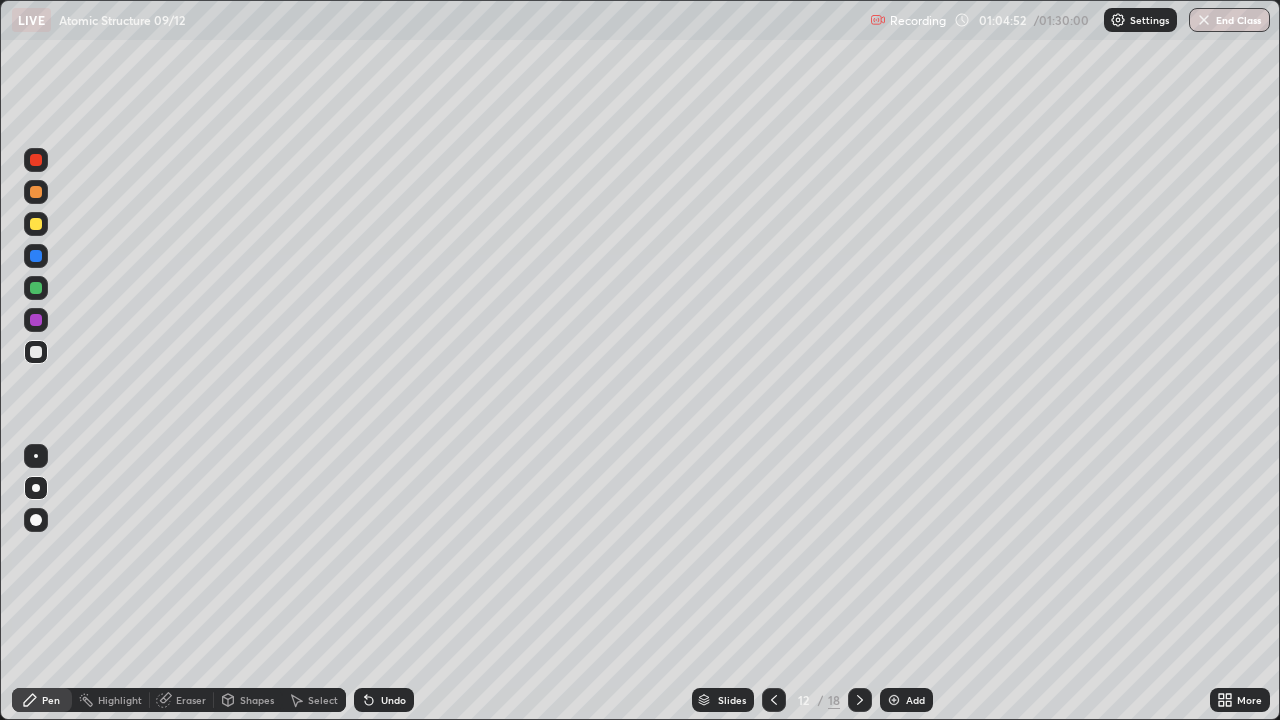 click 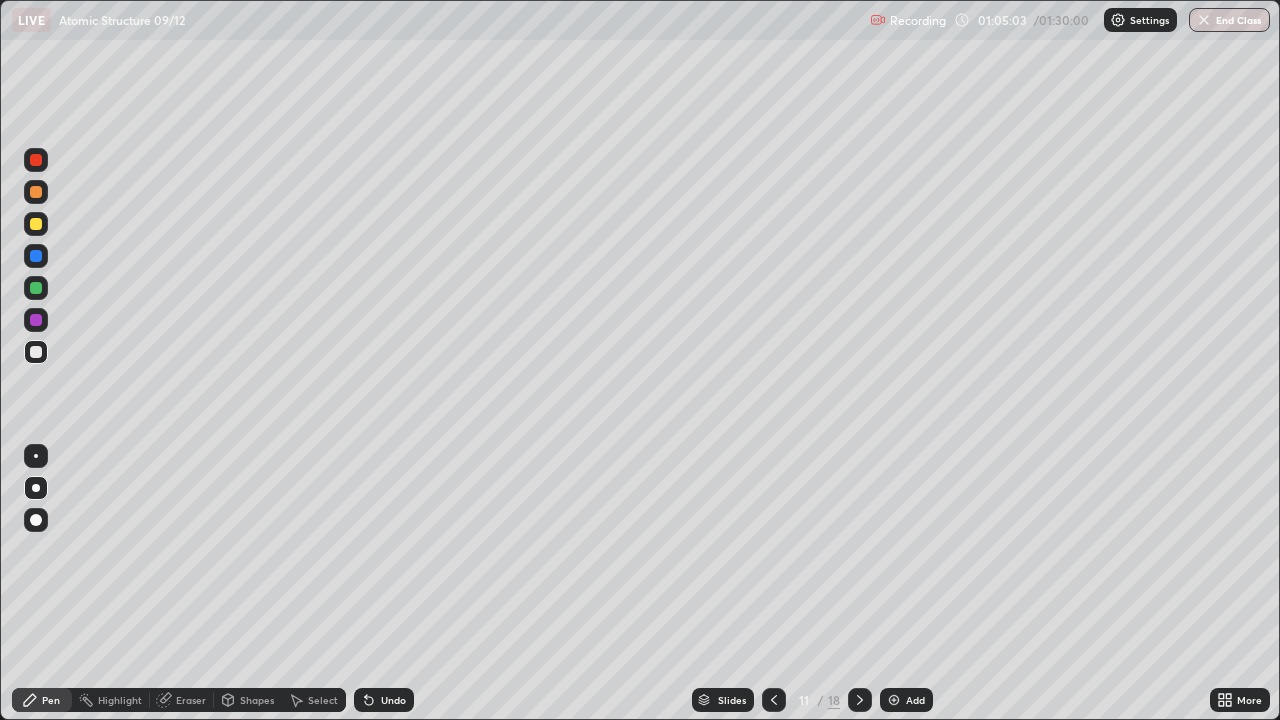 click 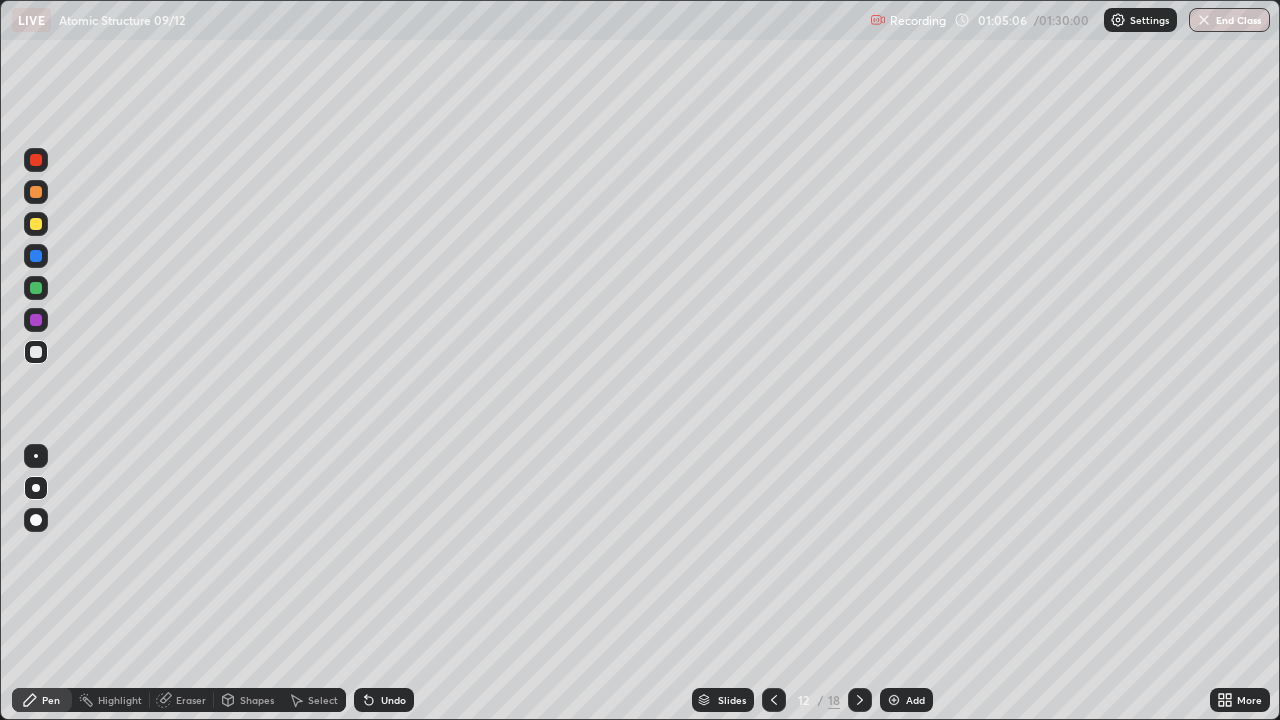 click at bounding box center [36, 256] 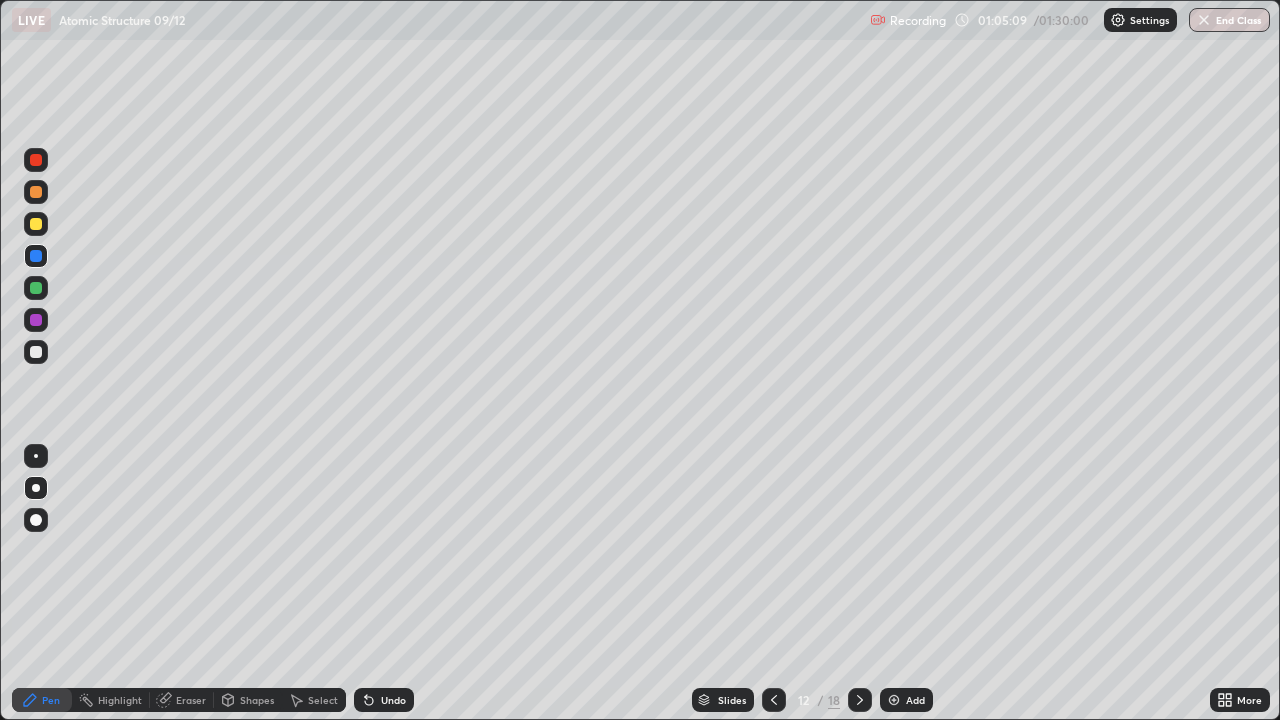 click at bounding box center (36, 192) 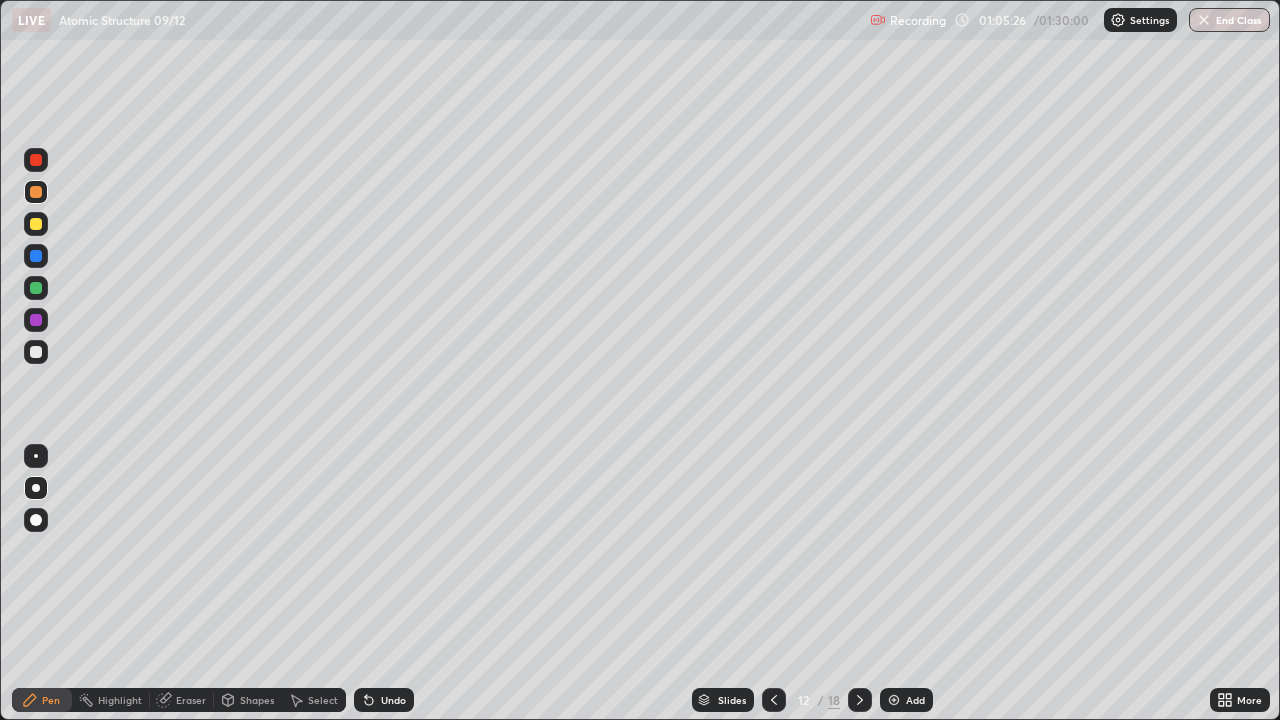 click at bounding box center (36, 352) 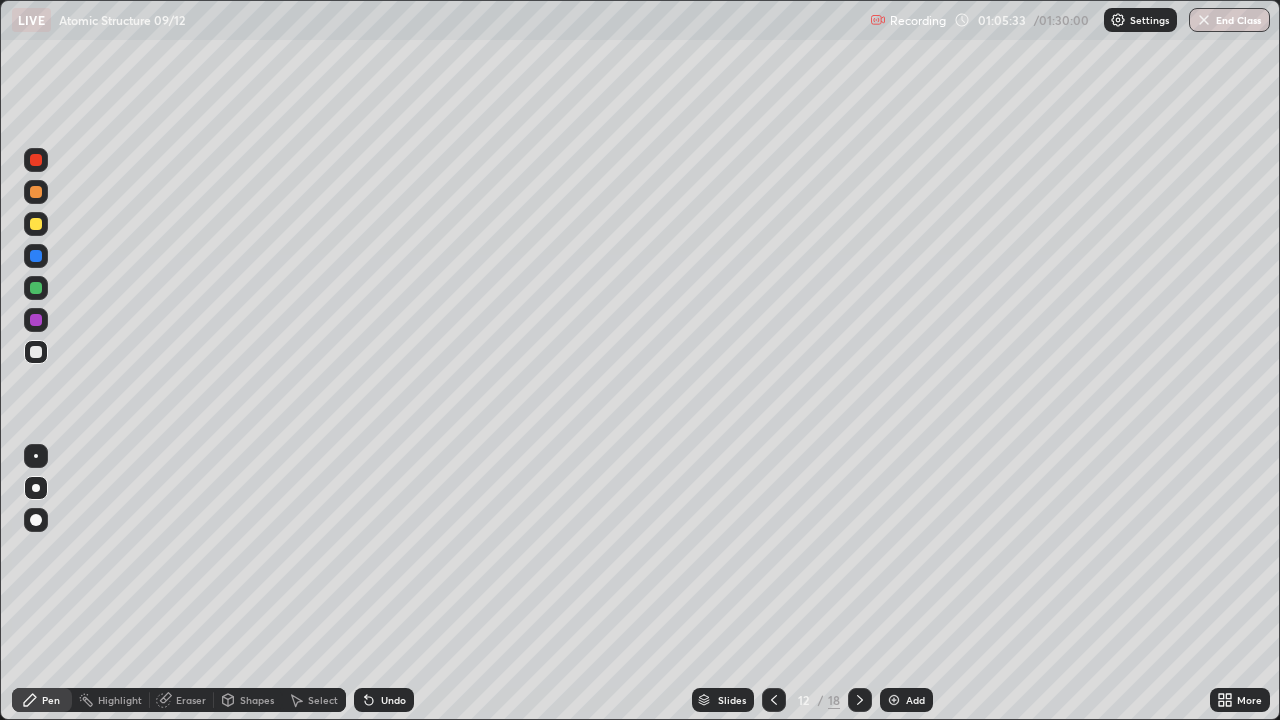 click at bounding box center [36, 456] 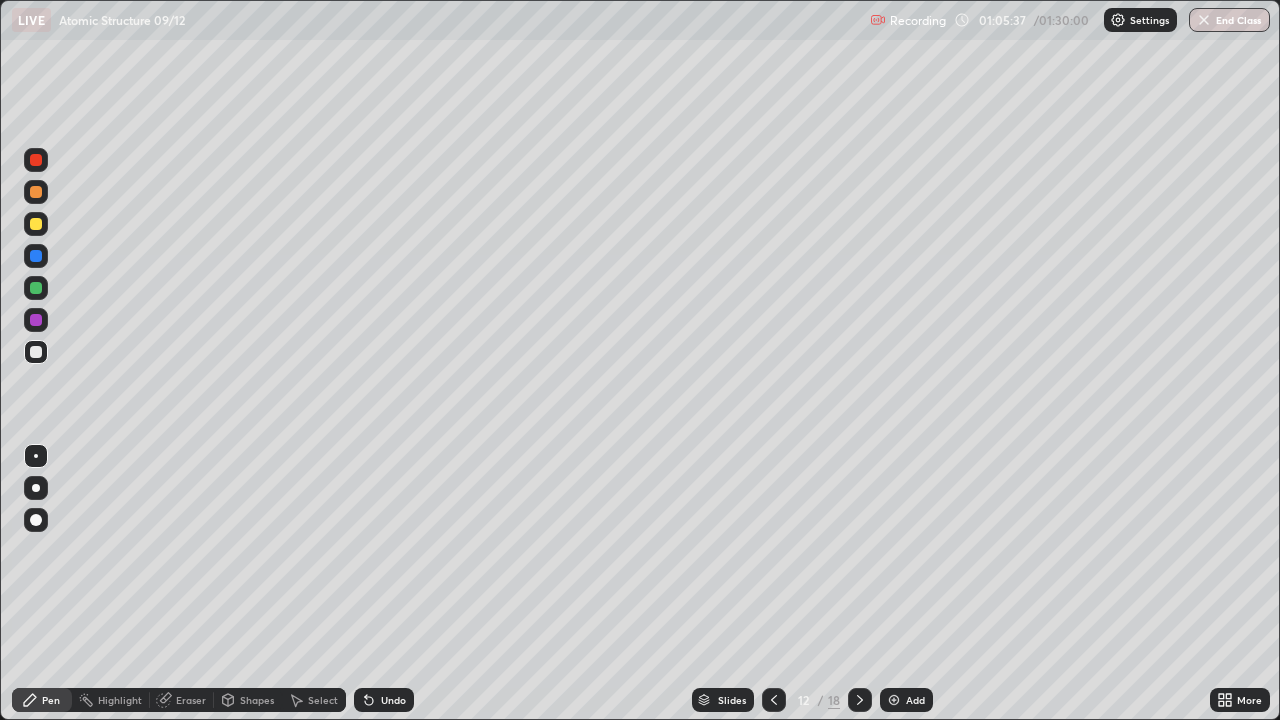 click 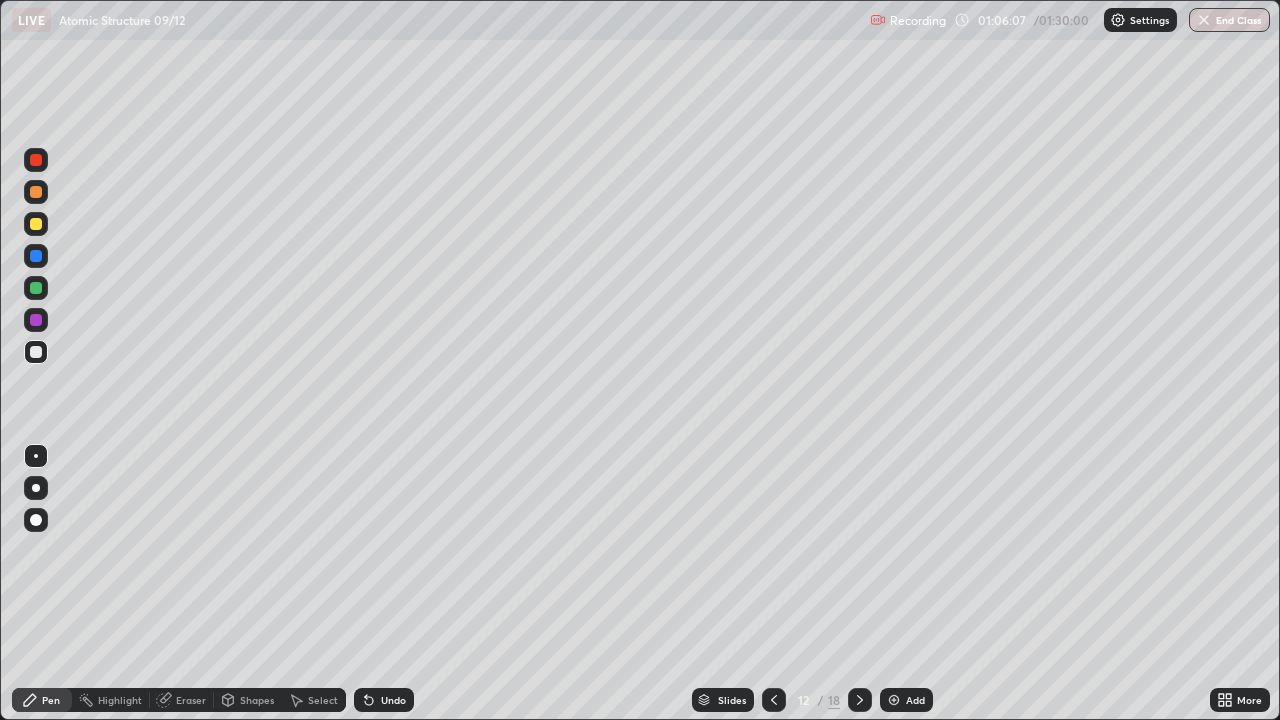 click on "Undo" at bounding box center (384, 700) 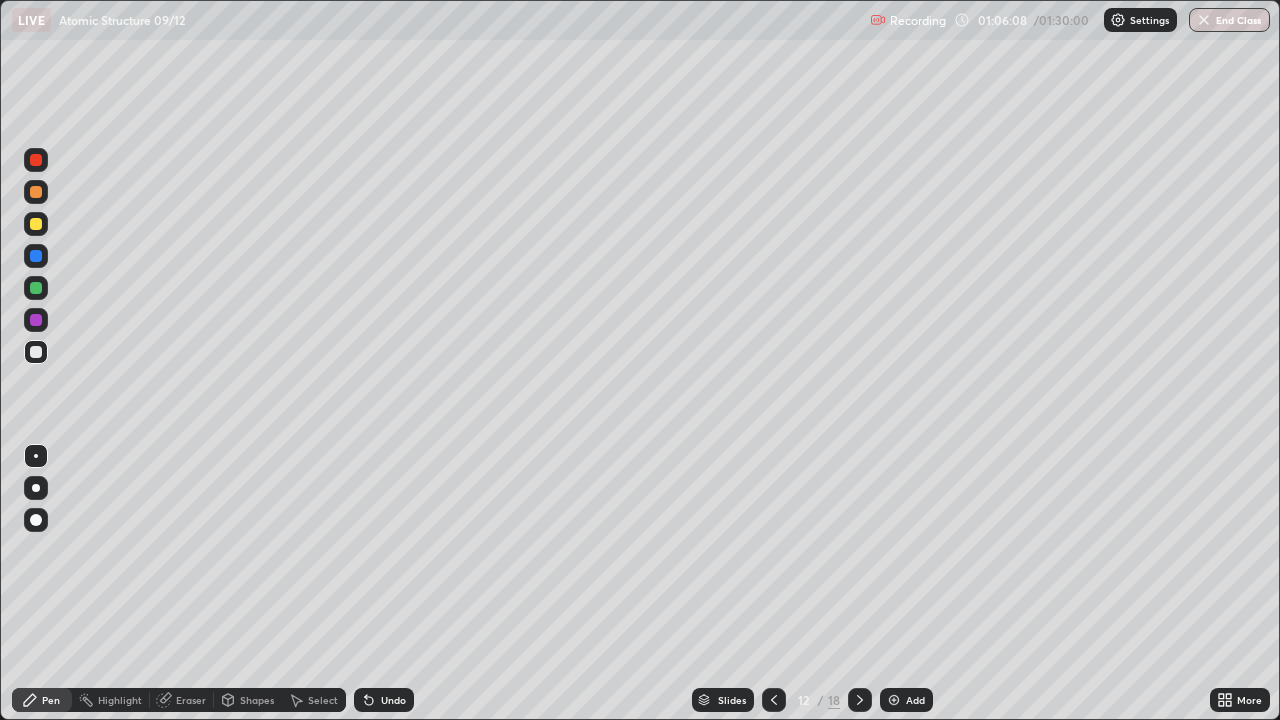 click on "Undo" at bounding box center [384, 700] 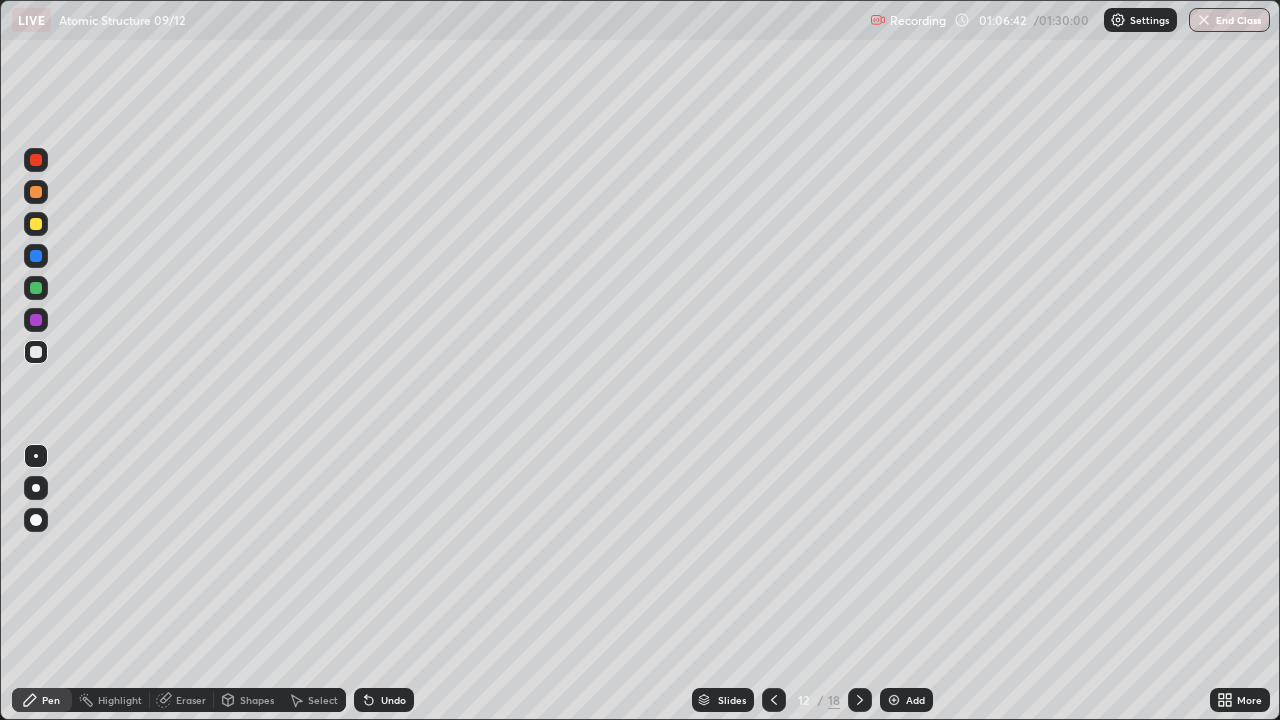 click at bounding box center (36, 256) 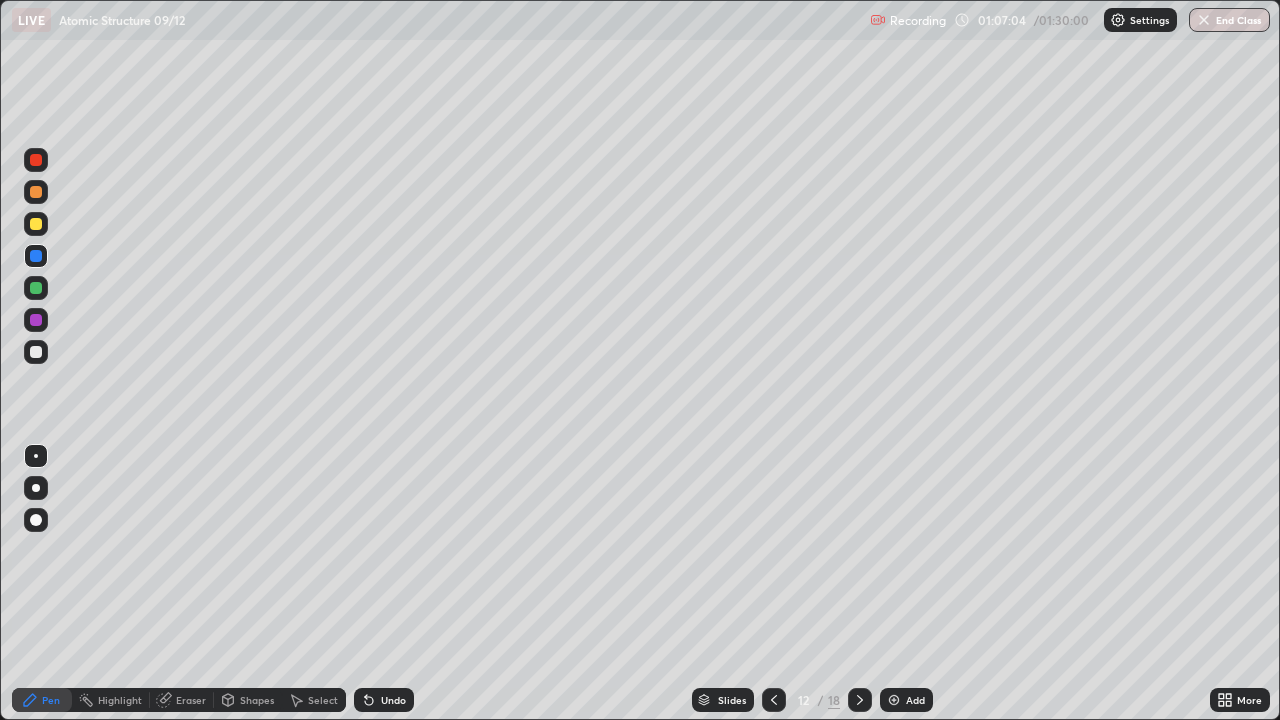 click at bounding box center (36, 352) 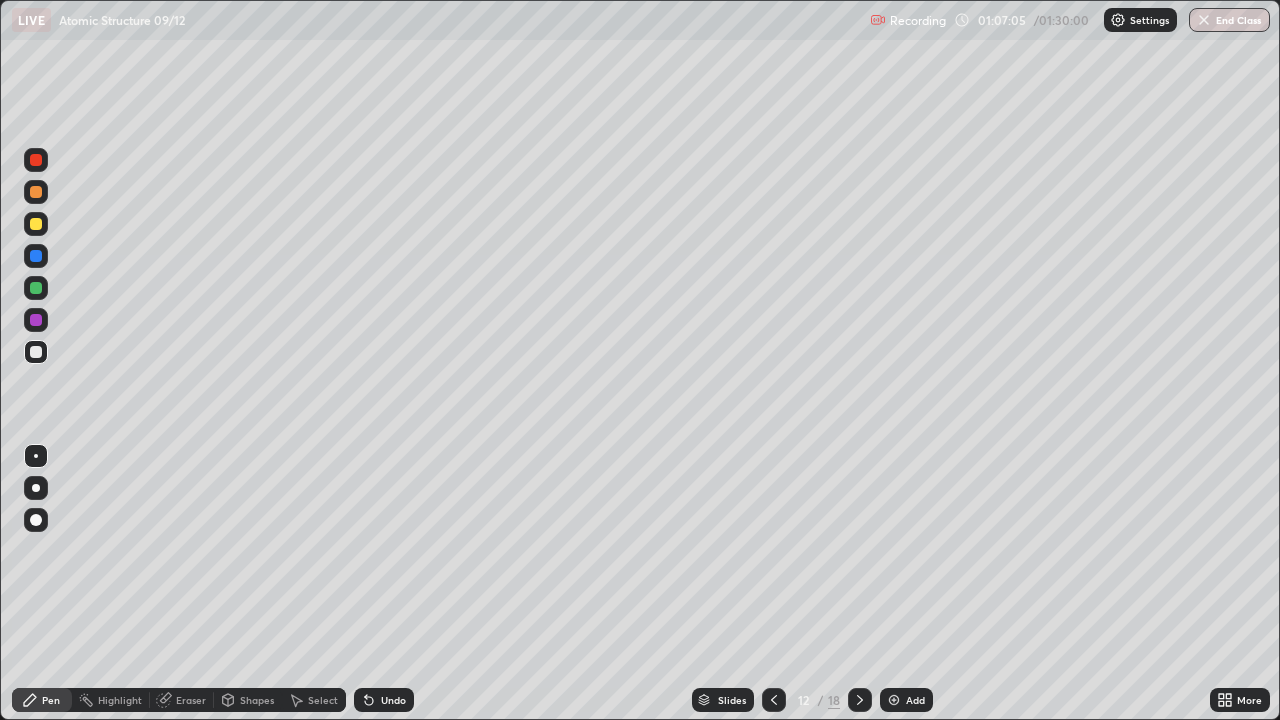 click at bounding box center (36, 488) 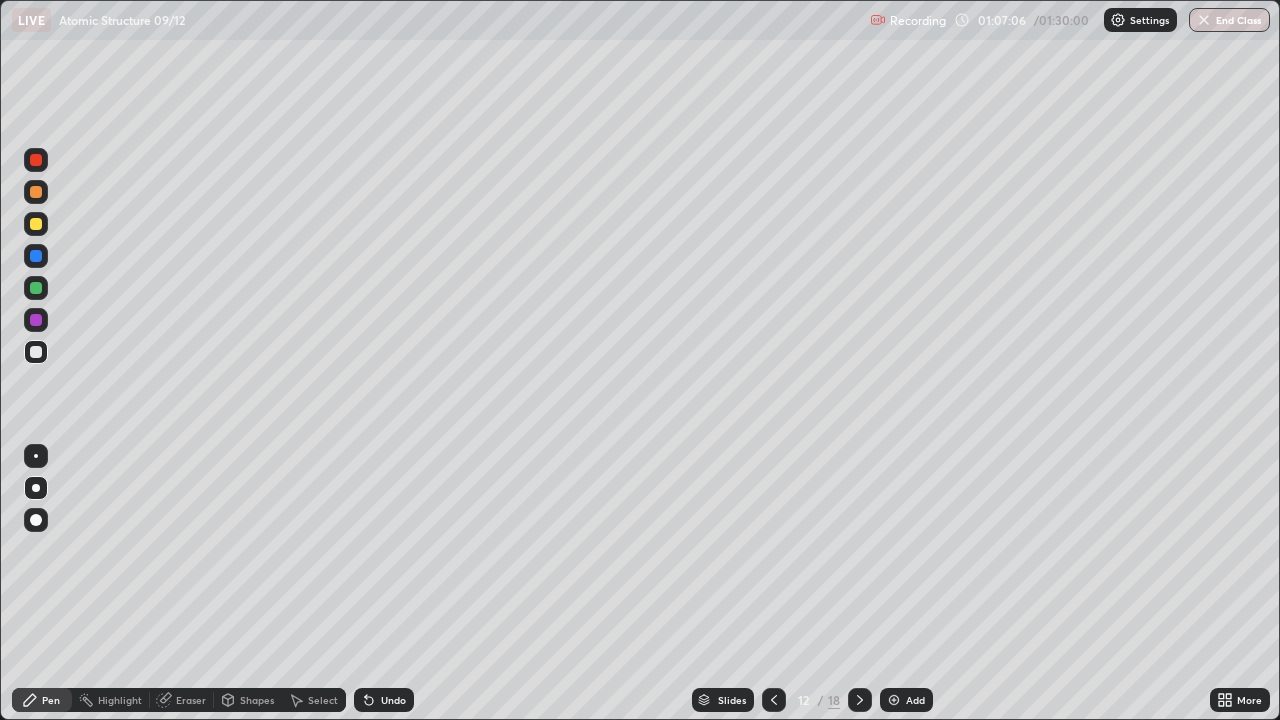 click at bounding box center (36, 520) 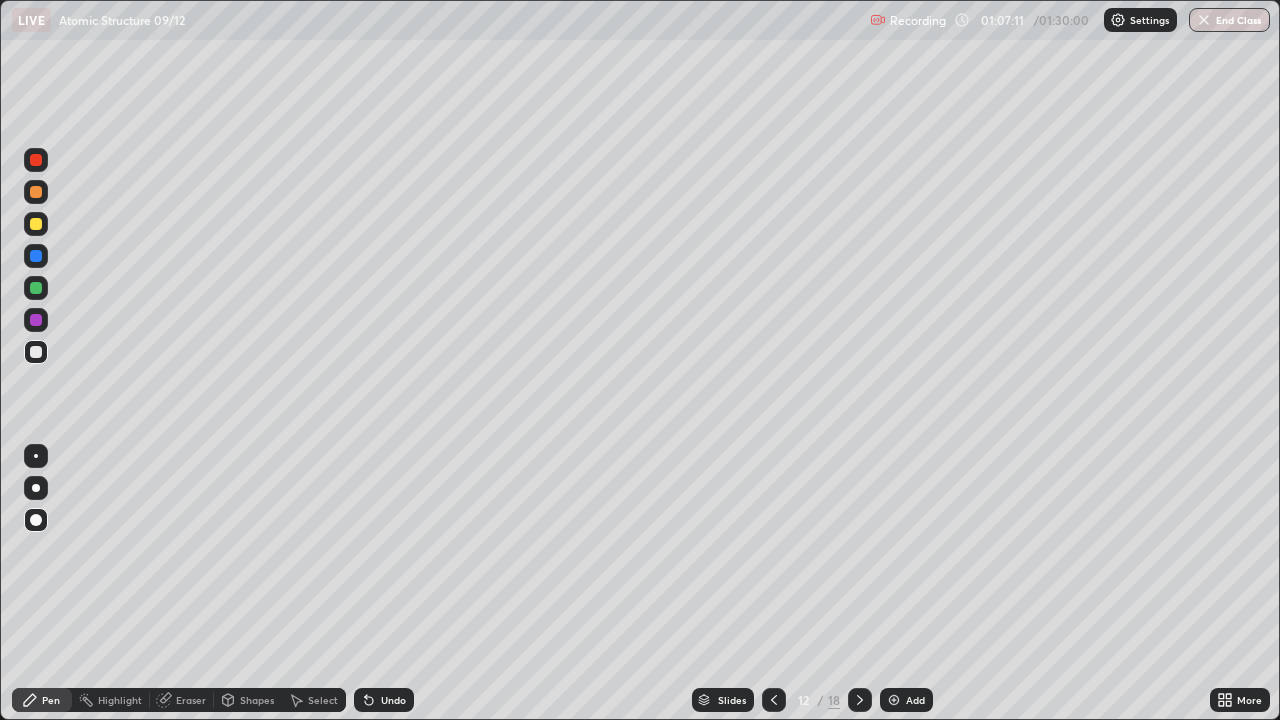 click at bounding box center (36, 488) 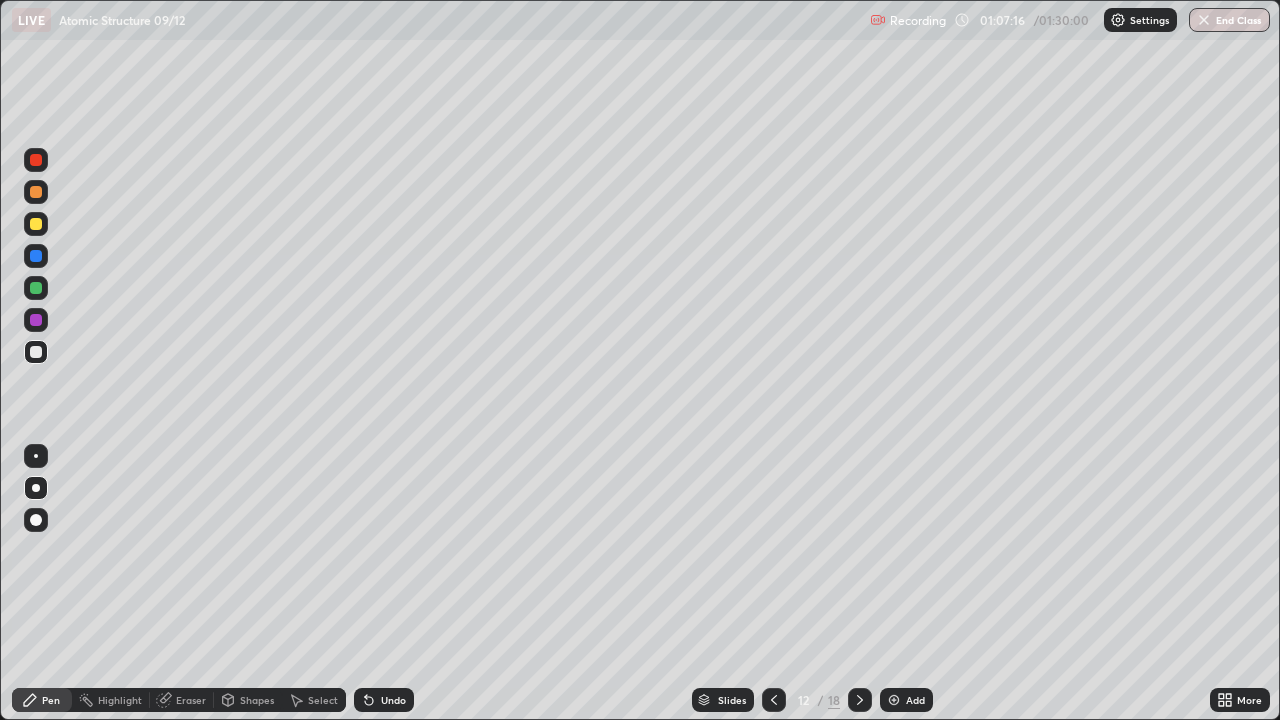 click on "Undo" at bounding box center [384, 700] 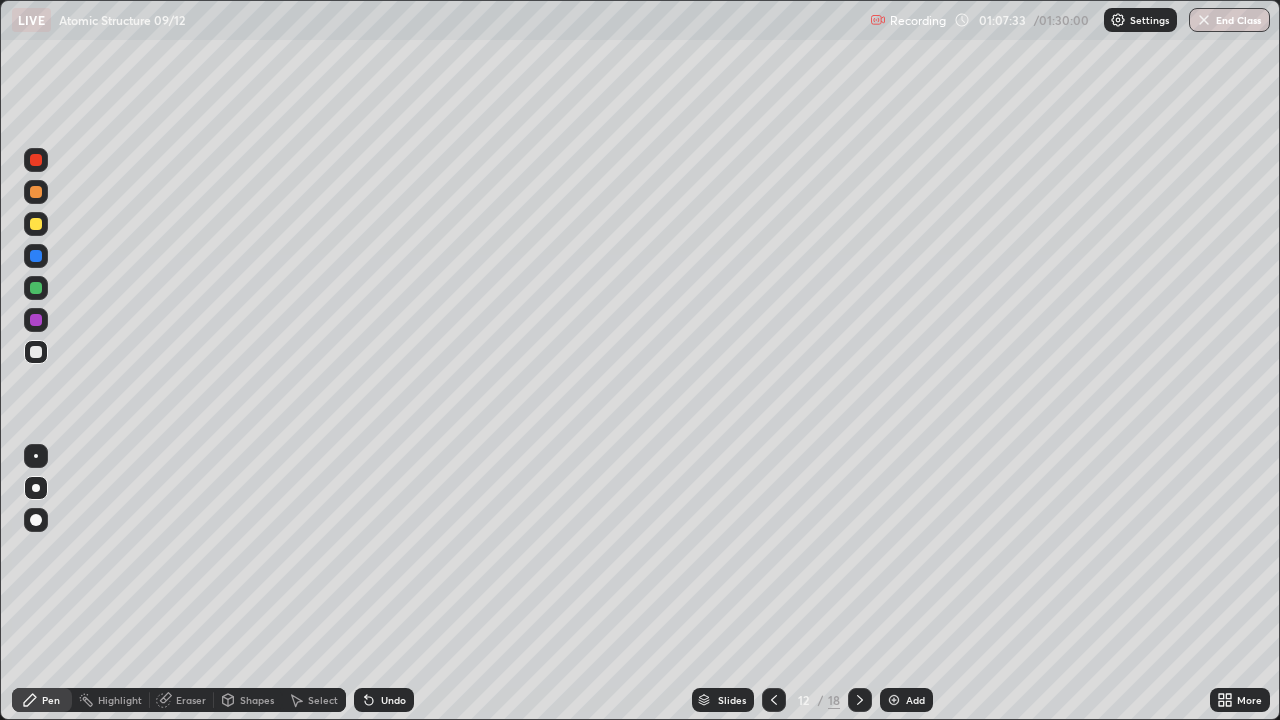 click at bounding box center (36, 256) 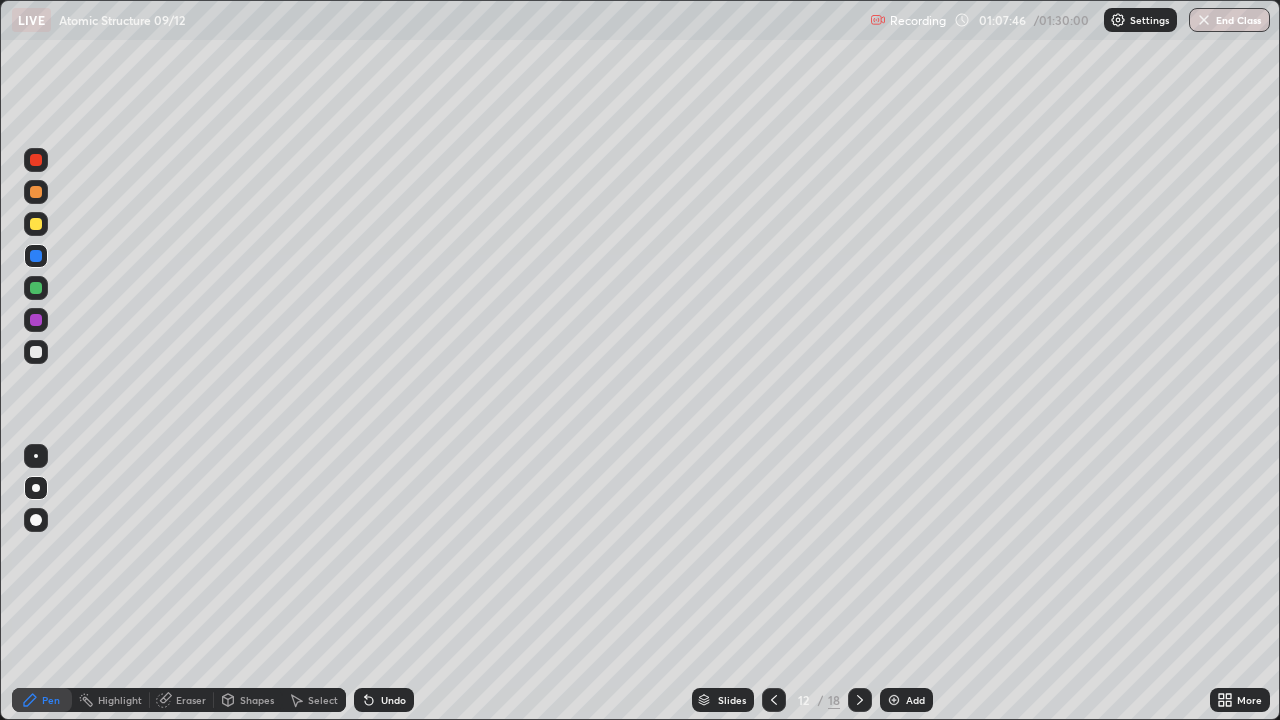 click at bounding box center (36, 320) 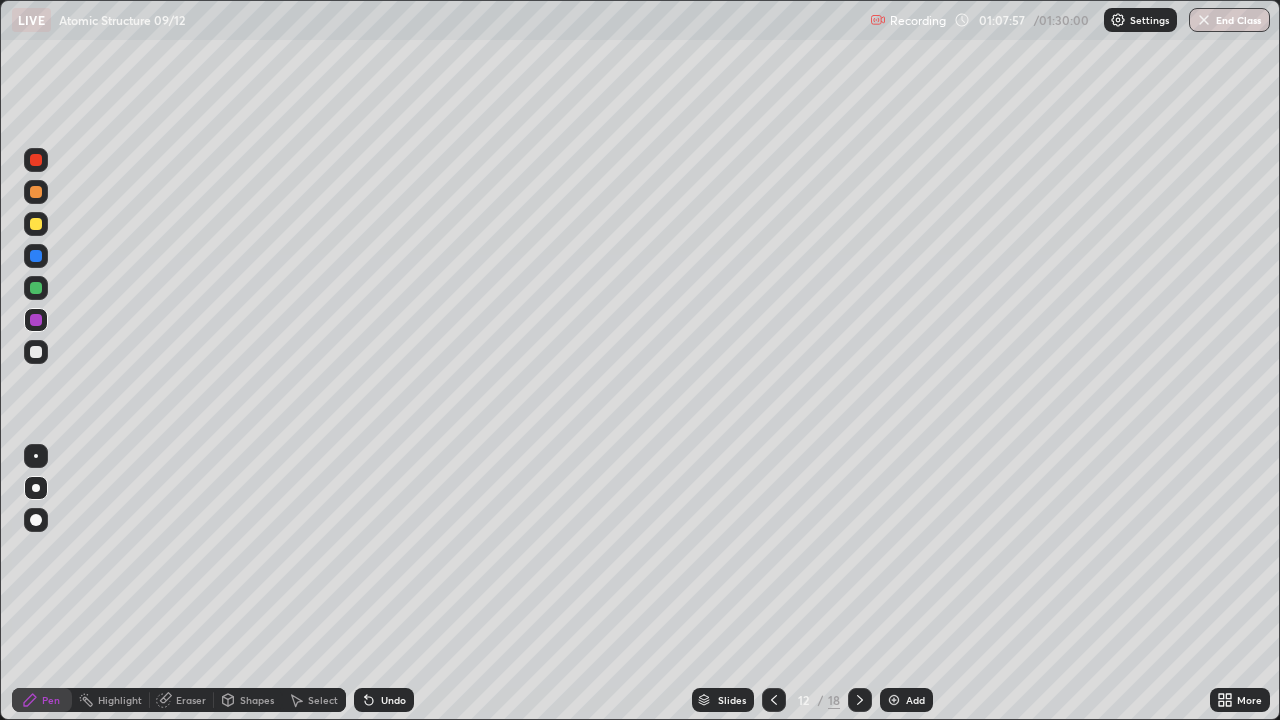 click at bounding box center (36, 224) 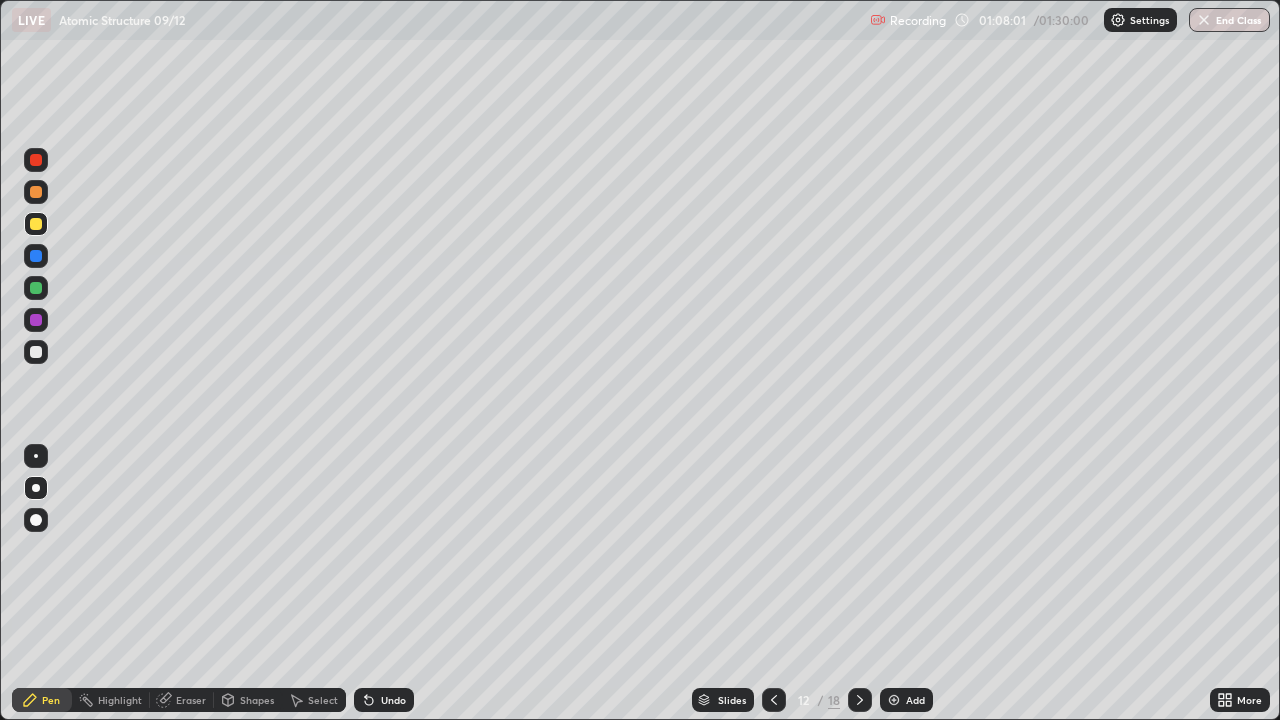 click on "Undo" at bounding box center (393, 700) 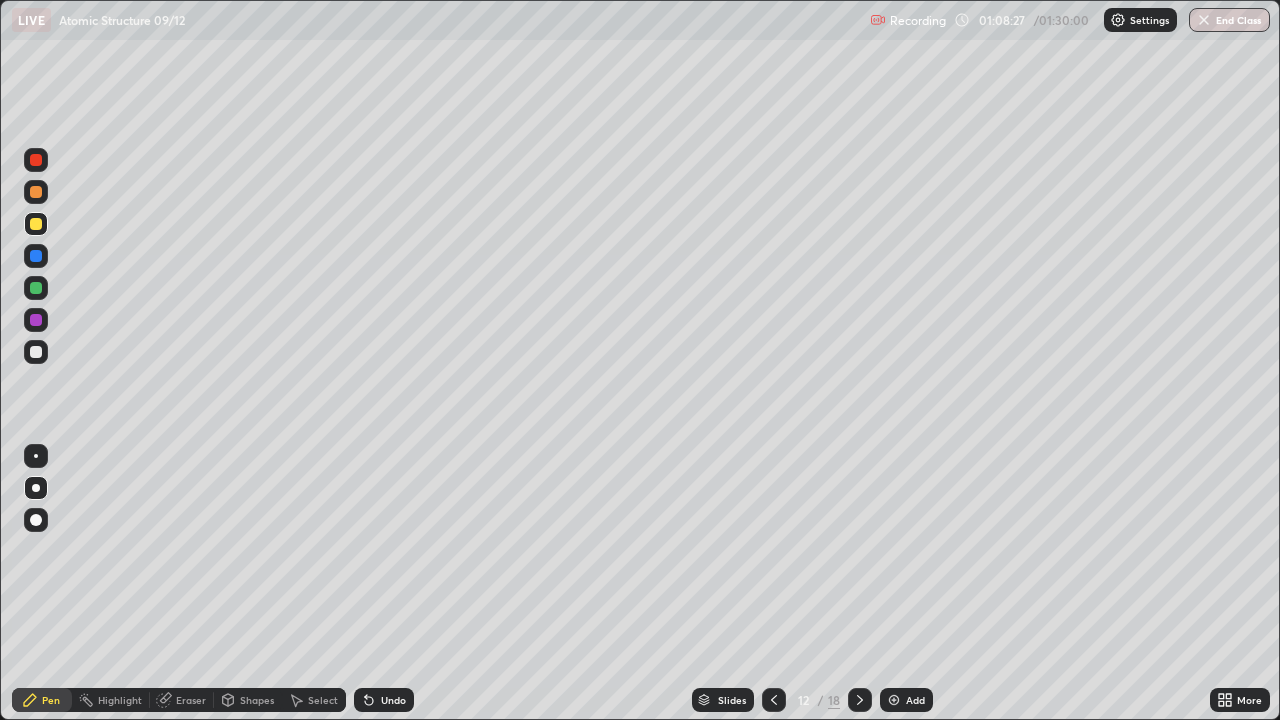 click at bounding box center [36, 352] 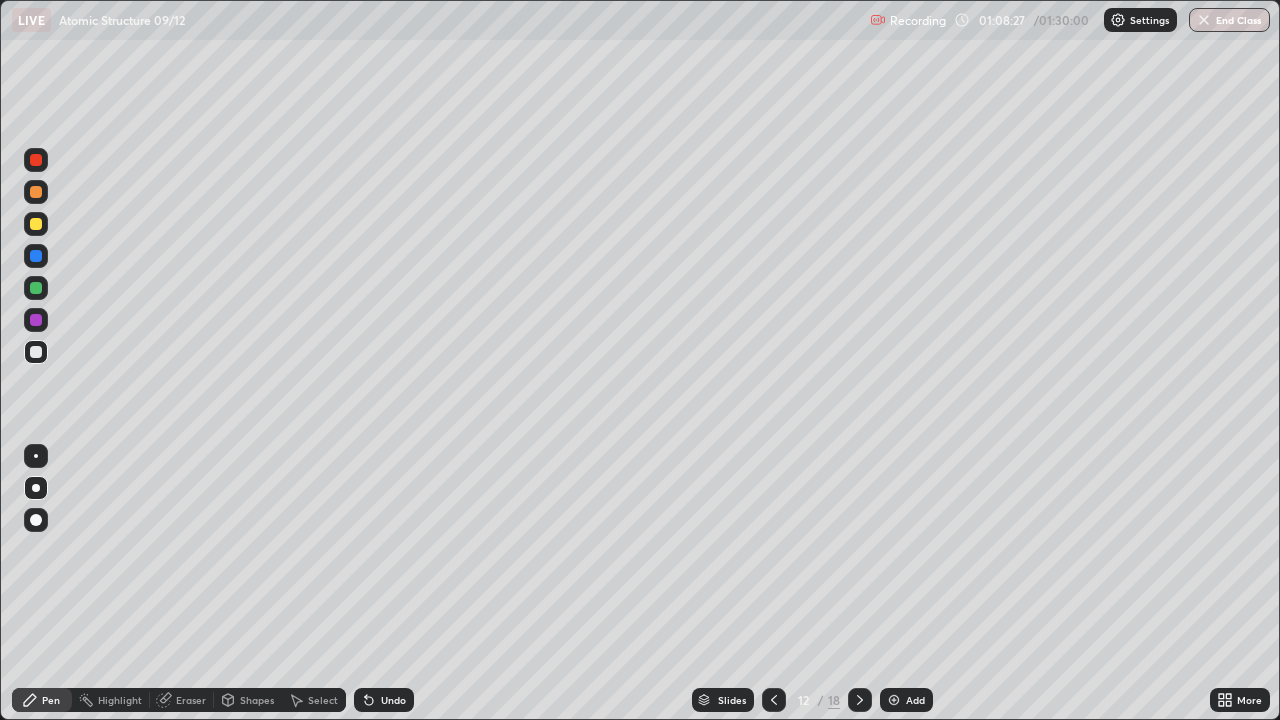 click on "Undo" at bounding box center [393, 700] 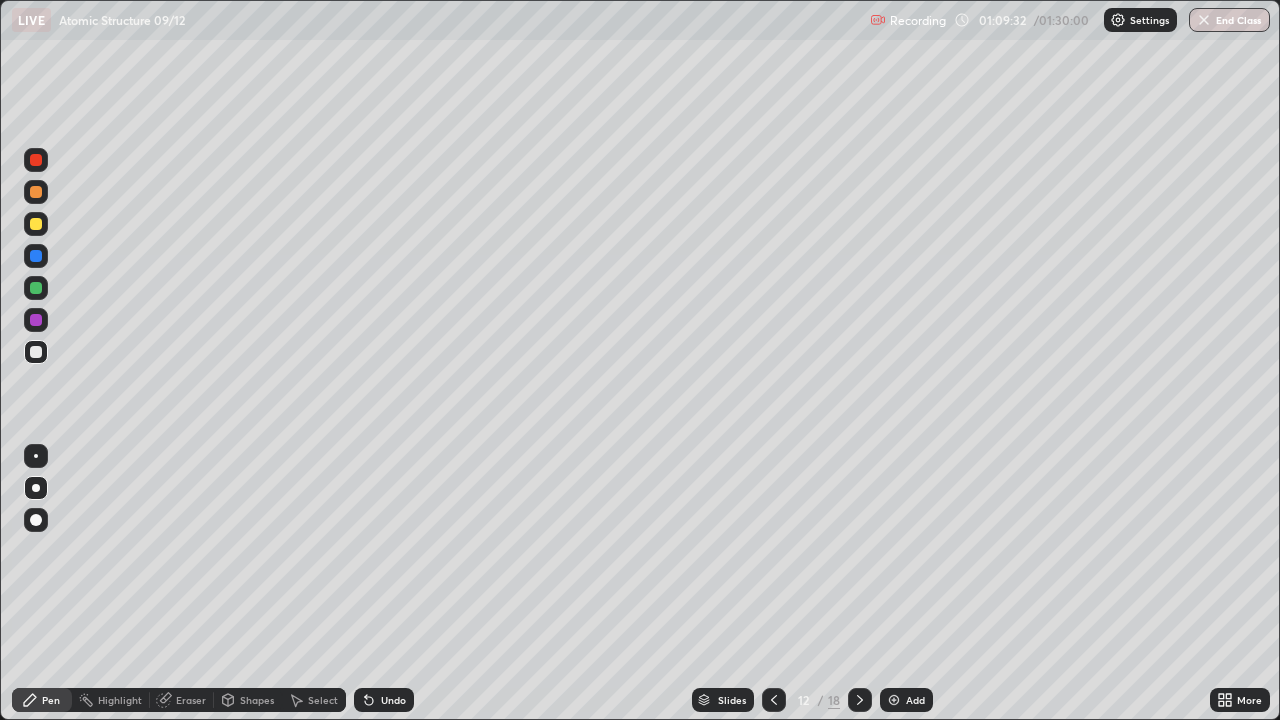 click at bounding box center (36, 256) 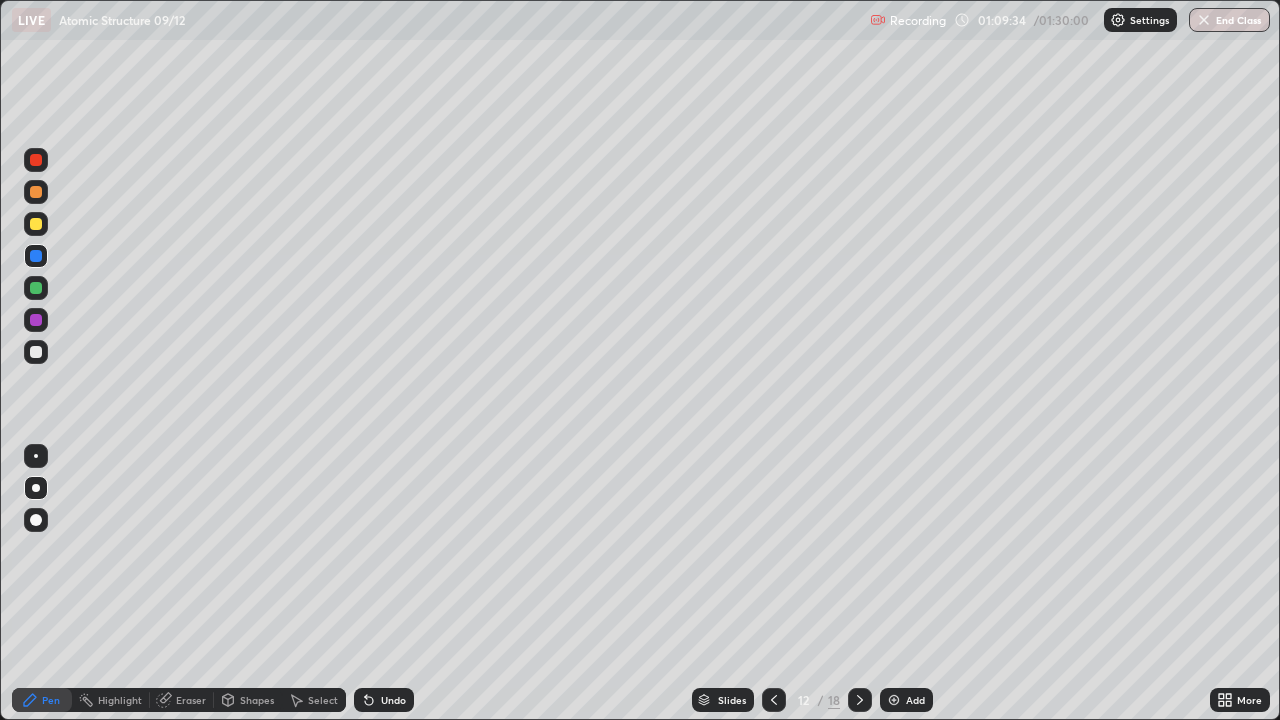 click on "Eraser" at bounding box center (191, 700) 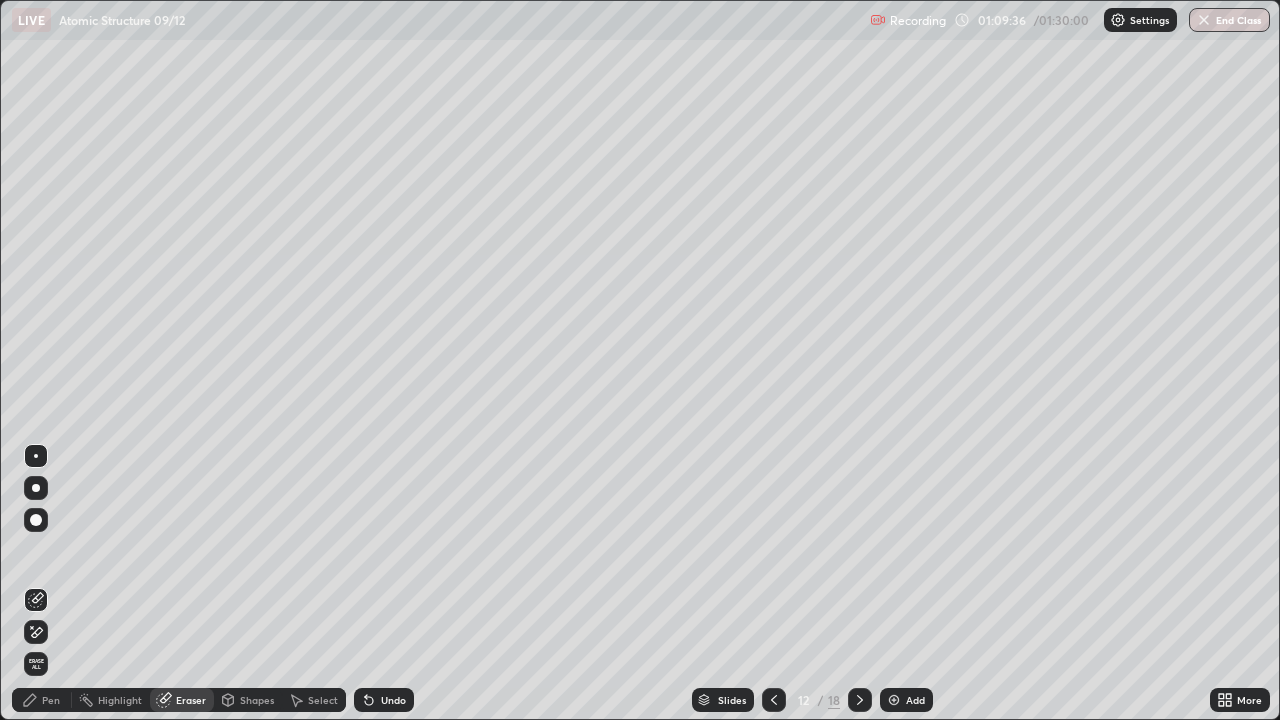 click on "Eraser" at bounding box center (191, 700) 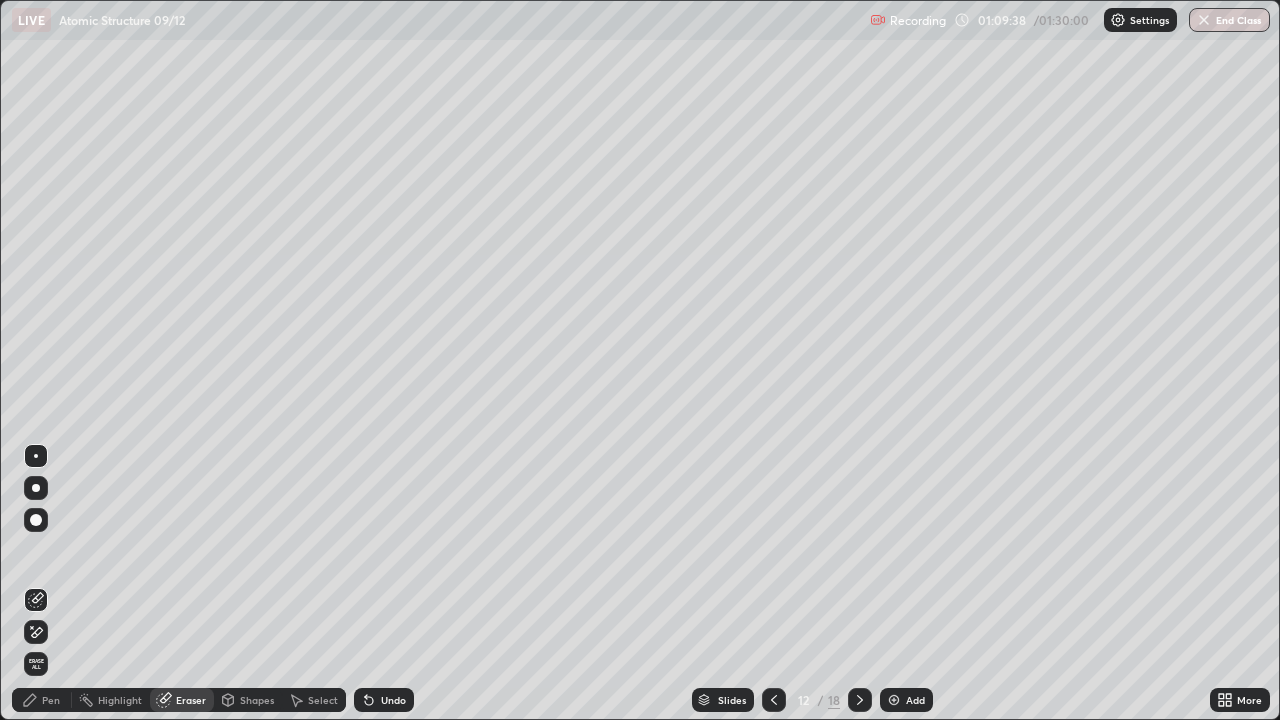 click on "Pen" at bounding box center (42, 700) 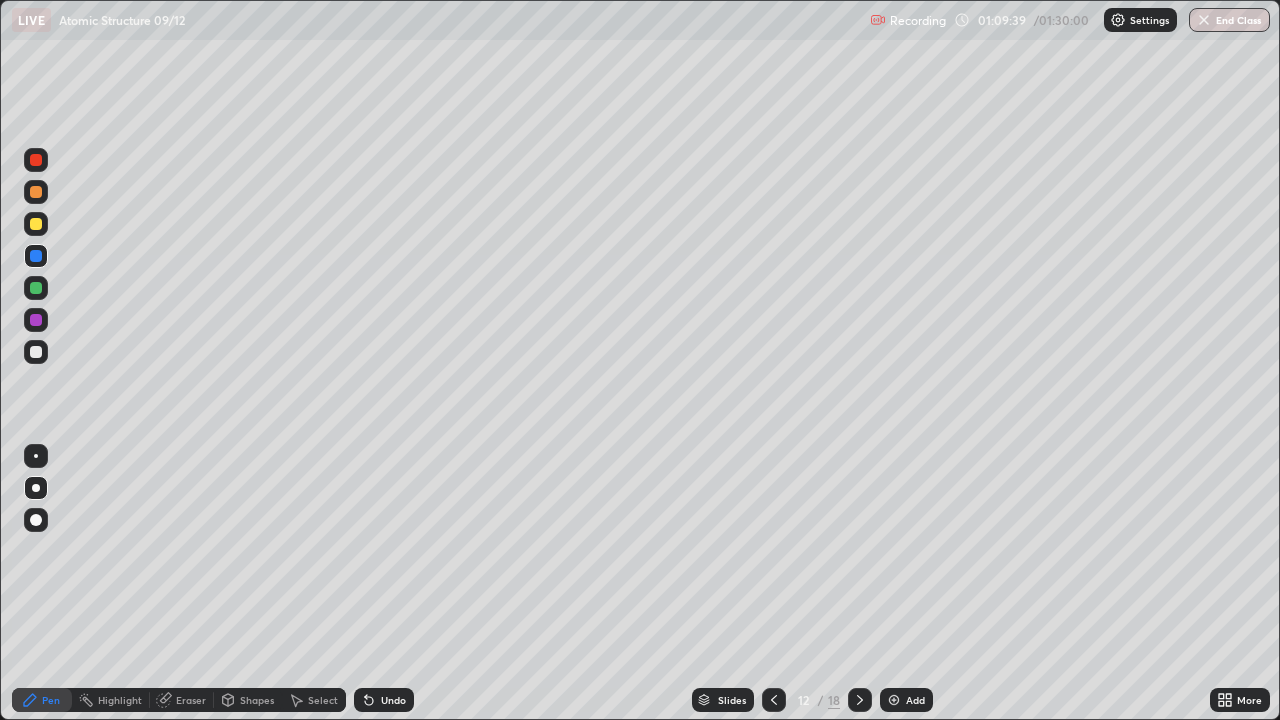 click on "Pen" at bounding box center [42, 700] 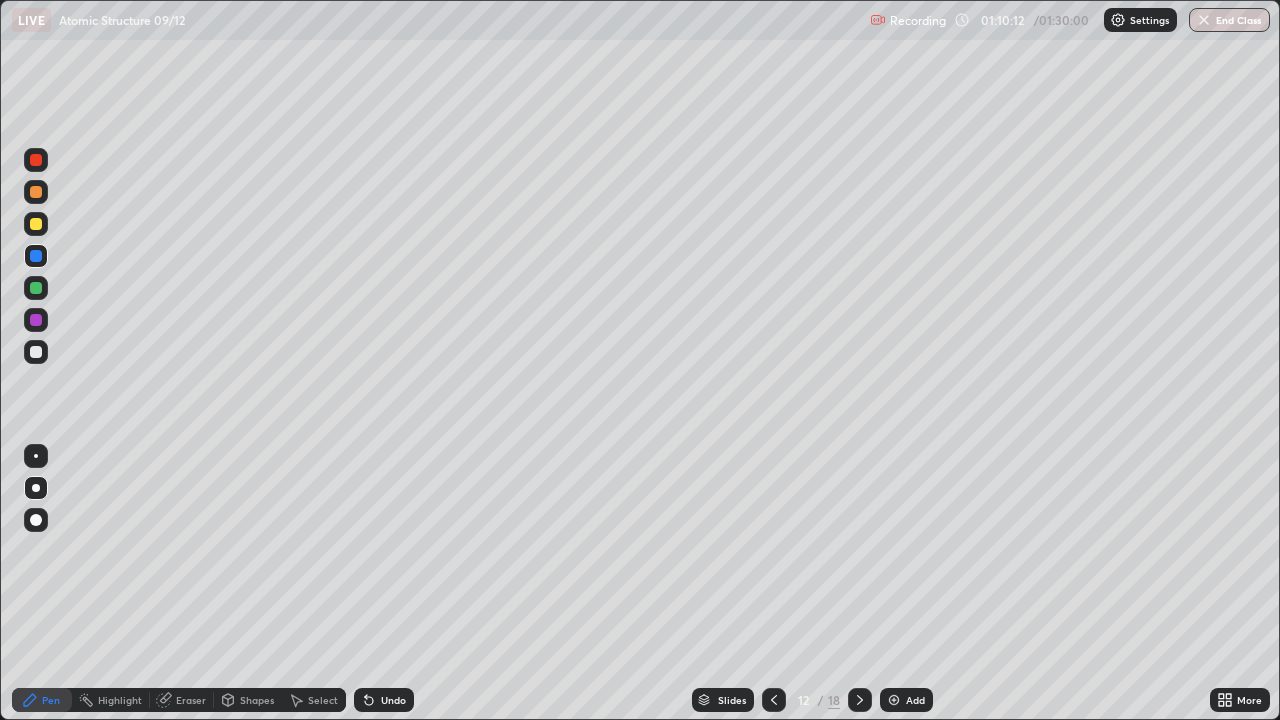 click on "Undo" at bounding box center (393, 700) 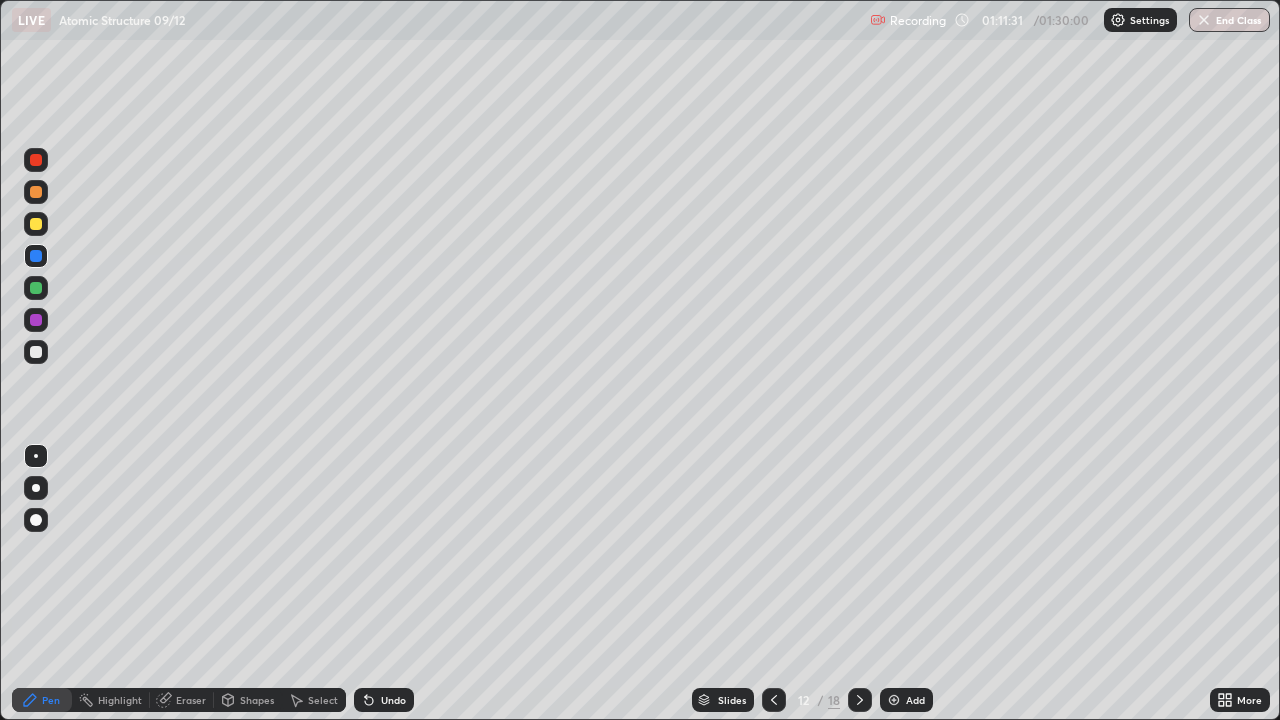click at bounding box center (36, 488) 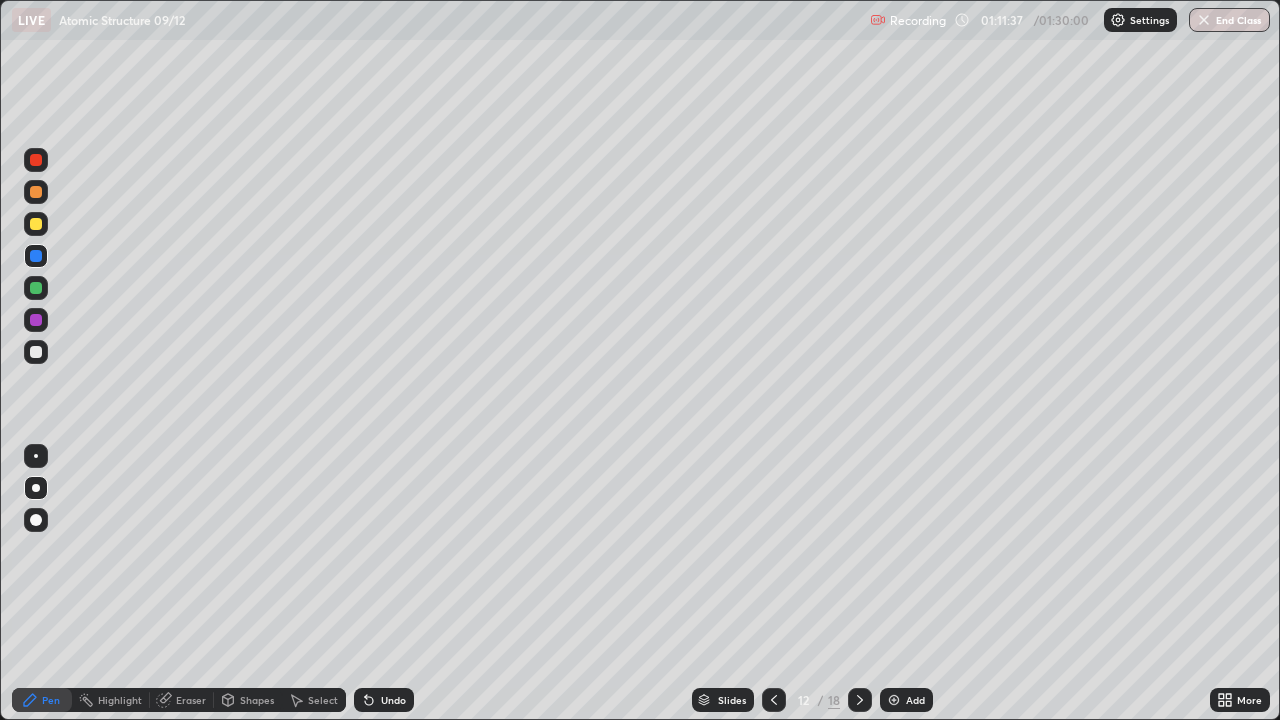 click on "Undo" at bounding box center [384, 700] 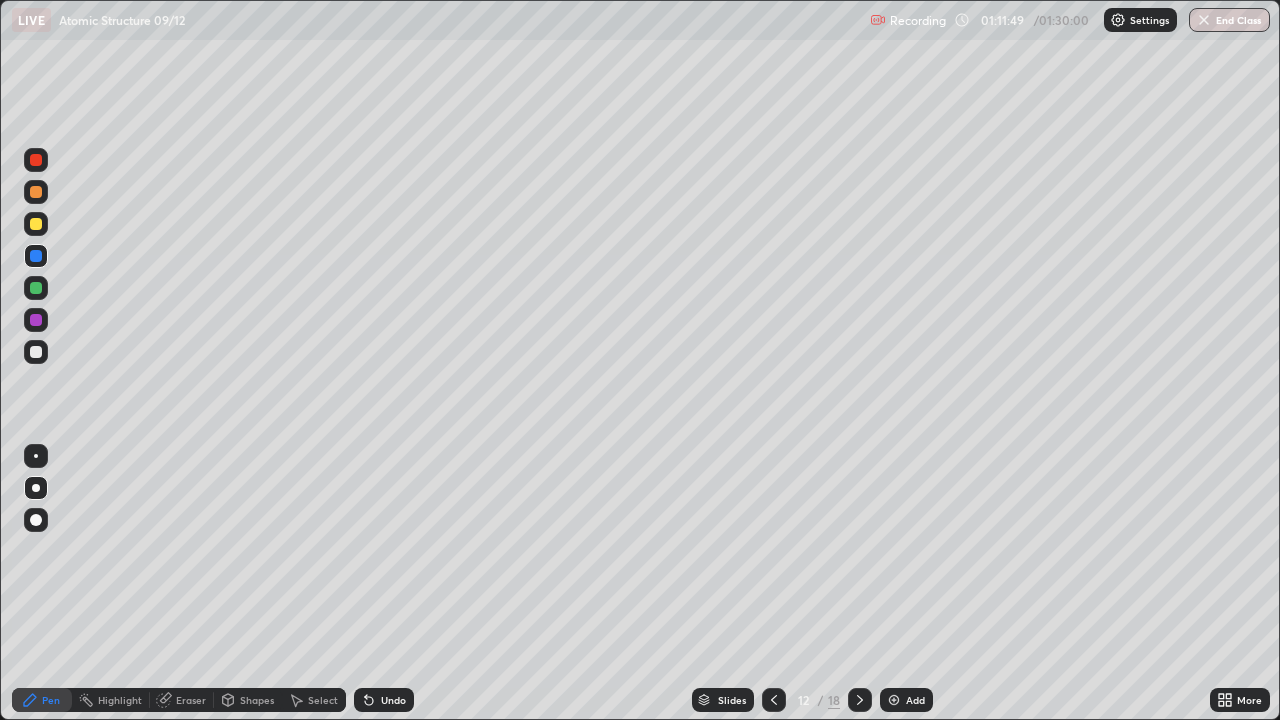click at bounding box center [36, 352] 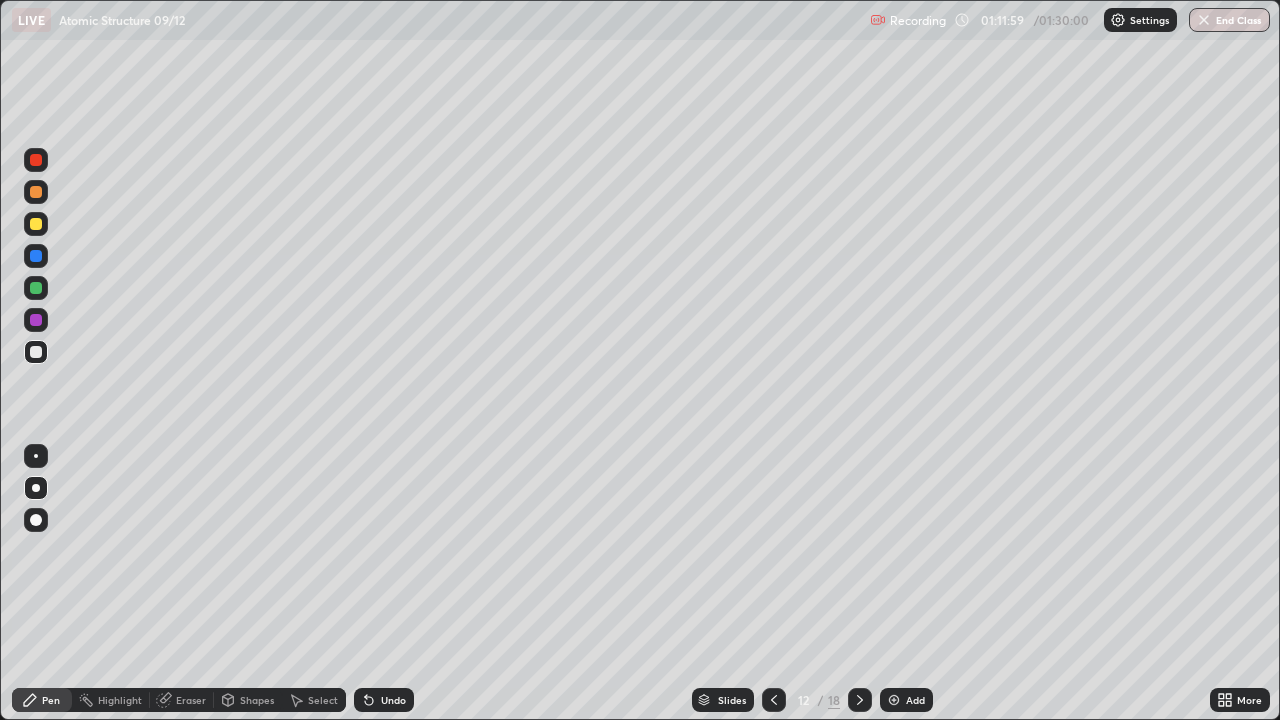 click at bounding box center (36, 160) 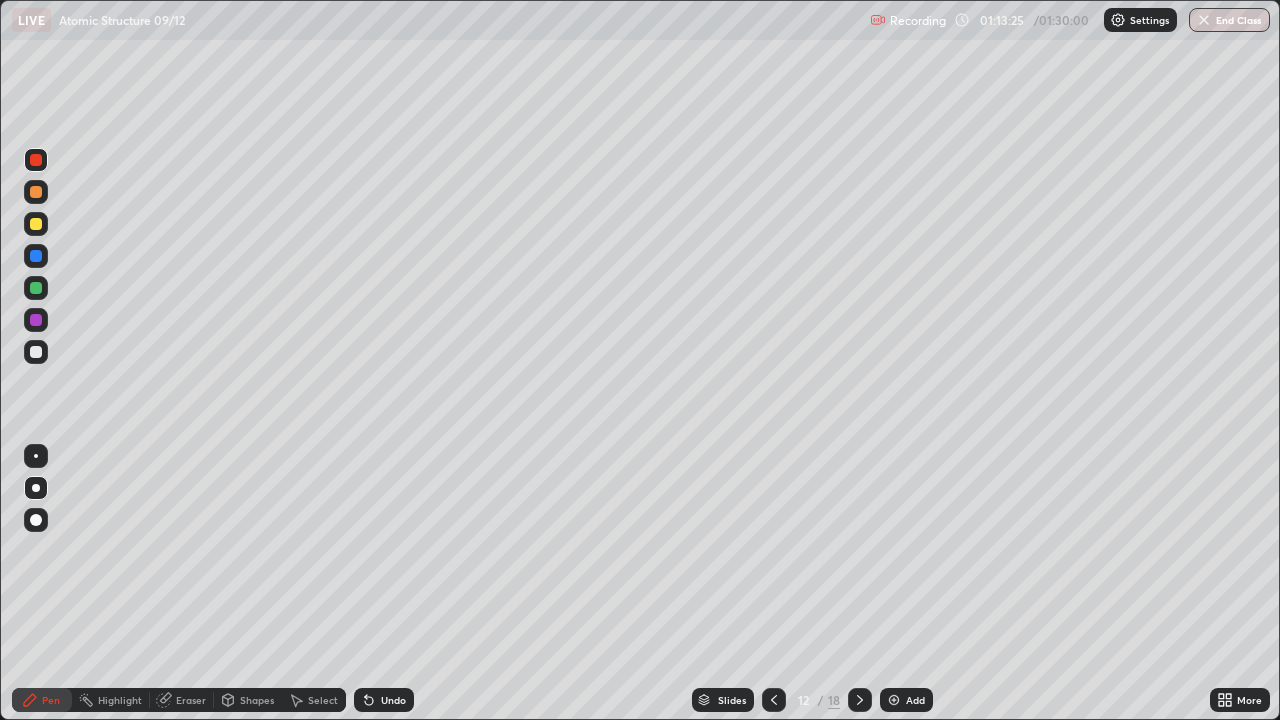 click at bounding box center (860, 700) 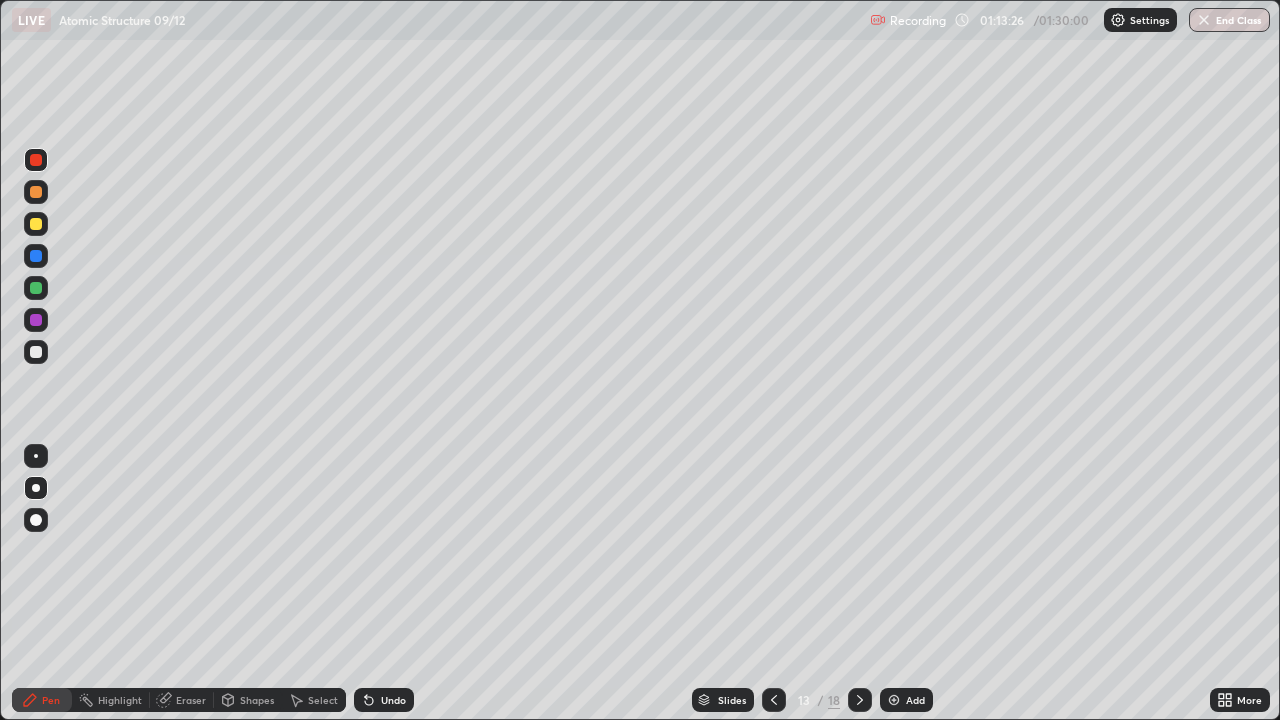click at bounding box center (36, 352) 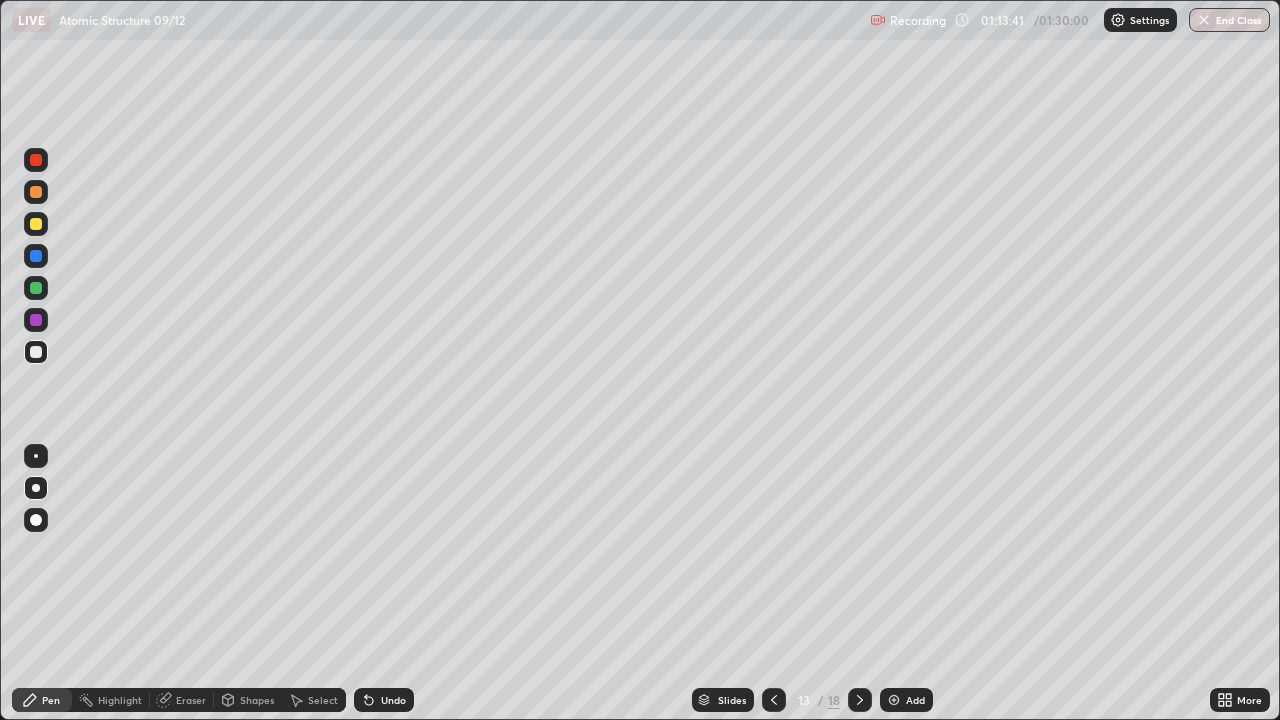 click 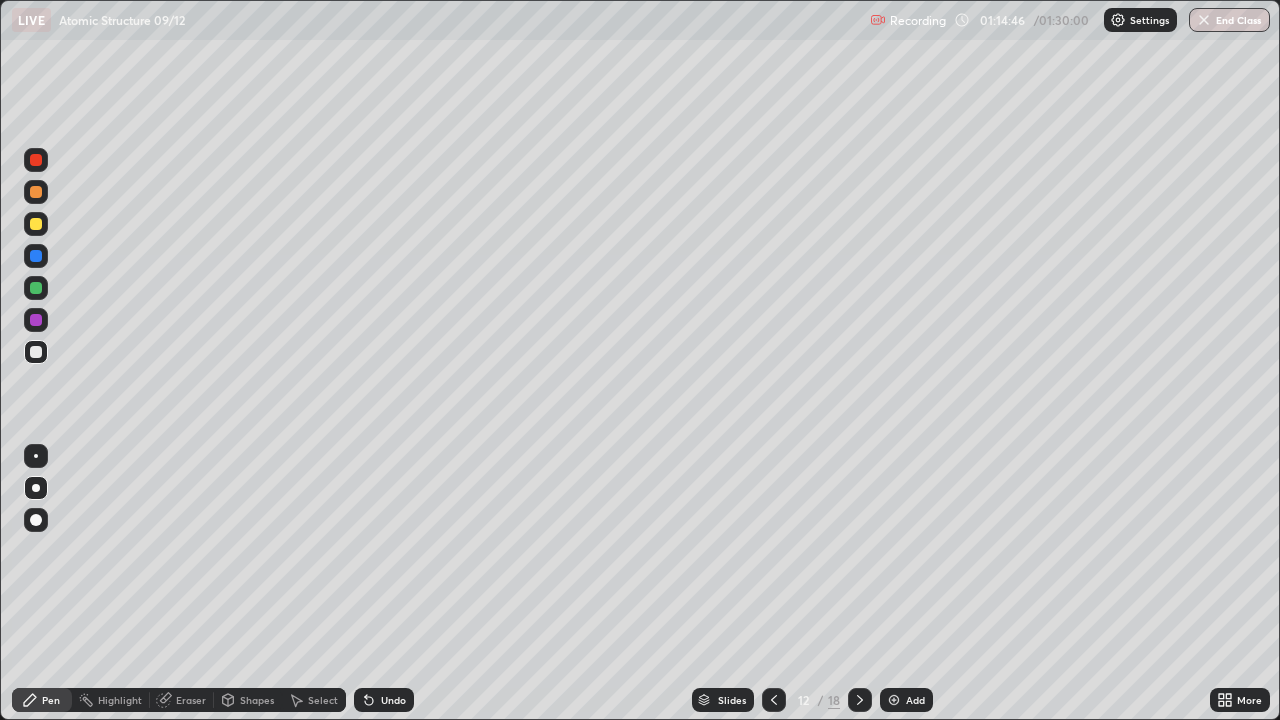 click 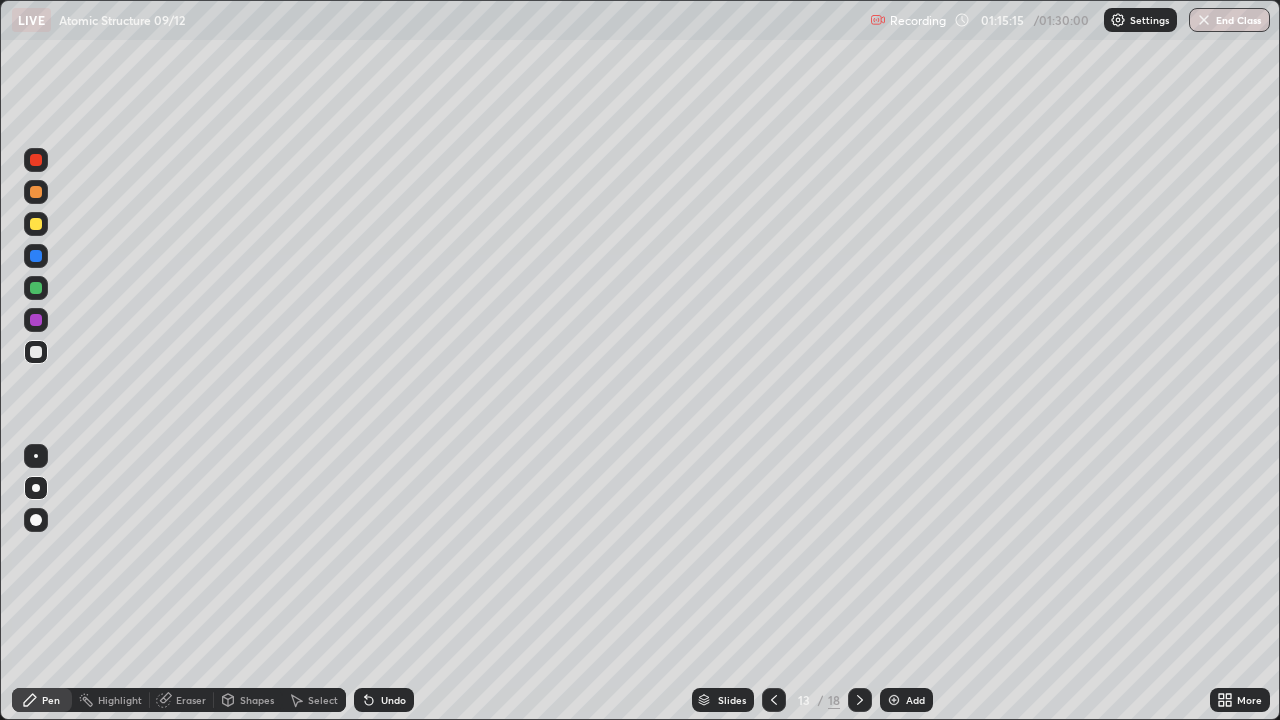 click at bounding box center [36, 320] 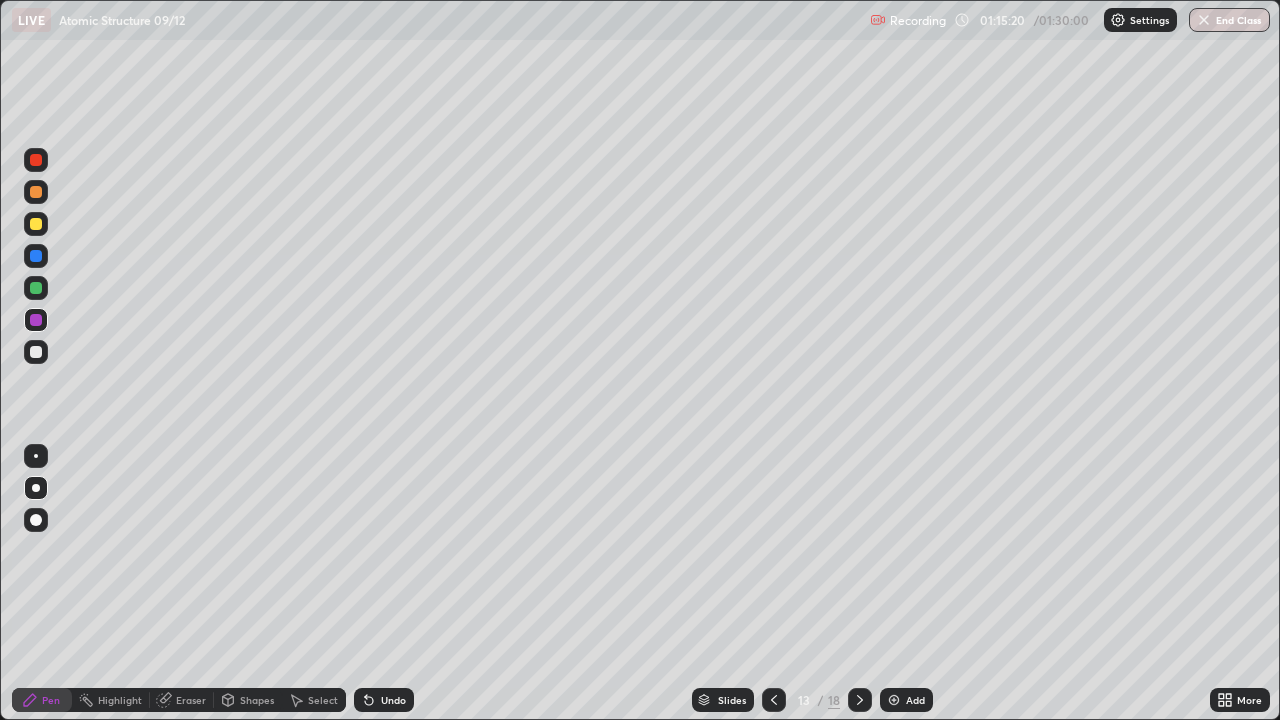 click at bounding box center (36, 352) 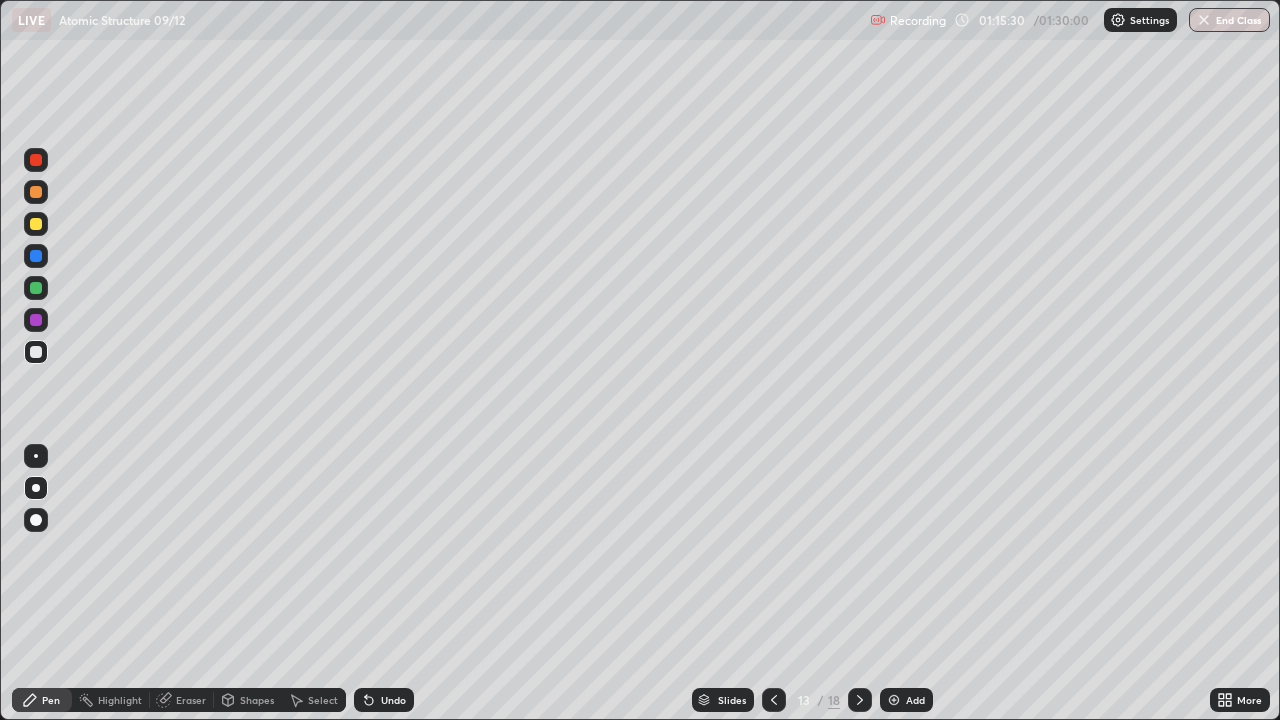 click at bounding box center (36, 288) 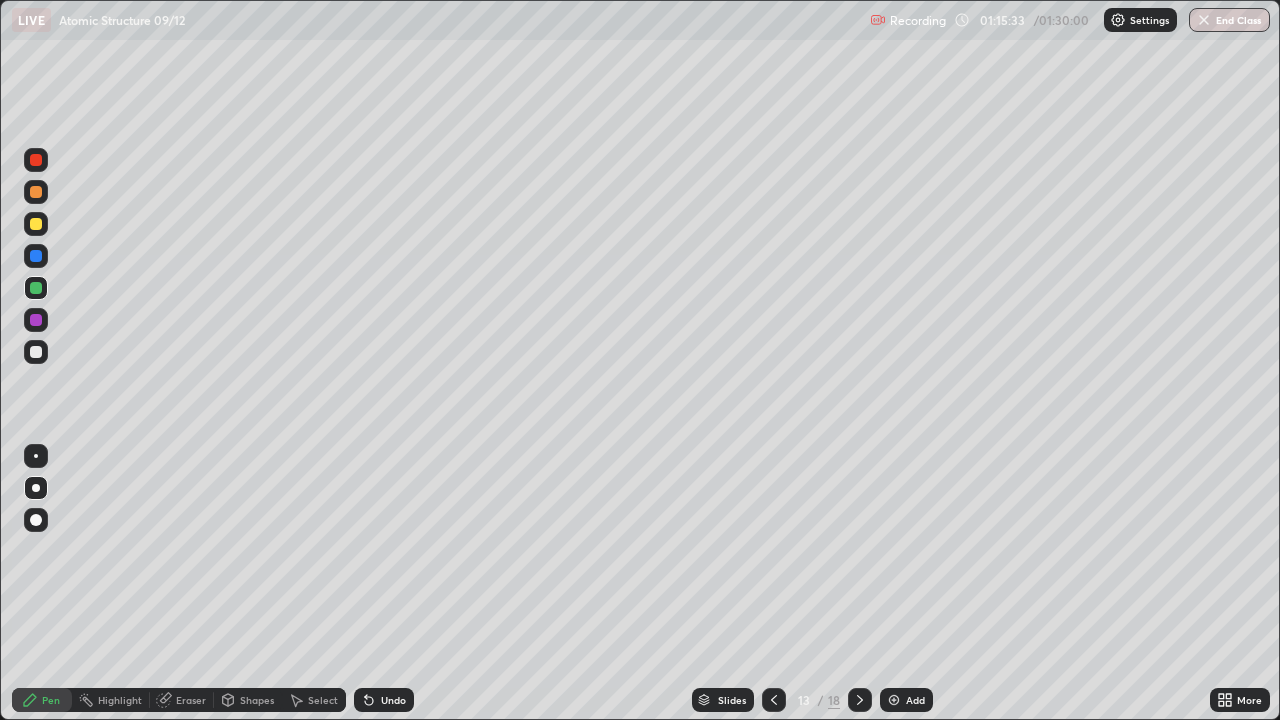click at bounding box center (36, 352) 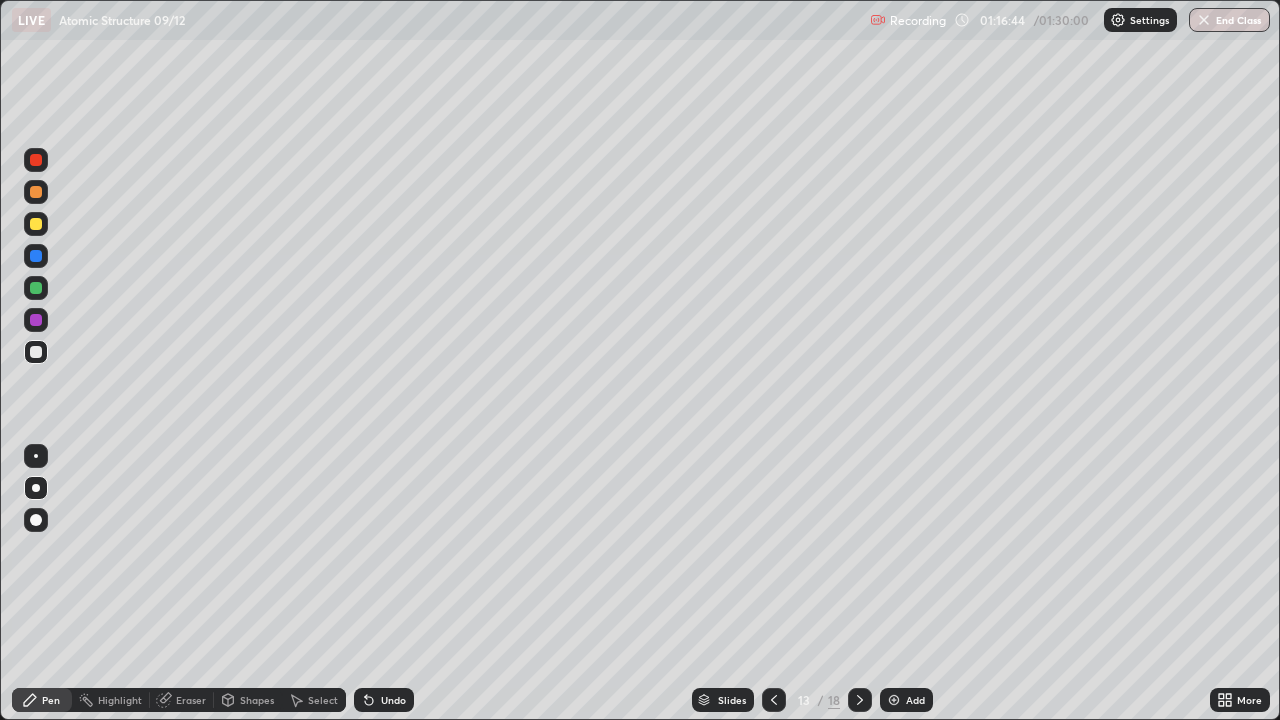 click at bounding box center (36, 192) 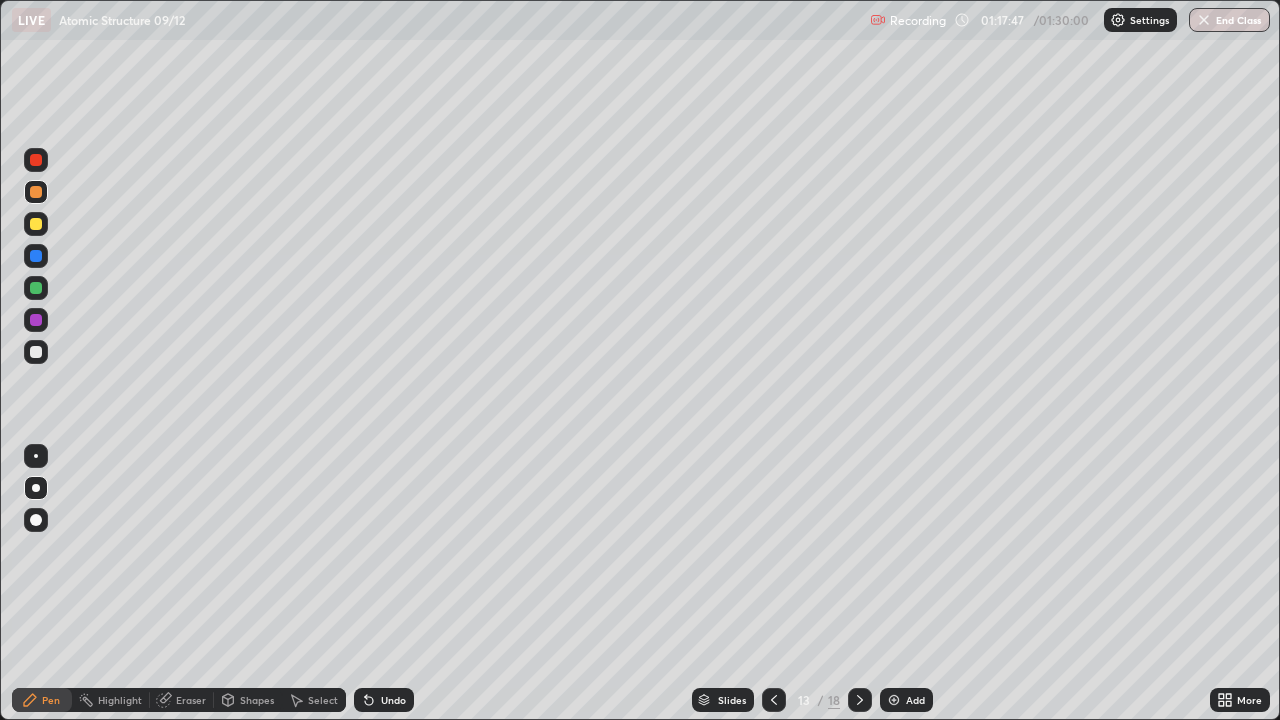 click at bounding box center [36, 352] 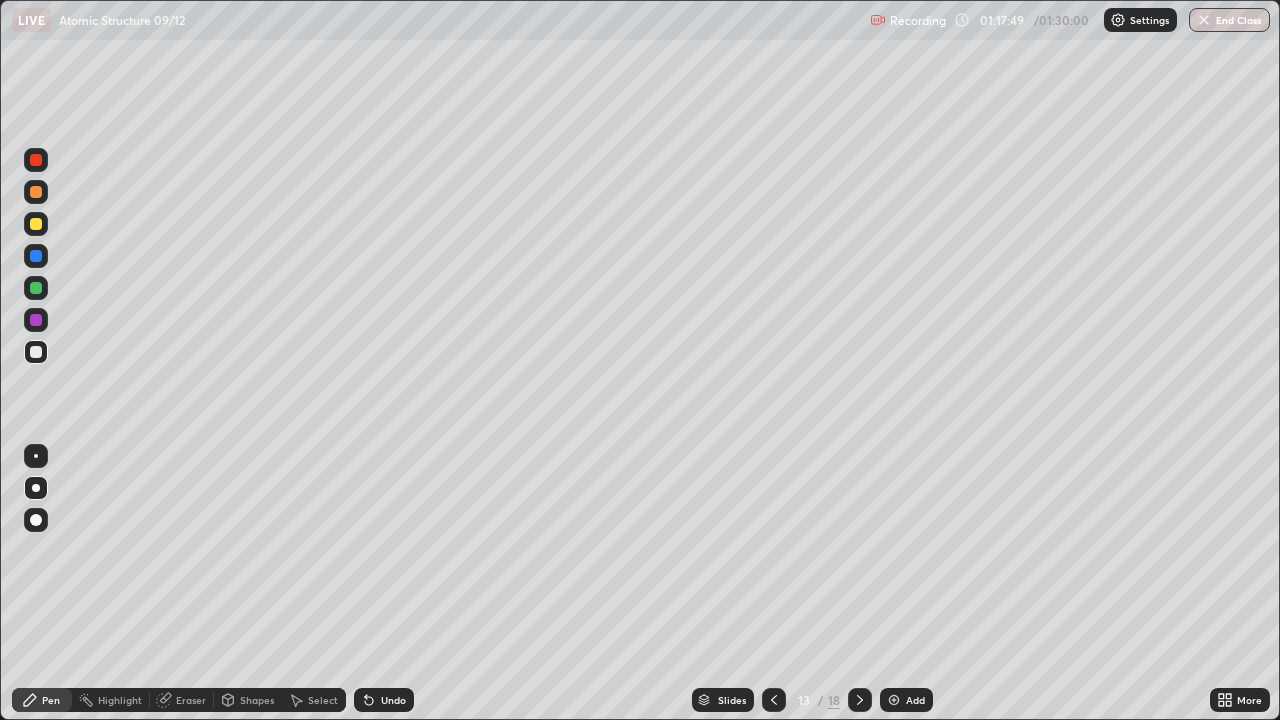 click at bounding box center [36, 192] 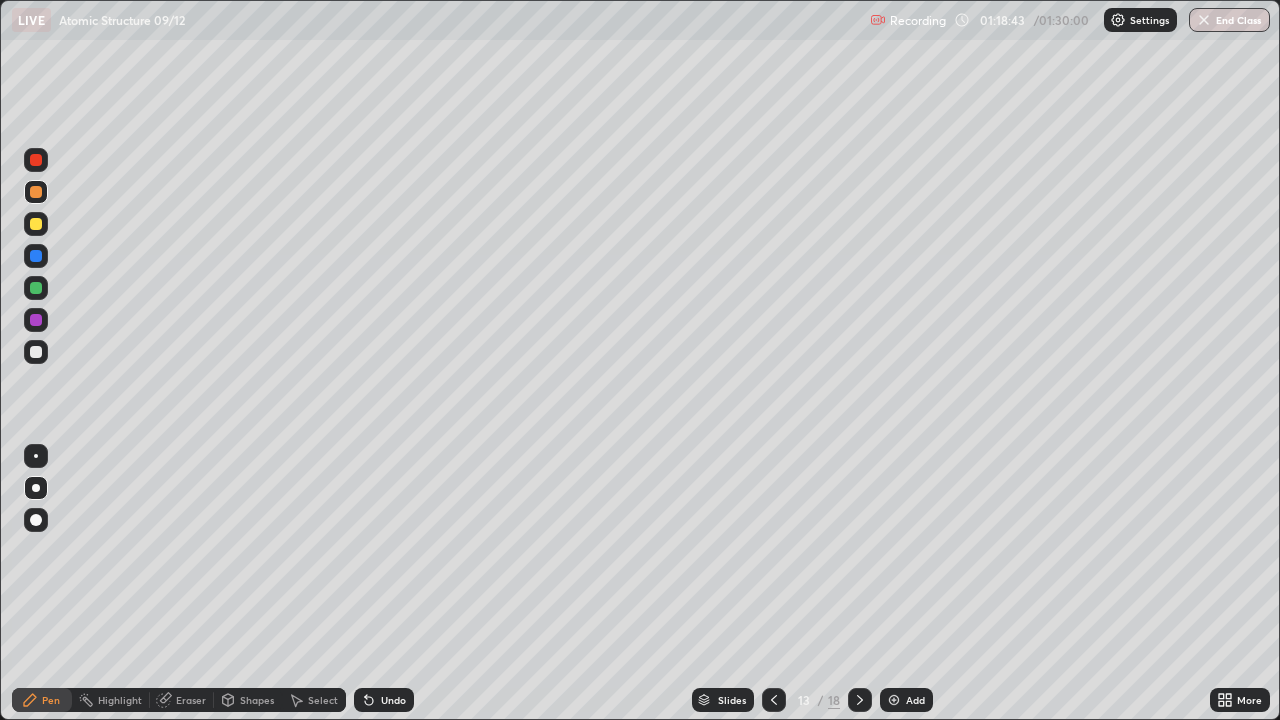click at bounding box center [860, 700] 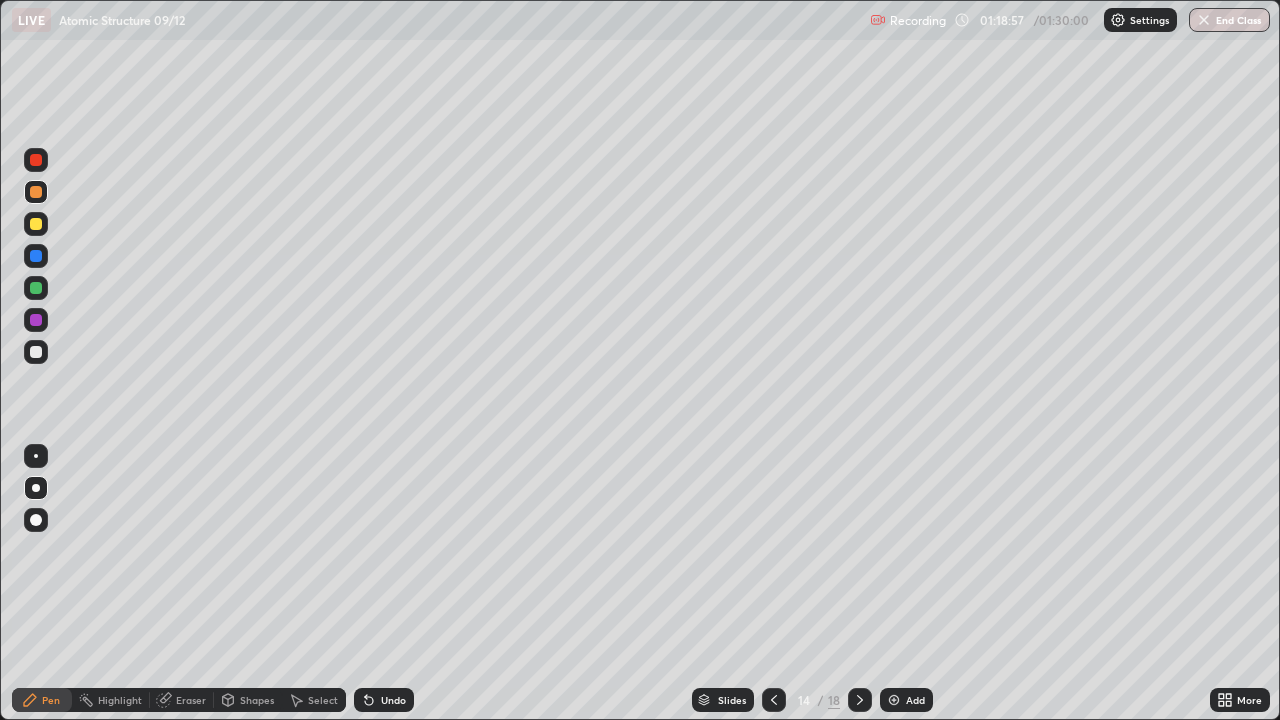 click at bounding box center (36, 352) 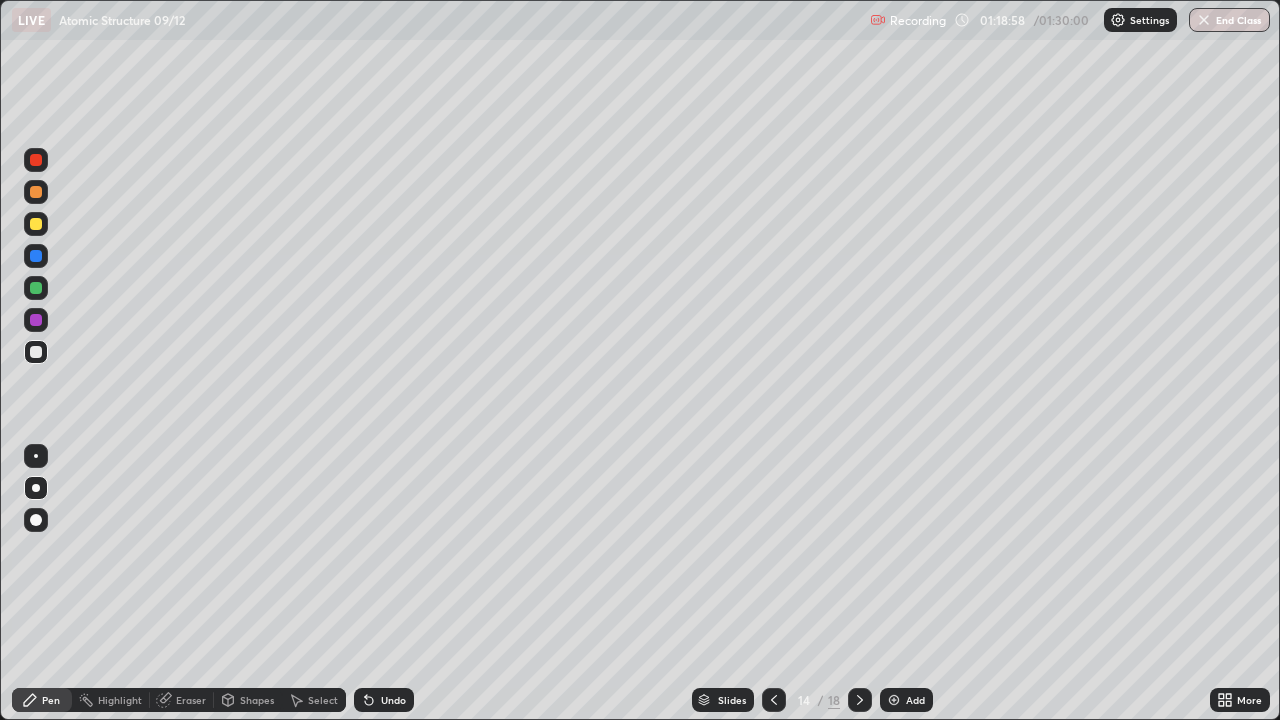 click on "Undo" at bounding box center [393, 700] 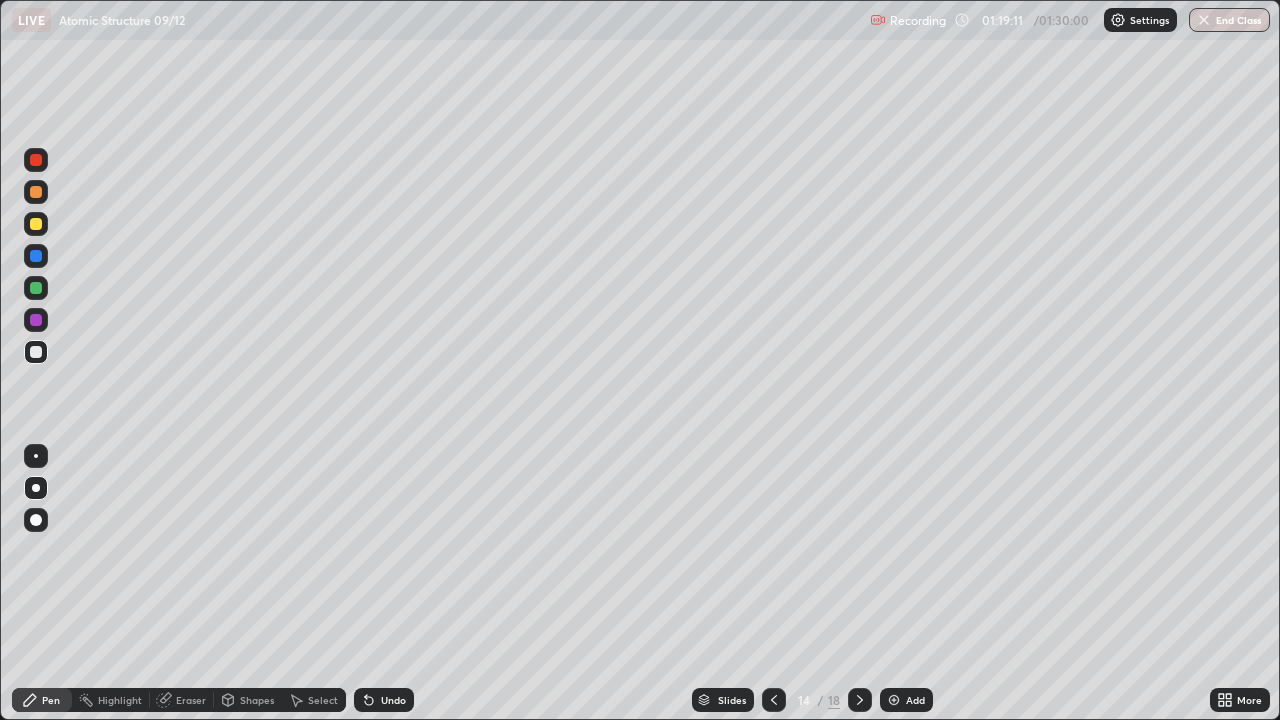 click at bounding box center (36, 456) 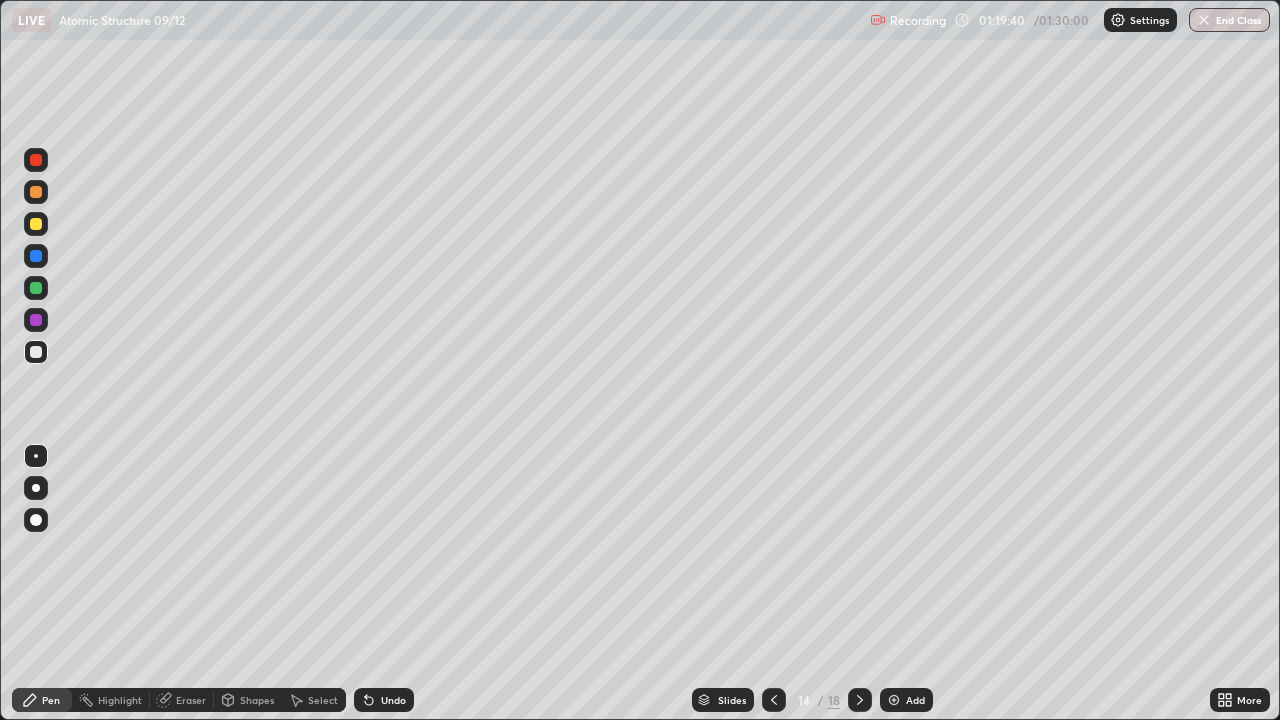 click on "Undo" at bounding box center [384, 700] 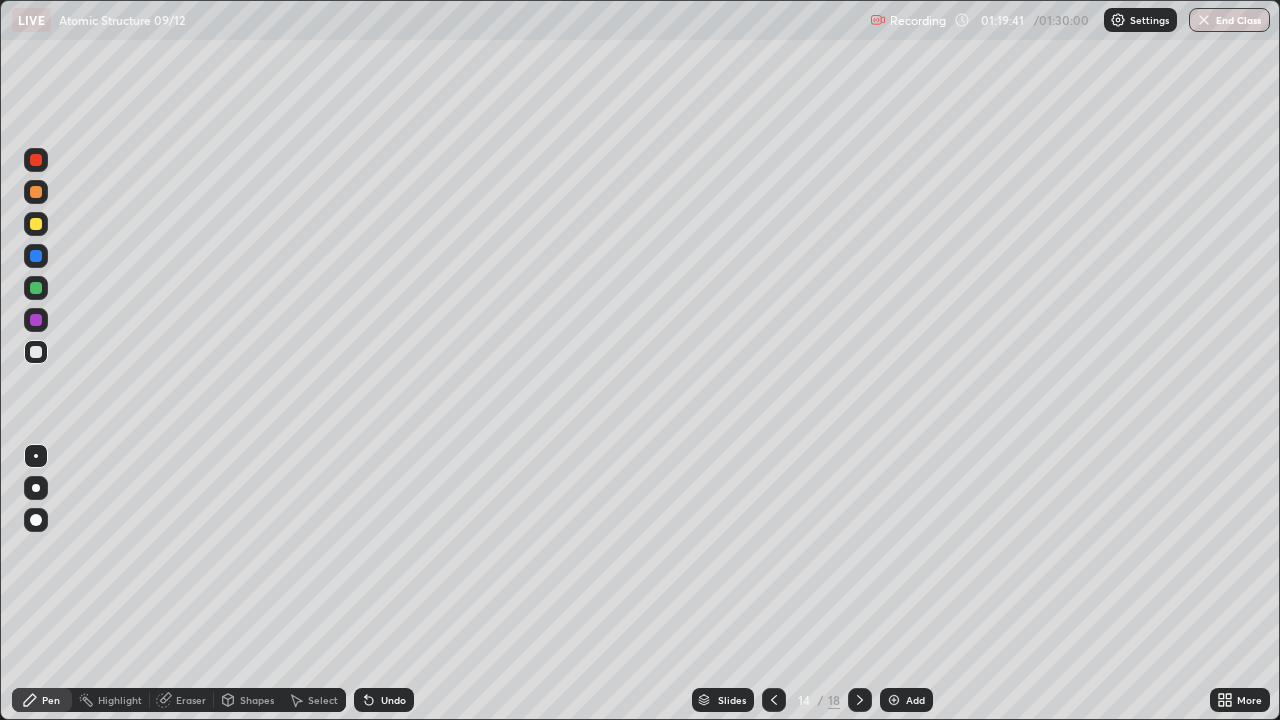 click on "Undo" at bounding box center (384, 700) 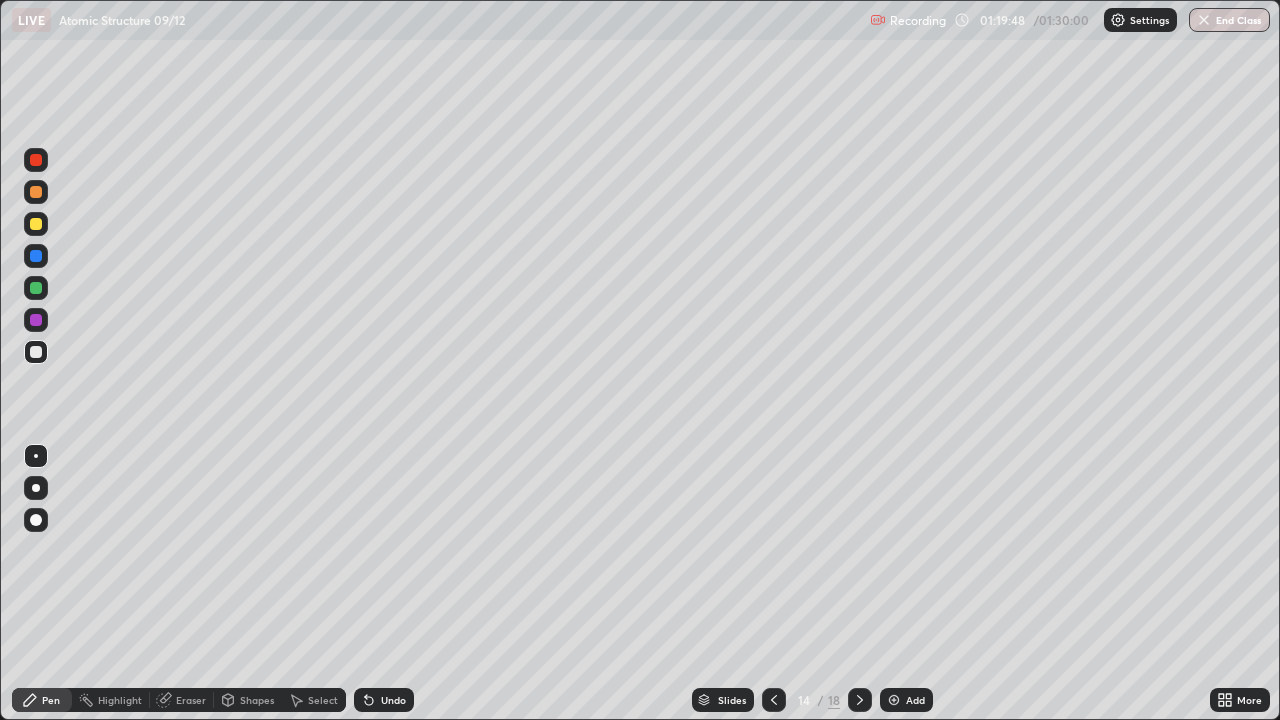 click at bounding box center (36, 352) 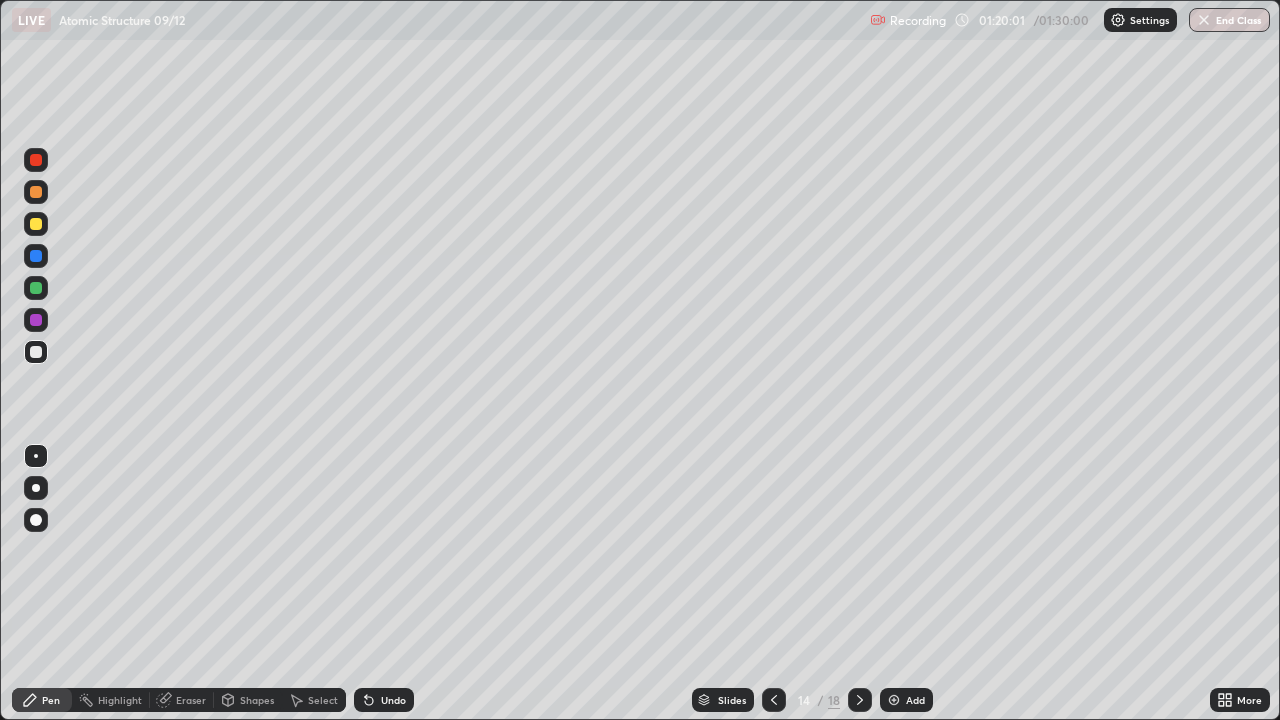 click at bounding box center [36, 520] 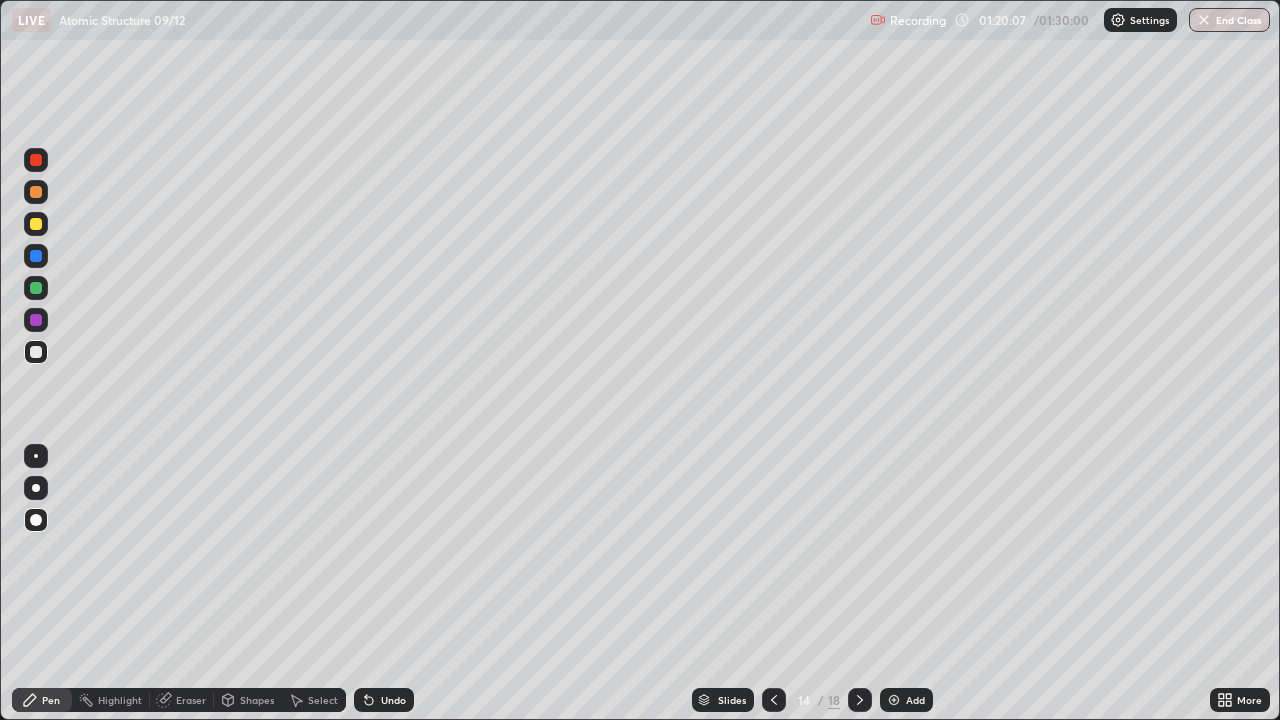 click on "Undo" at bounding box center (393, 700) 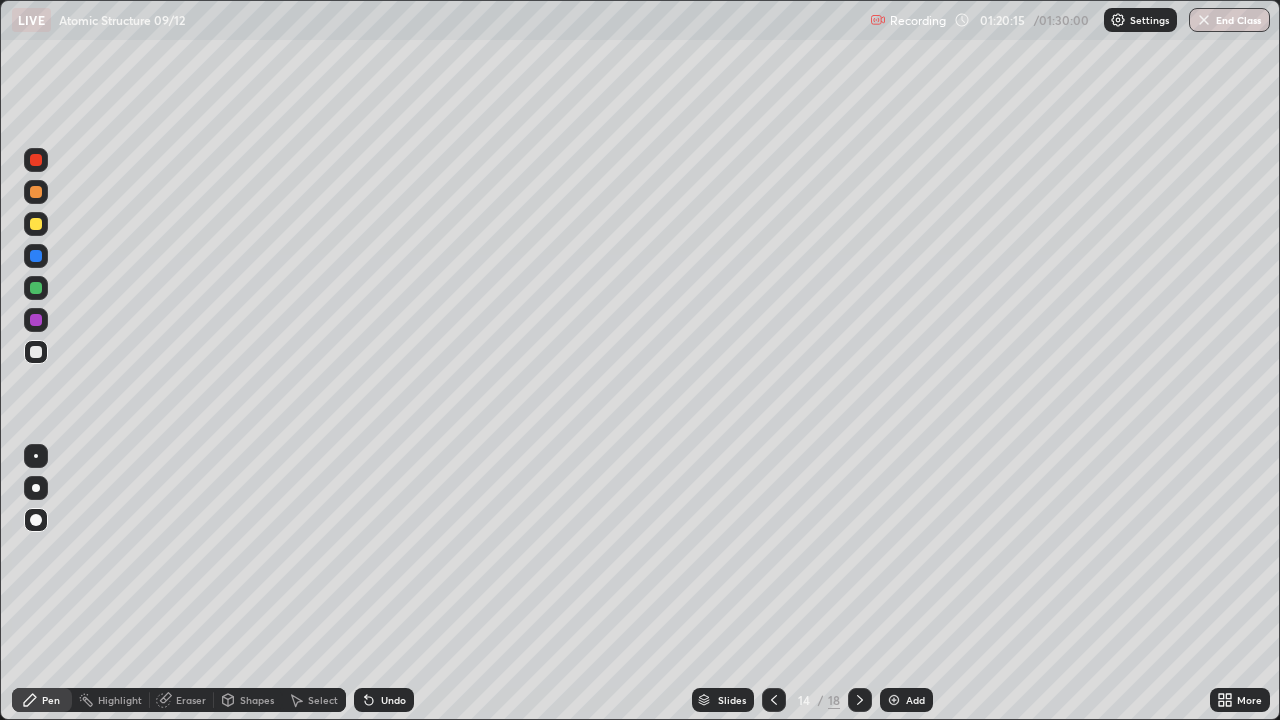click on "Undo" at bounding box center [393, 700] 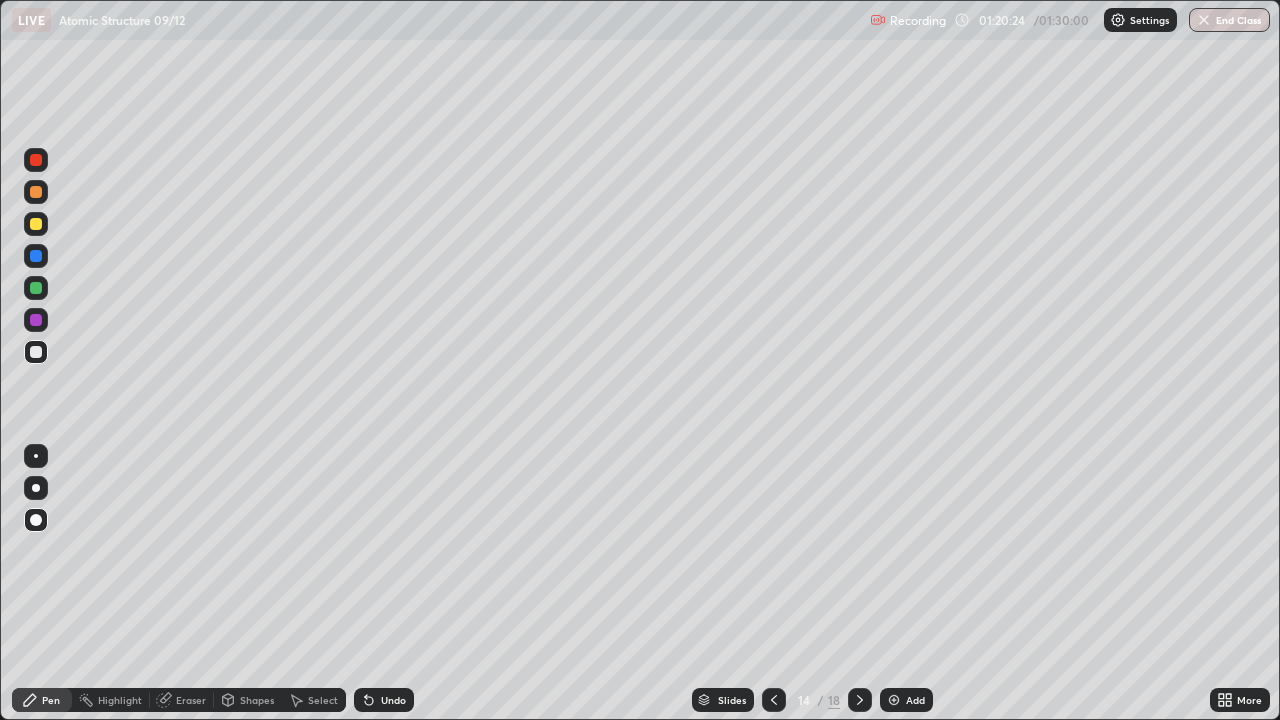 click on "Eraser" at bounding box center (191, 700) 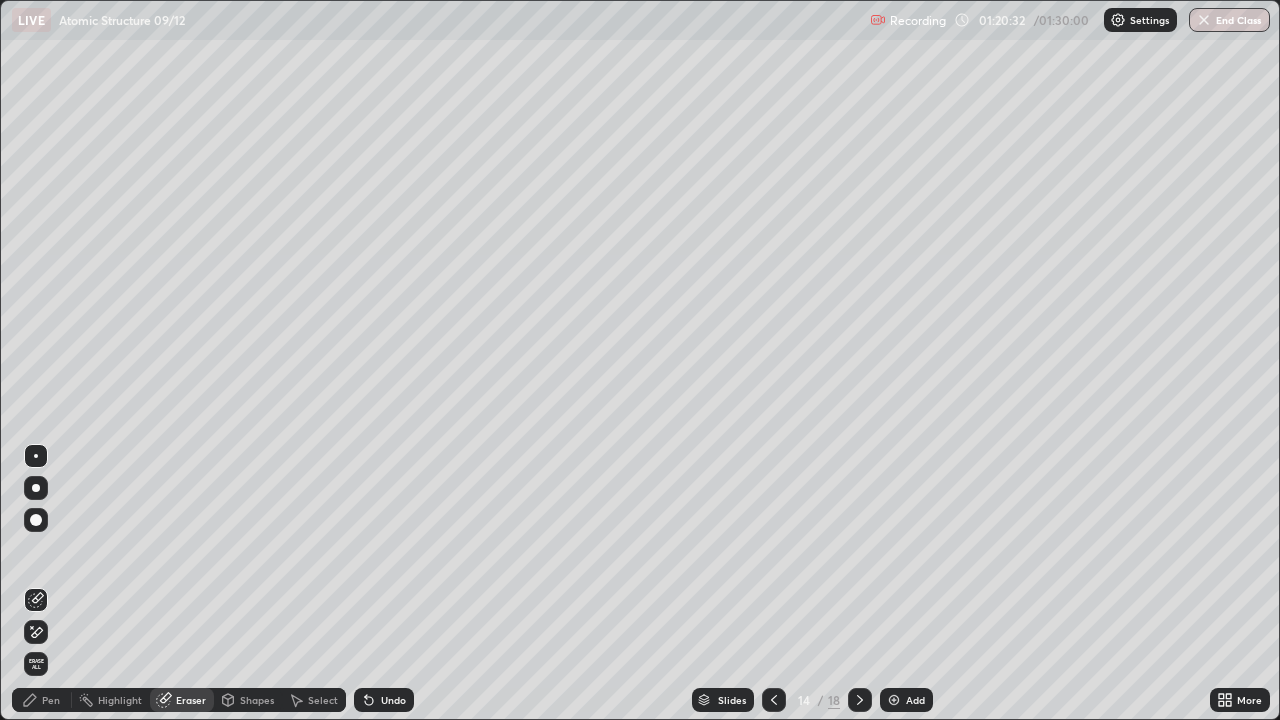 click on "Pen" at bounding box center (42, 700) 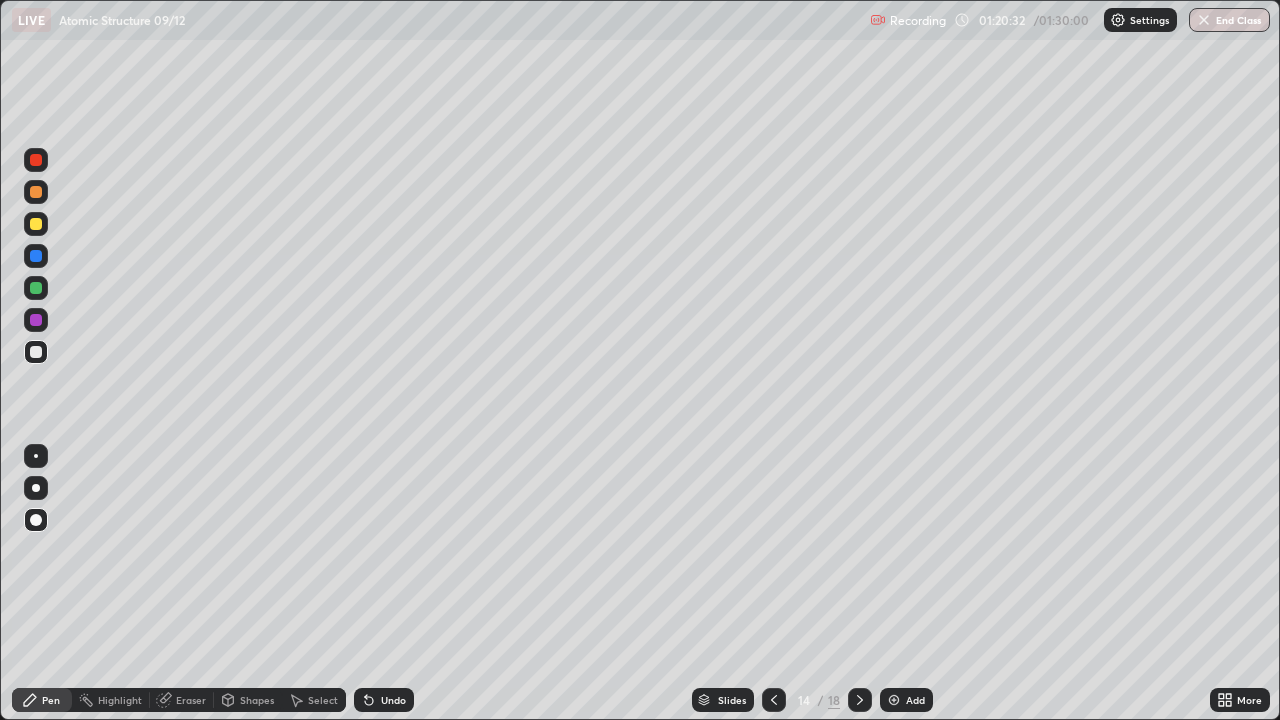 click on "Pen" at bounding box center (42, 700) 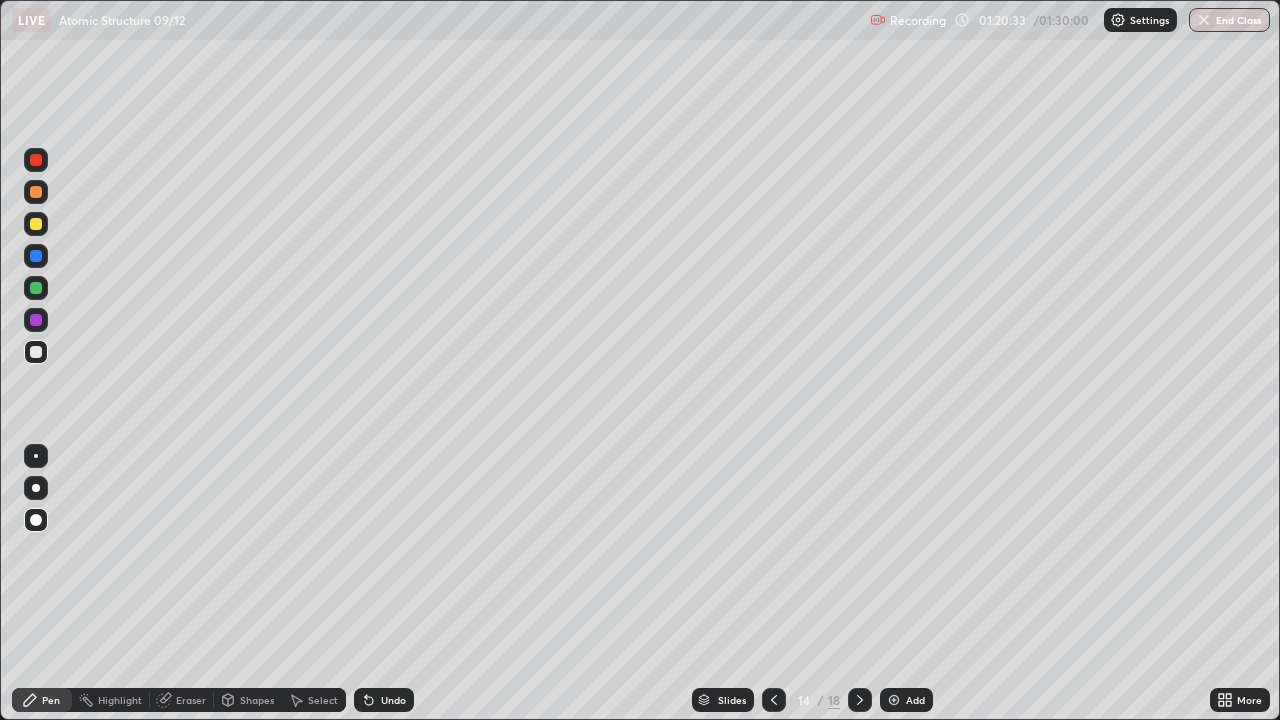 click at bounding box center [36, 488] 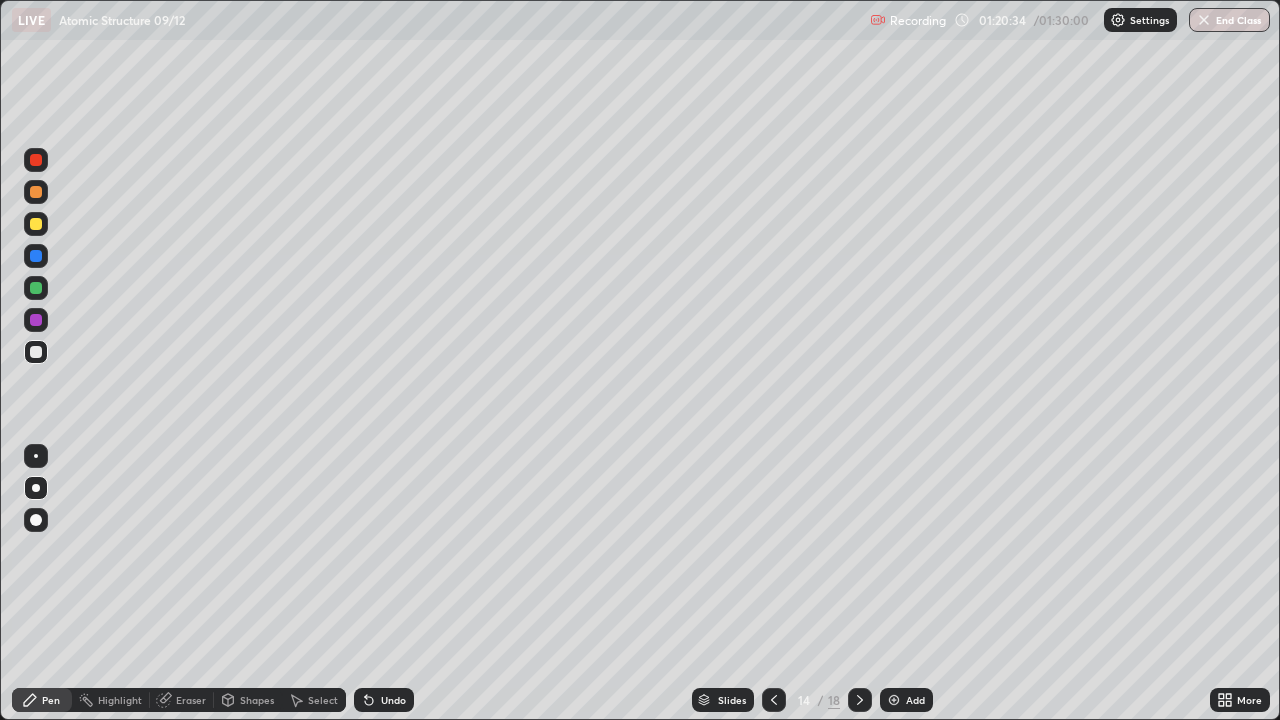 click at bounding box center (36, 256) 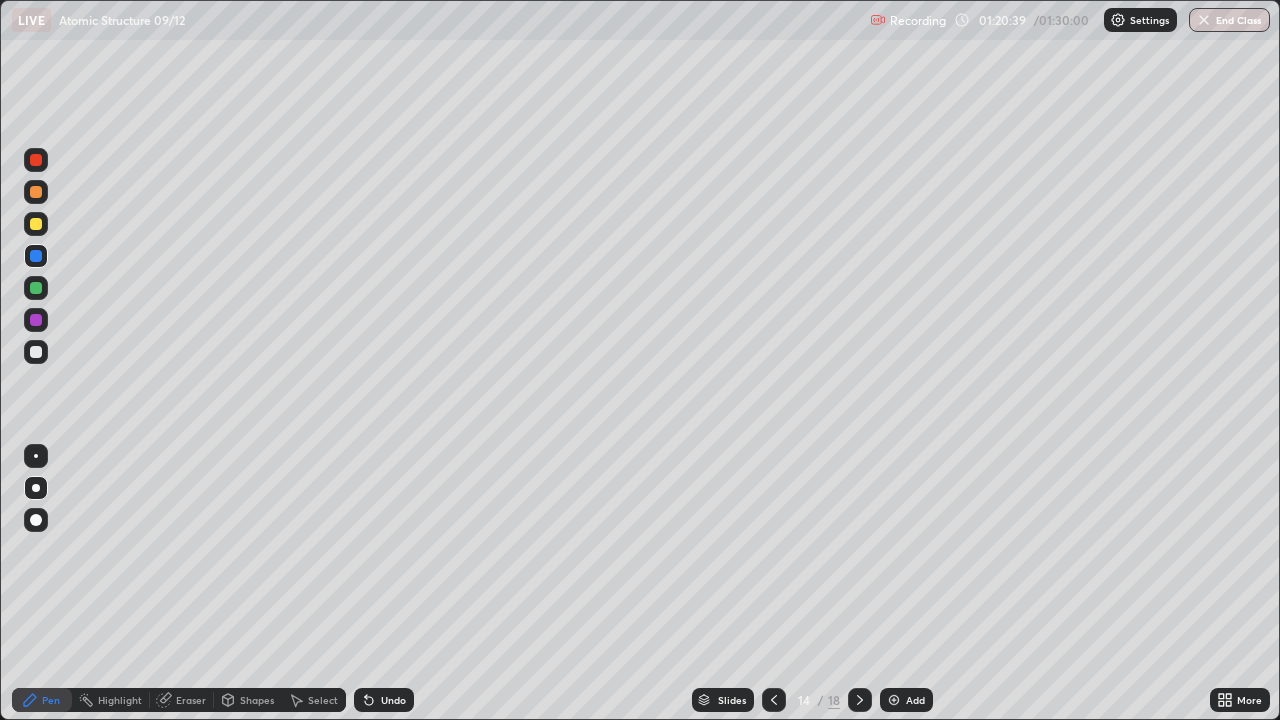 click on "Undo" at bounding box center [384, 700] 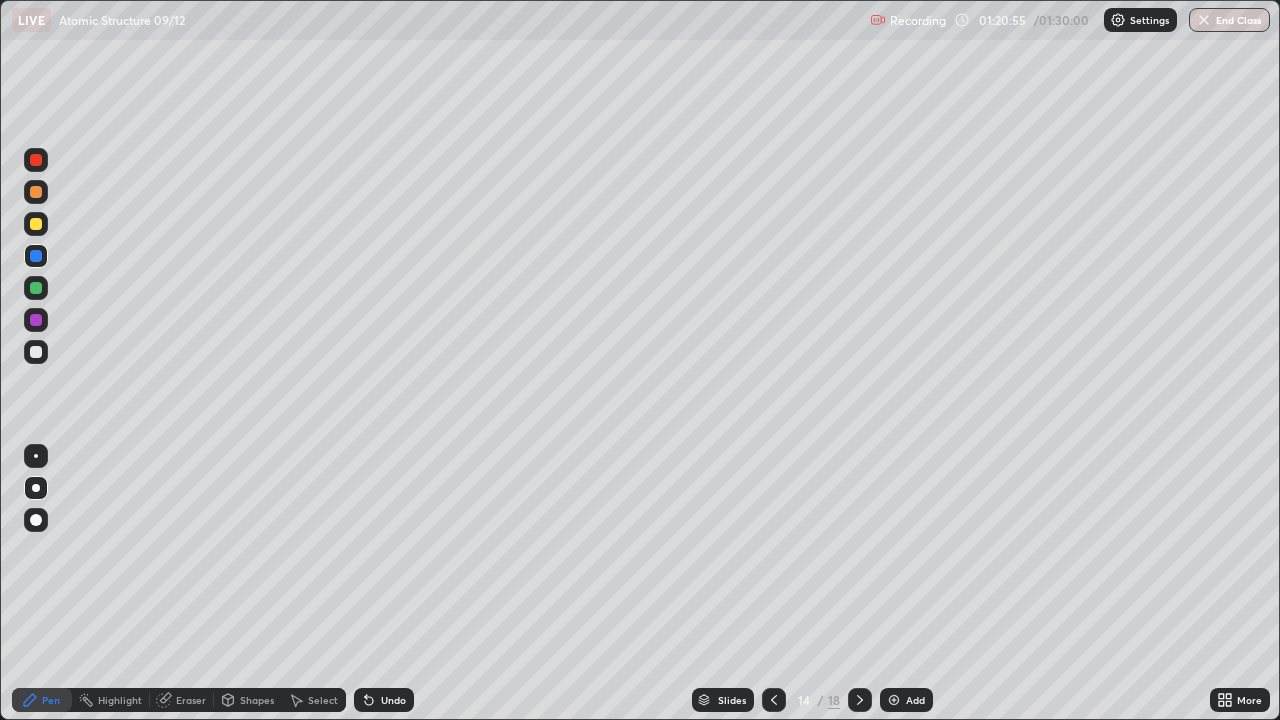 click on "Eraser" at bounding box center [182, 700] 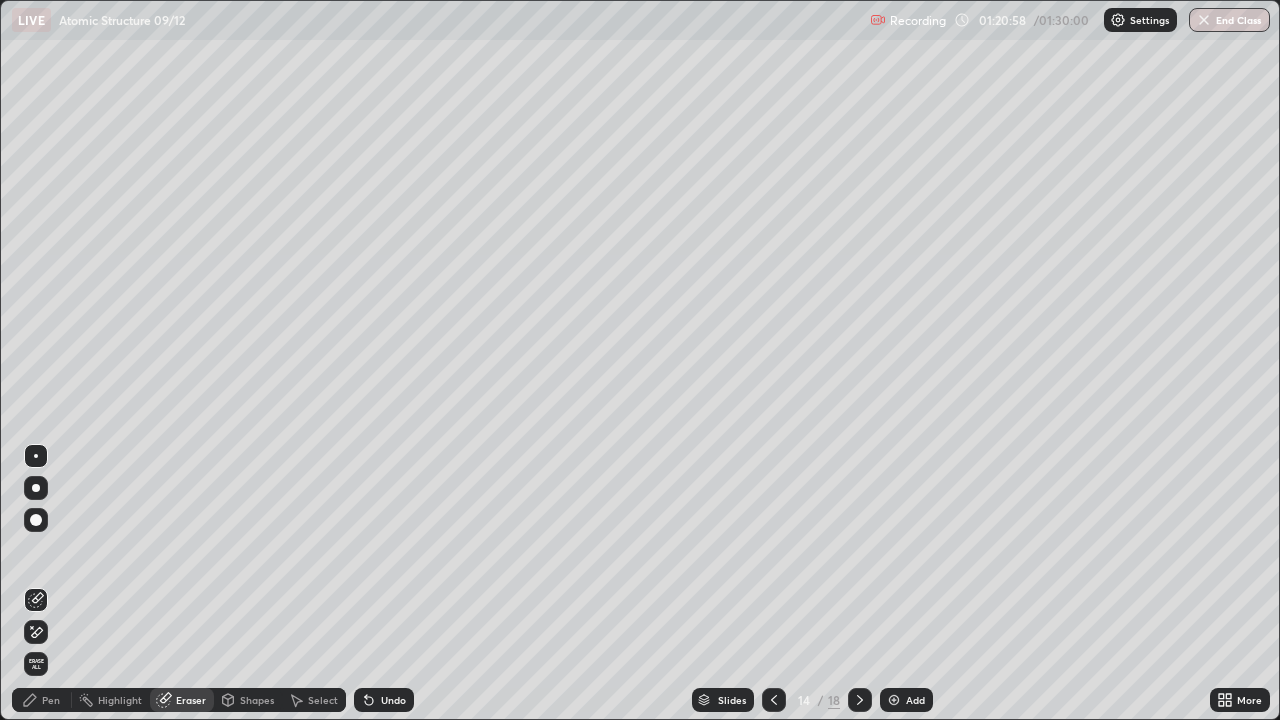 click on "Pen" at bounding box center [42, 700] 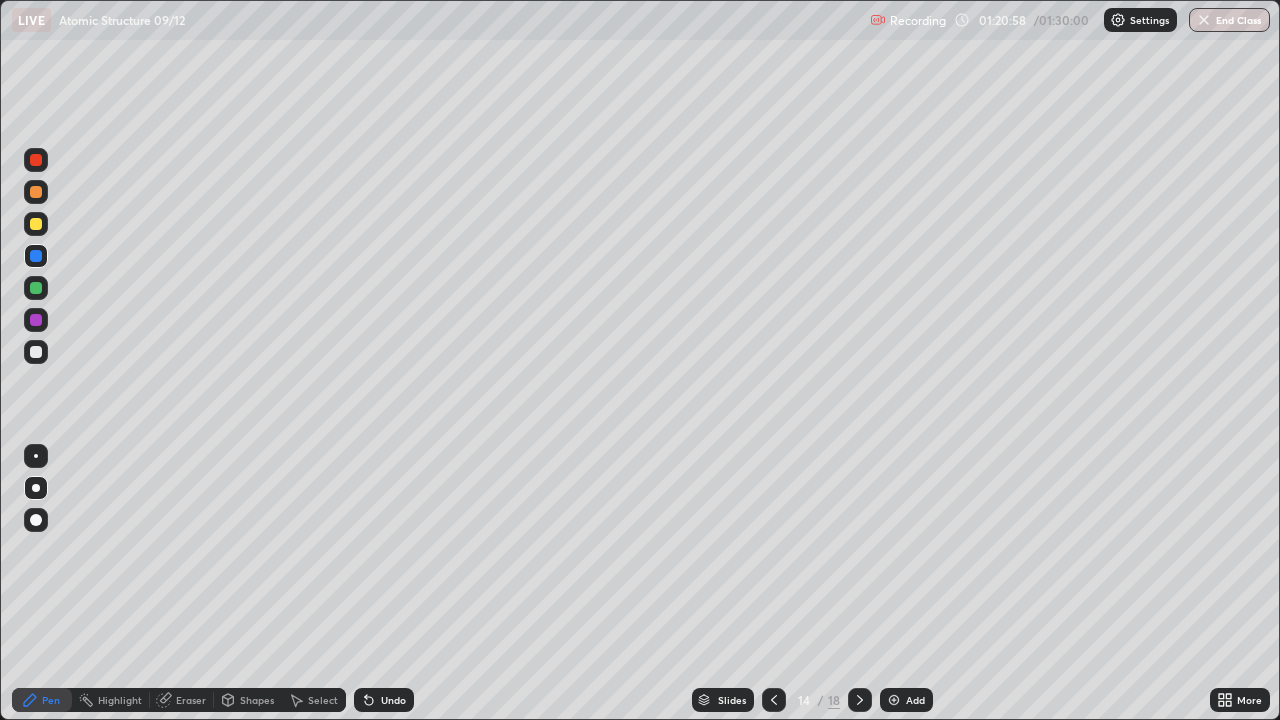 click at bounding box center [36, 288] 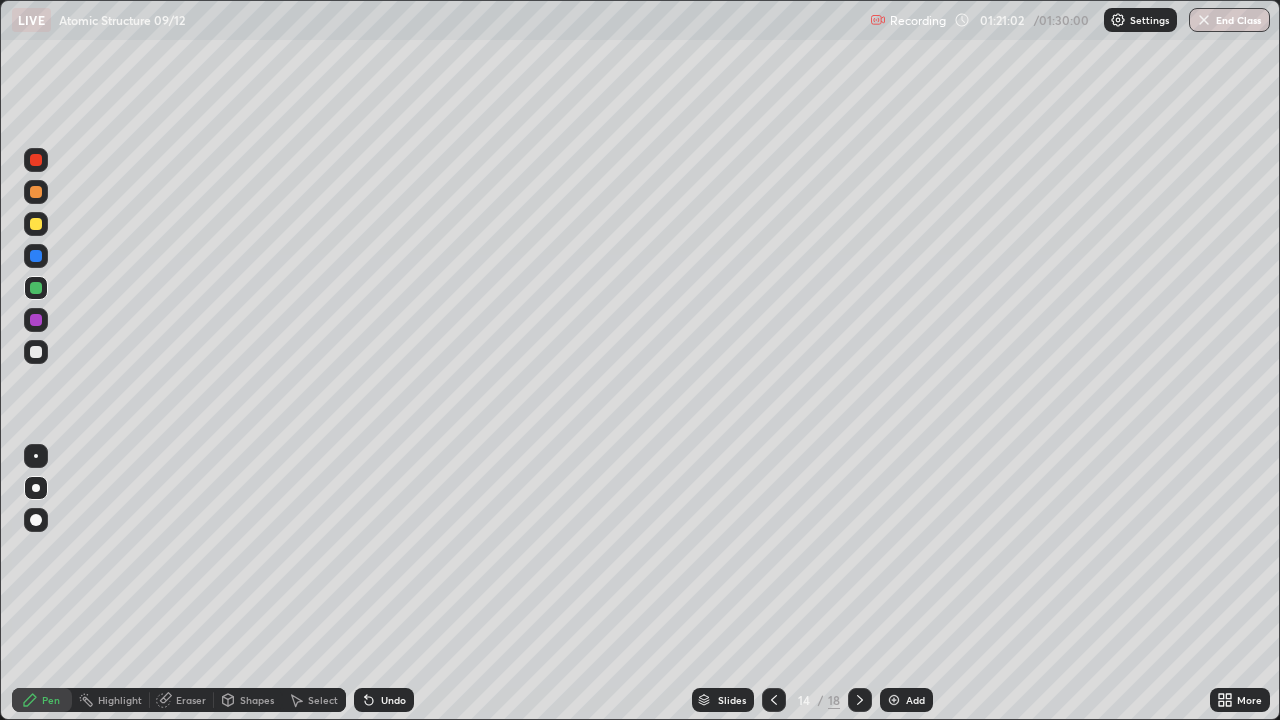 click at bounding box center (36, 256) 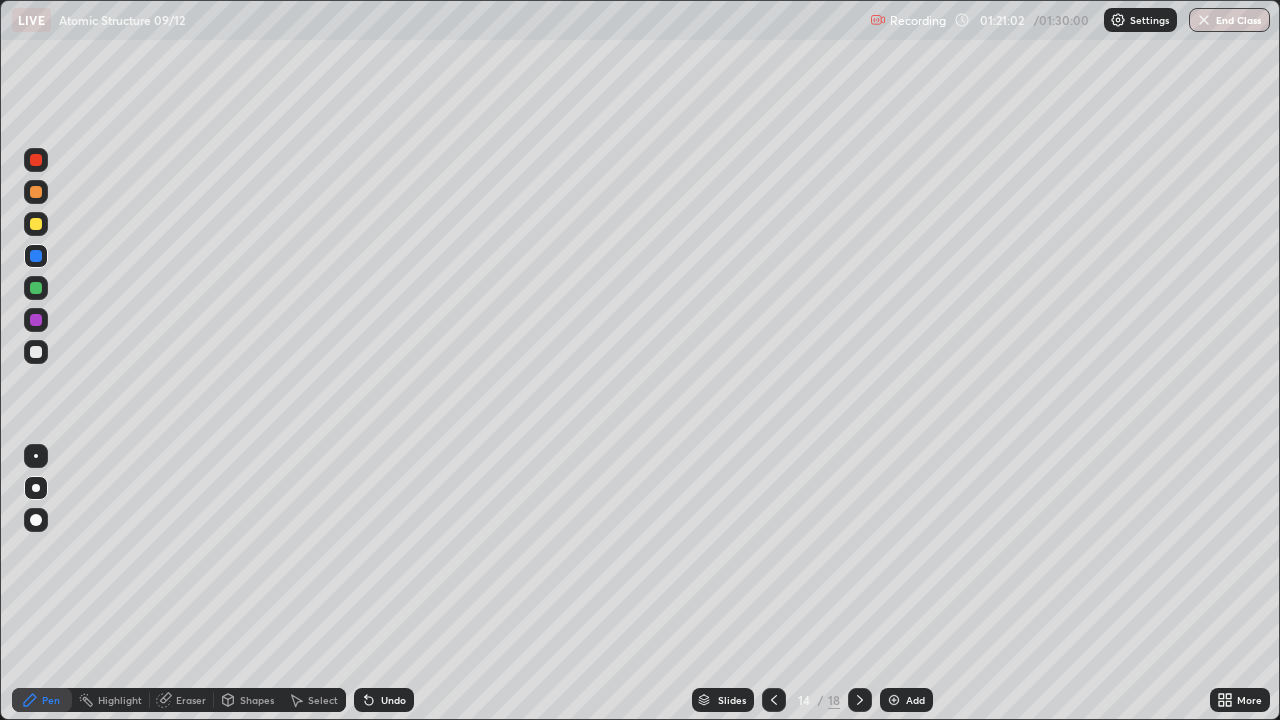 click at bounding box center (36, 456) 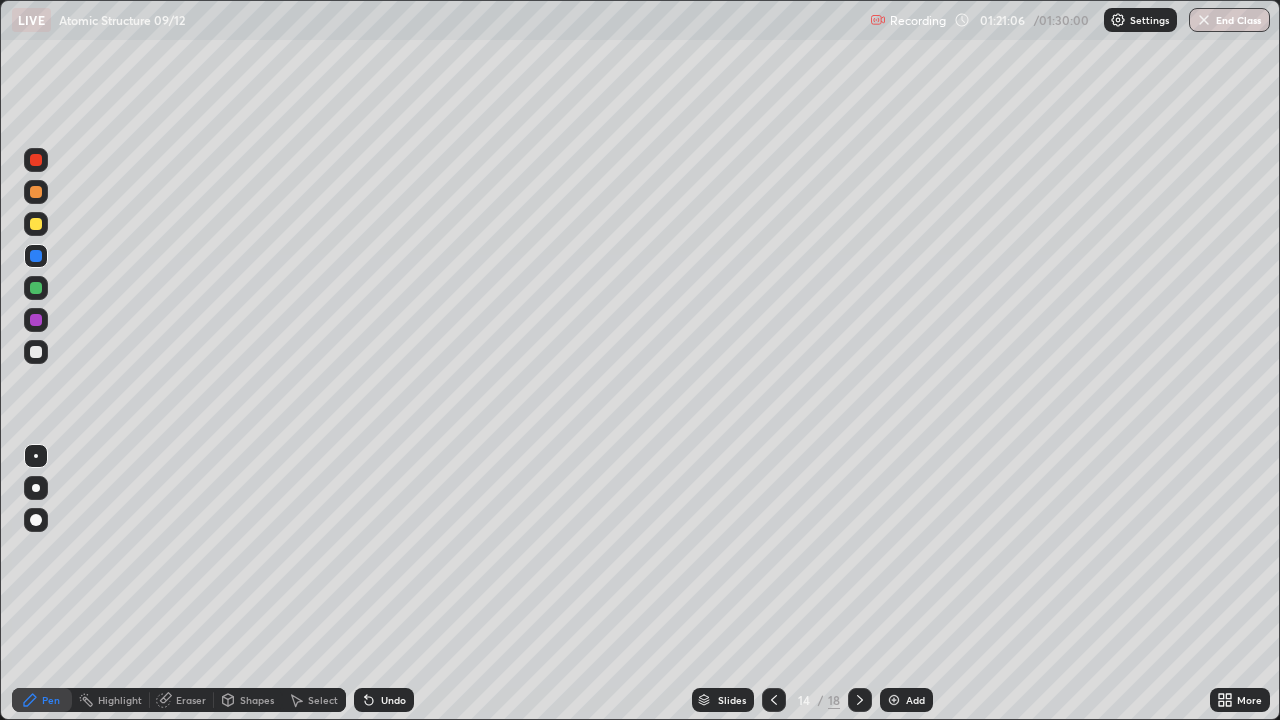 click at bounding box center (36, 192) 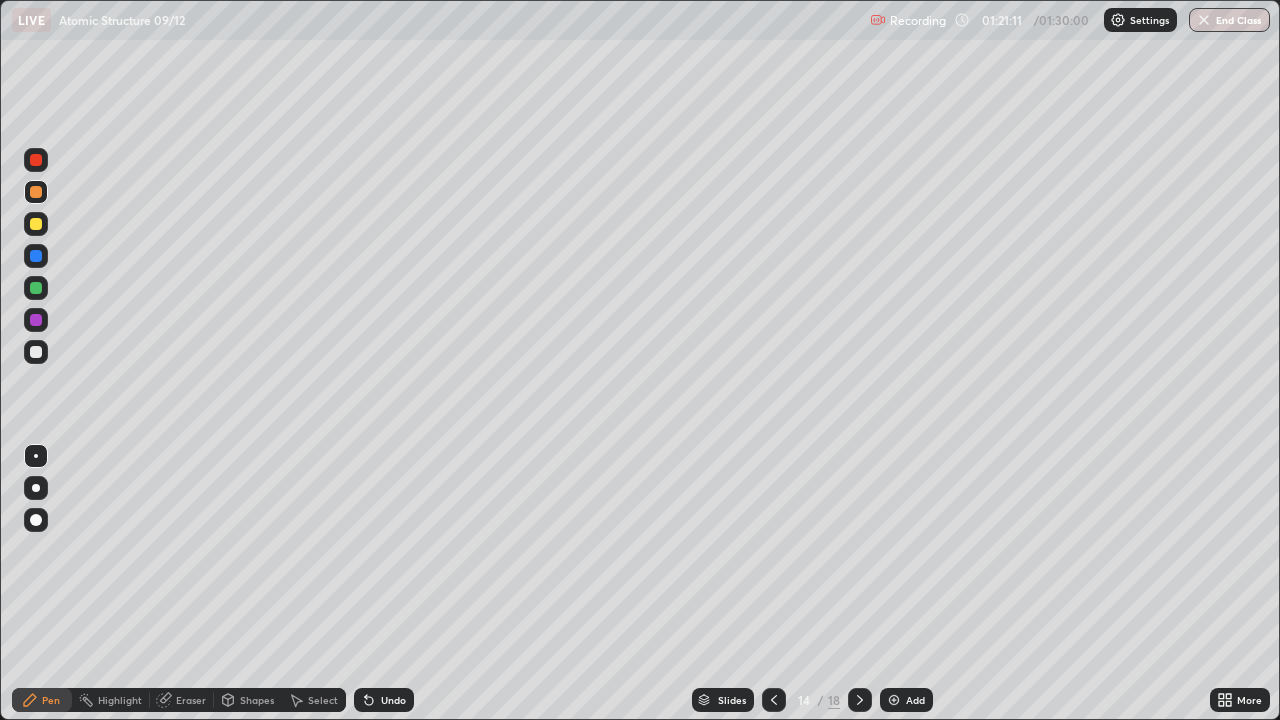 click at bounding box center [36, 160] 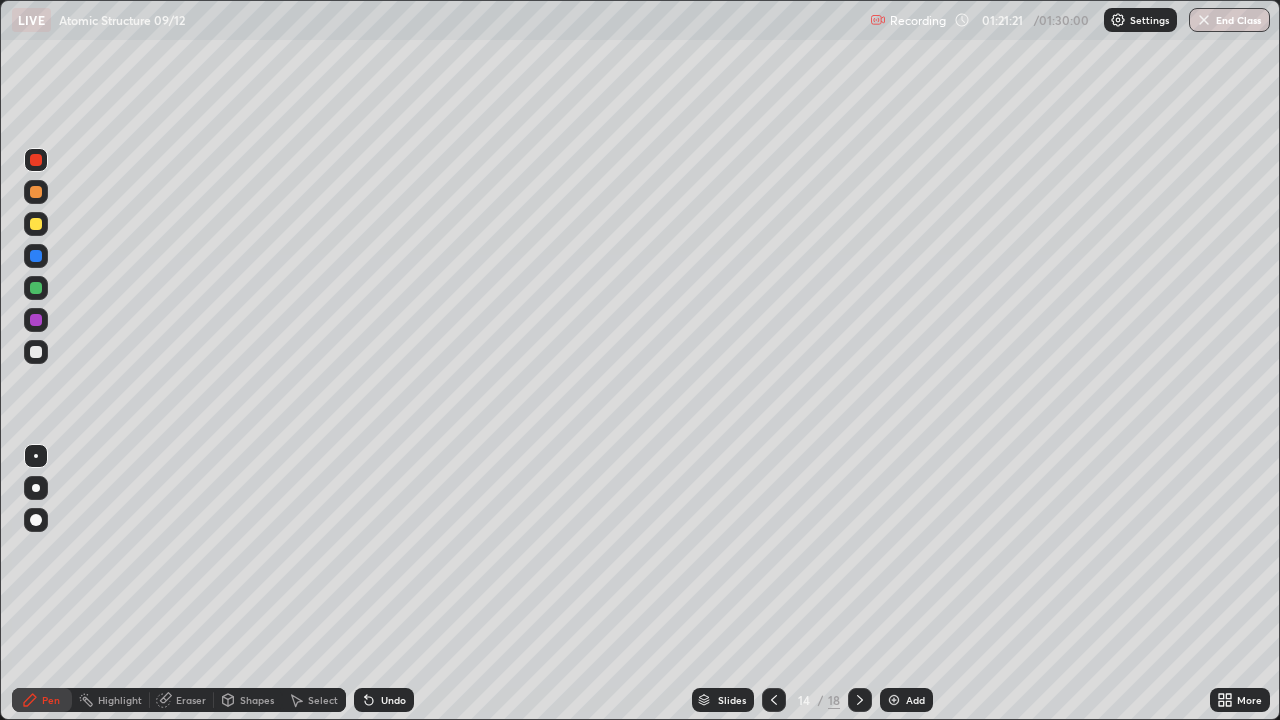 click at bounding box center [36, 352] 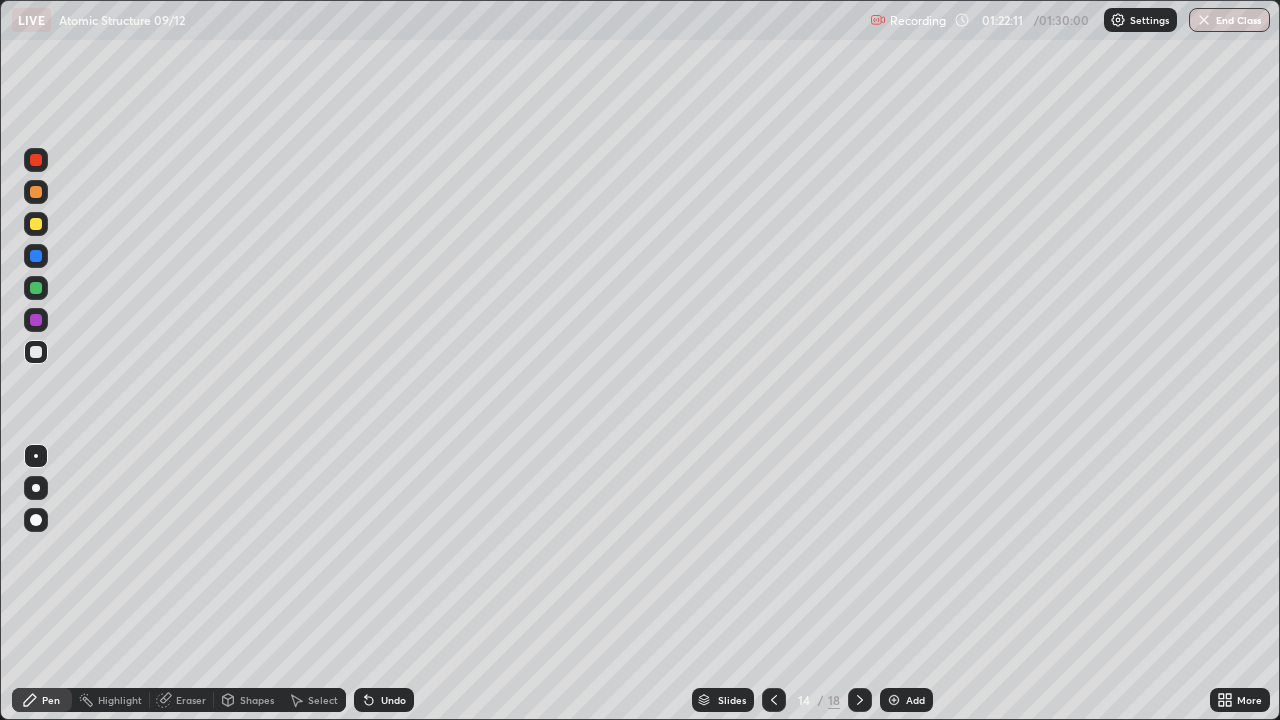 click on "Undo" at bounding box center (384, 700) 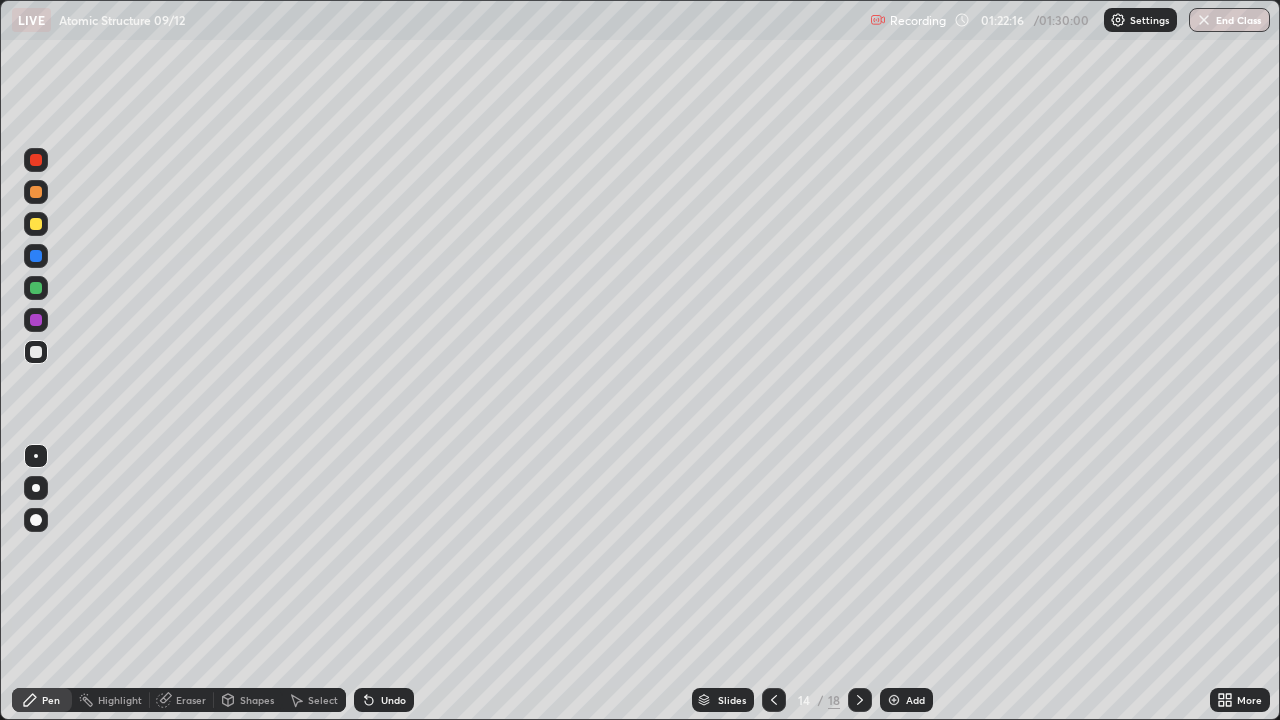 click at bounding box center [36, 224] 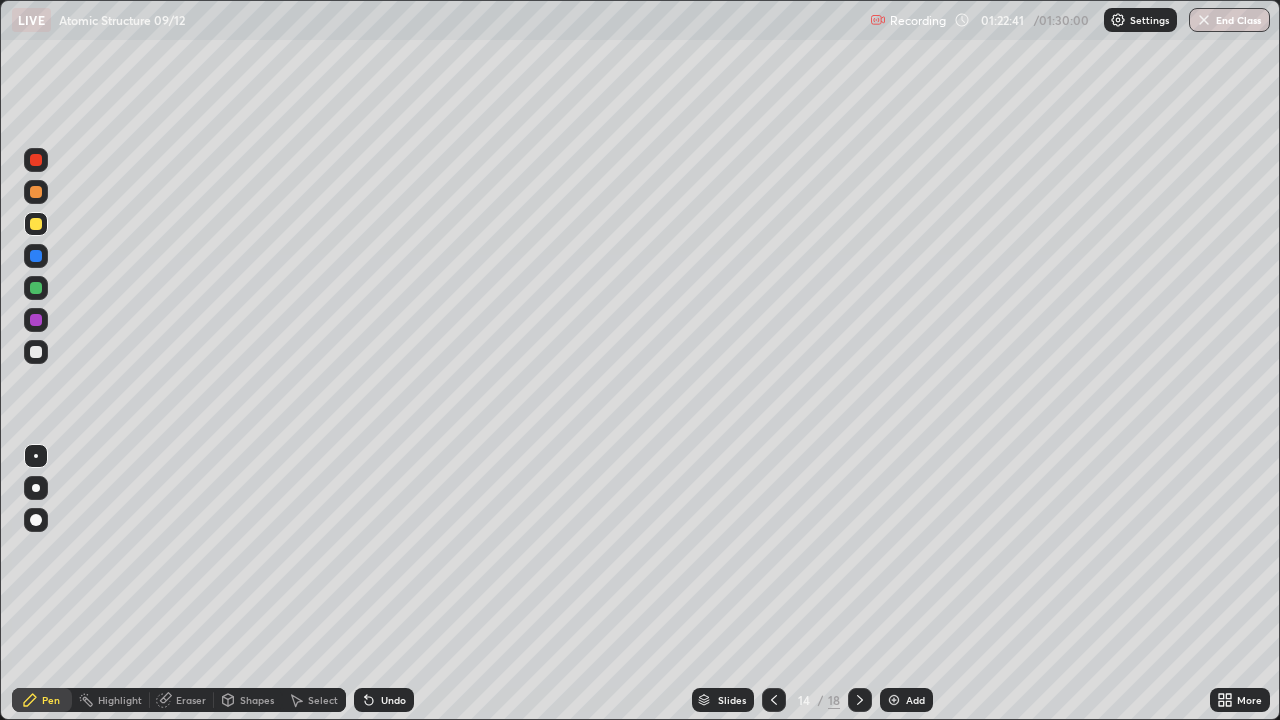 click at bounding box center (36, 224) 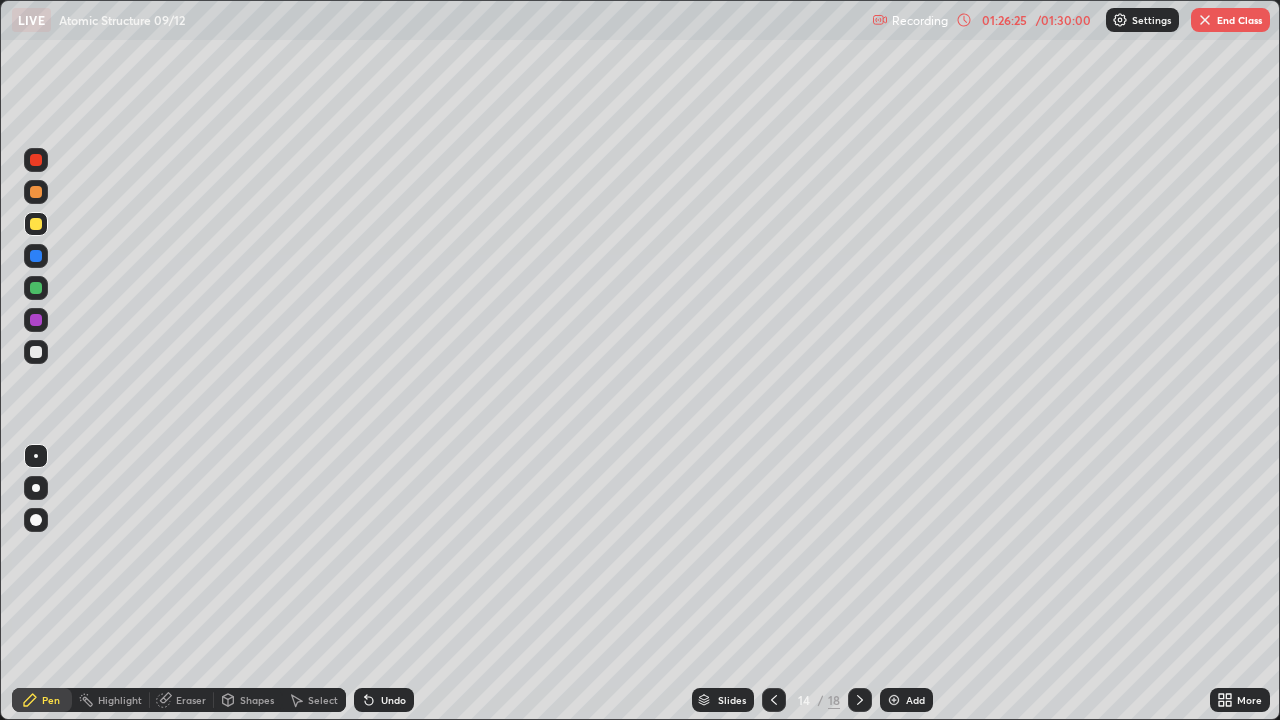 click on "Slides" at bounding box center [723, 700] 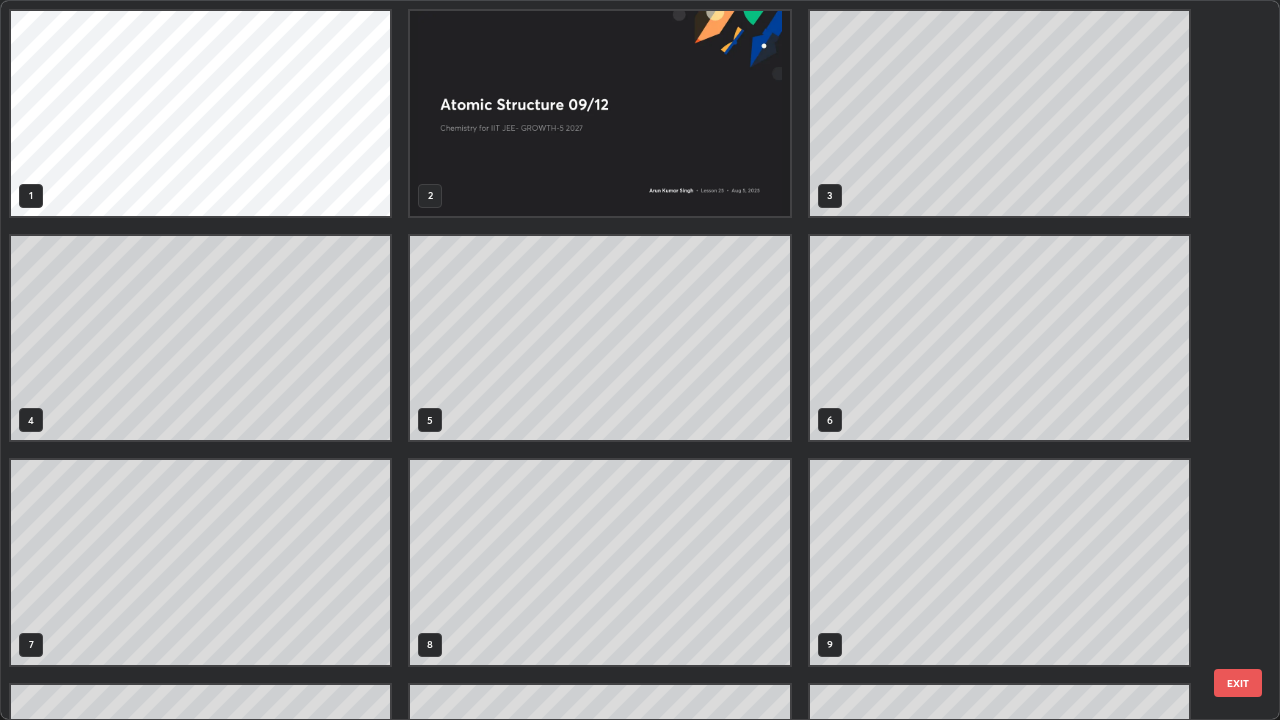 scroll, scrollTop: 405, scrollLeft: 0, axis: vertical 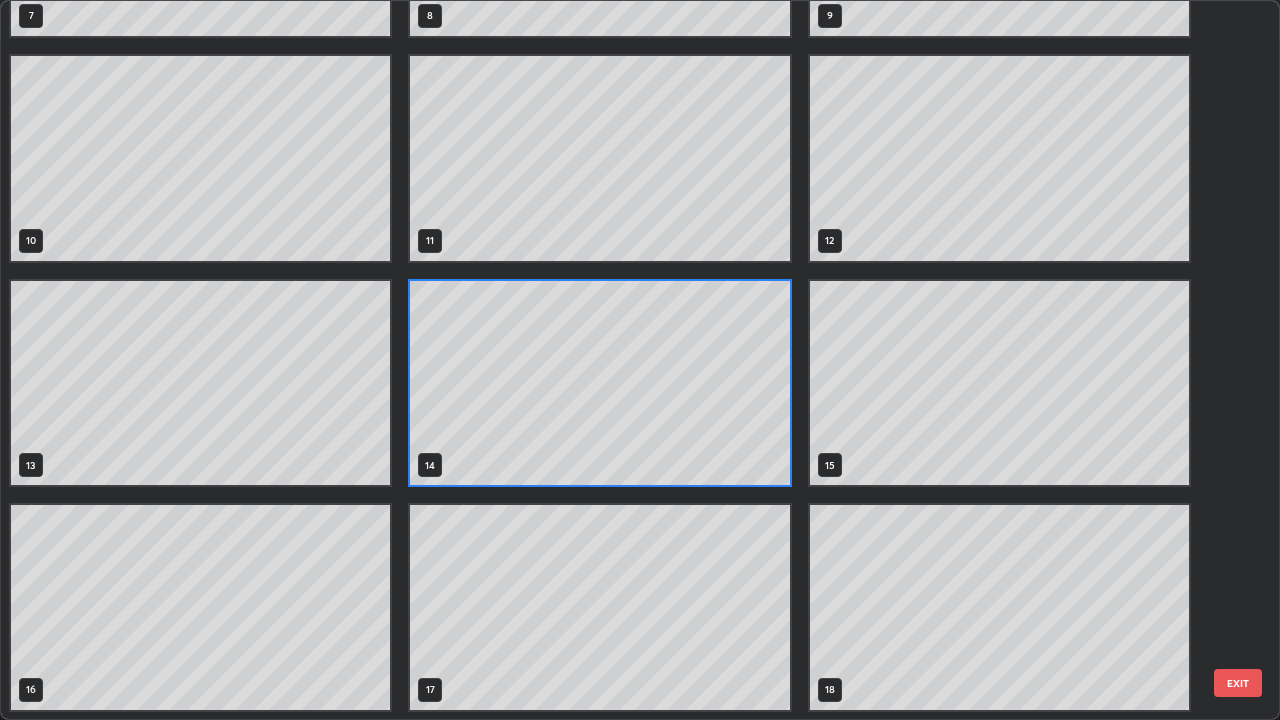 click on "EXIT" at bounding box center [1238, 683] 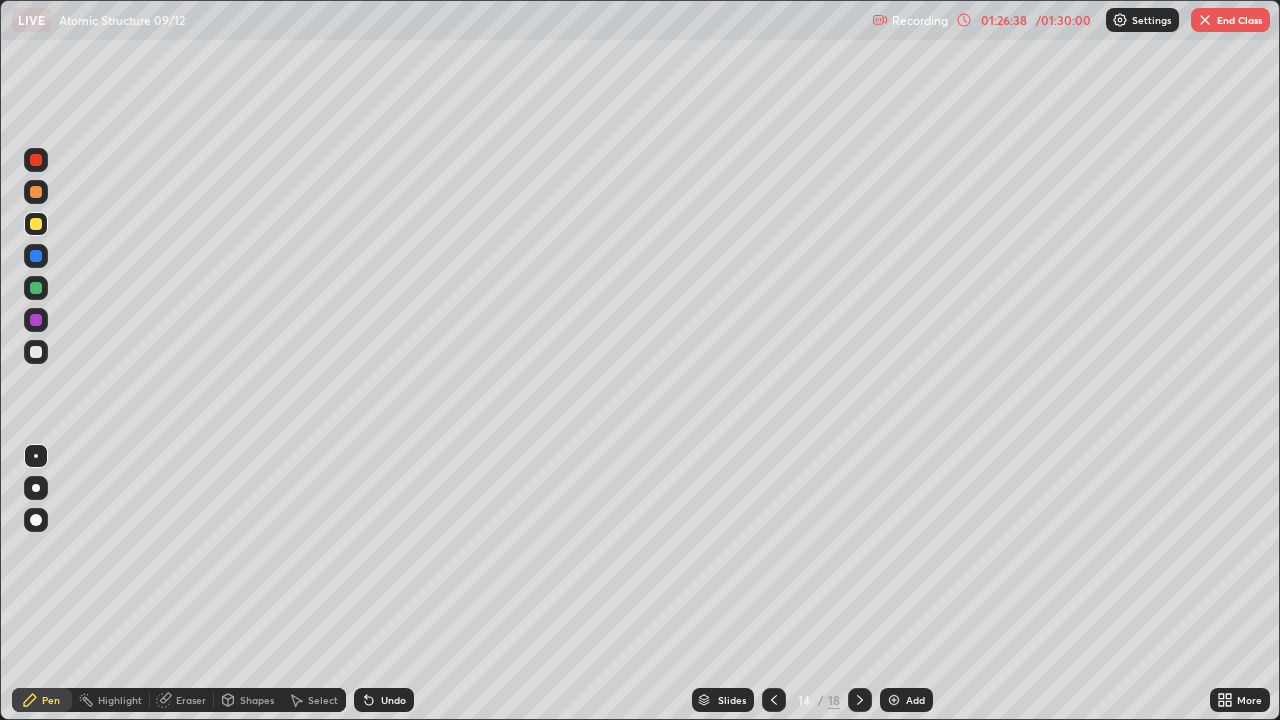 click on "End Class" at bounding box center [1230, 20] 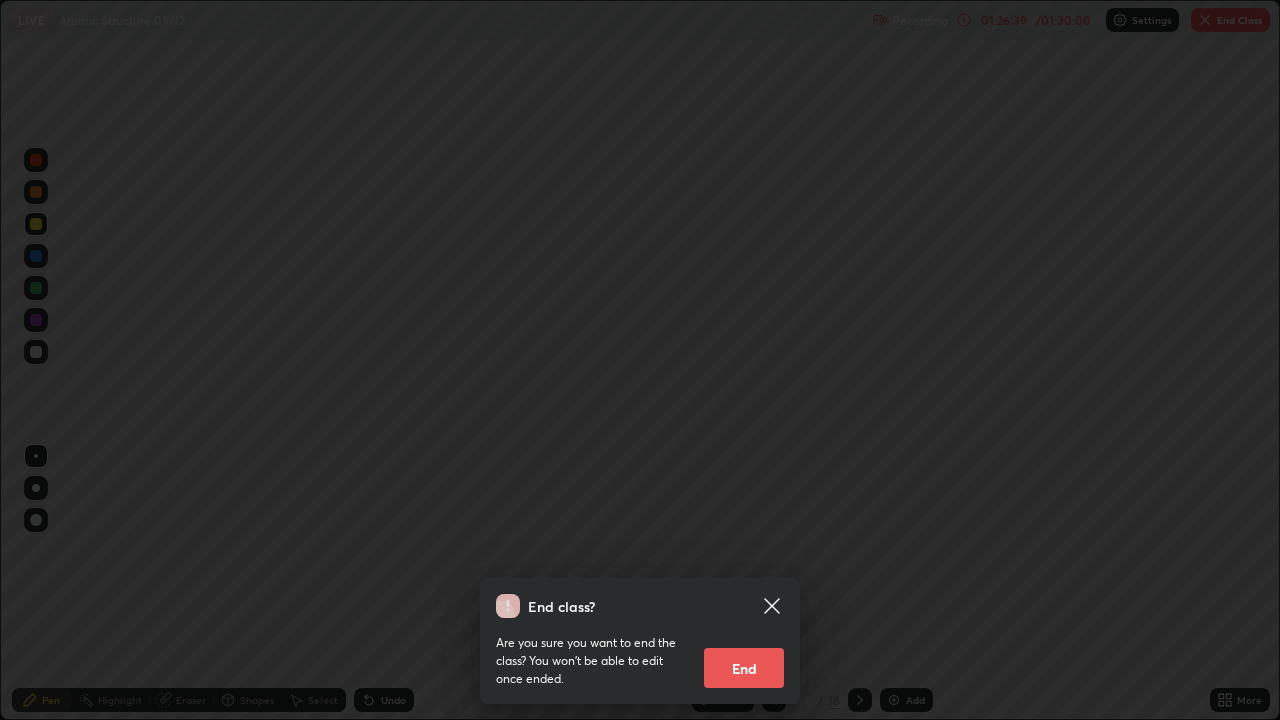 click on "End" at bounding box center (744, 668) 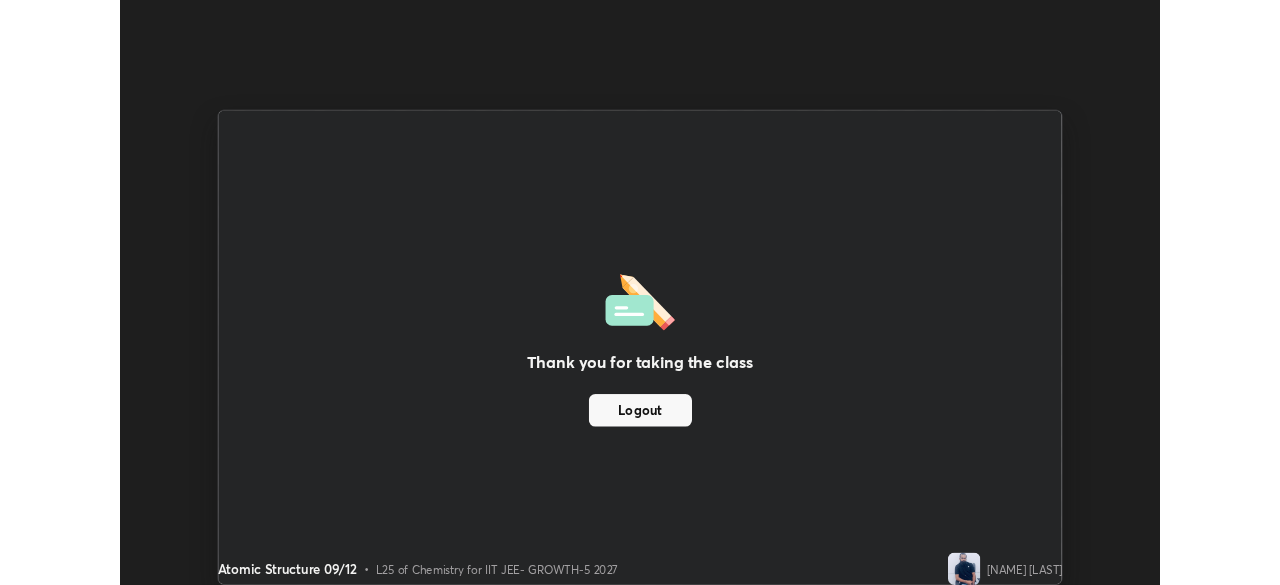 scroll, scrollTop: 585, scrollLeft: 1280, axis: both 